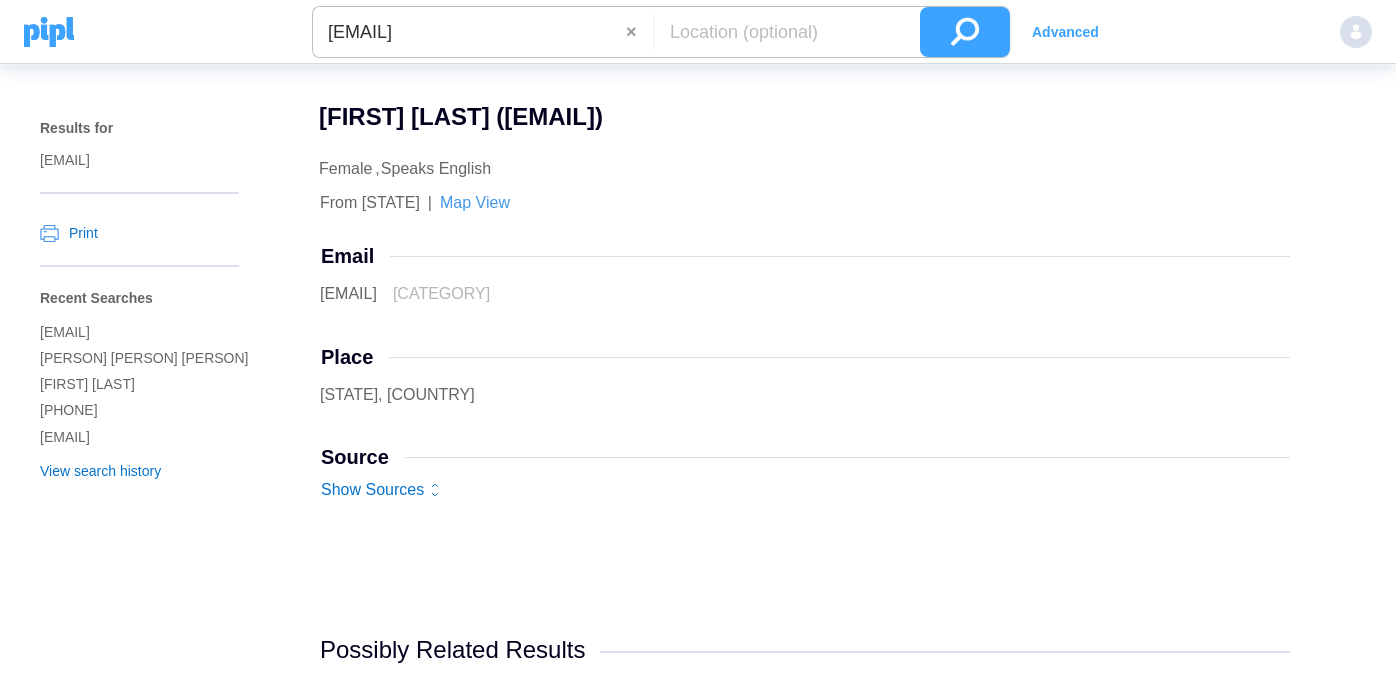 scroll, scrollTop: 0, scrollLeft: 0, axis: both 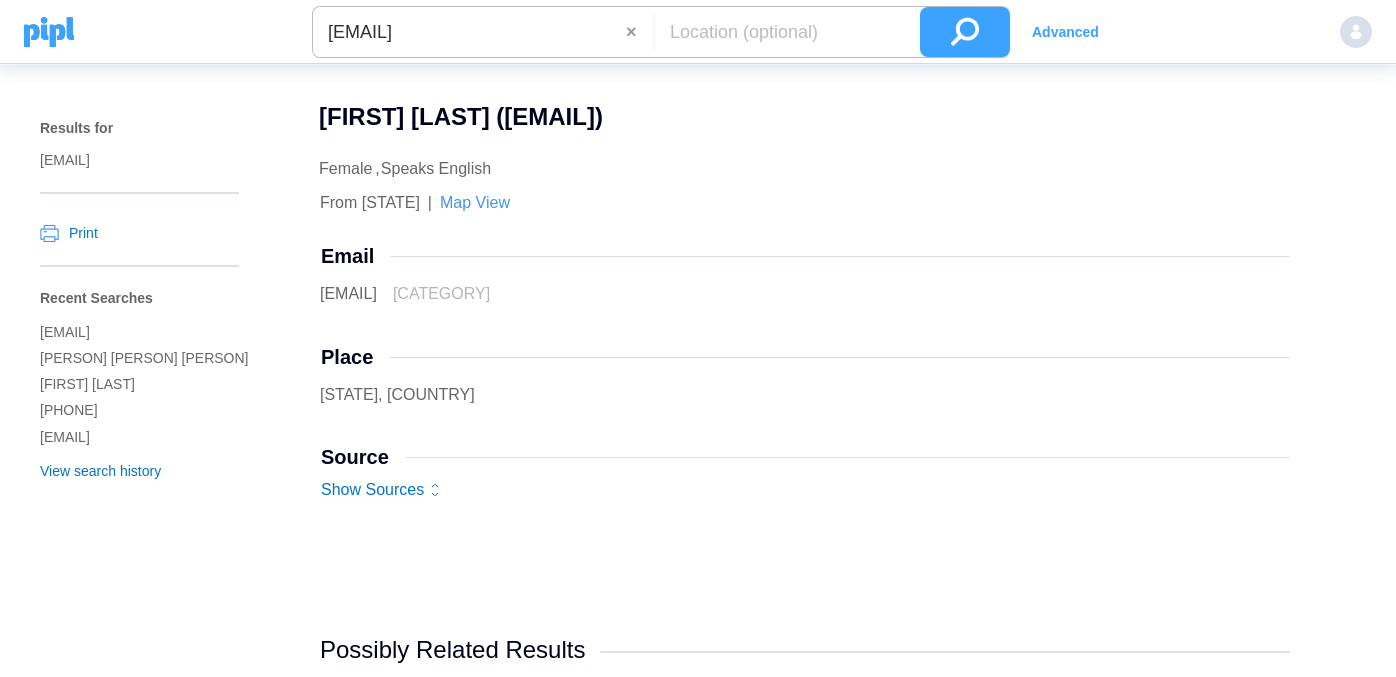 click on "[EMAIL]" at bounding box center (469, 32) 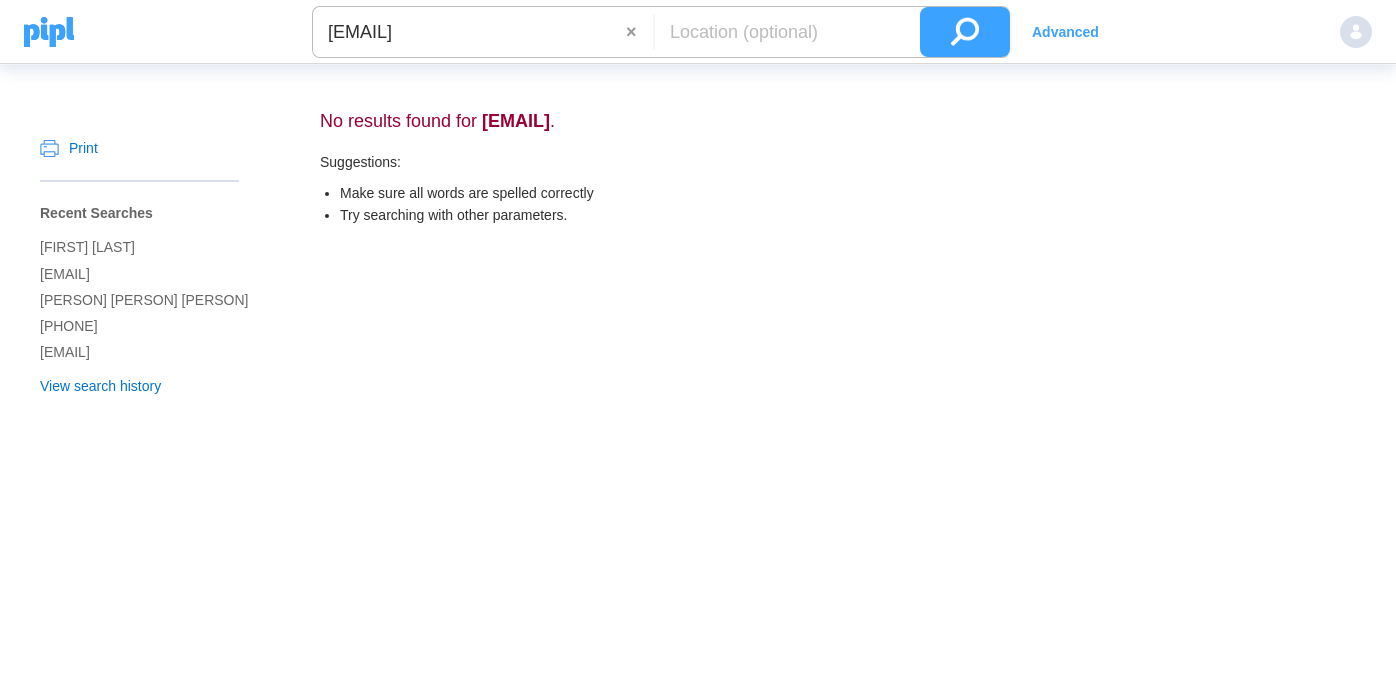 click on "[EMAIL]" at bounding box center [469, 32] 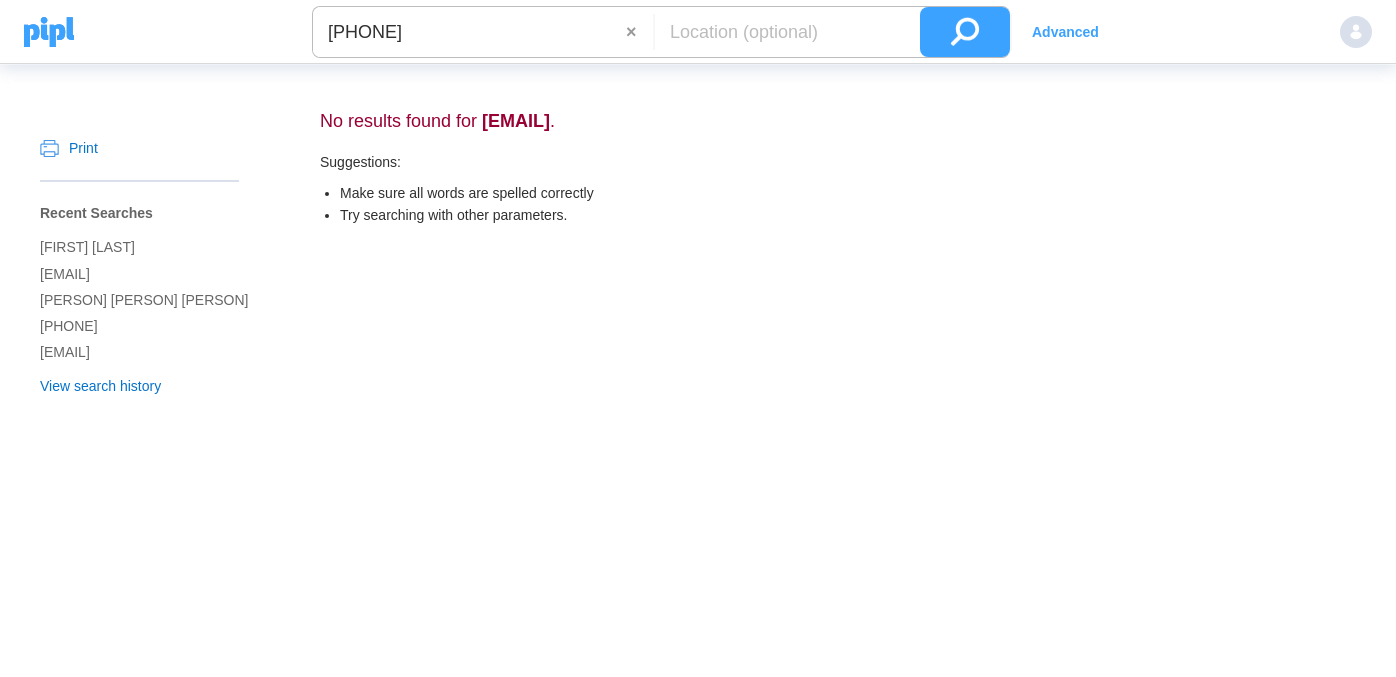 click at bounding box center (965, 32) 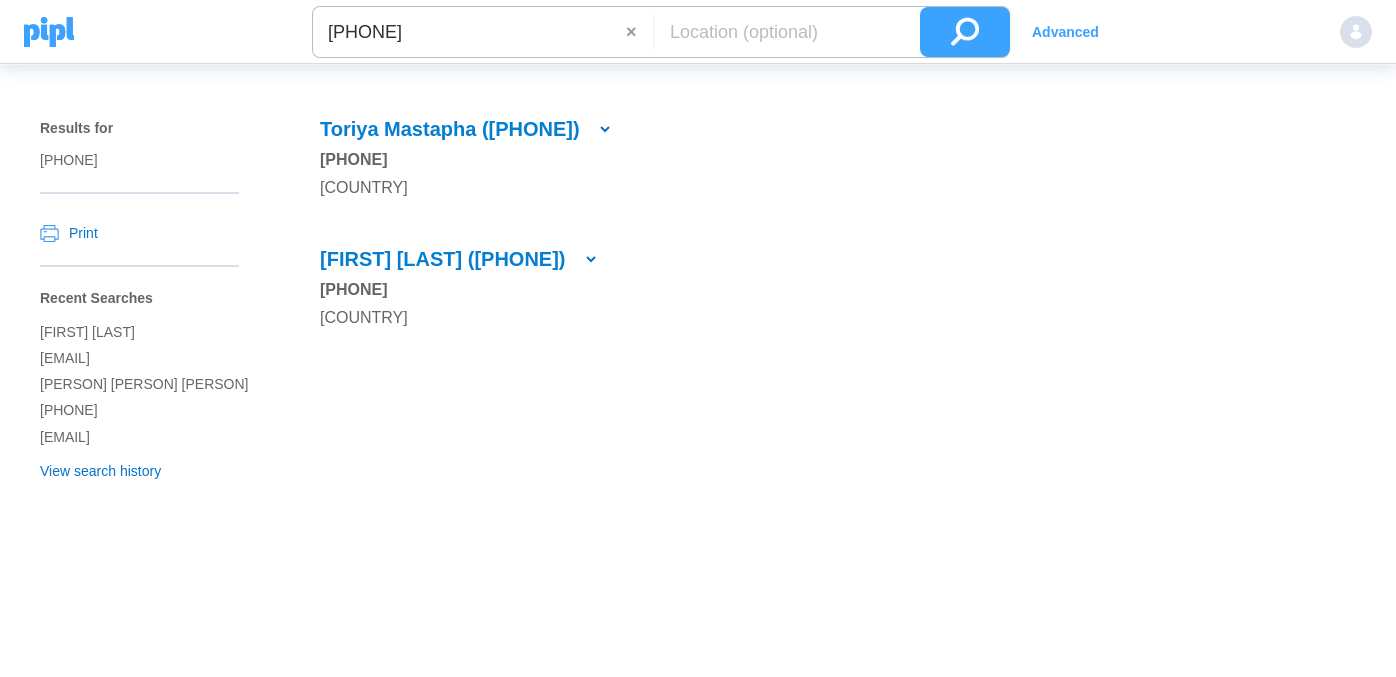 click on "[PHONE]" at bounding box center [469, 32] 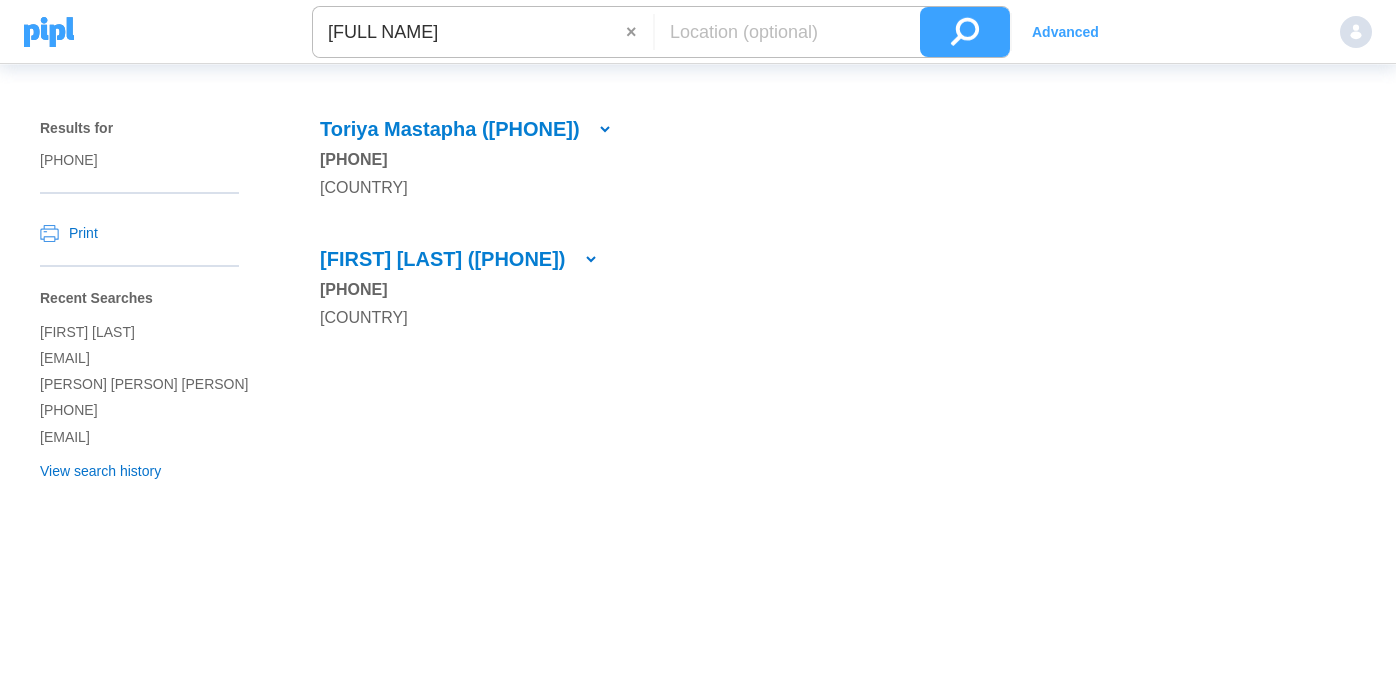 click at bounding box center (965, 32) 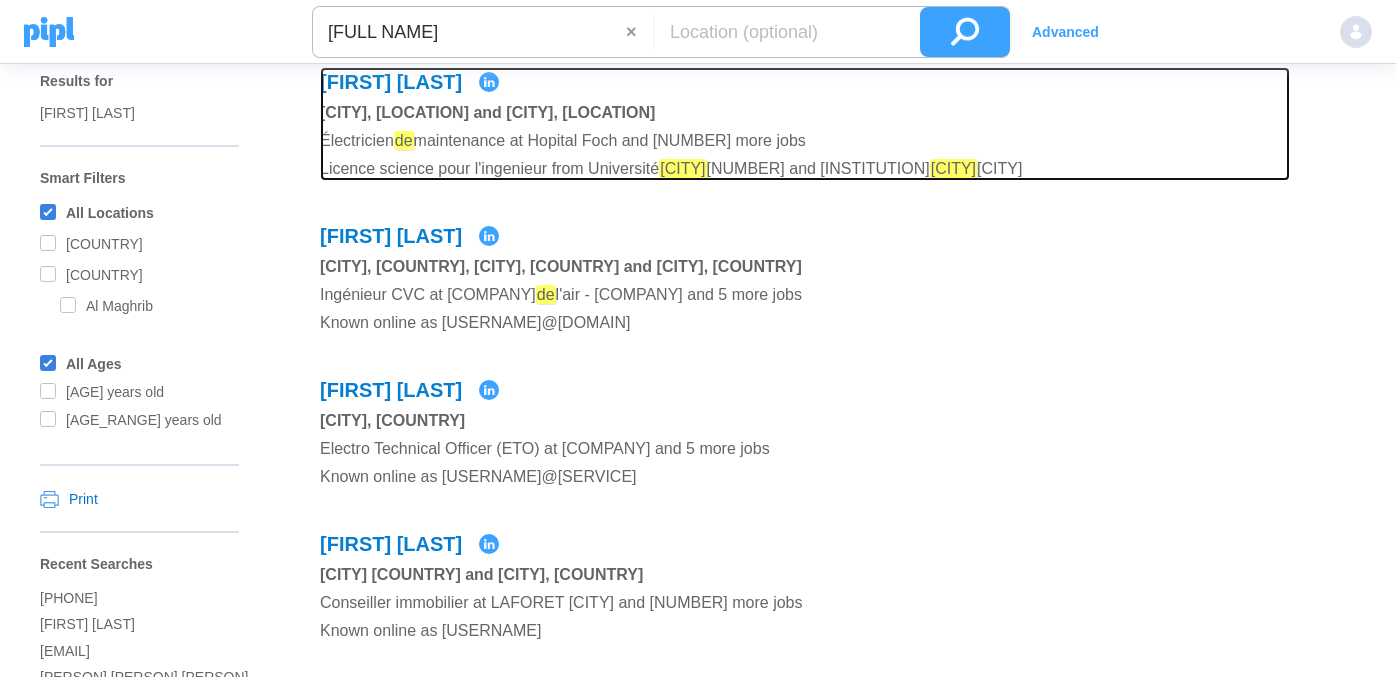 scroll, scrollTop: 0, scrollLeft: 0, axis: both 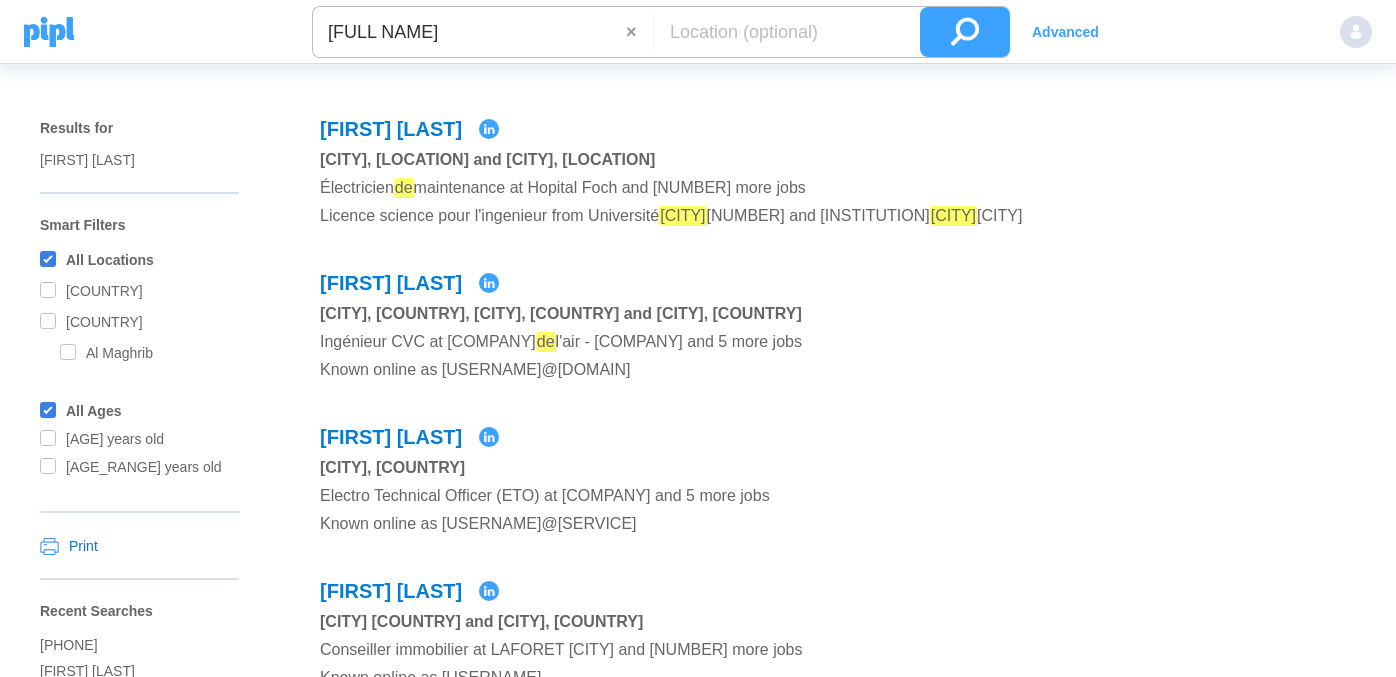 click on "Advanced" at bounding box center (1065, 32) 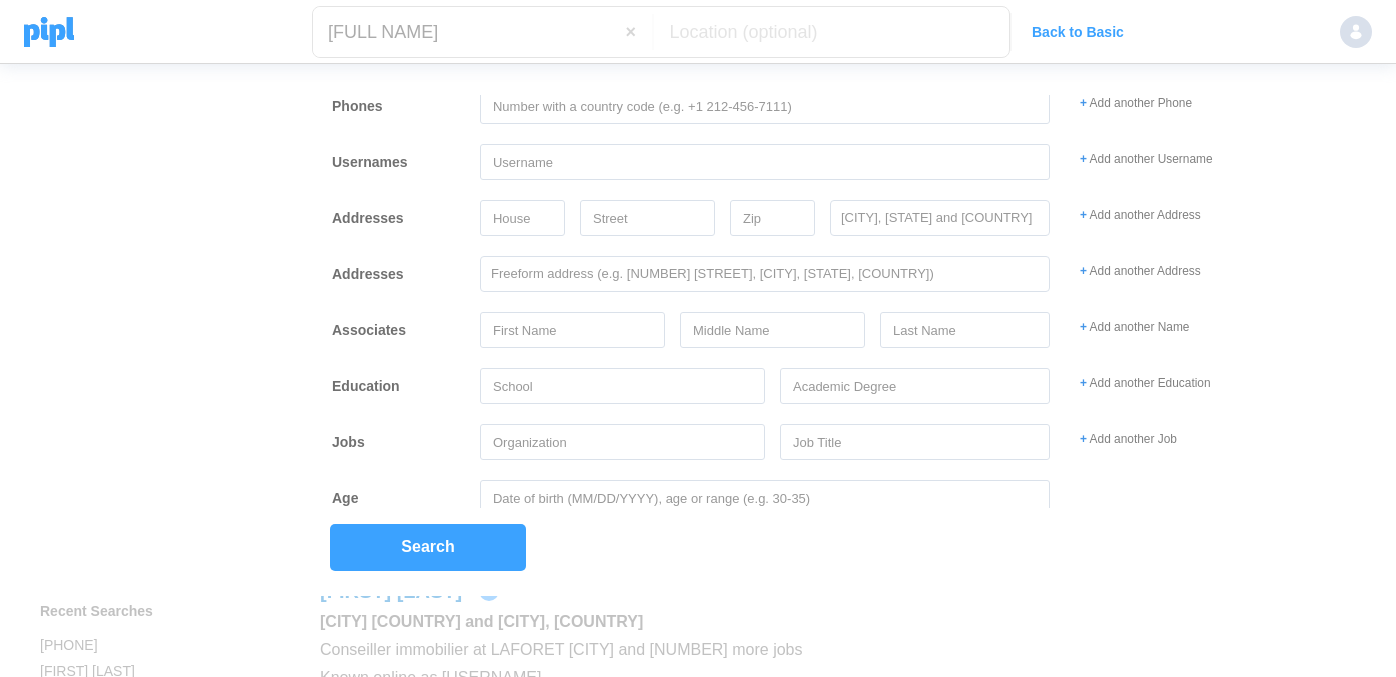 scroll, scrollTop: 146, scrollLeft: 0, axis: vertical 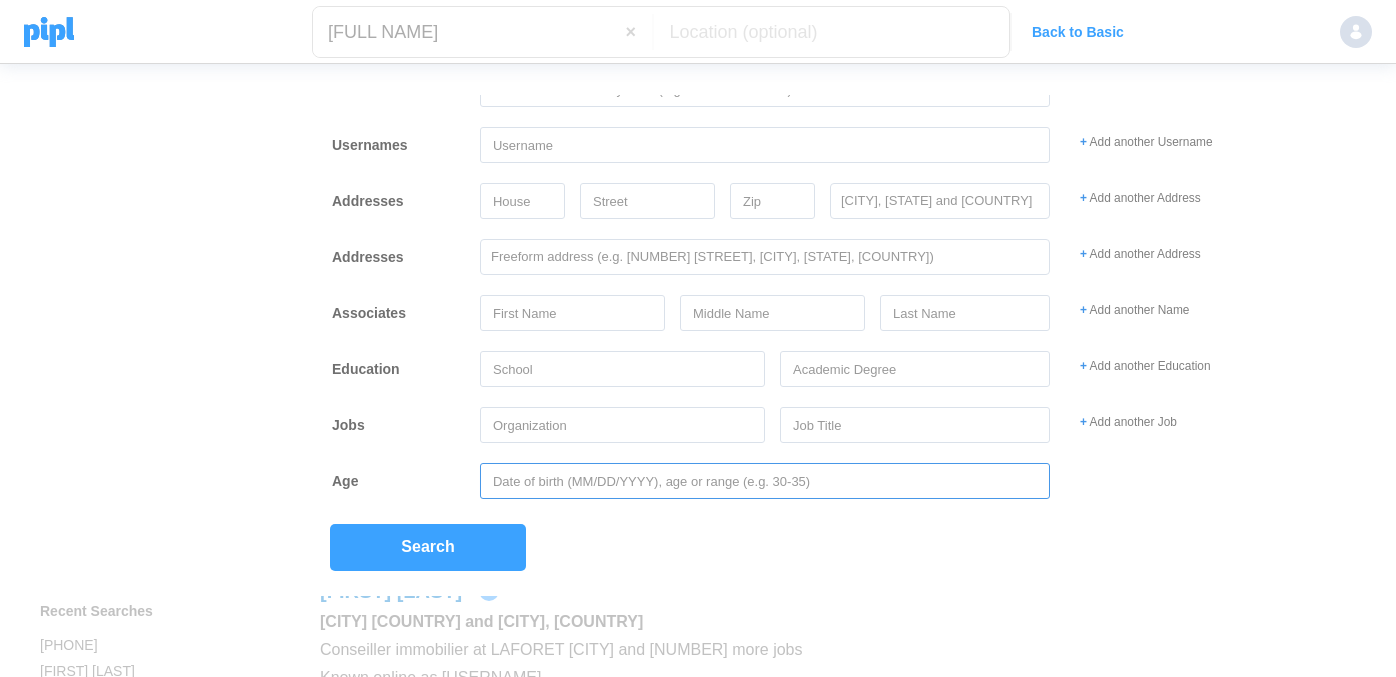 click at bounding box center (765, 481) 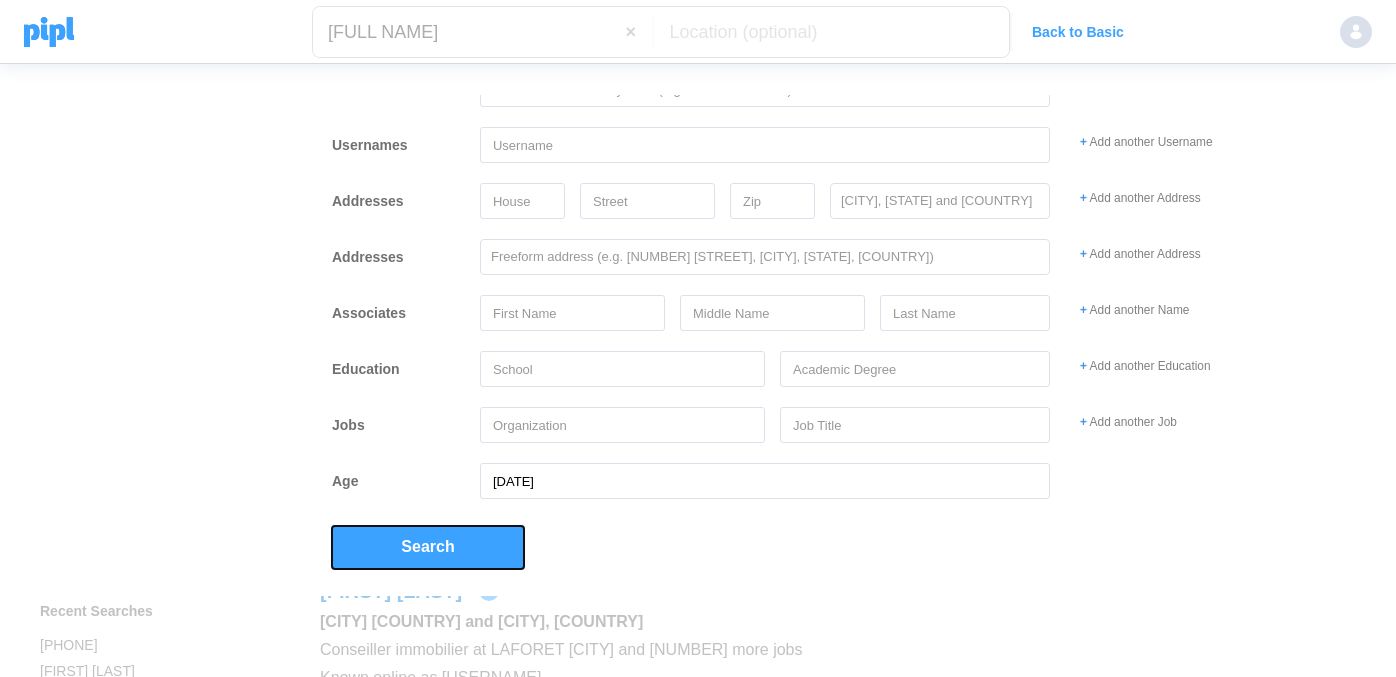 click on "Search" at bounding box center (428, 547) 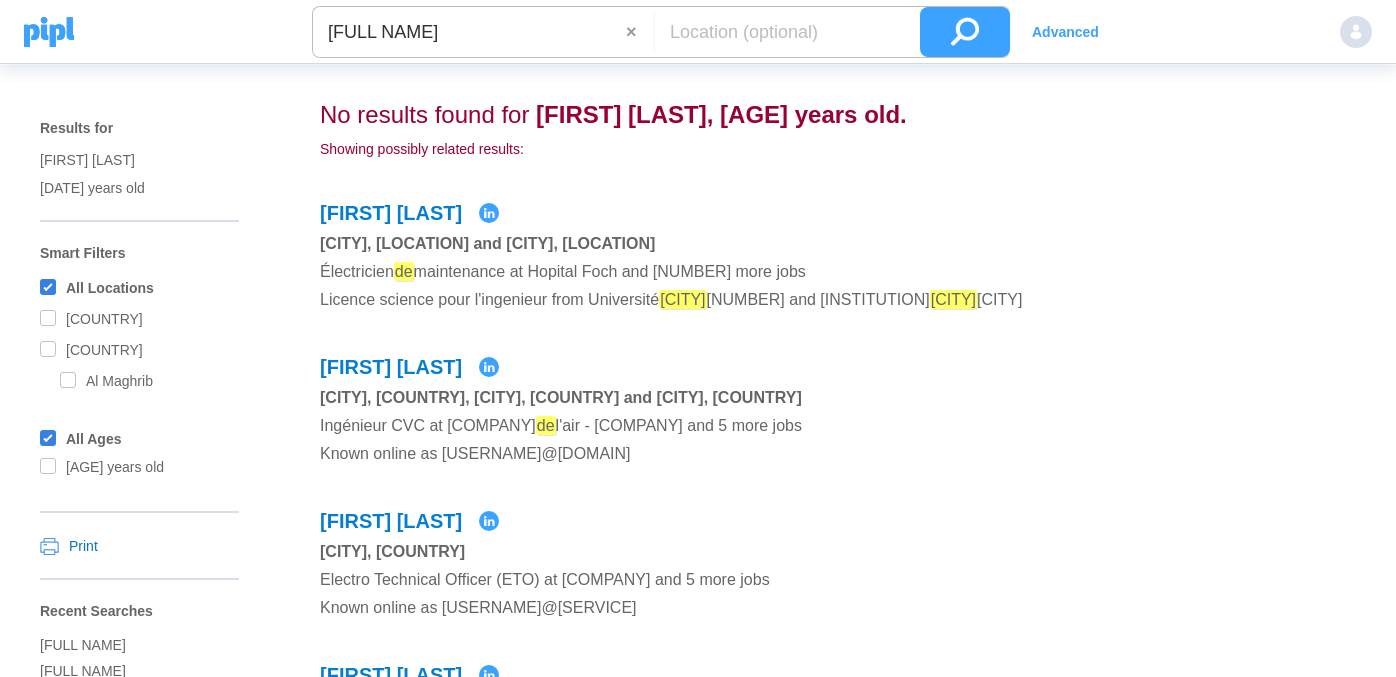 click on "[FULL NAME] ×" at bounding box center [661, 32] 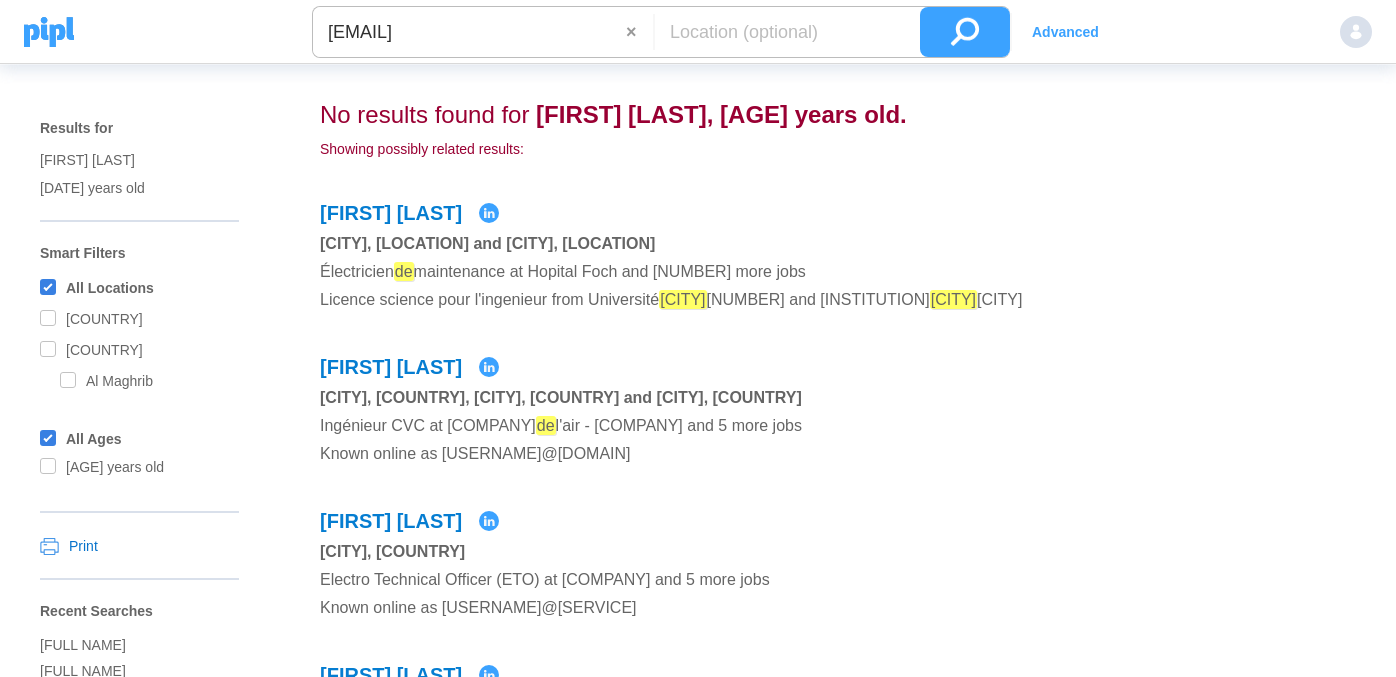 click at bounding box center (965, 32) 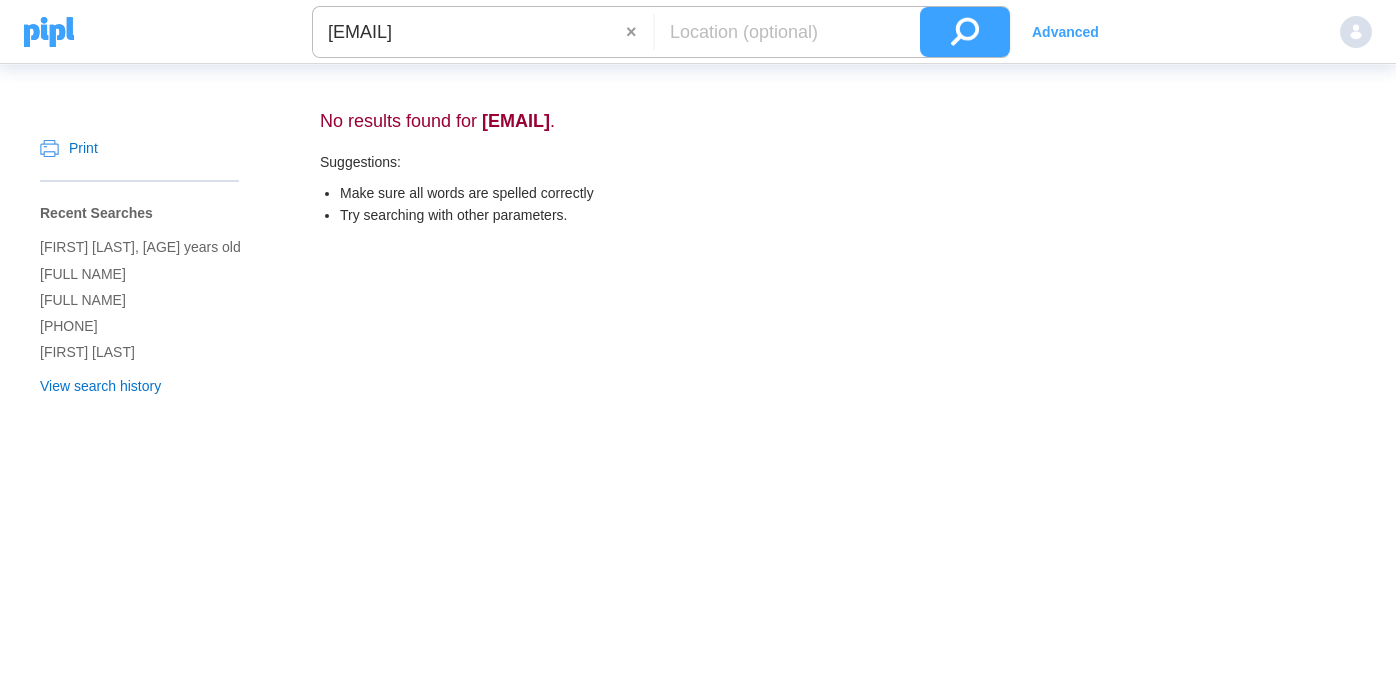 click on "[EMAIL]" at bounding box center (469, 32) 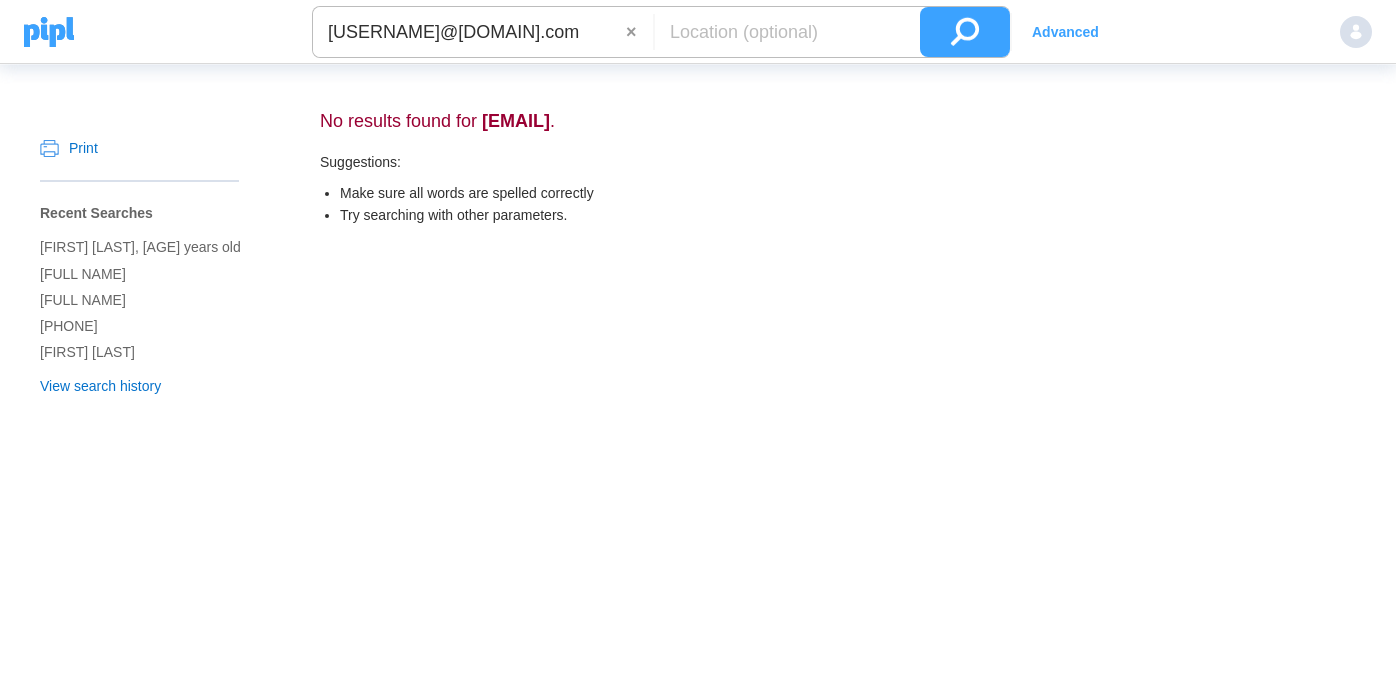 click at bounding box center (965, 32) 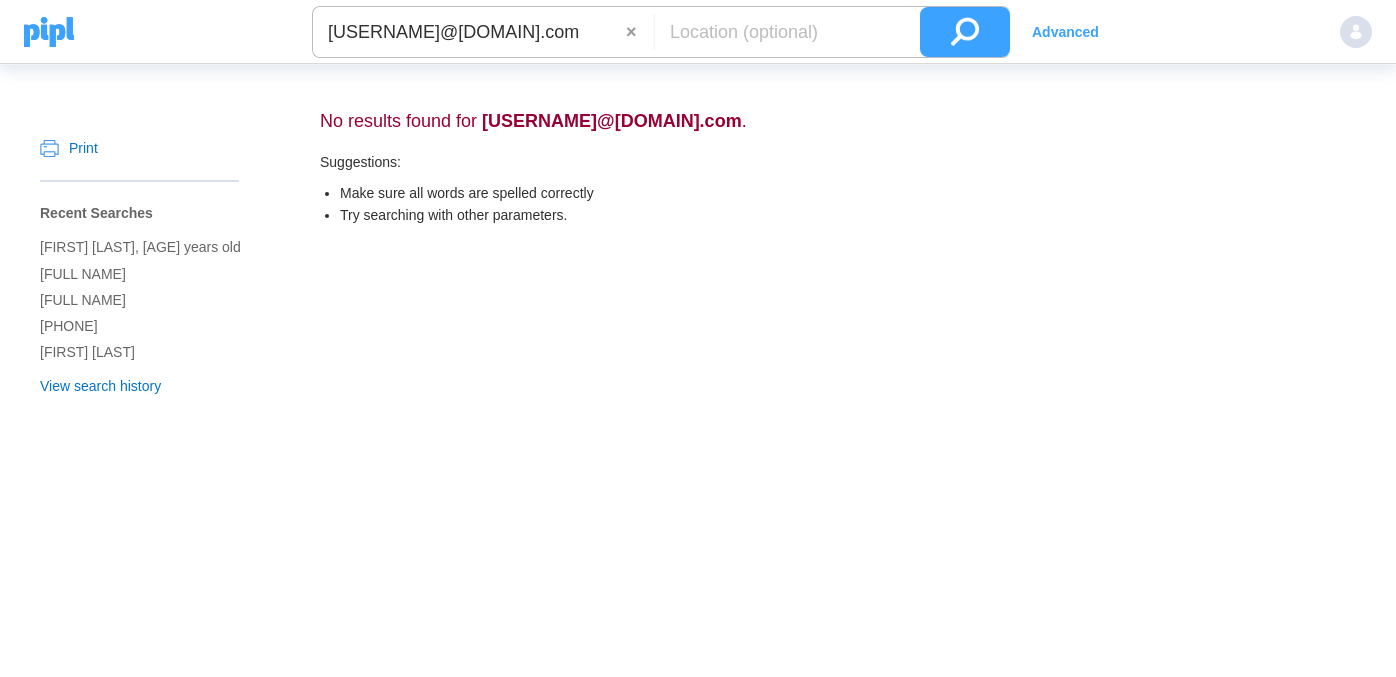 click on "[USERNAME]@[DOMAIN].com" at bounding box center [469, 32] 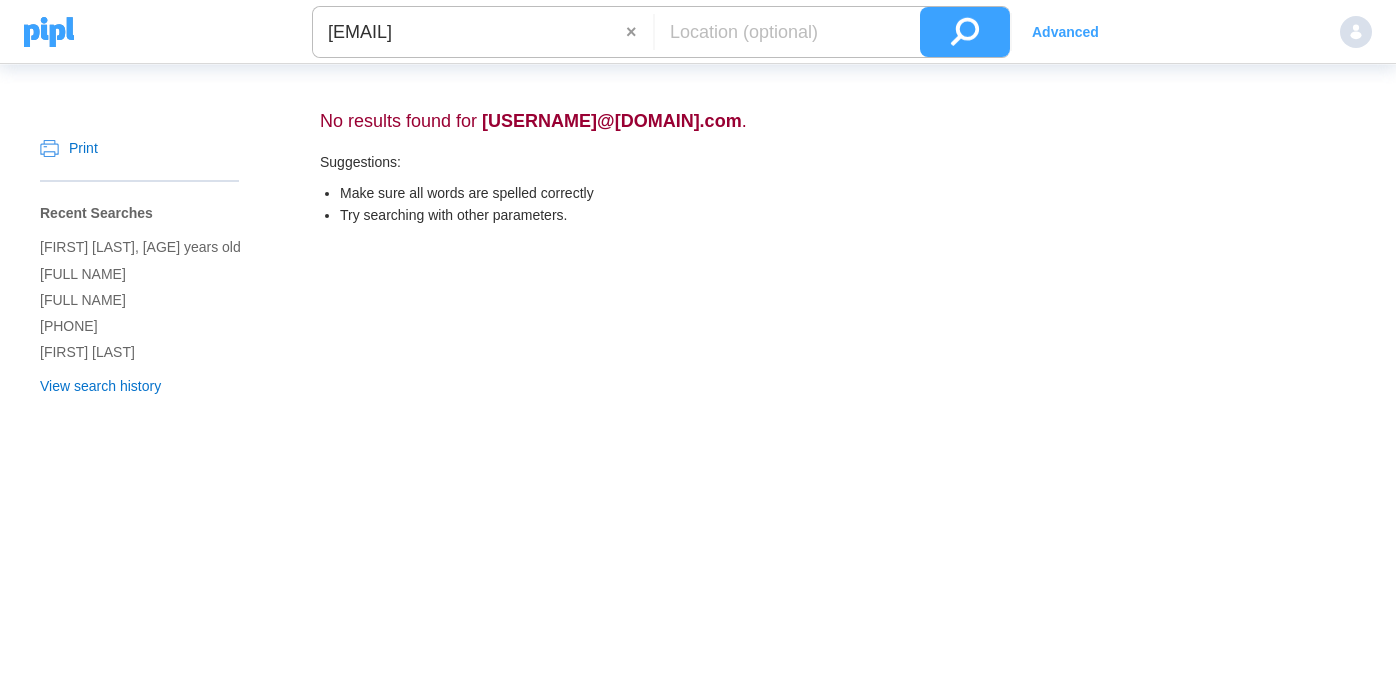click at bounding box center (965, 32) 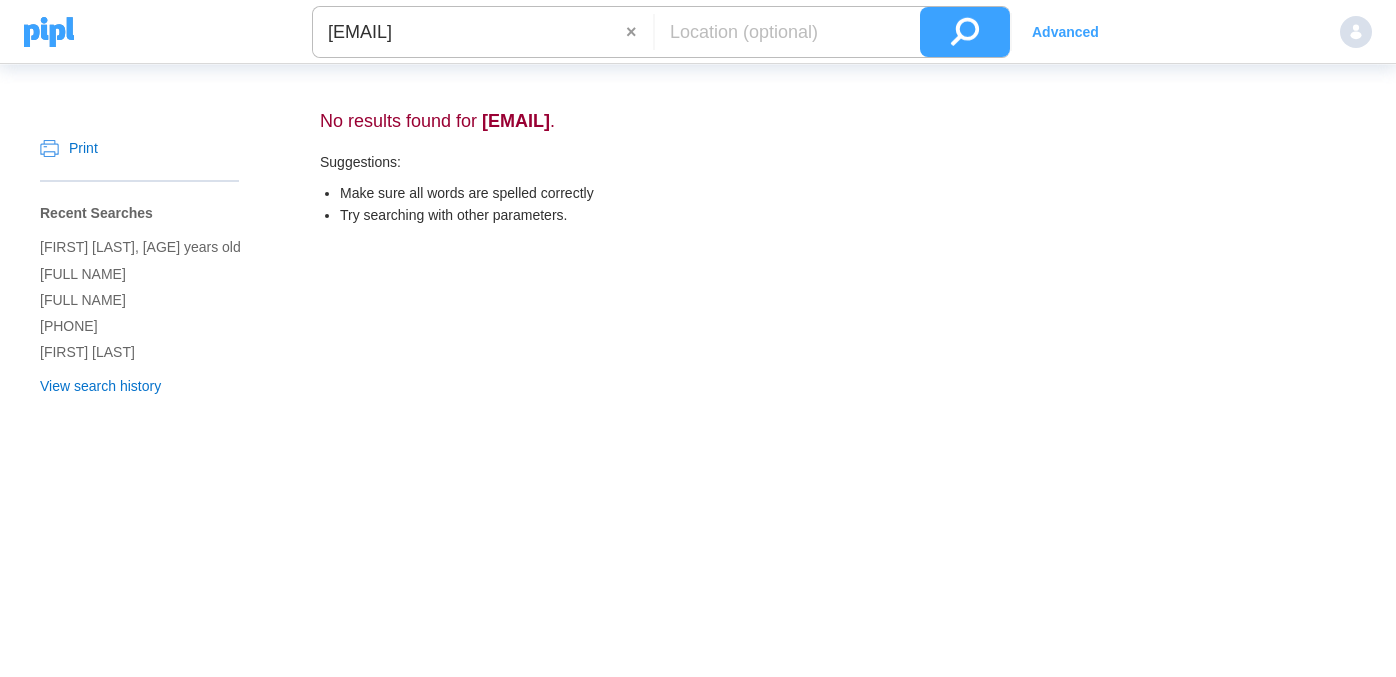 click on "[EMAIL]" at bounding box center [469, 32] 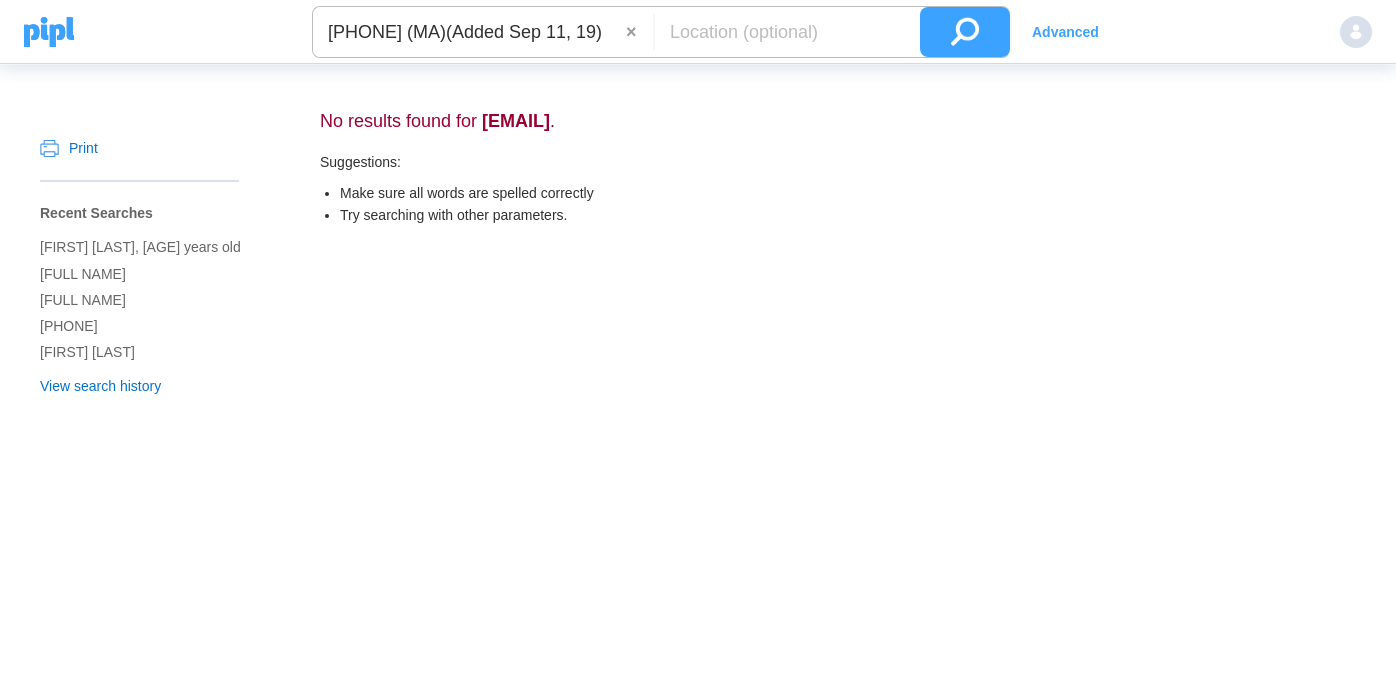 scroll, scrollTop: 0, scrollLeft: 54, axis: horizontal 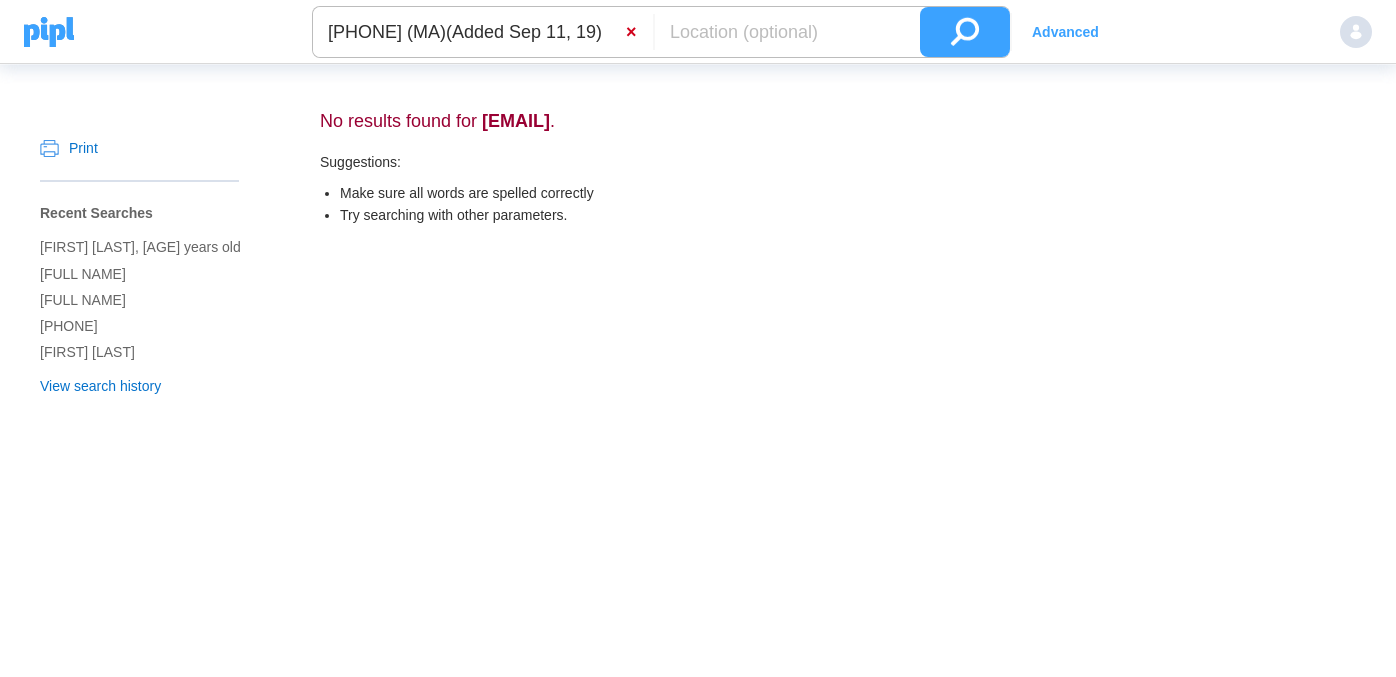 drag, startPoint x: 416, startPoint y: 28, endPoint x: 625, endPoint y: 29, distance: 209.0024 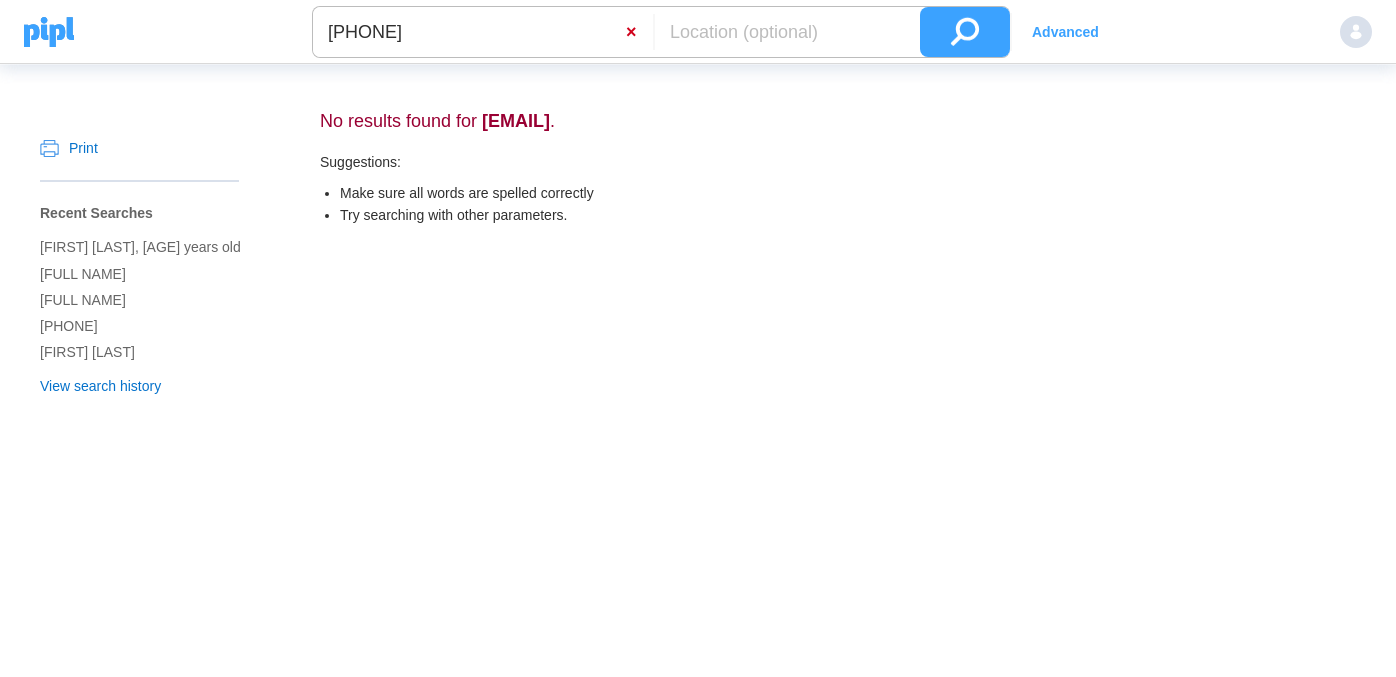 scroll, scrollTop: 0, scrollLeft: 0, axis: both 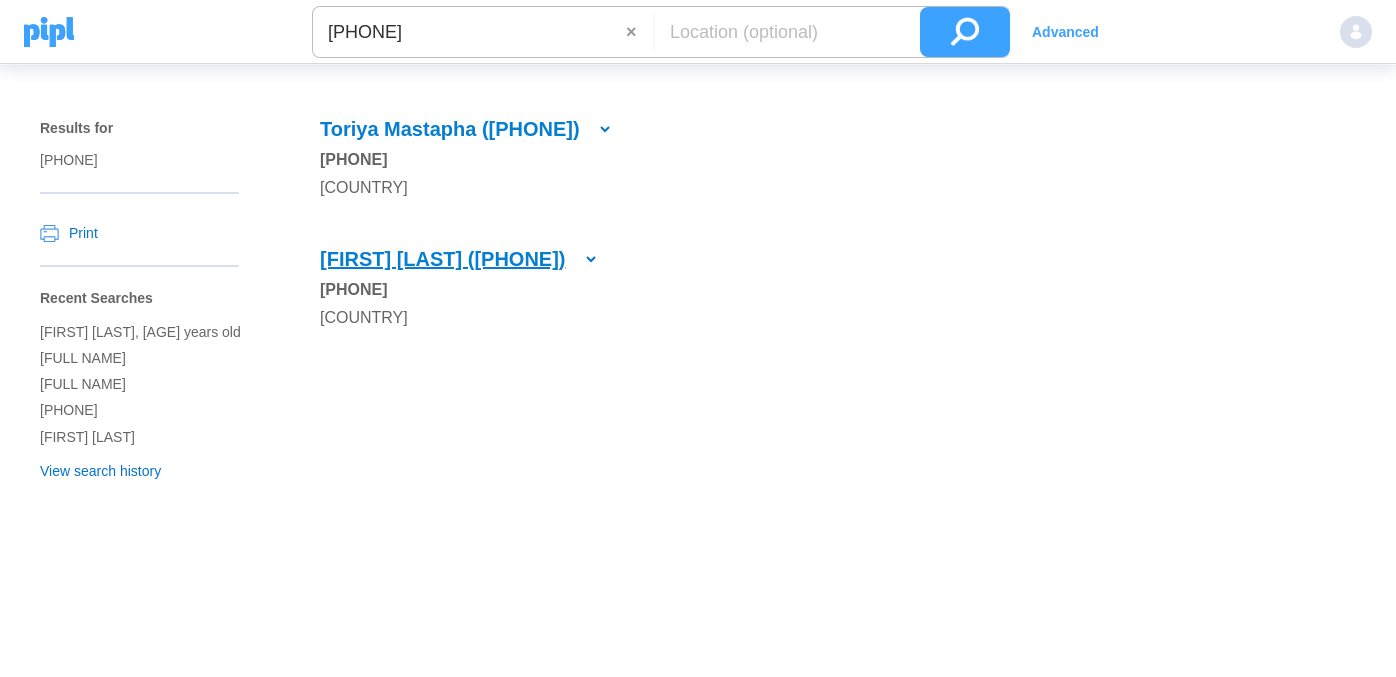 click on "[PHONE]" at bounding box center [531, 129] 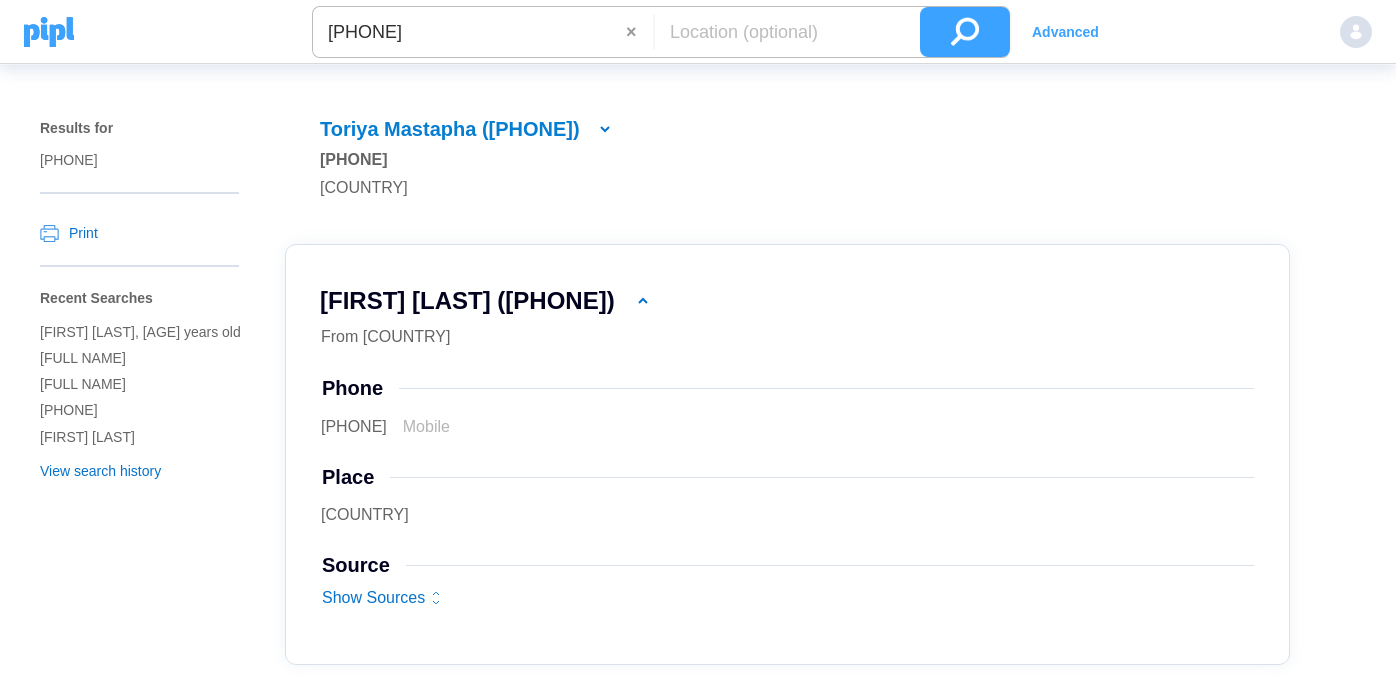click on "[PHONE]" at bounding box center (469, 32) 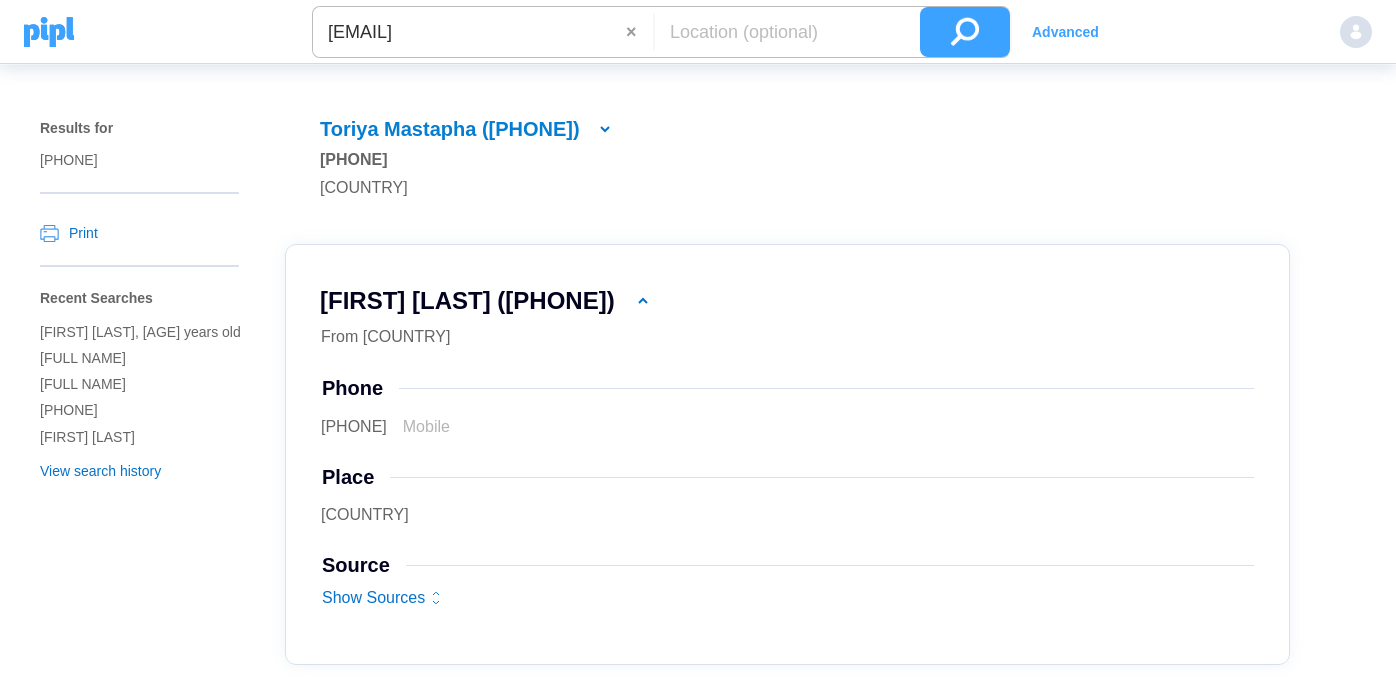 click at bounding box center [965, 32] 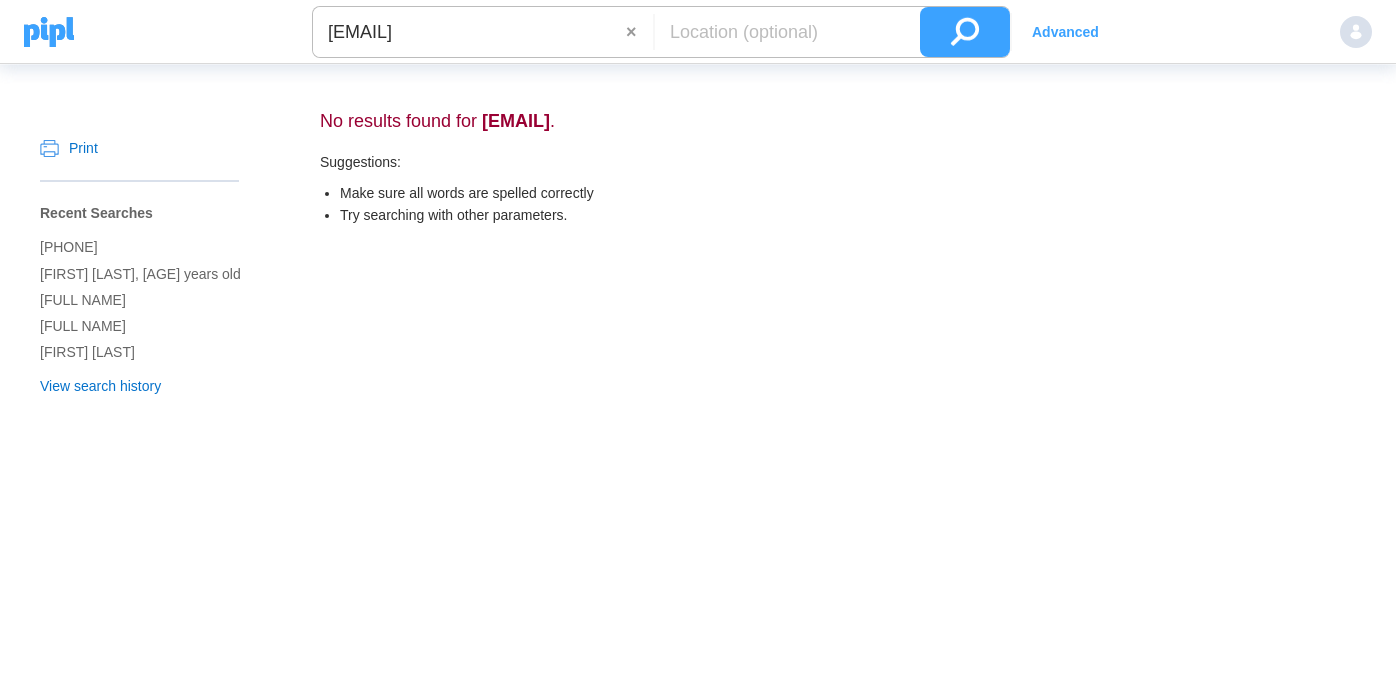 click on "[EMAIL]" at bounding box center (469, 32) 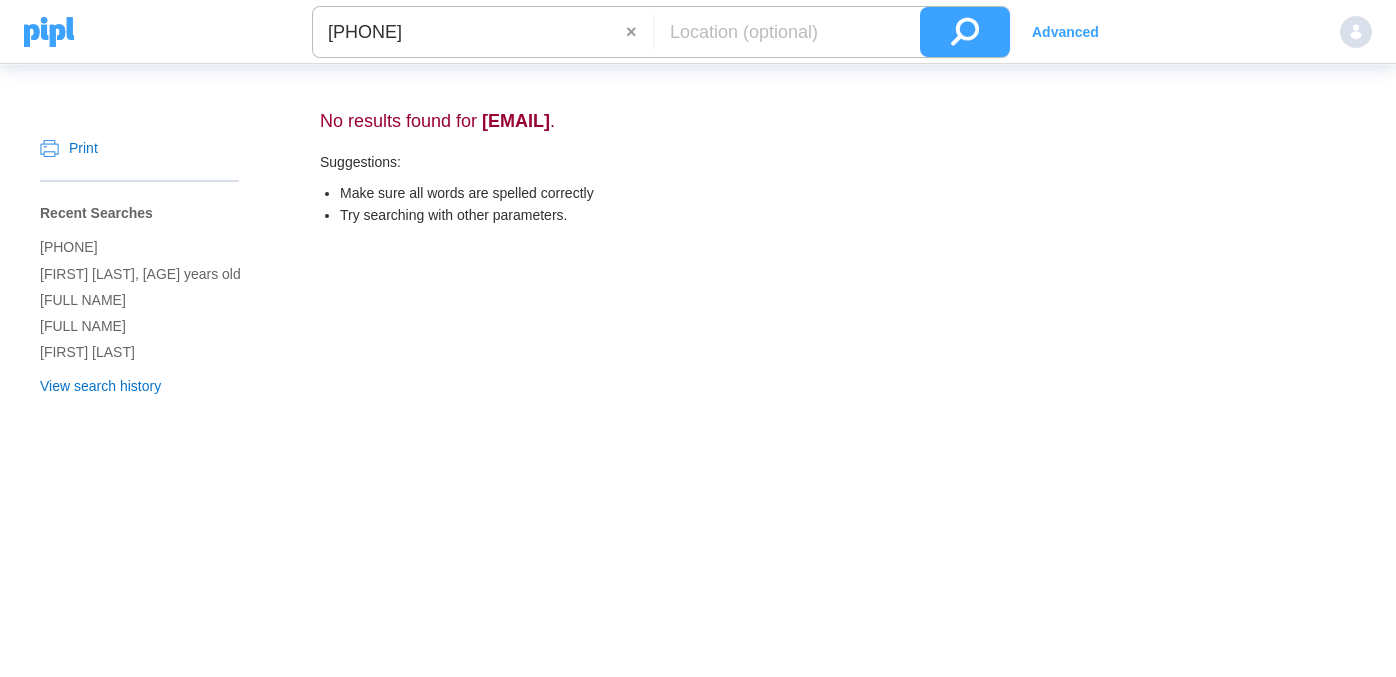 click at bounding box center (965, 32) 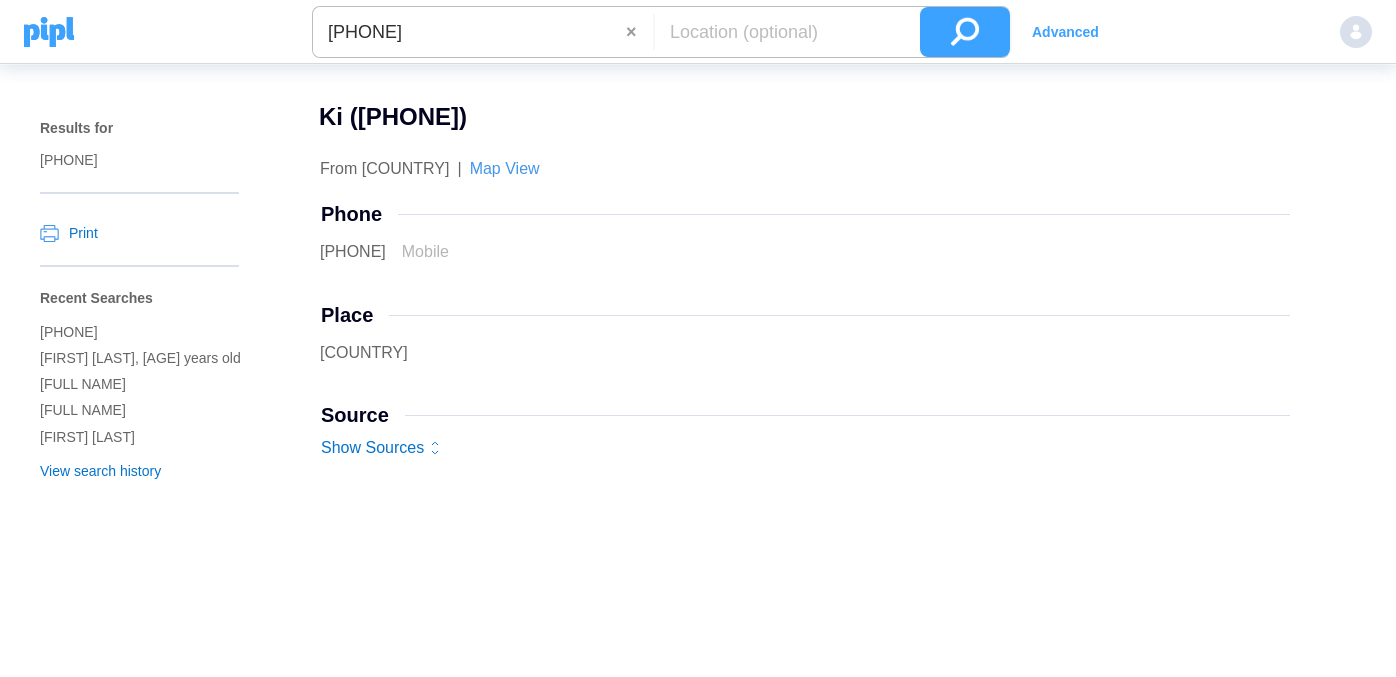 click on "[PHONE]" at bounding box center [469, 32] 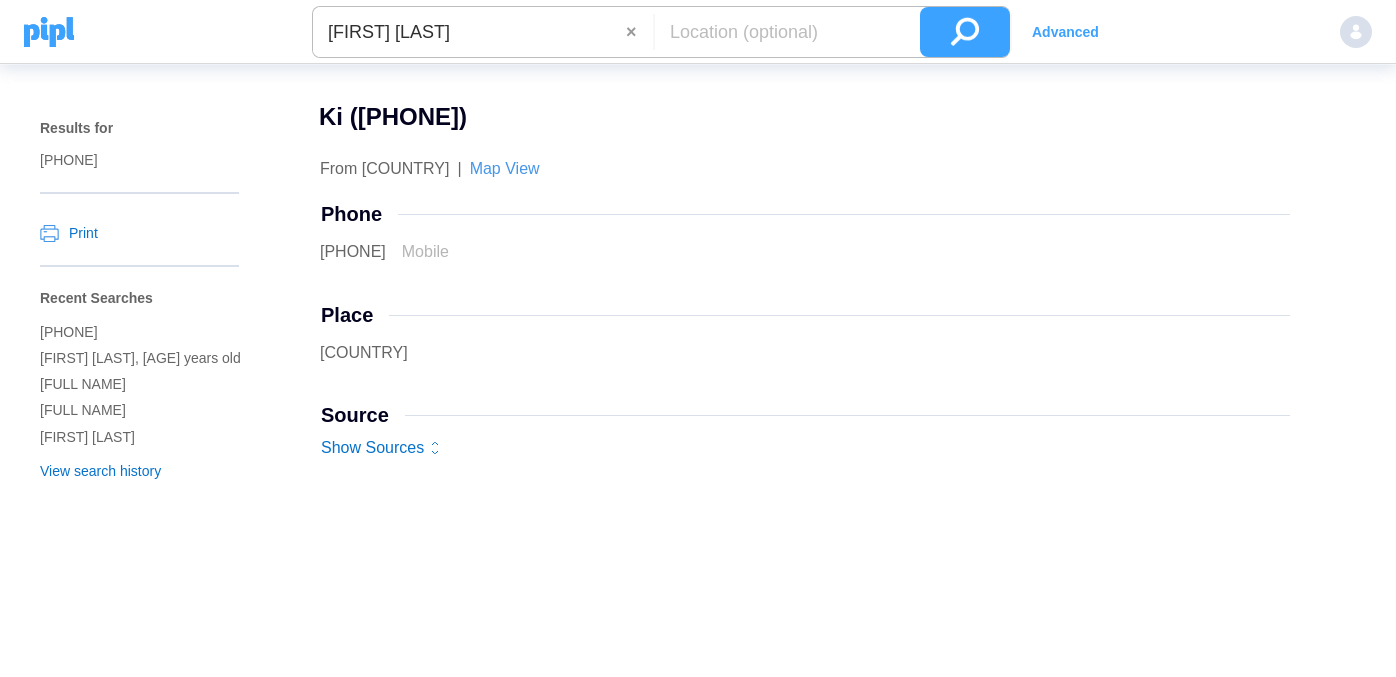 type on "[FIRST] [LAST]" 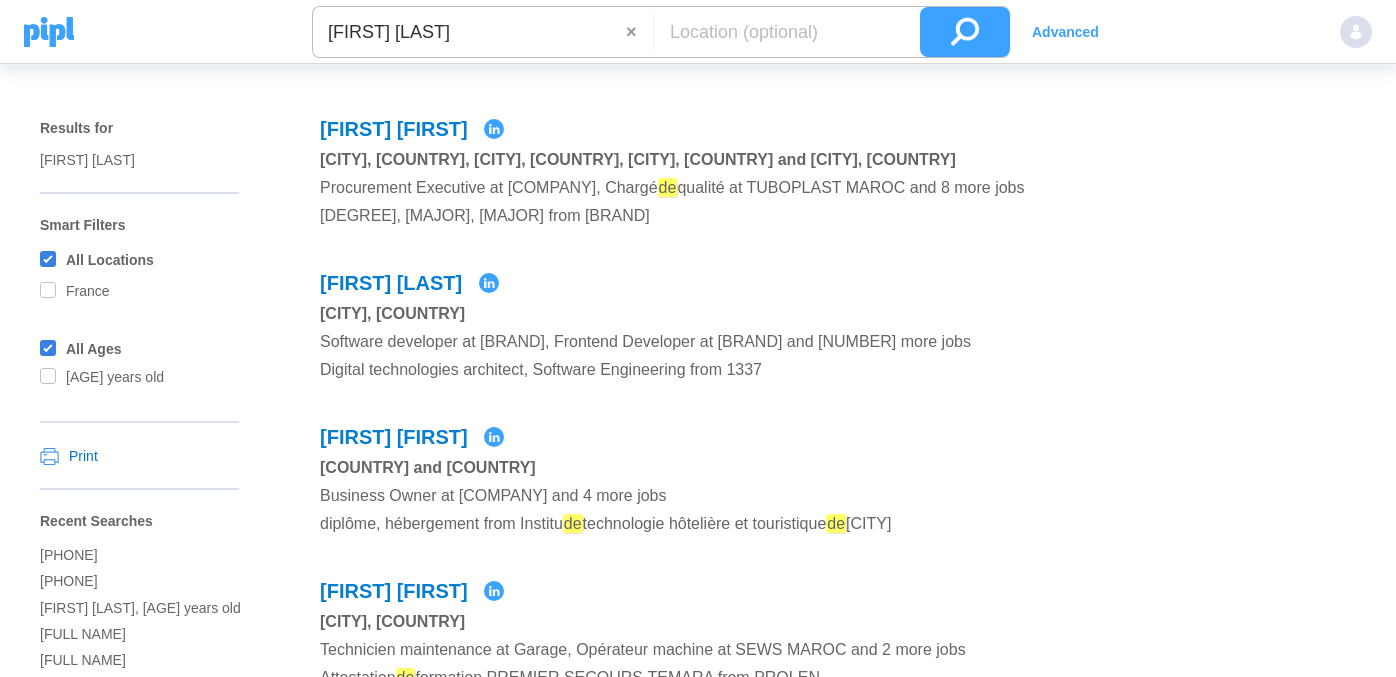 click on "Advanced" at bounding box center [1065, 32] 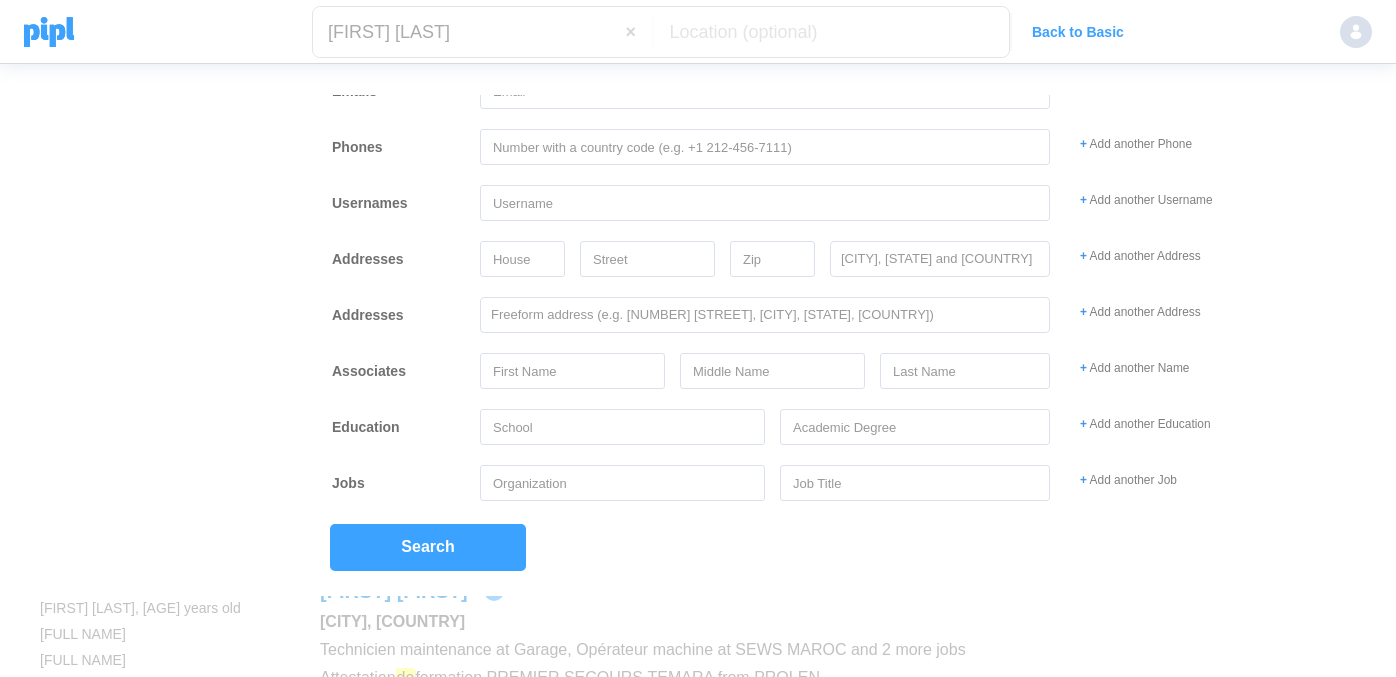 scroll, scrollTop: 146, scrollLeft: 0, axis: vertical 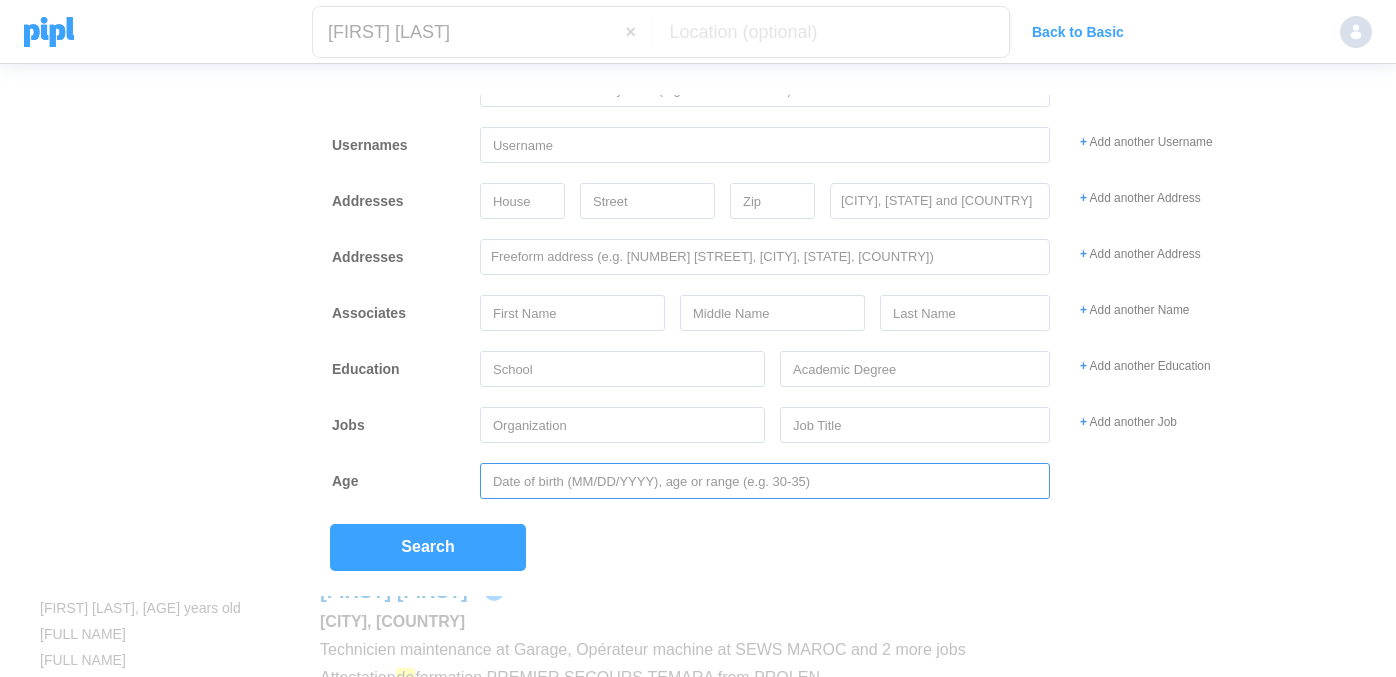click at bounding box center [765, 481] 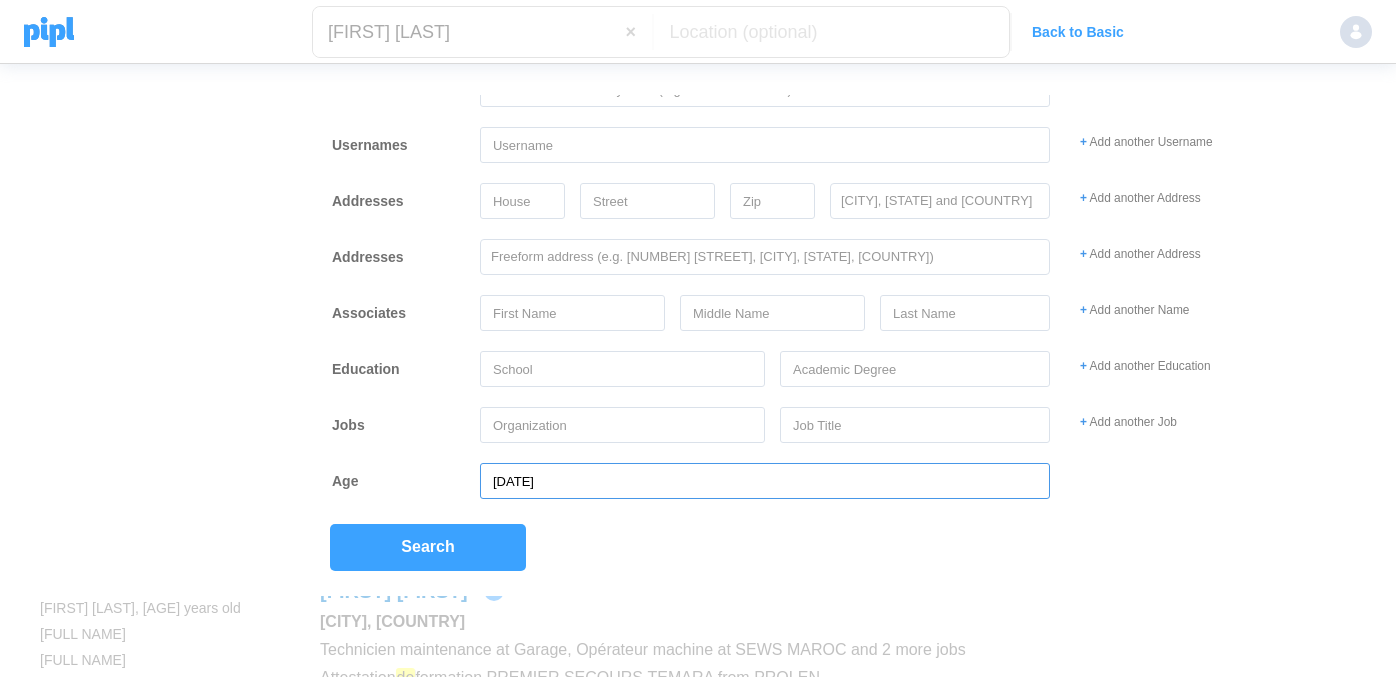 type on "[DATE]" 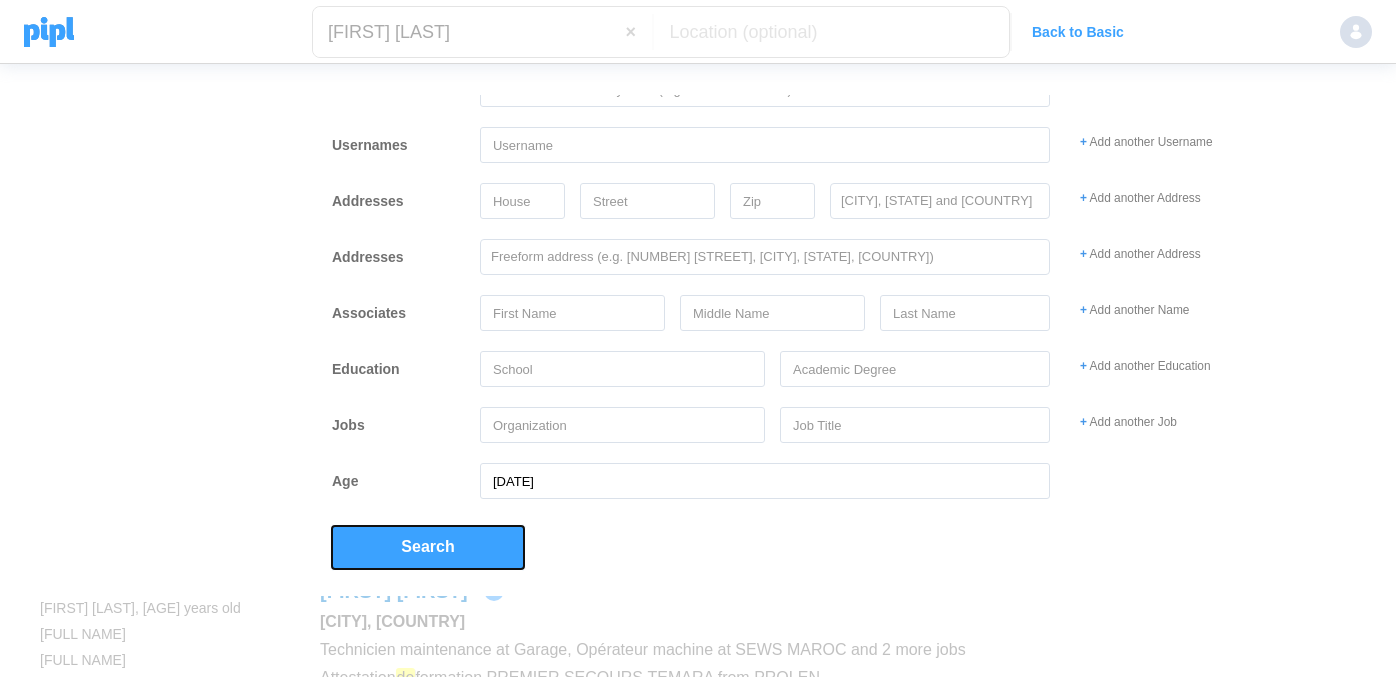 click on "Search" at bounding box center (428, 547) 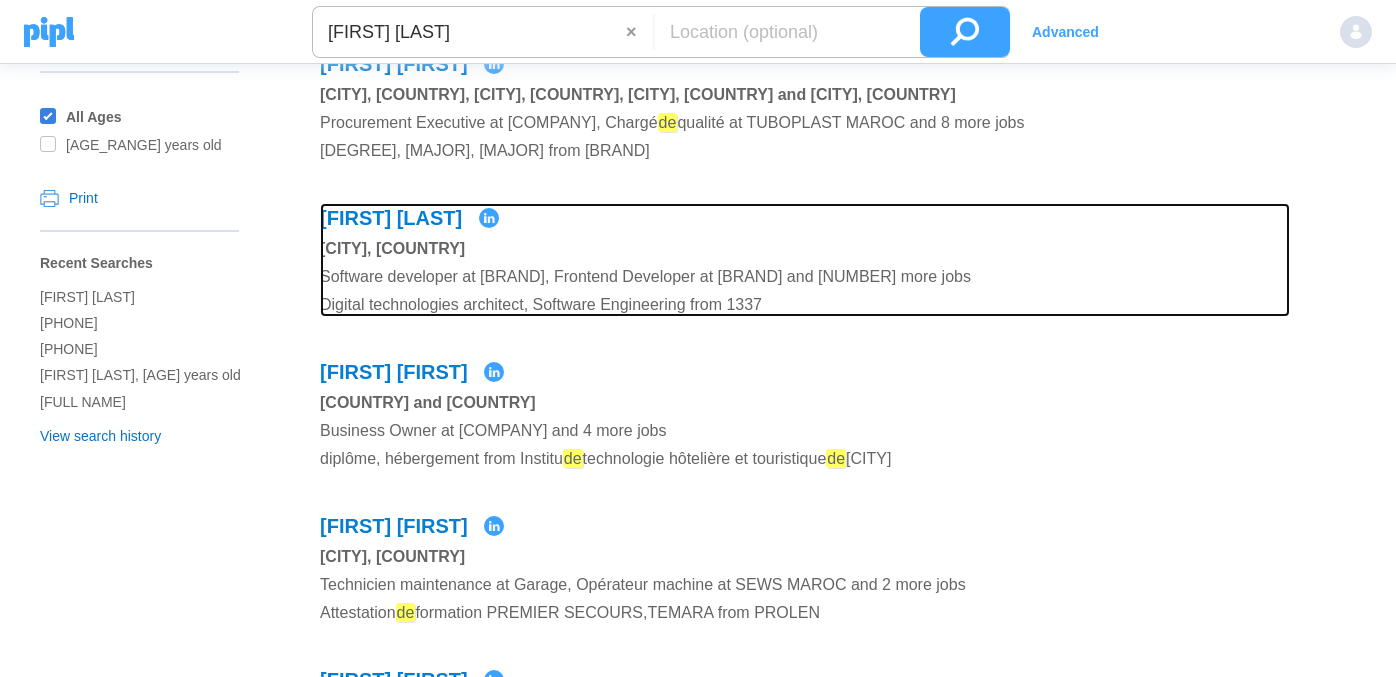 scroll, scrollTop: 262, scrollLeft: 0, axis: vertical 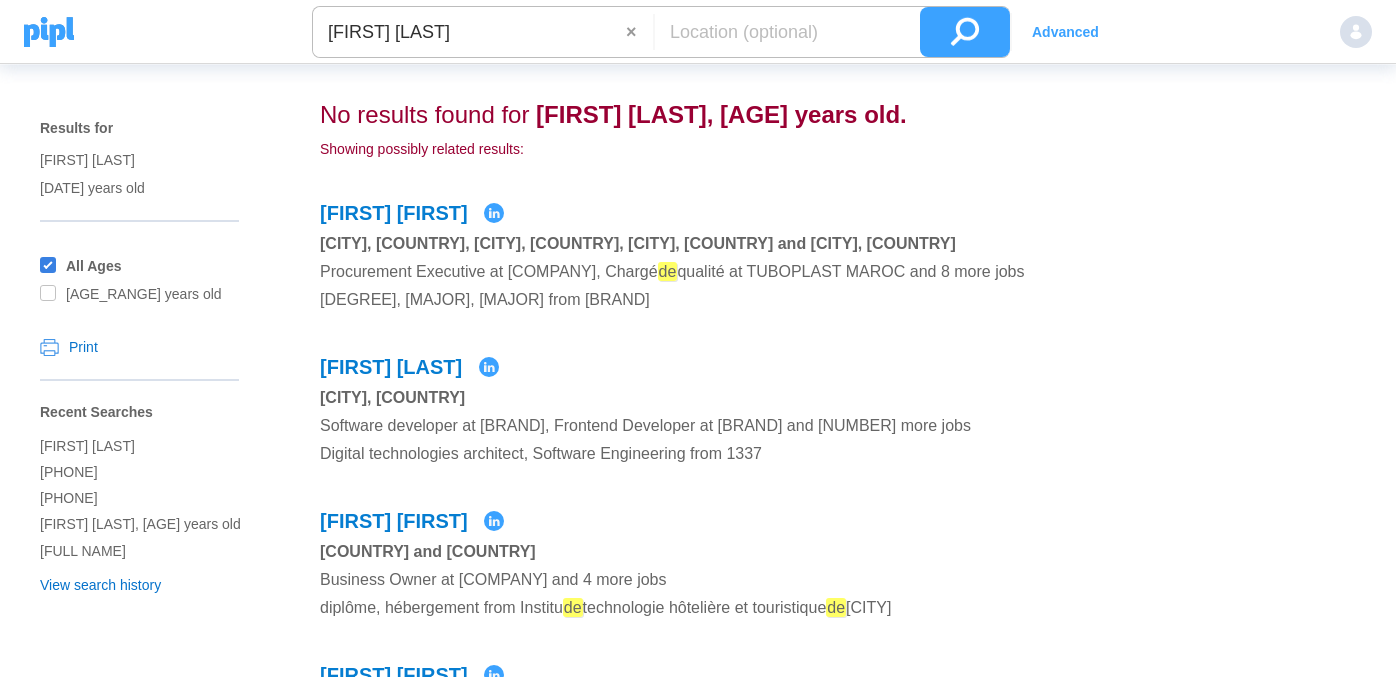 click on "[FIRST] [LAST]" at bounding box center [469, 32] 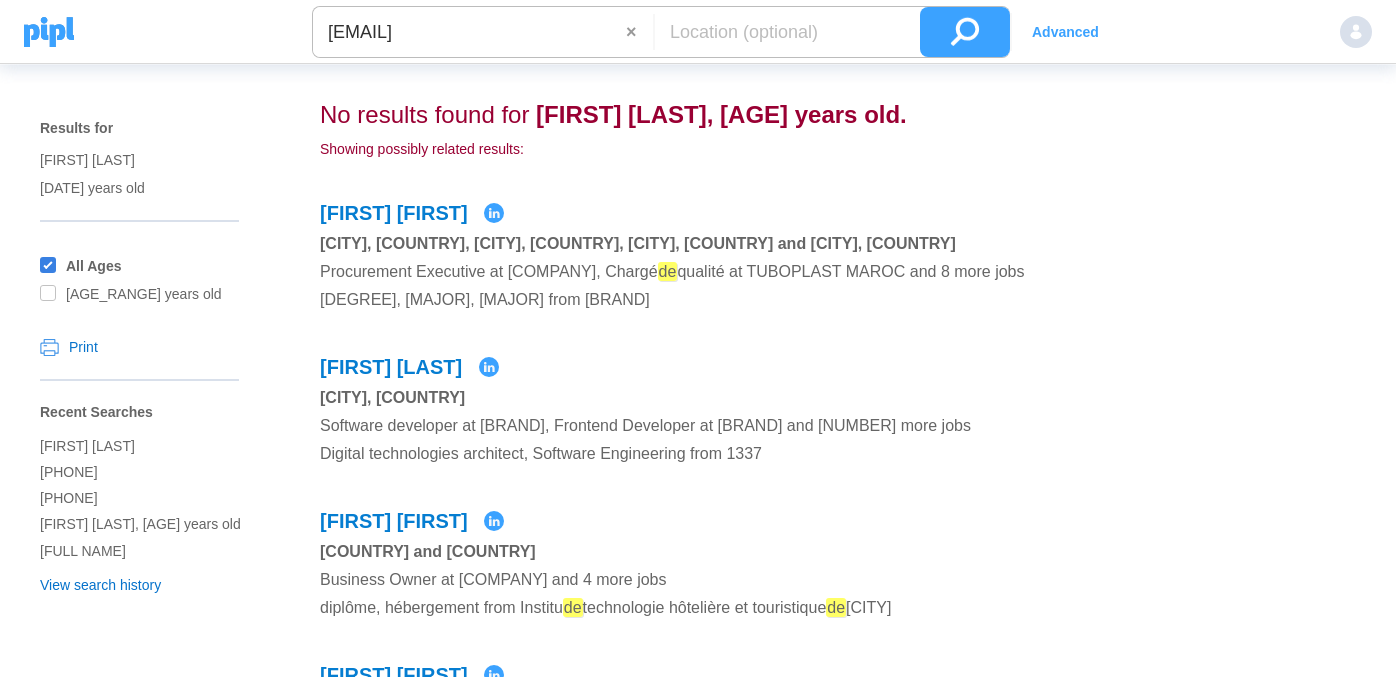 click at bounding box center [965, 32] 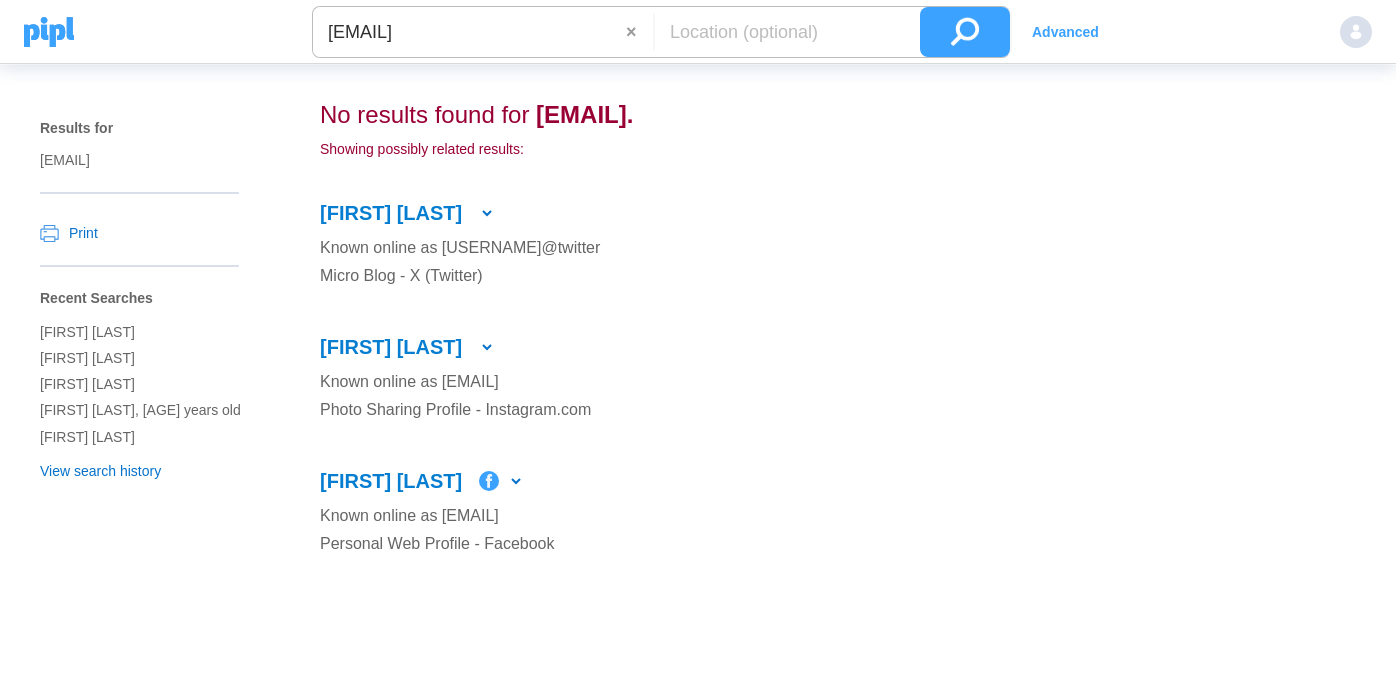 click at bounding box center [487, 213] 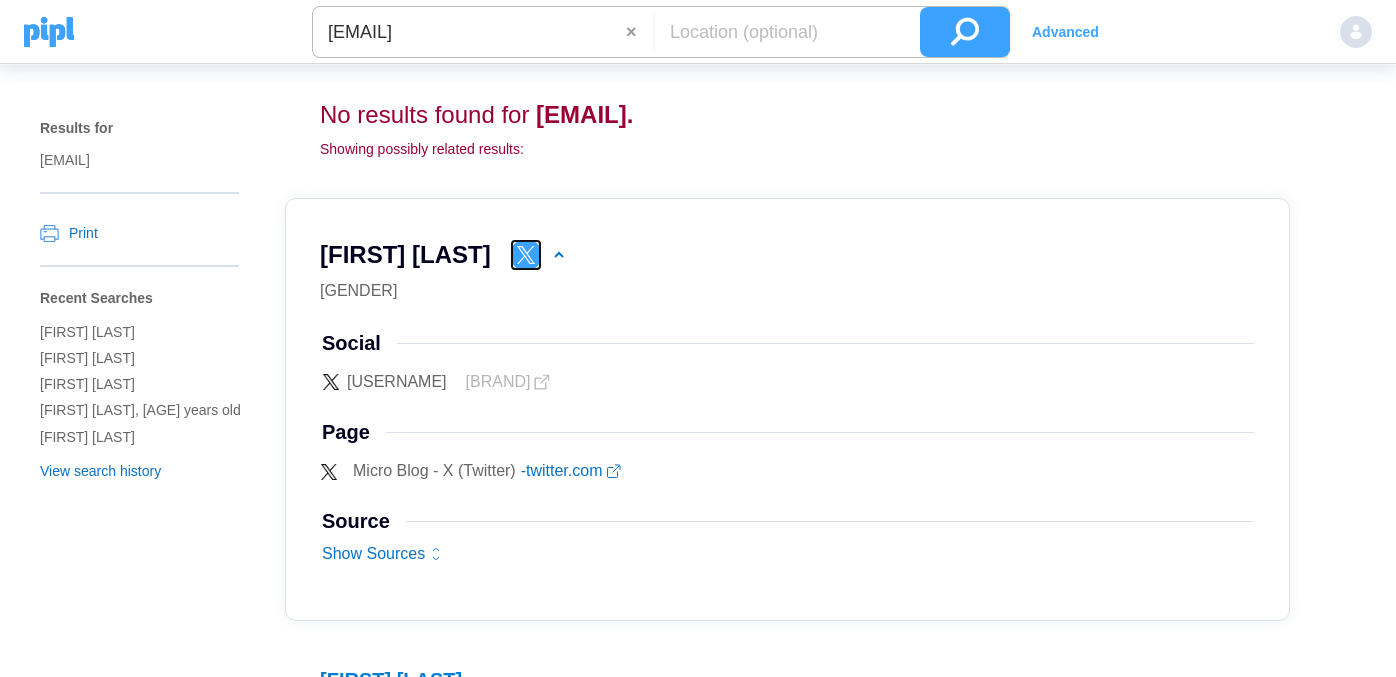 drag, startPoint x: 512, startPoint y: 256, endPoint x: 548, endPoint y: 274, distance: 40.24922 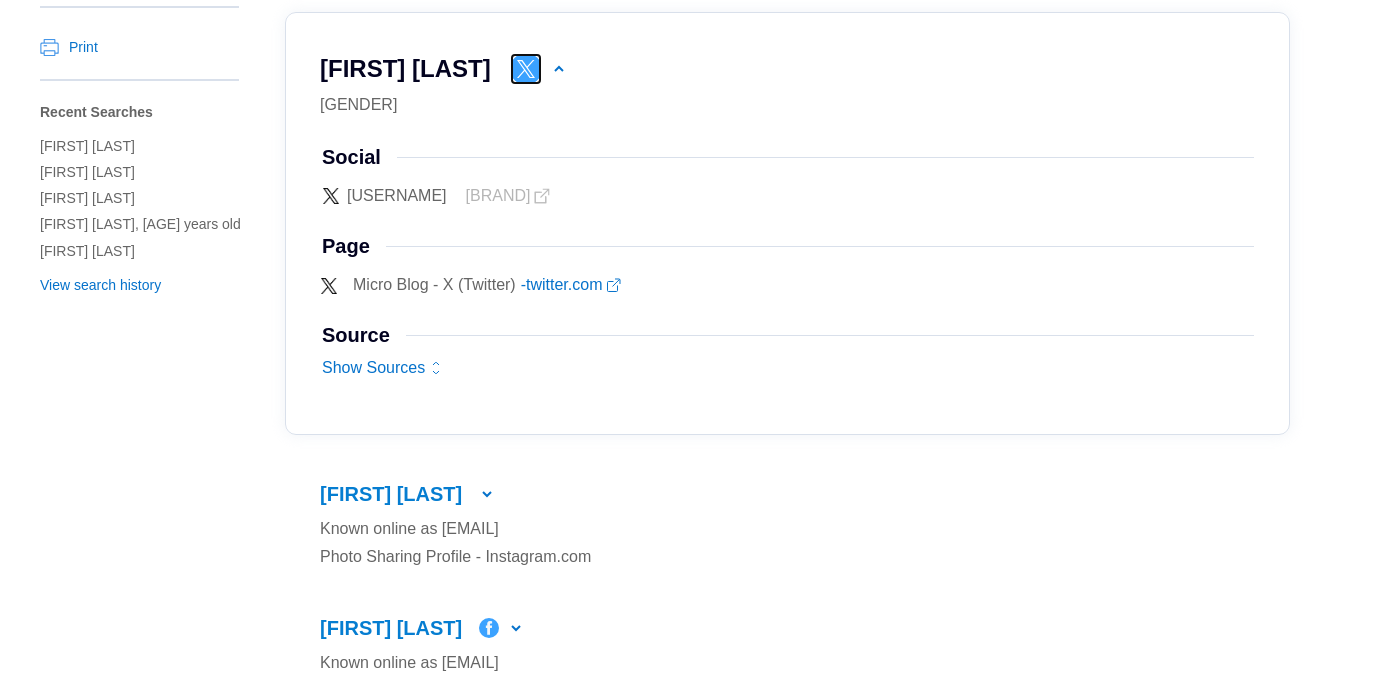 scroll, scrollTop: 269, scrollLeft: 0, axis: vertical 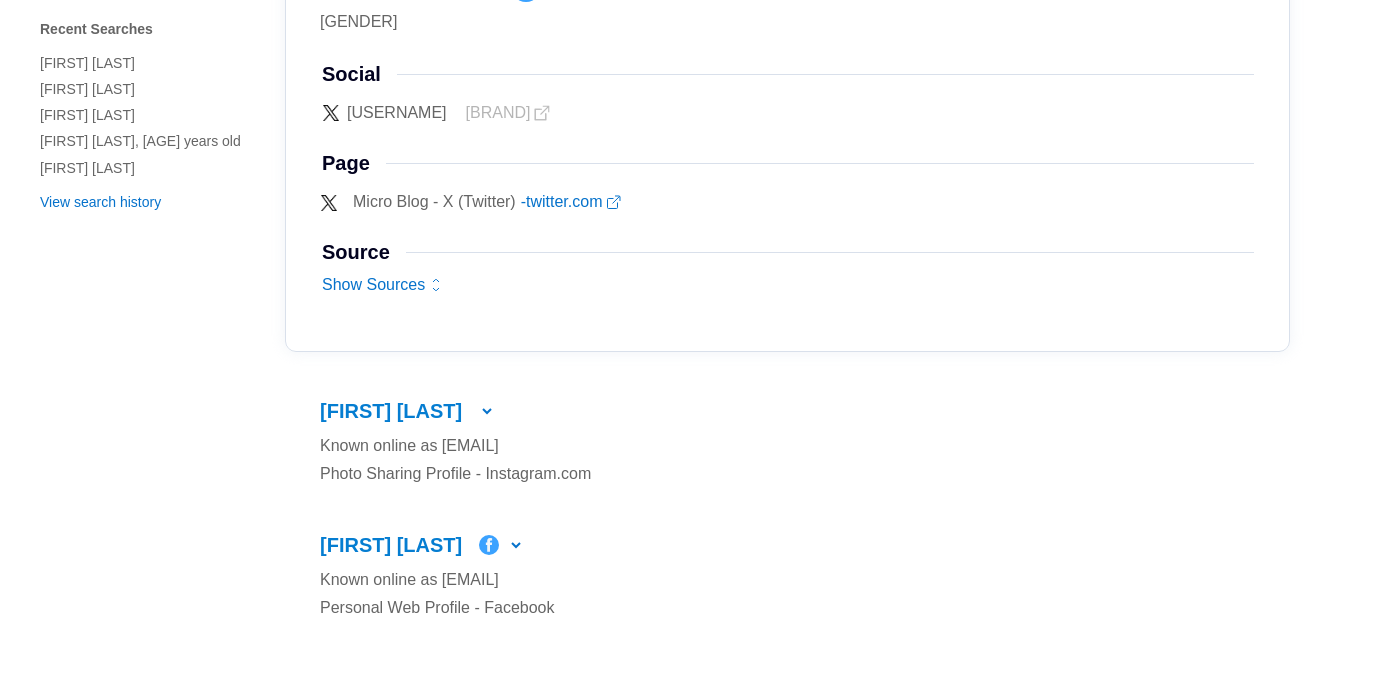 click at bounding box center [516, 545] 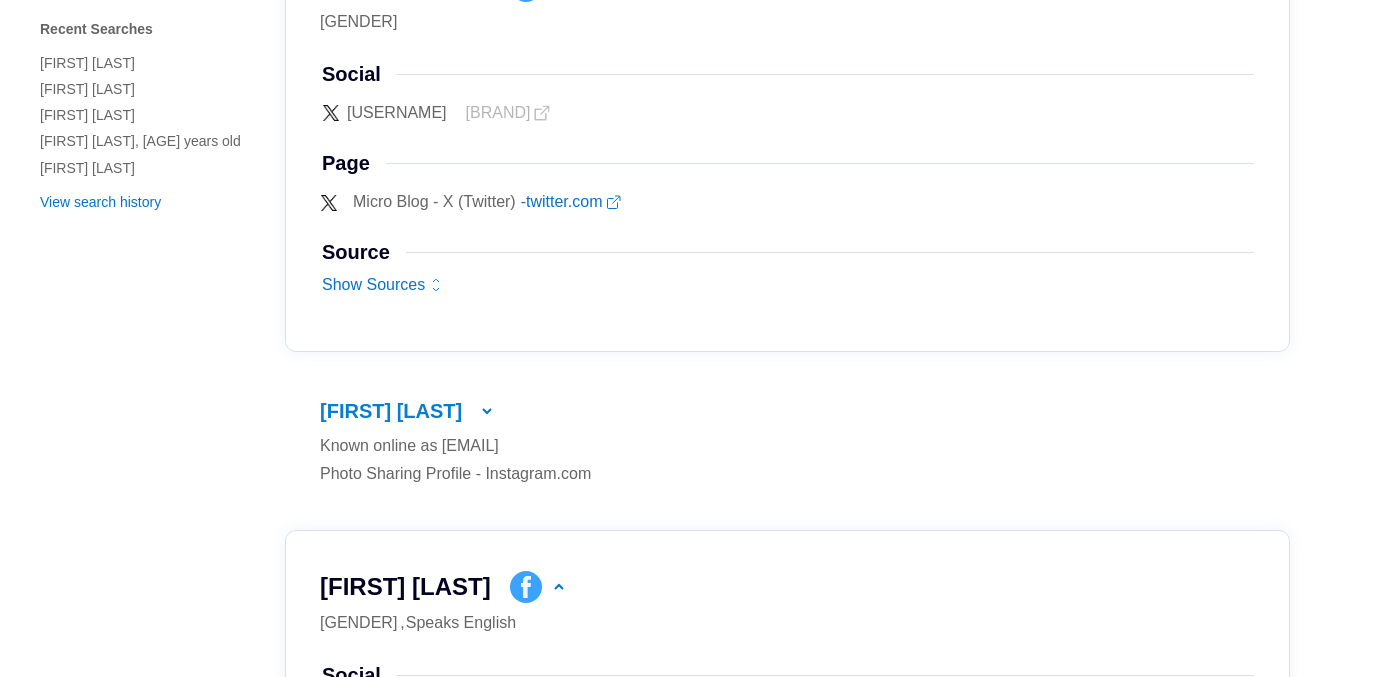 click at bounding box center (487, 411) 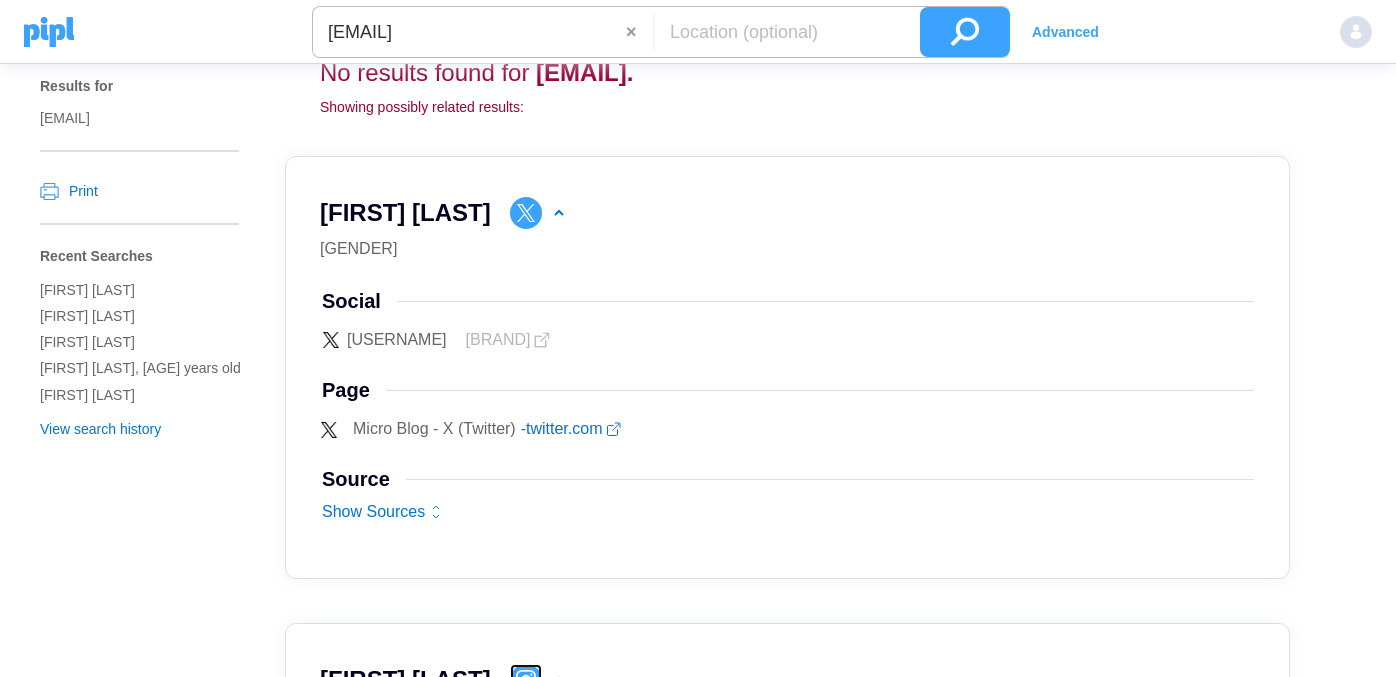 scroll, scrollTop: 0, scrollLeft: 0, axis: both 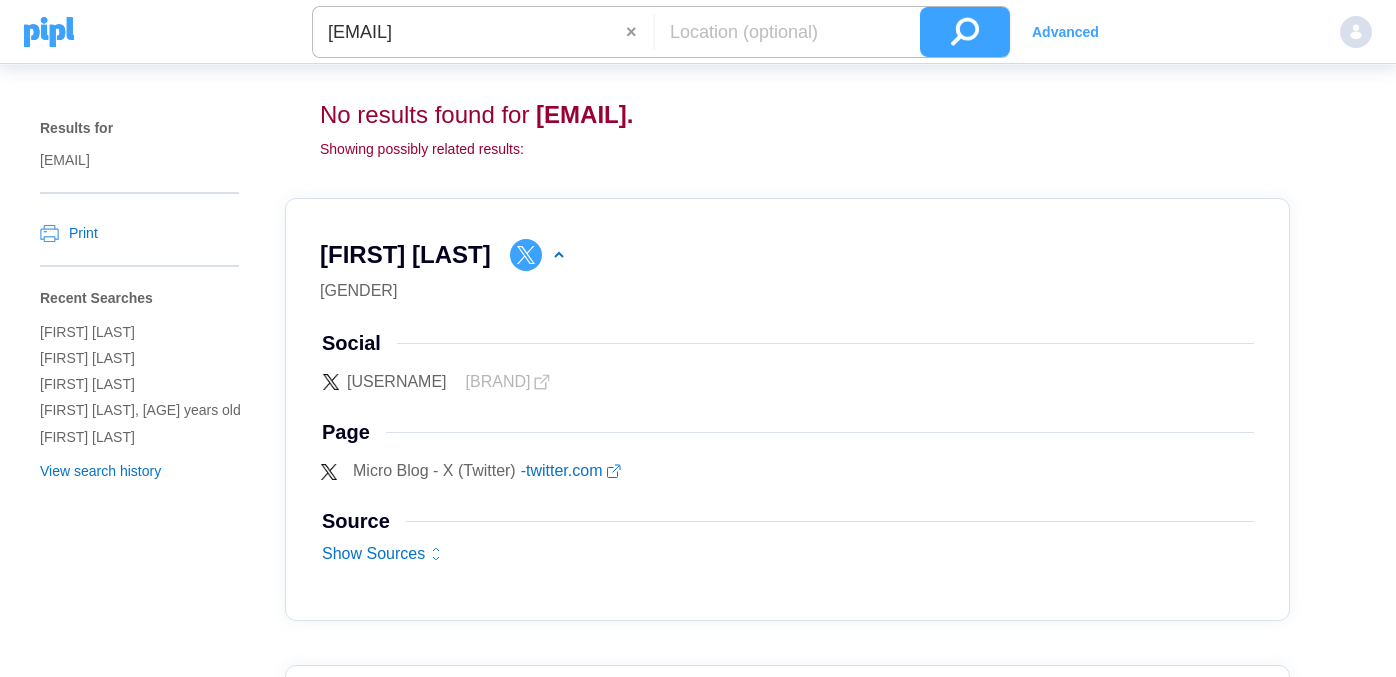 click on "[EMAIL]" at bounding box center [469, 32] 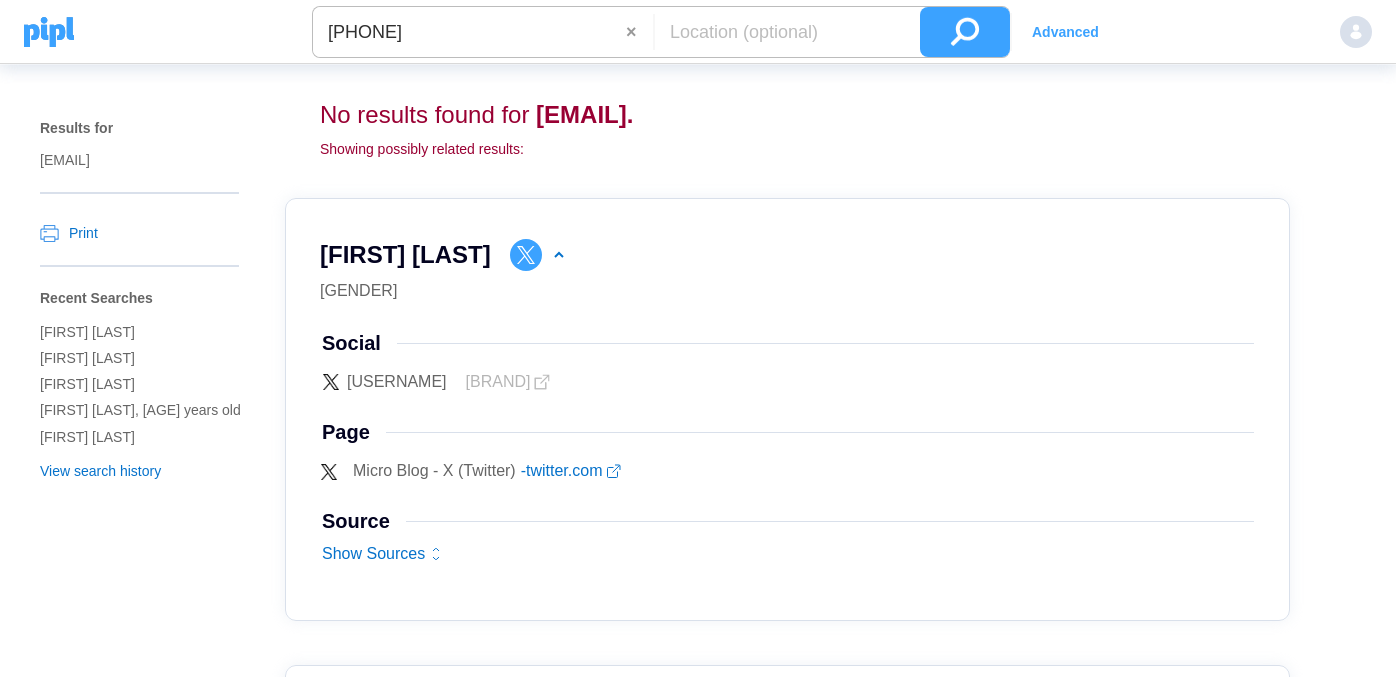 click at bounding box center (965, 32) 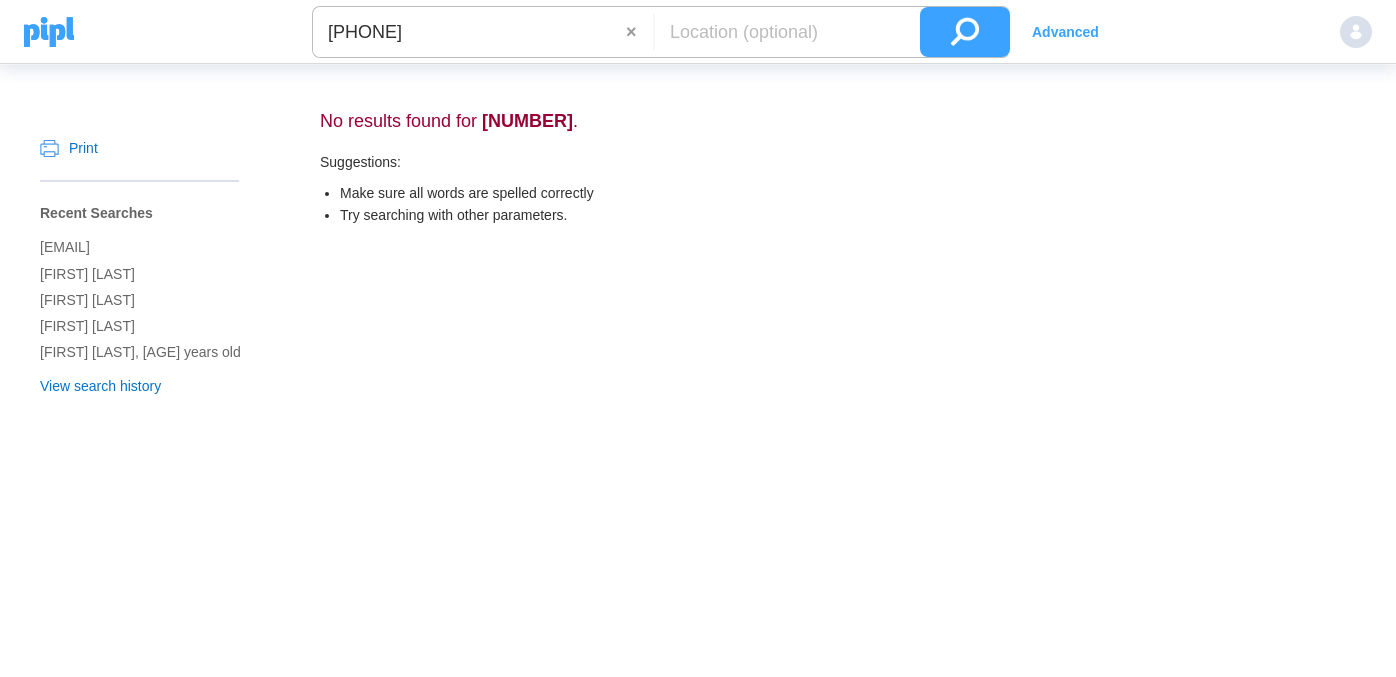 click on "[PHONE]" at bounding box center [469, 32] 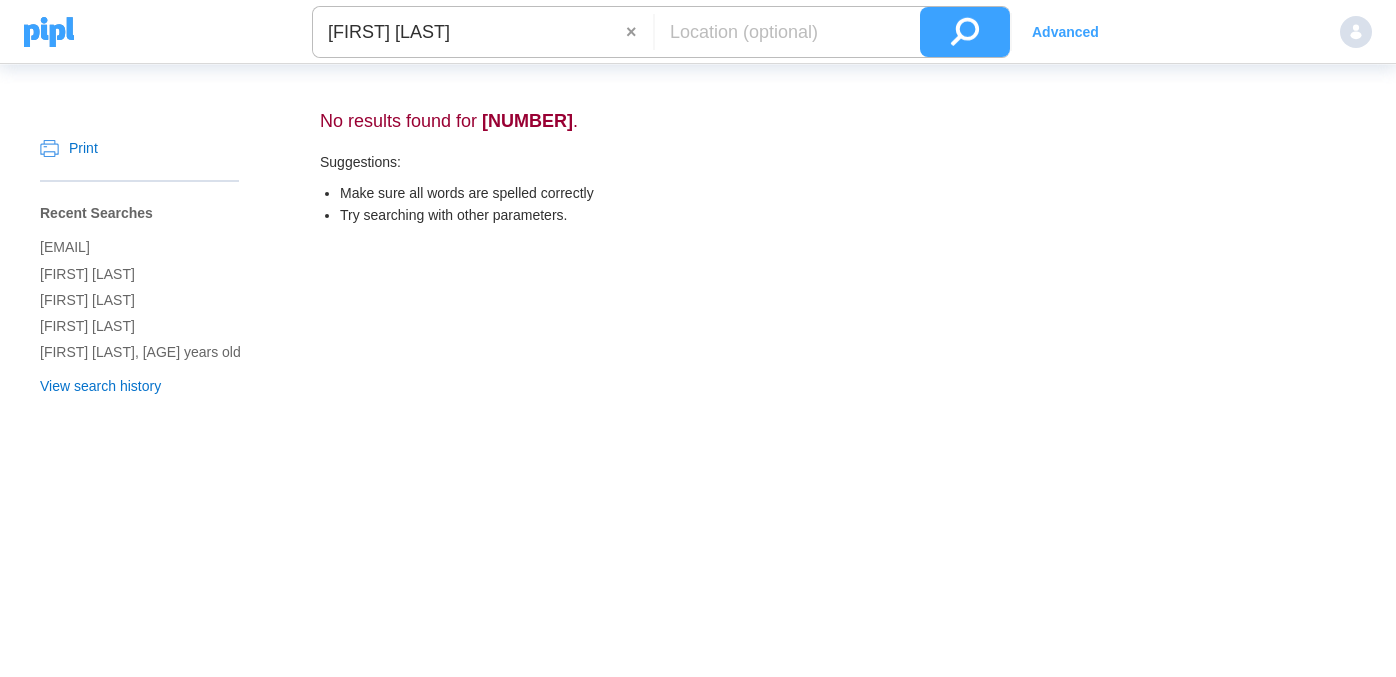 type on "[FIRST] [LAST]" 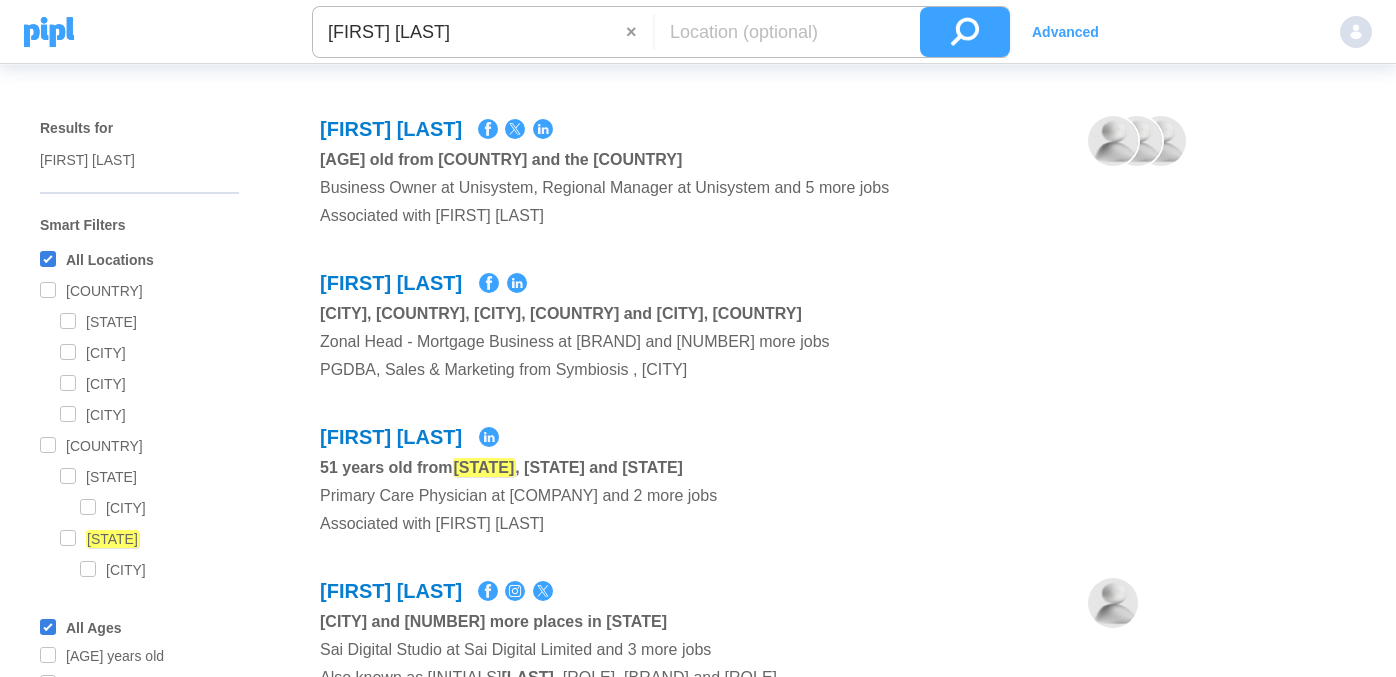 click on "Advanced" at bounding box center (1065, 32) 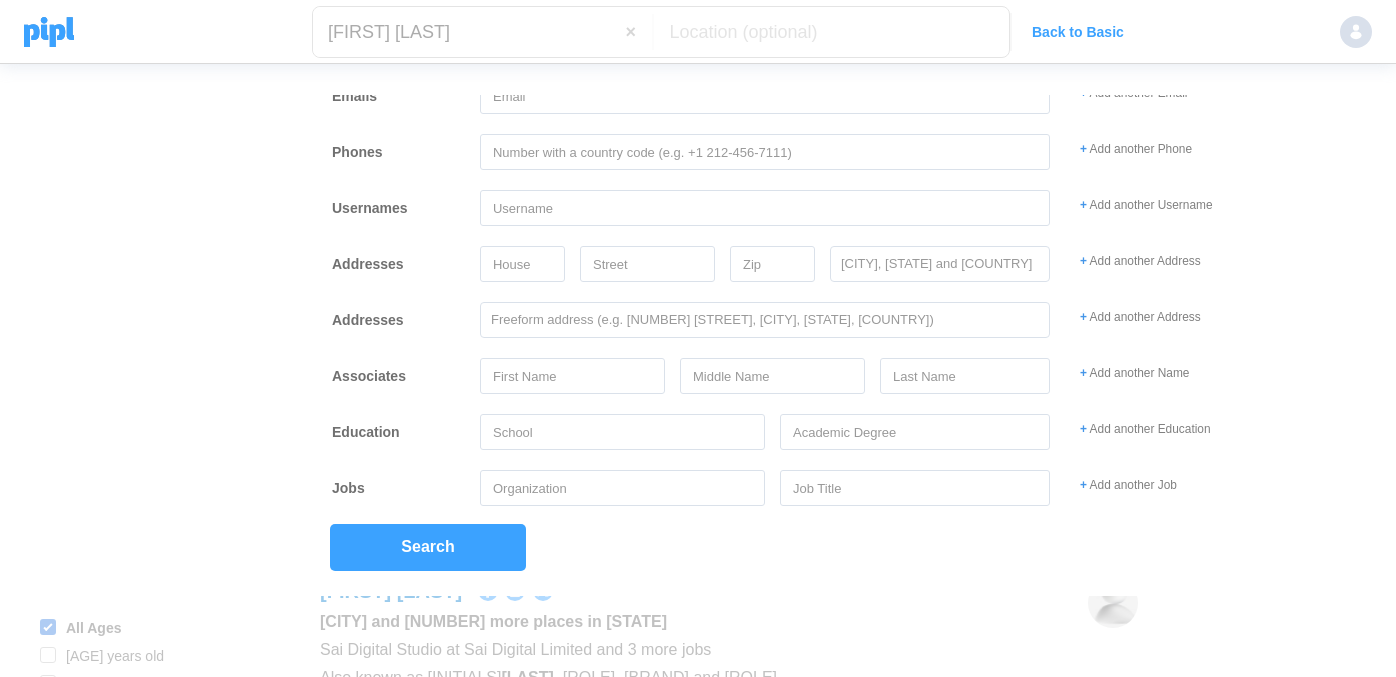 scroll, scrollTop: 146, scrollLeft: 0, axis: vertical 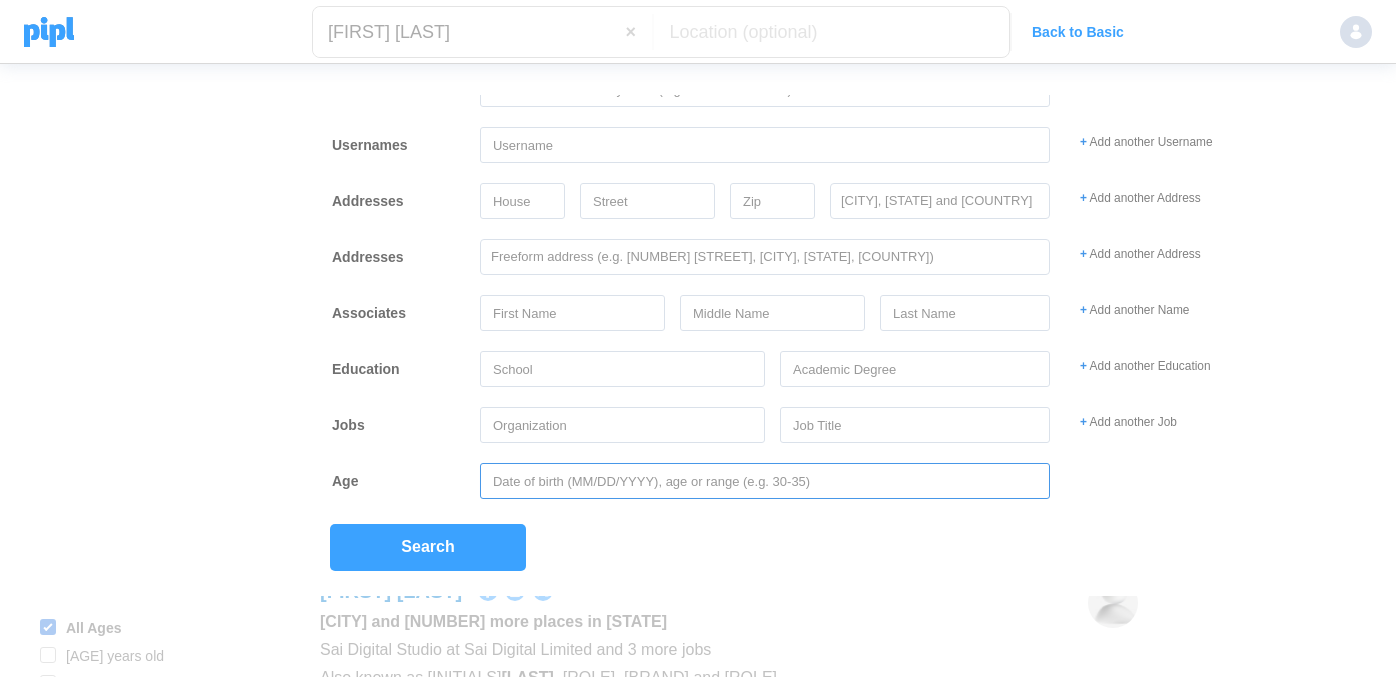 click at bounding box center (765, 481) 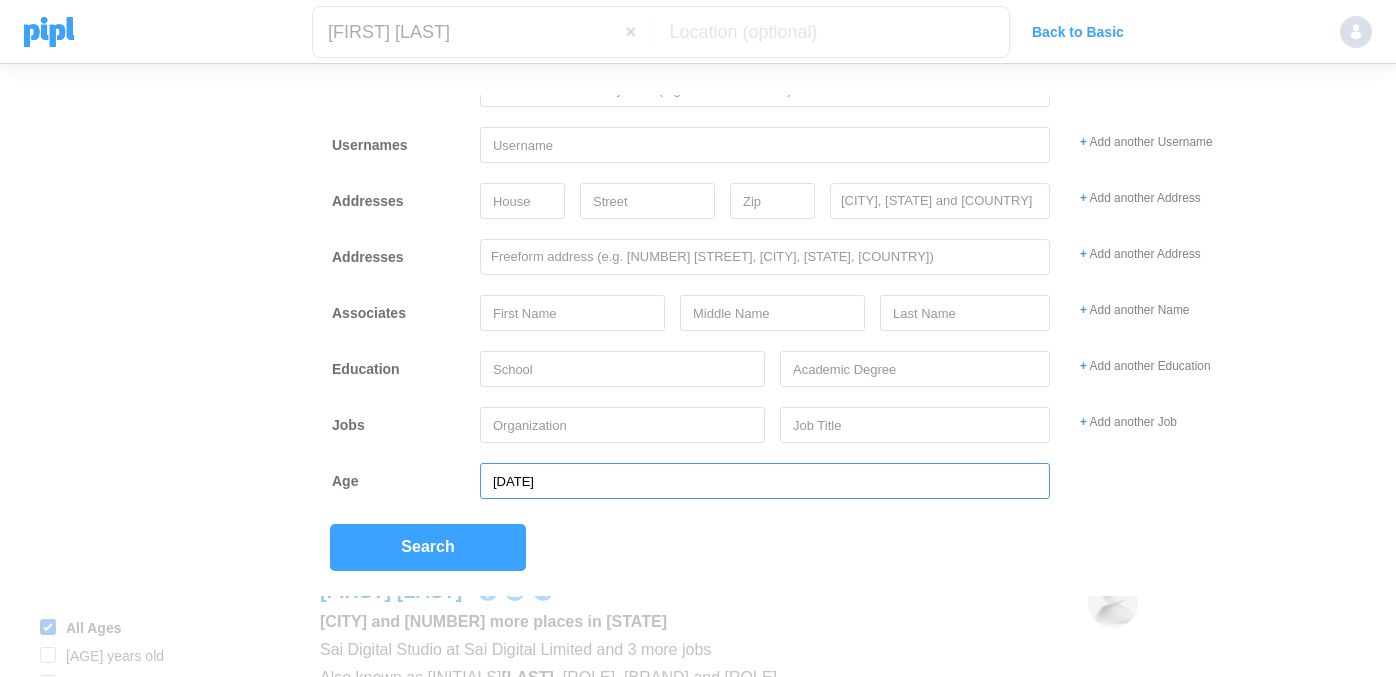 type on "[DATE]" 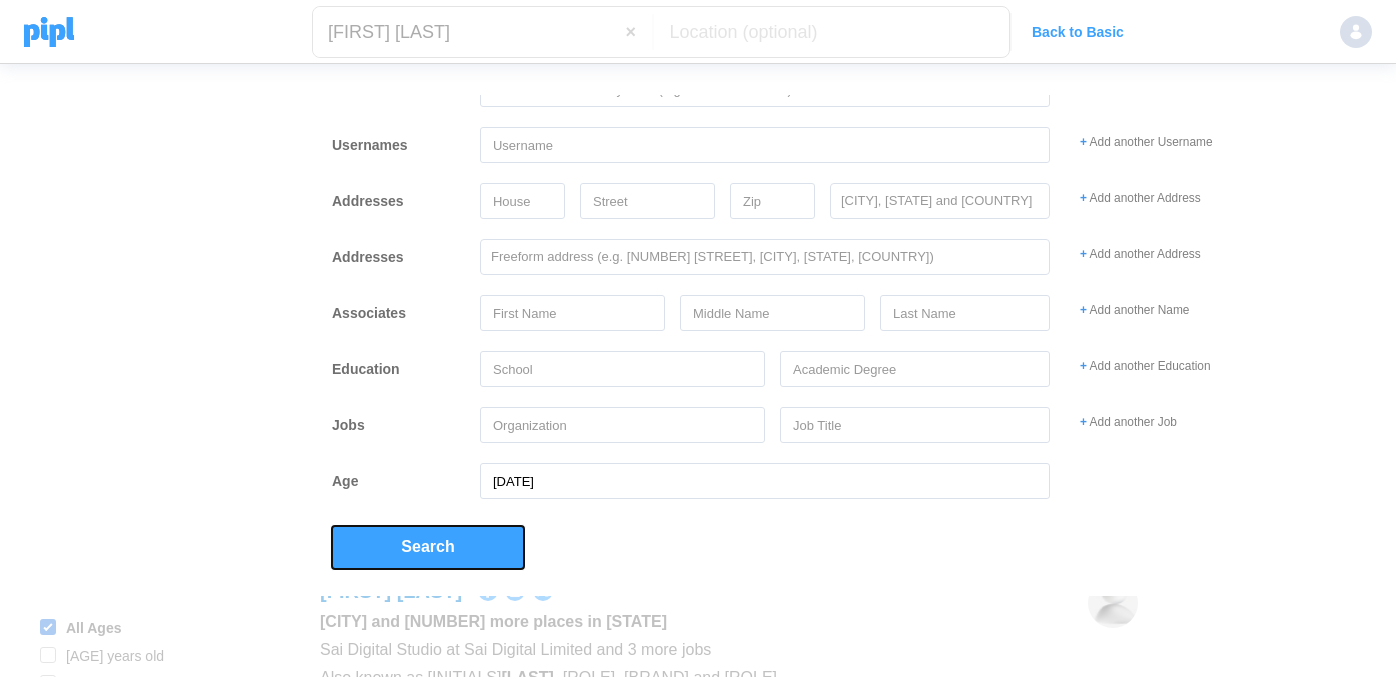 click on "Search" at bounding box center (428, 547) 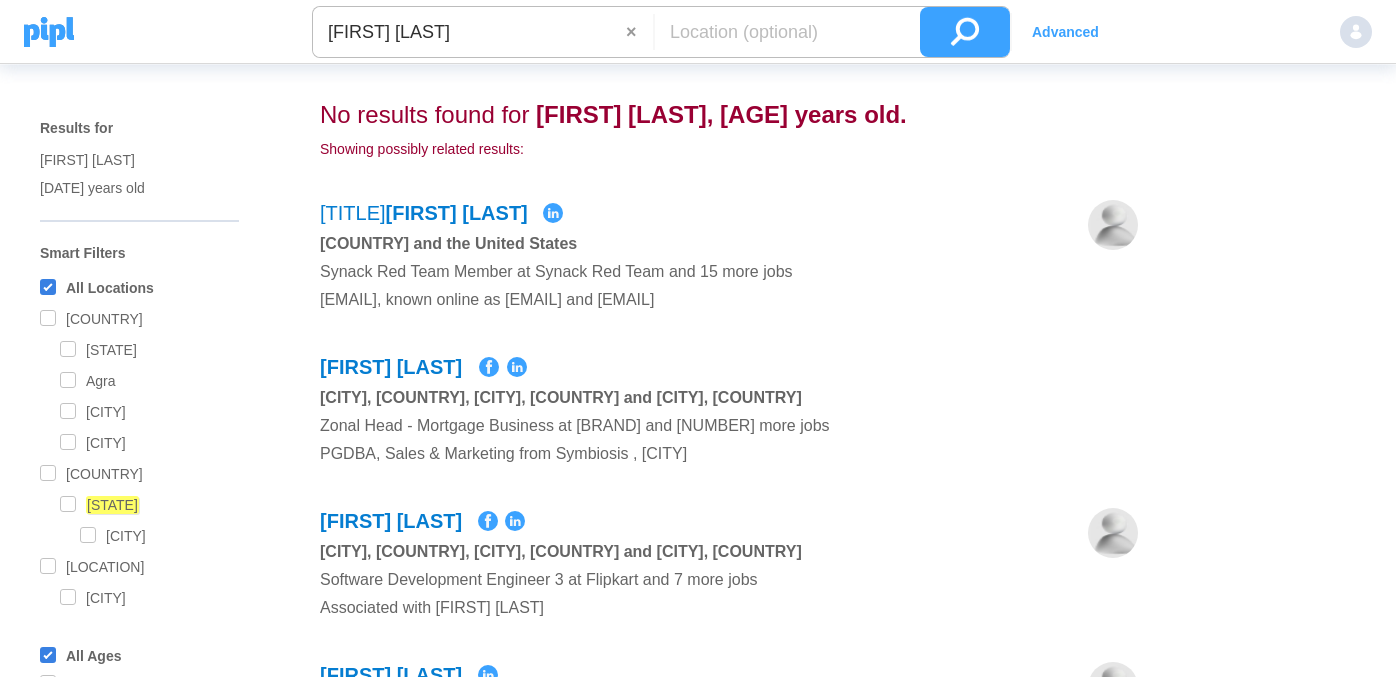 click at bounding box center (782, 32) 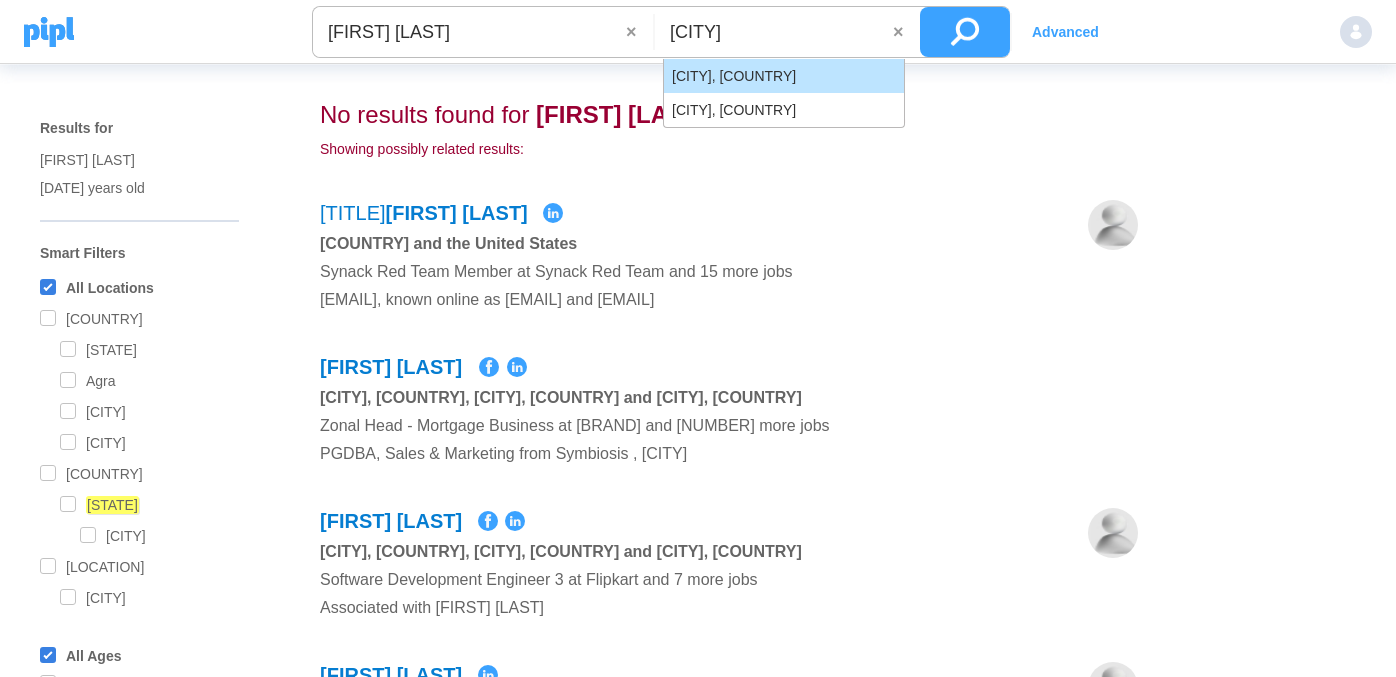 type on "[CITY]" 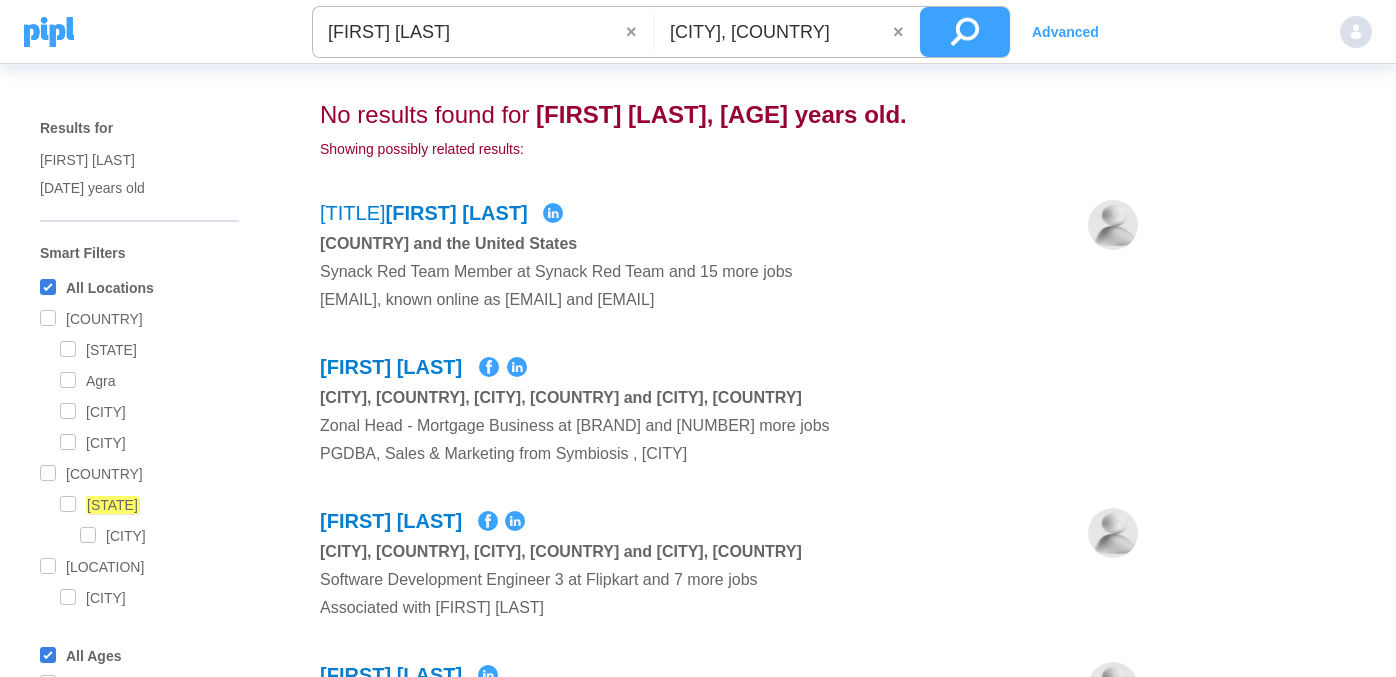 click at bounding box center [965, 32] 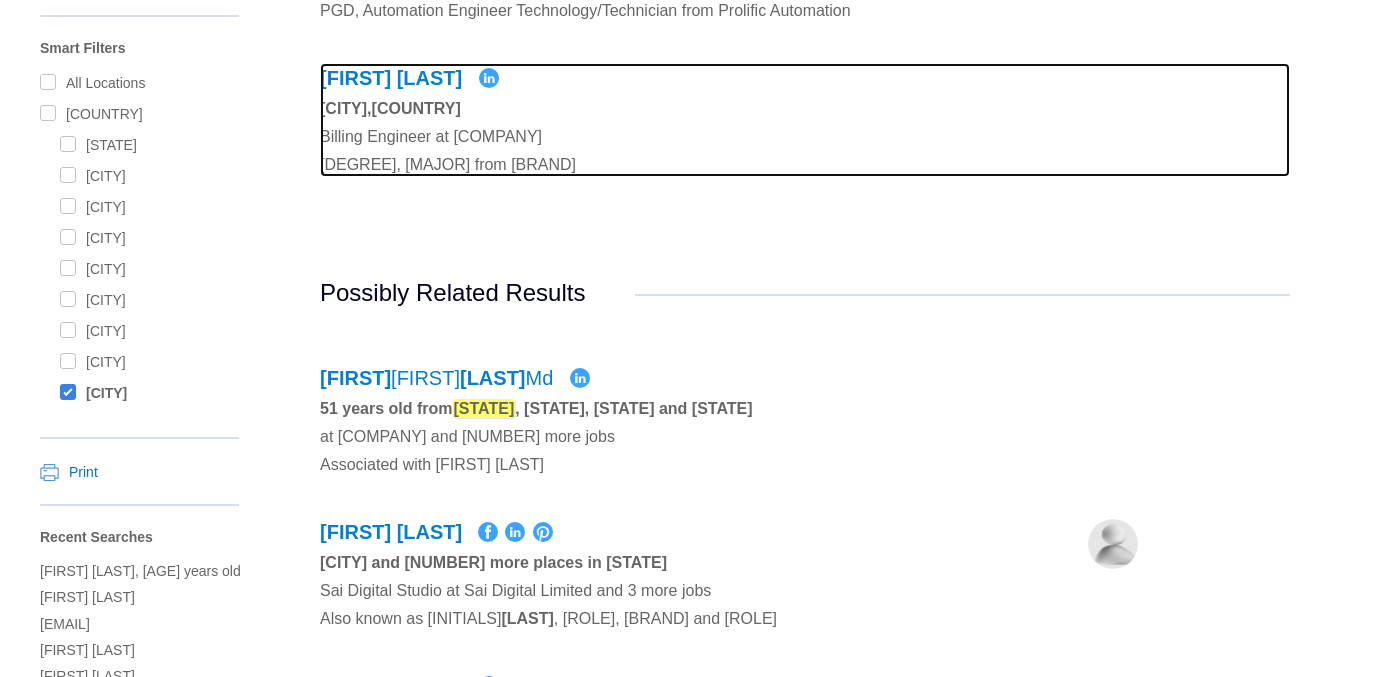 scroll, scrollTop: 262, scrollLeft: 0, axis: vertical 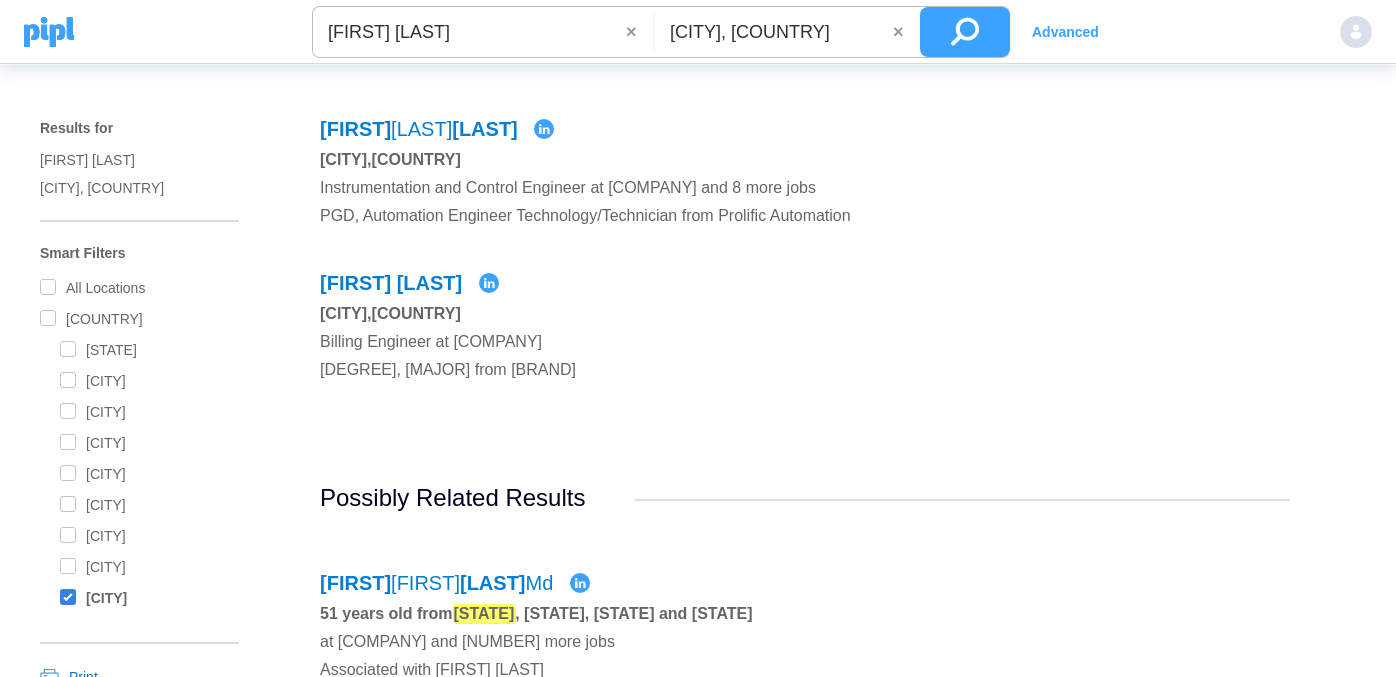 click on "[FIRST] [LAST]" at bounding box center (469, 32) 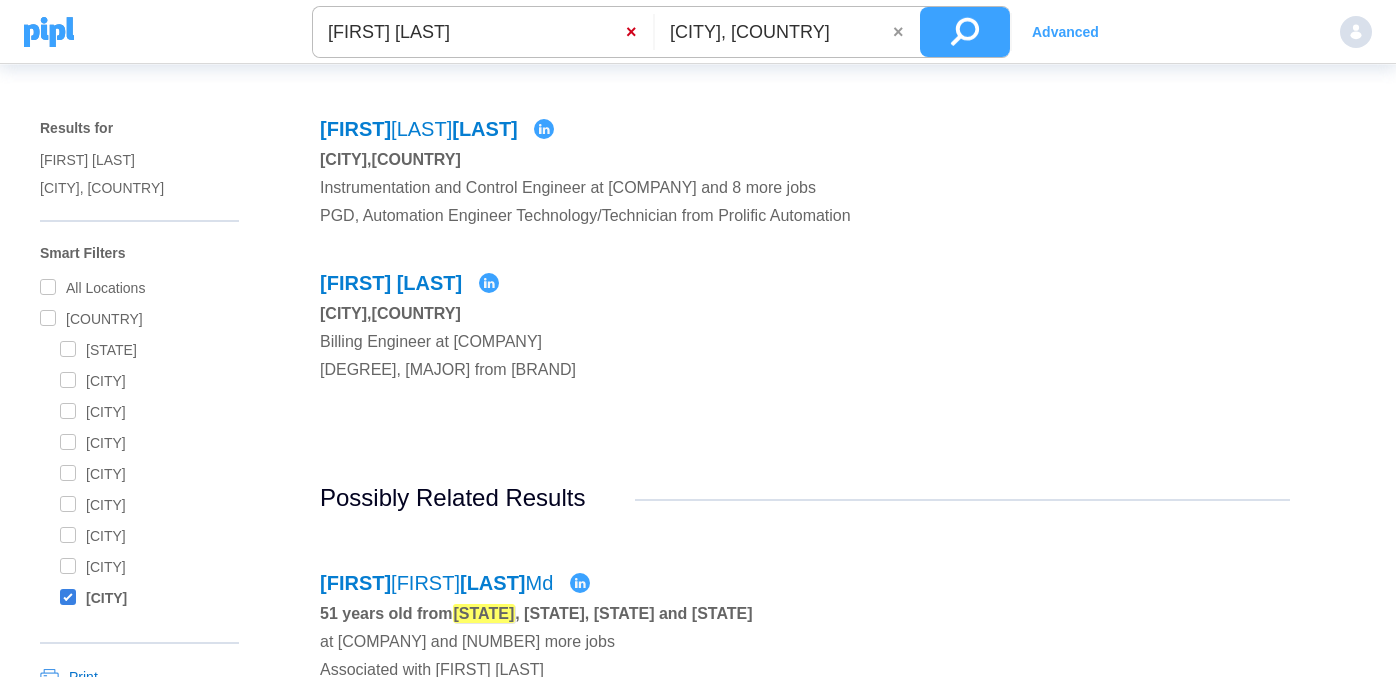 click on "×" at bounding box center [639, 32] 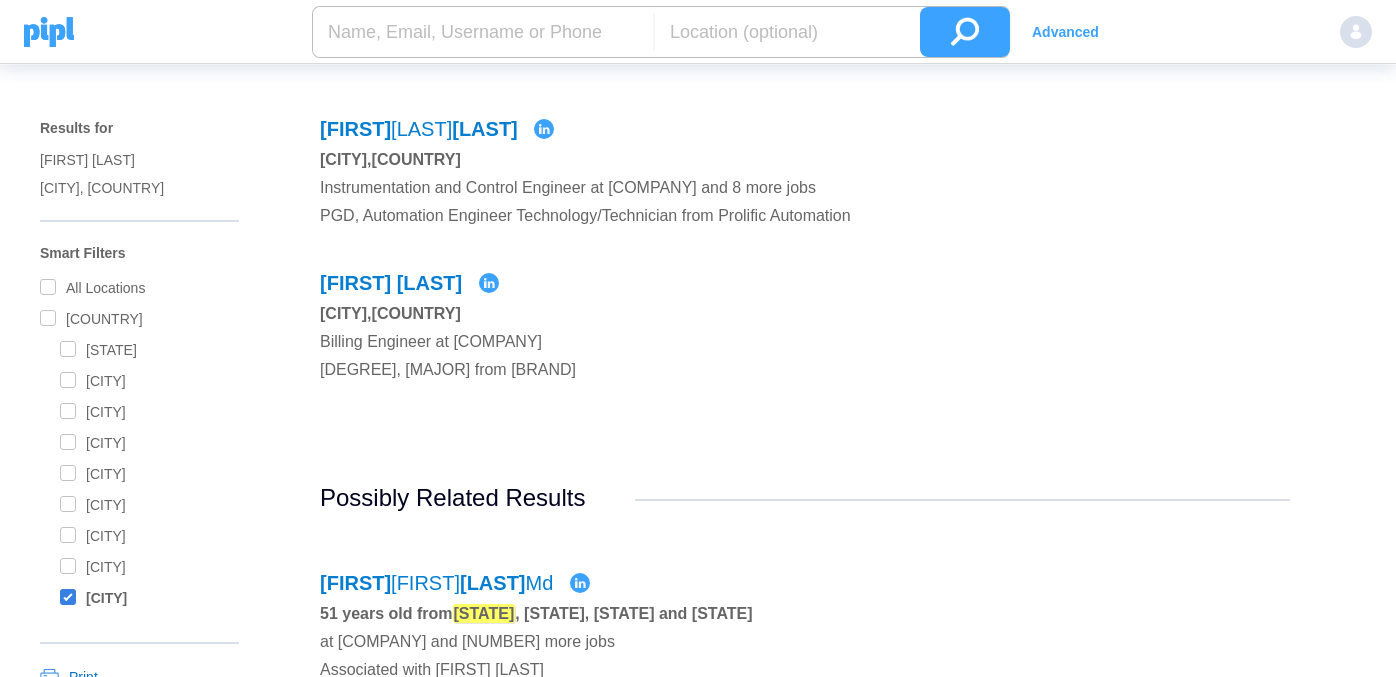click at bounding box center (483, 32) 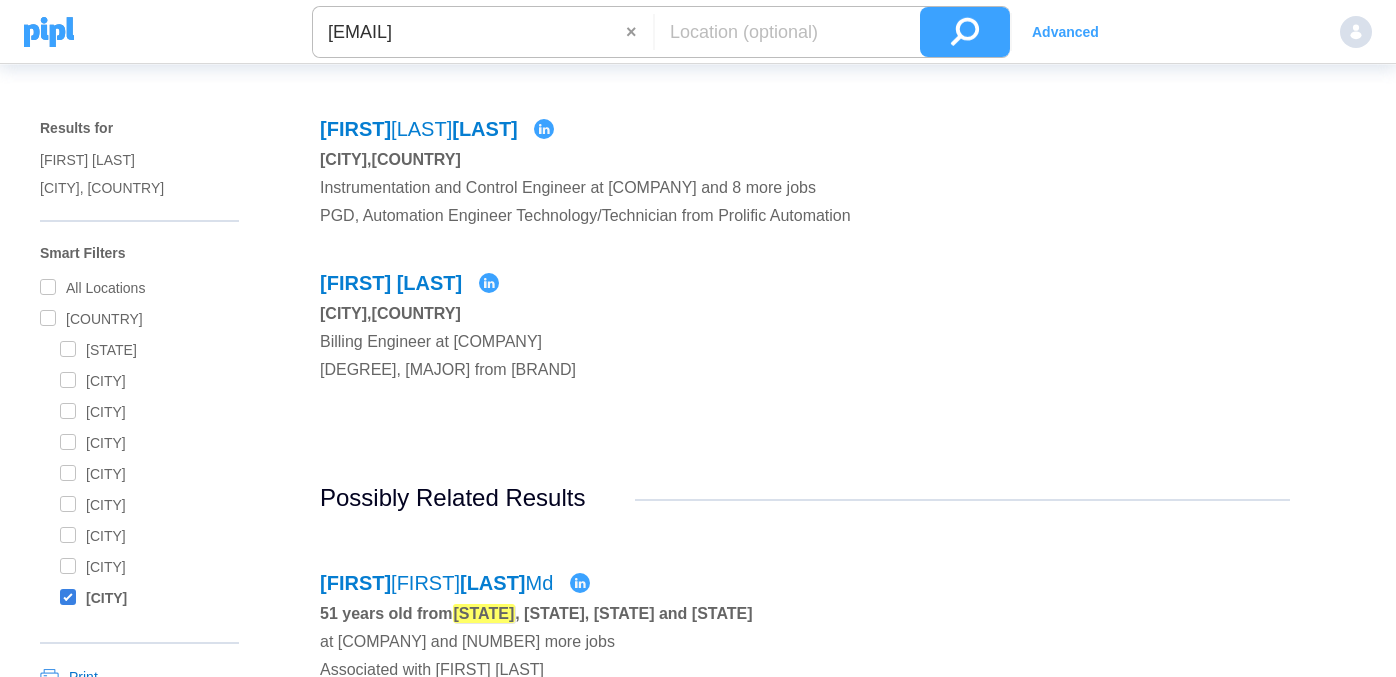 click at bounding box center [965, 32] 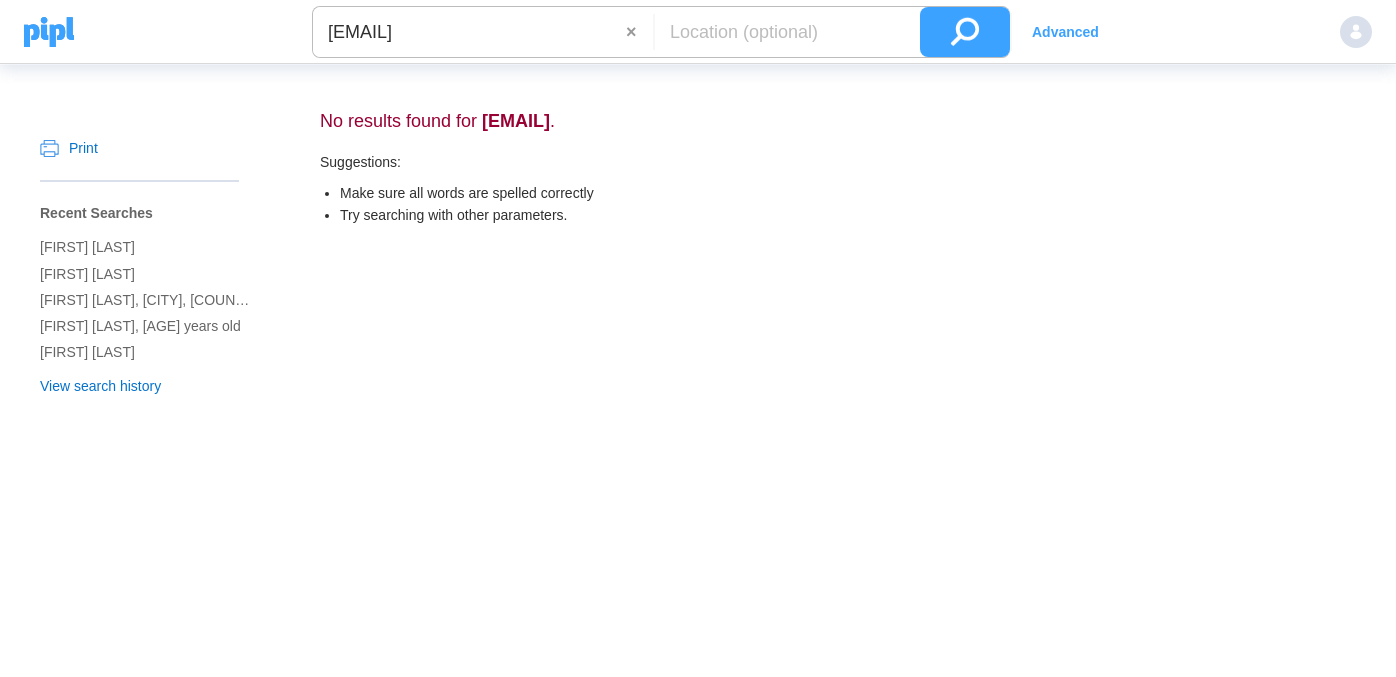 click on "[EMAIL]" at bounding box center (469, 32) 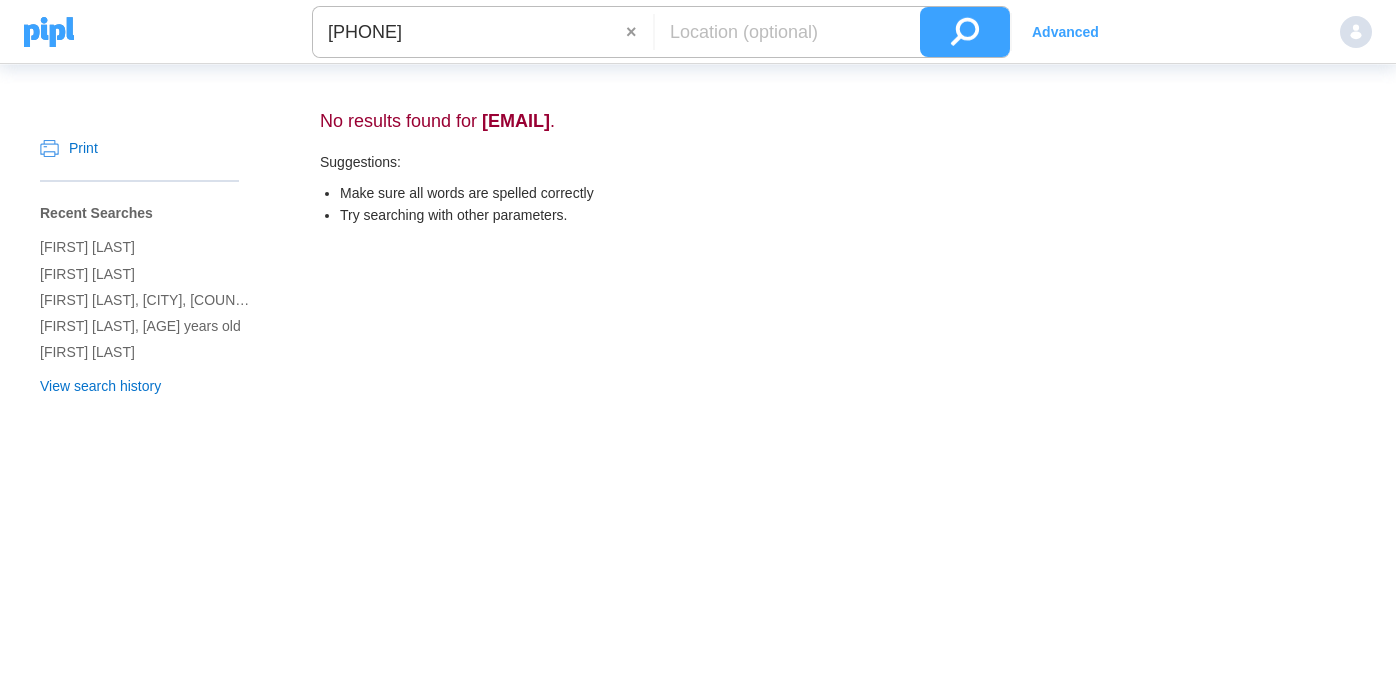 click at bounding box center (965, 32) 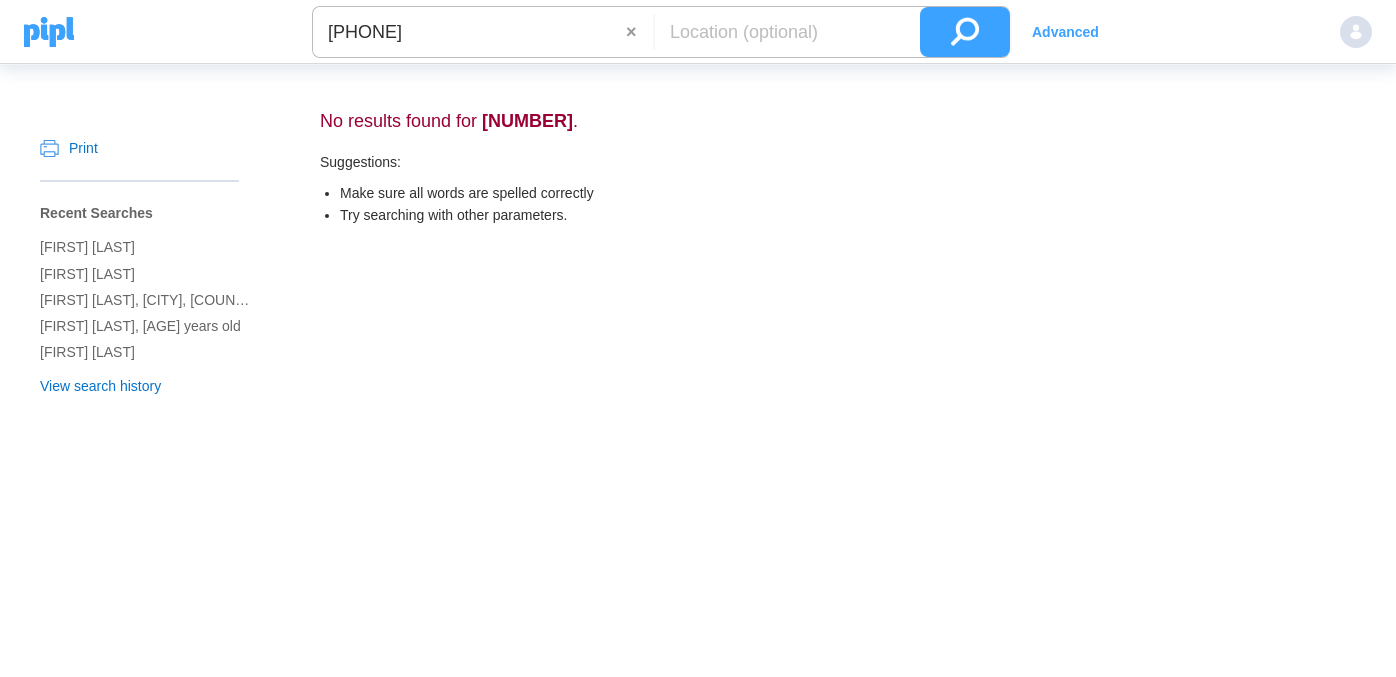 click on "[PHONE]" at bounding box center (469, 32) 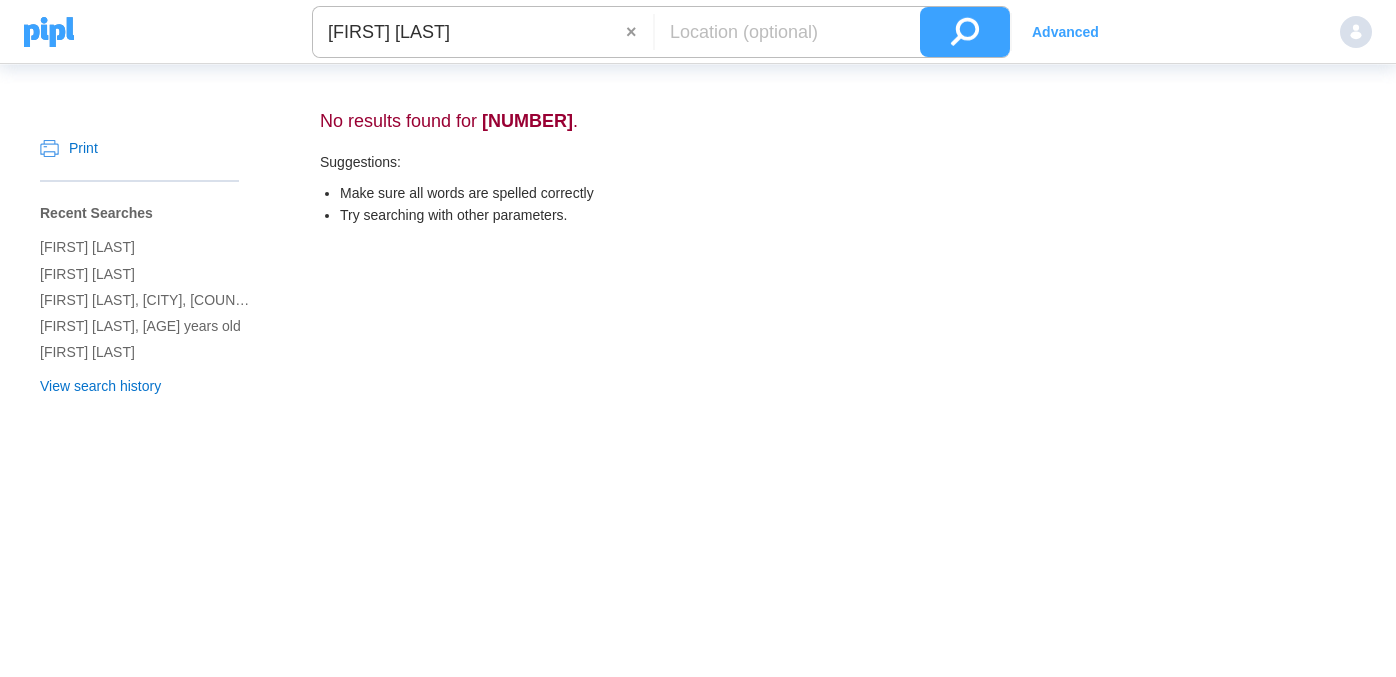 type on "[FIRST] [LAST]" 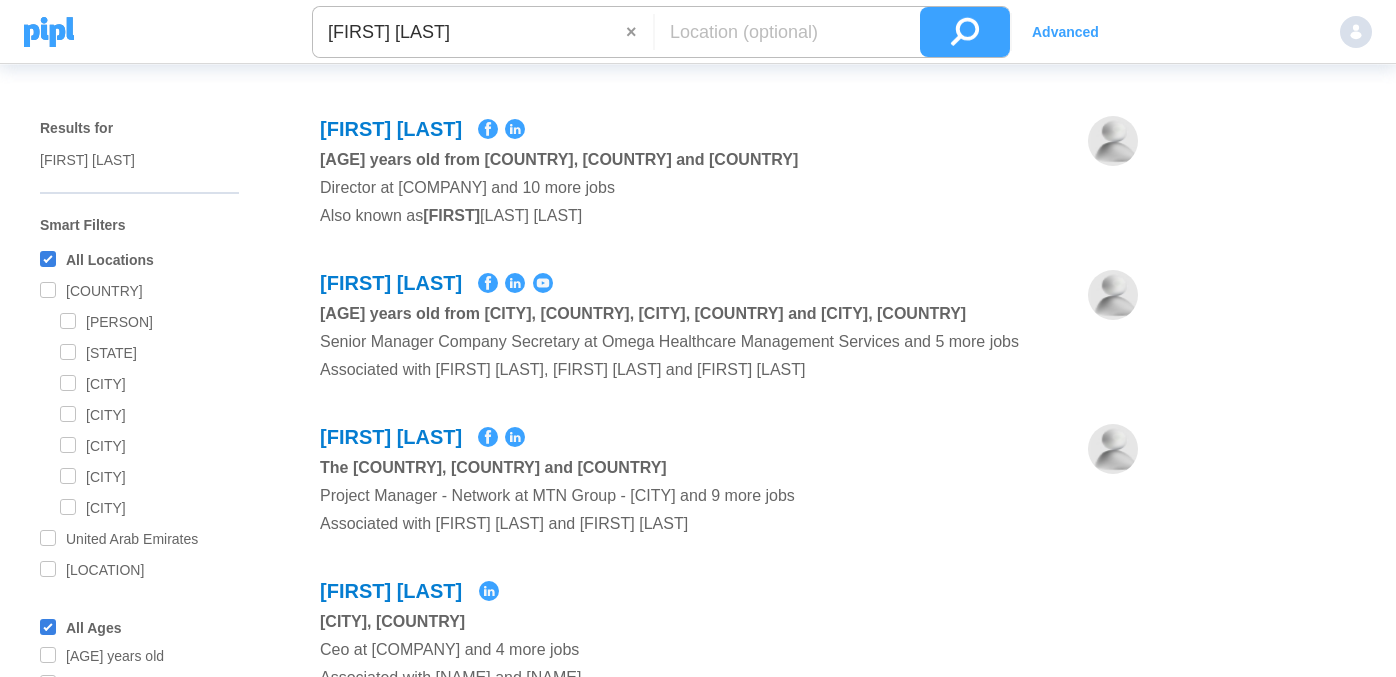 click at bounding box center (782, 32) 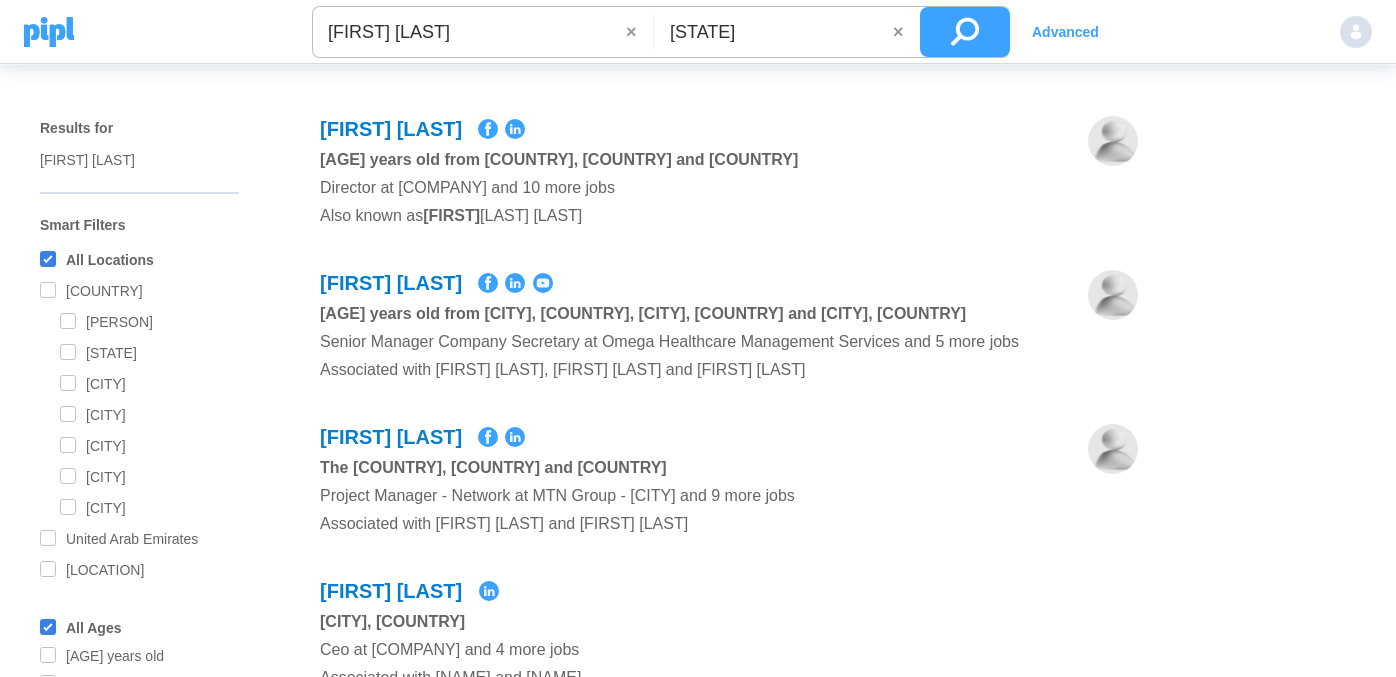 click on "[STATE]" at bounding box center [774, 32] 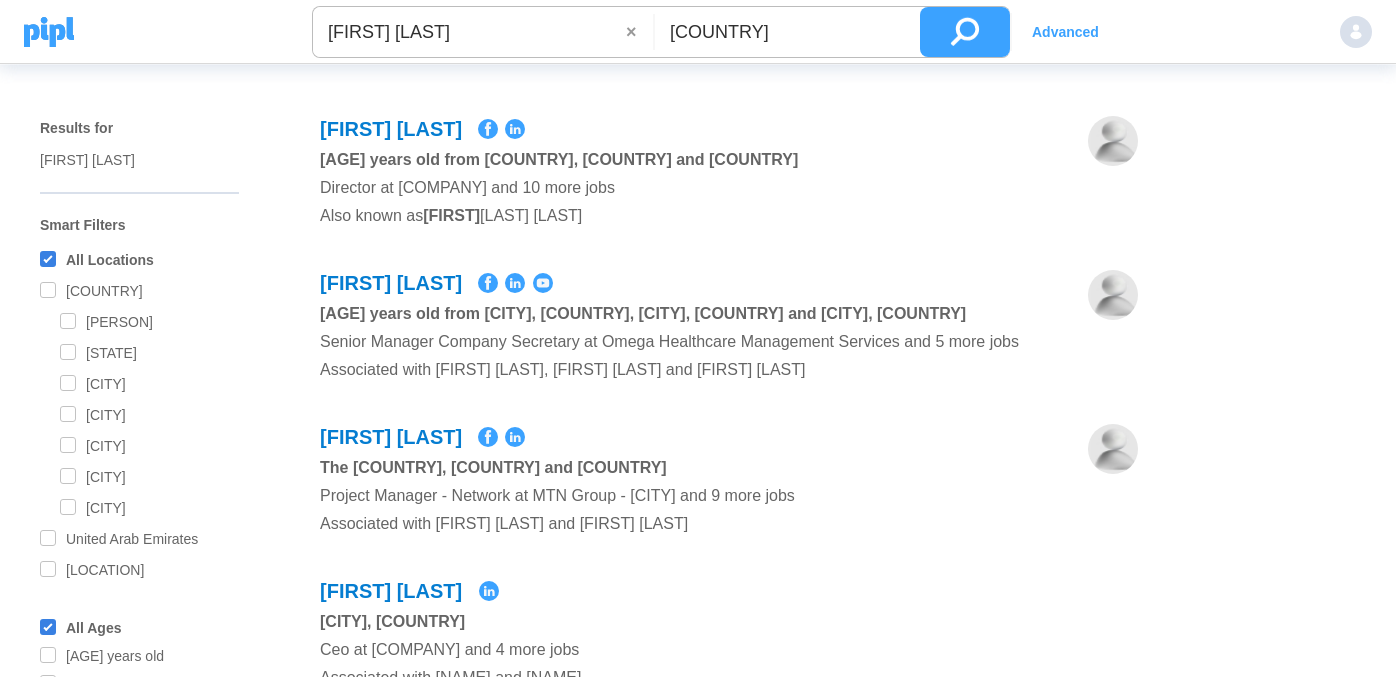 type on "ma" 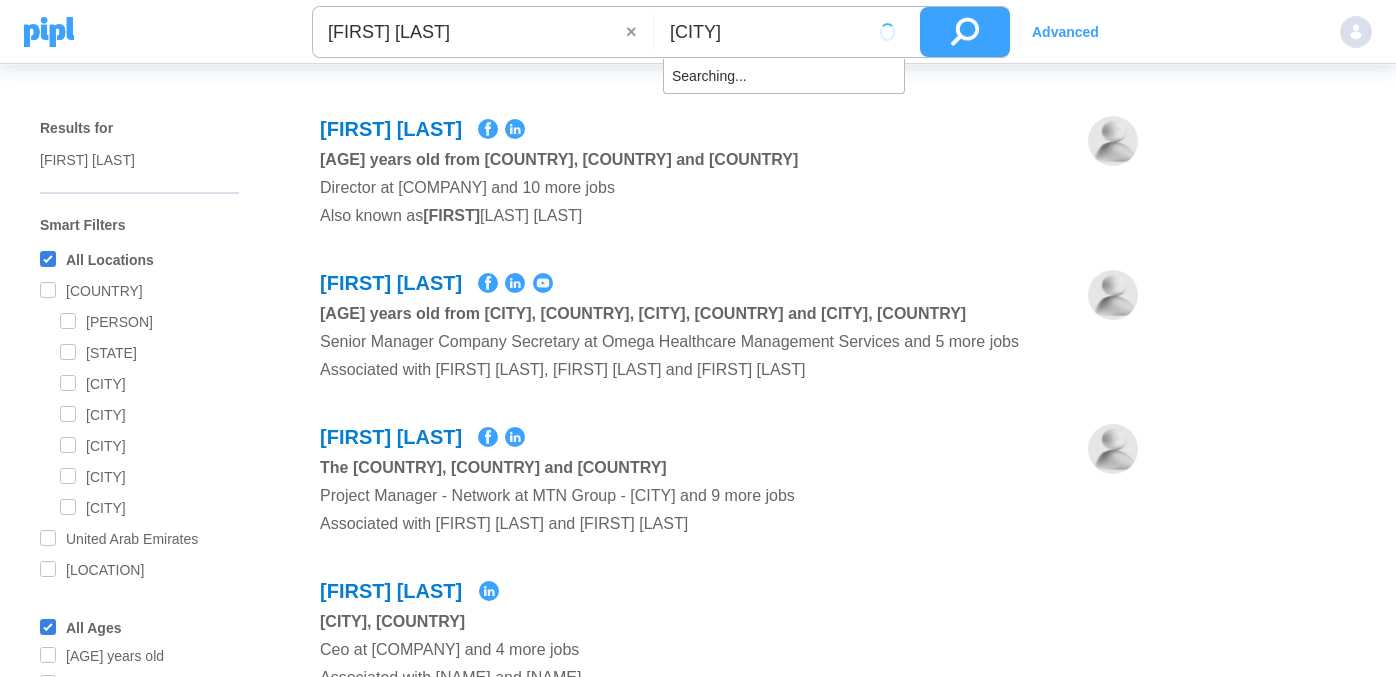 scroll, scrollTop: 0, scrollLeft: 0, axis: both 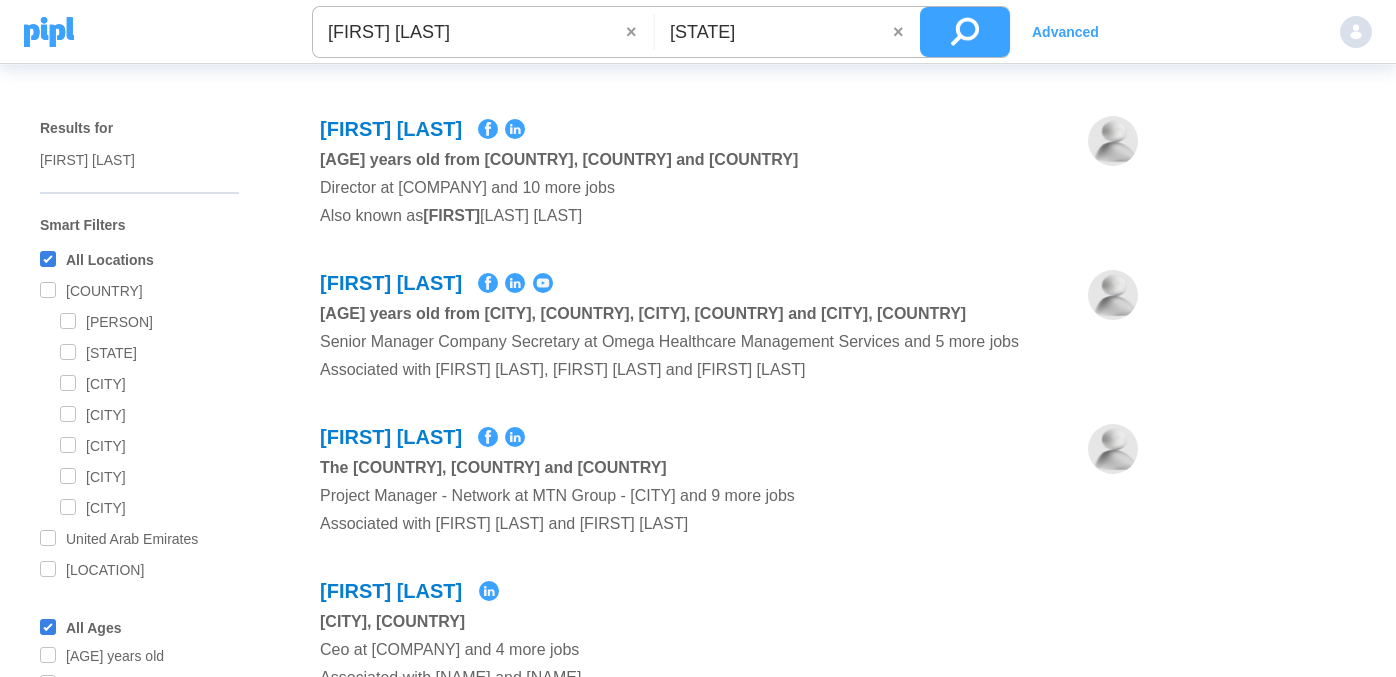 type on "[STATE]" 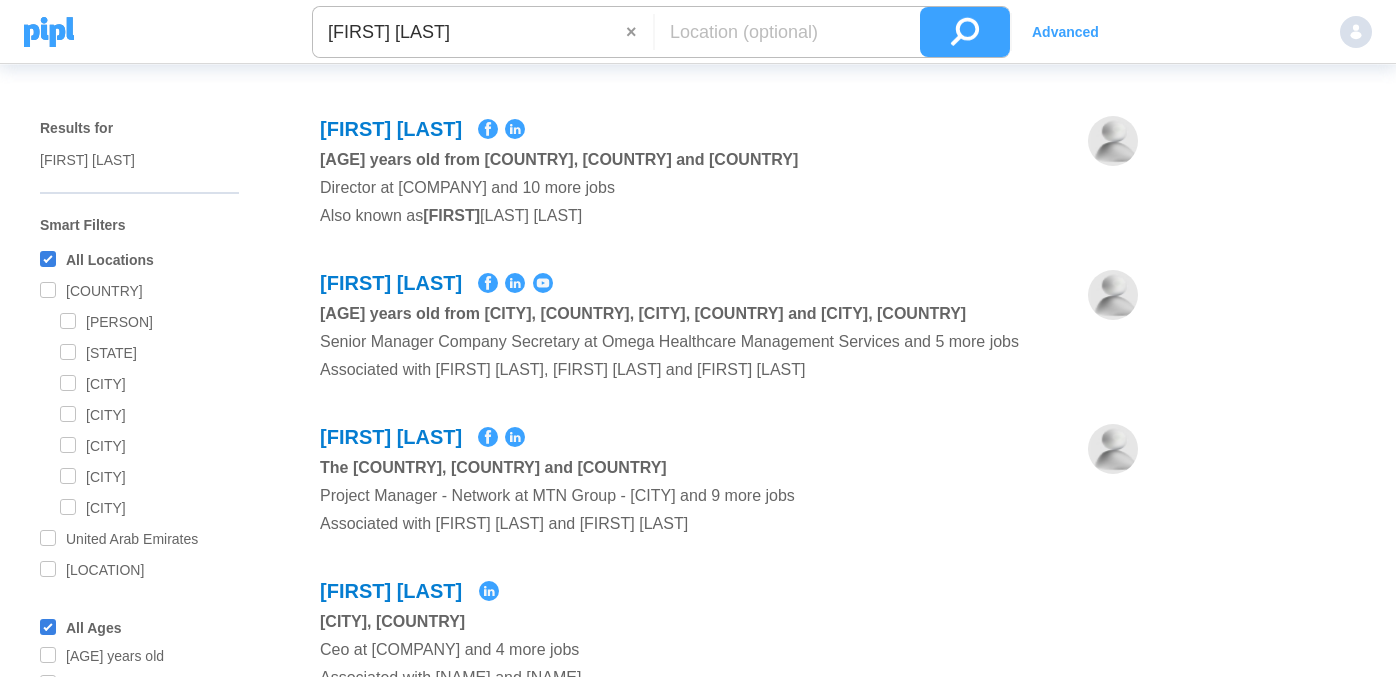 click on "[FIRST] [LAST]" at bounding box center [469, 32] 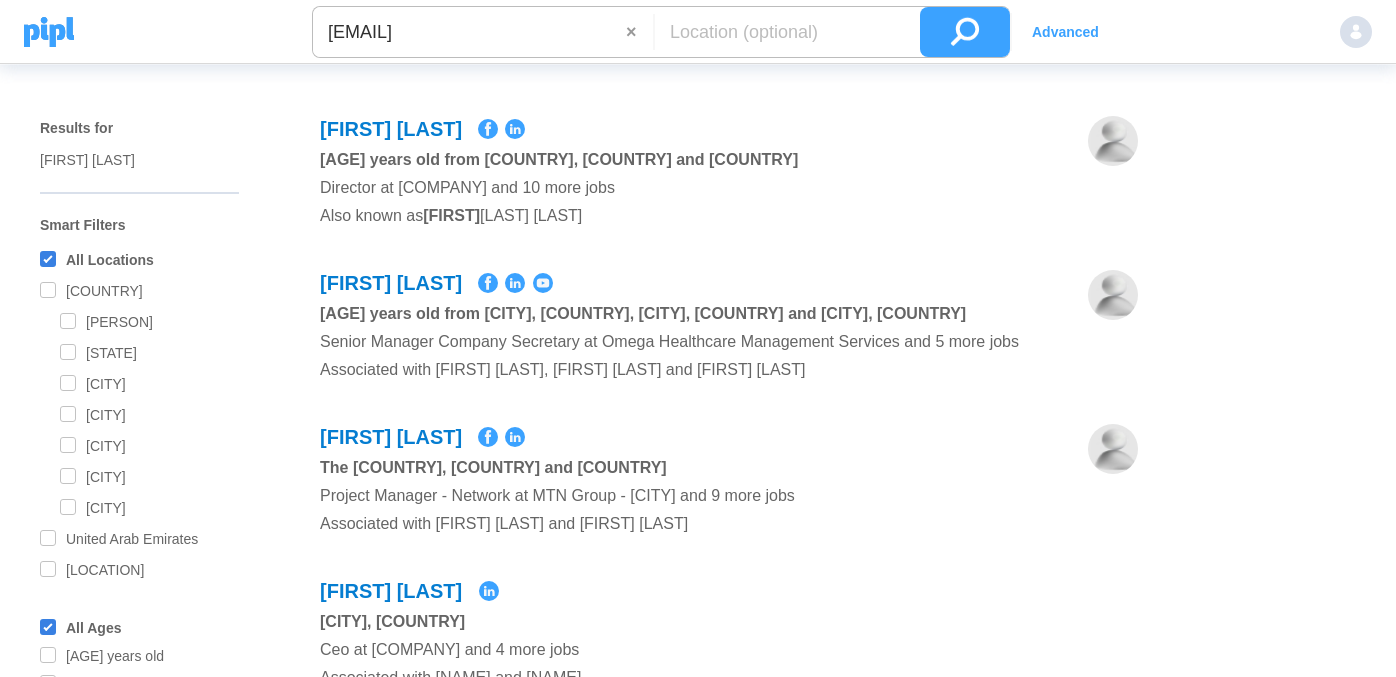 click at bounding box center (965, 32) 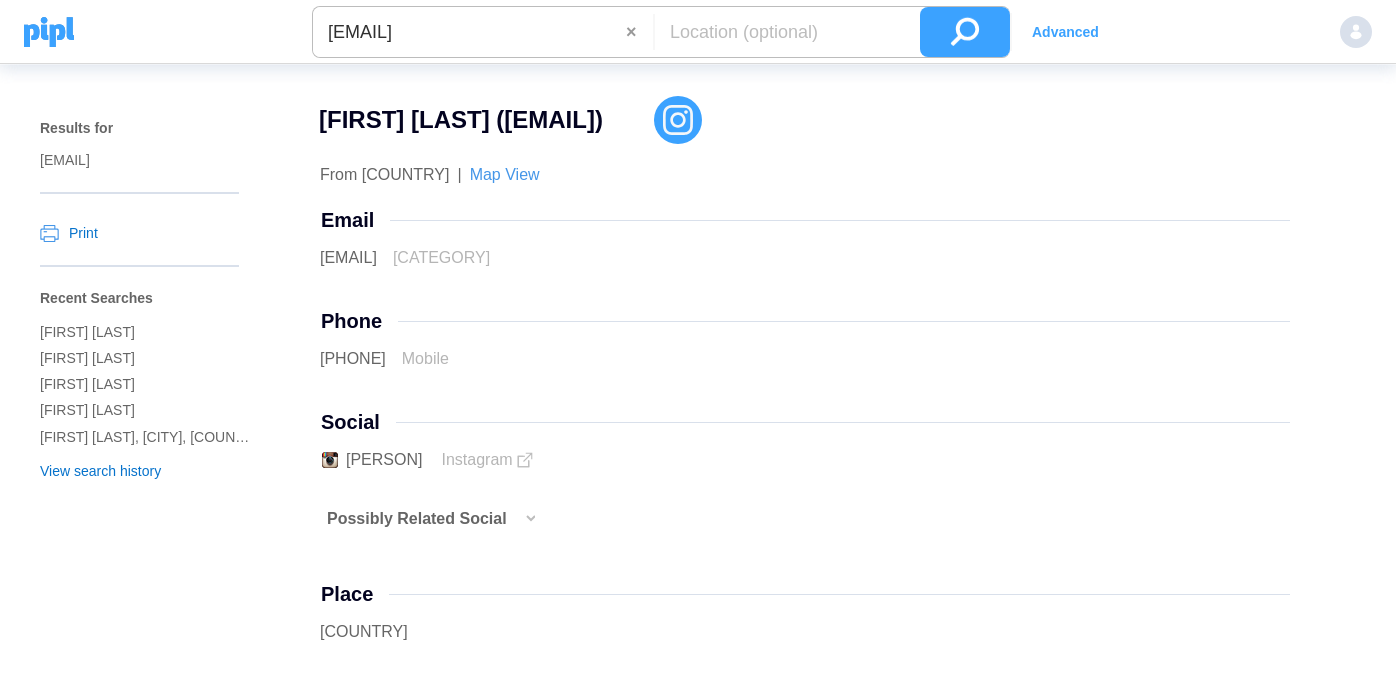 click on "[EMAIL]" at bounding box center (469, 32) 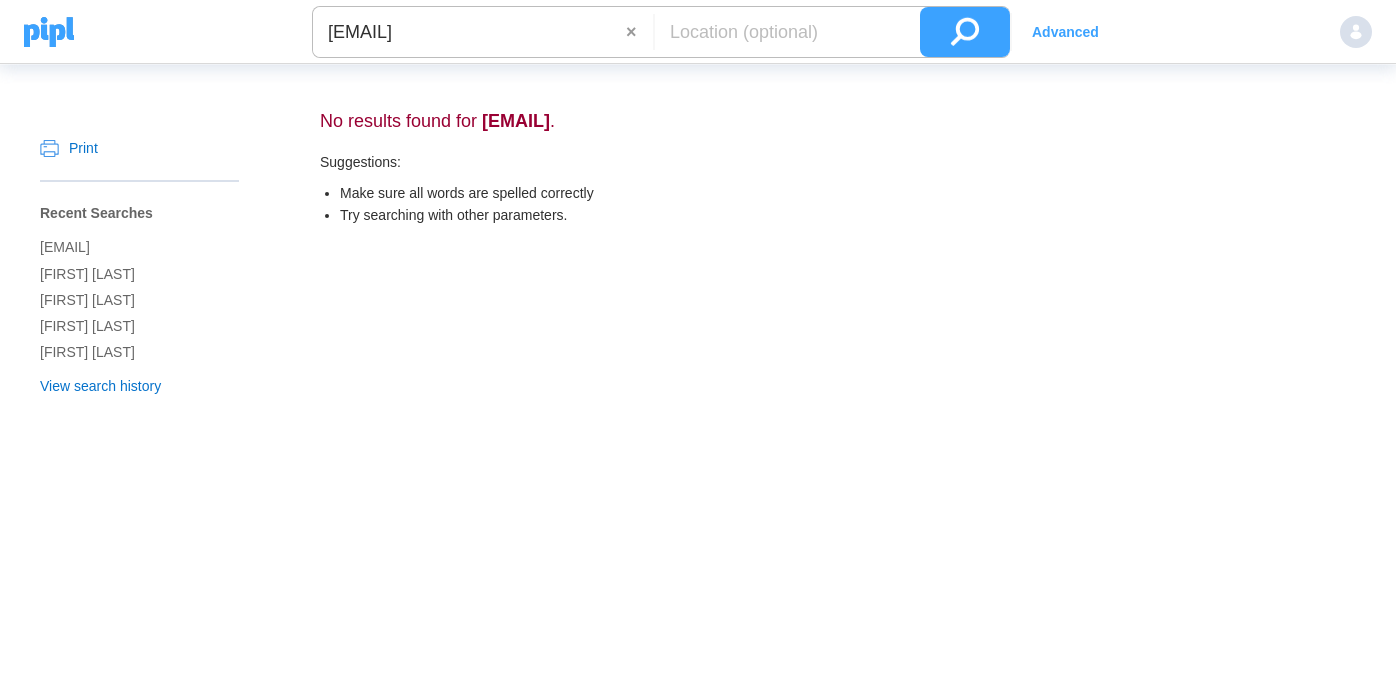 click on "[EMAIL]" at bounding box center (469, 32) 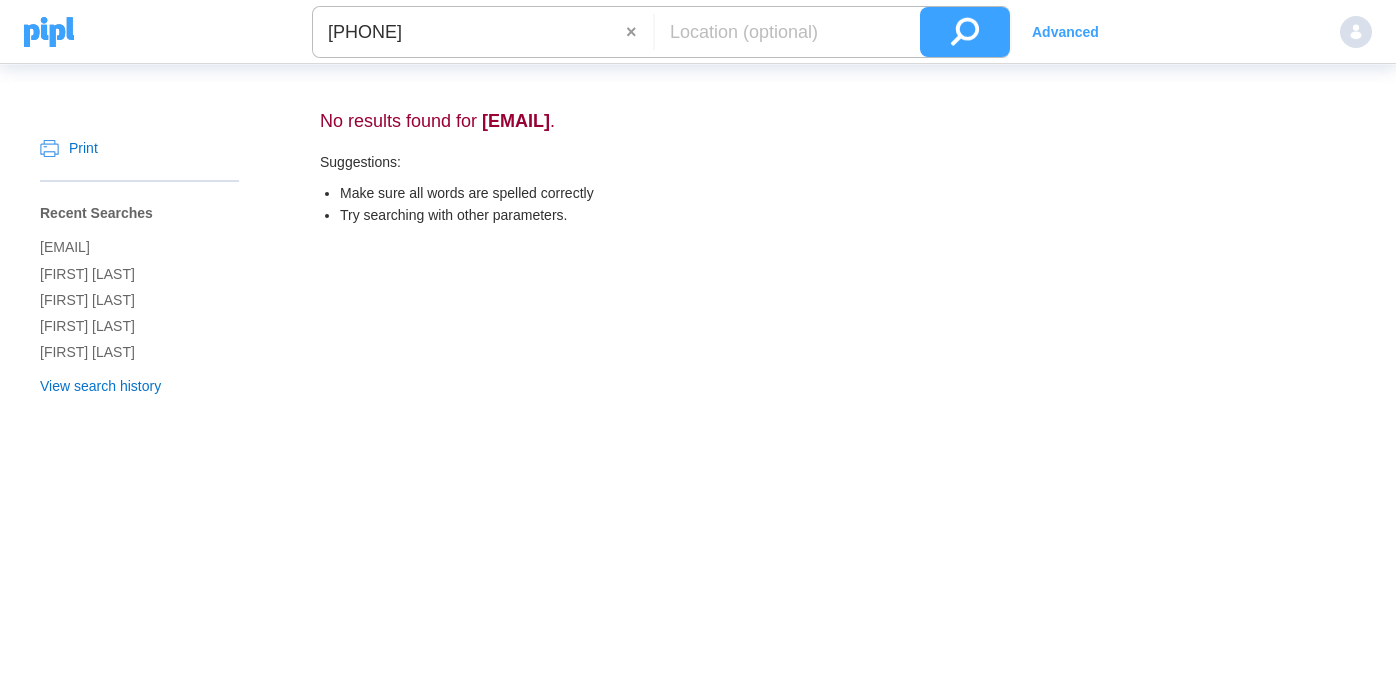 click at bounding box center (965, 32) 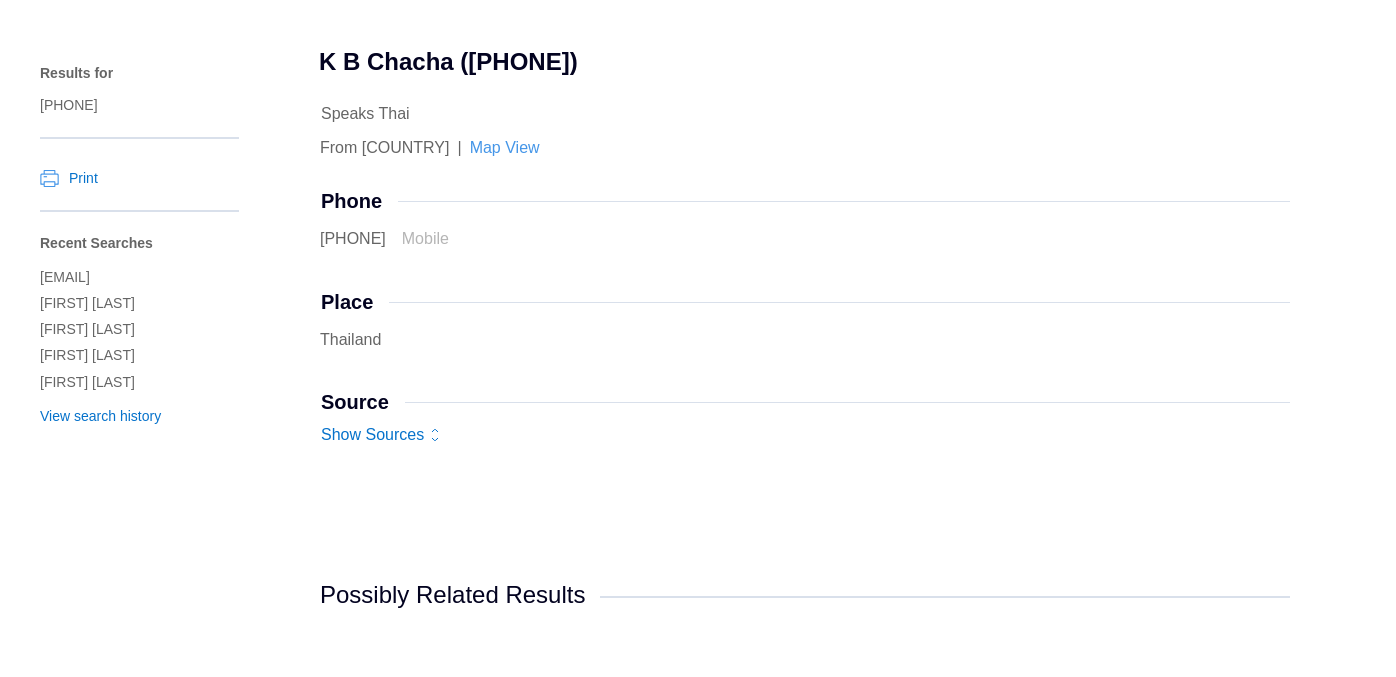 scroll, scrollTop: 0, scrollLeft: 0, axis: both 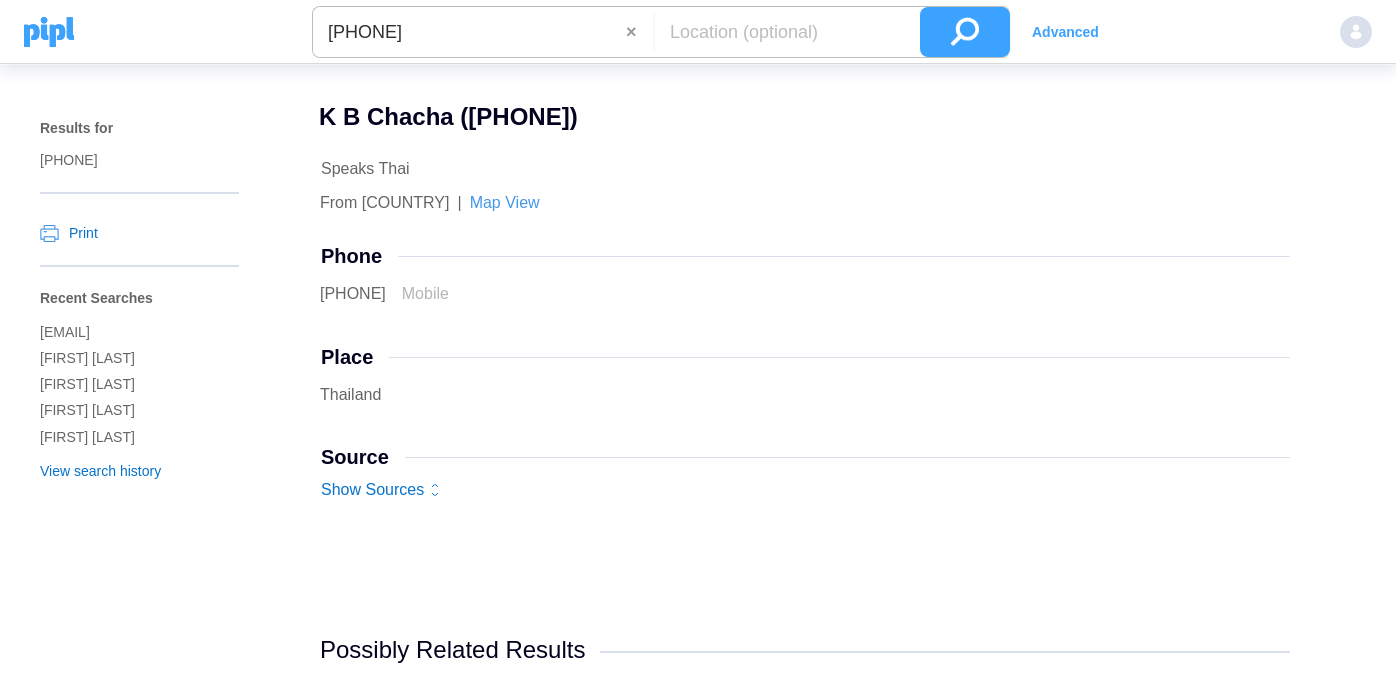 click on "[PHONE]" at bounding box center [469, 32] 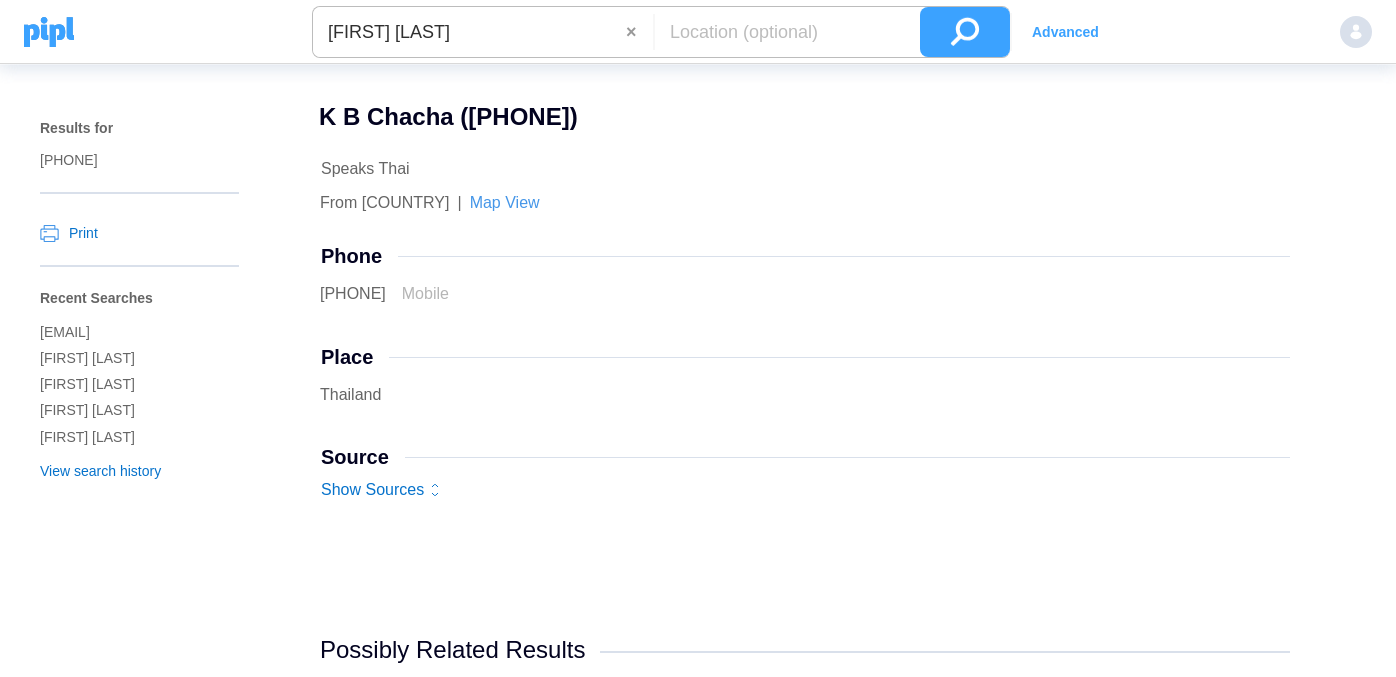 click at bounding box center (965, 32) 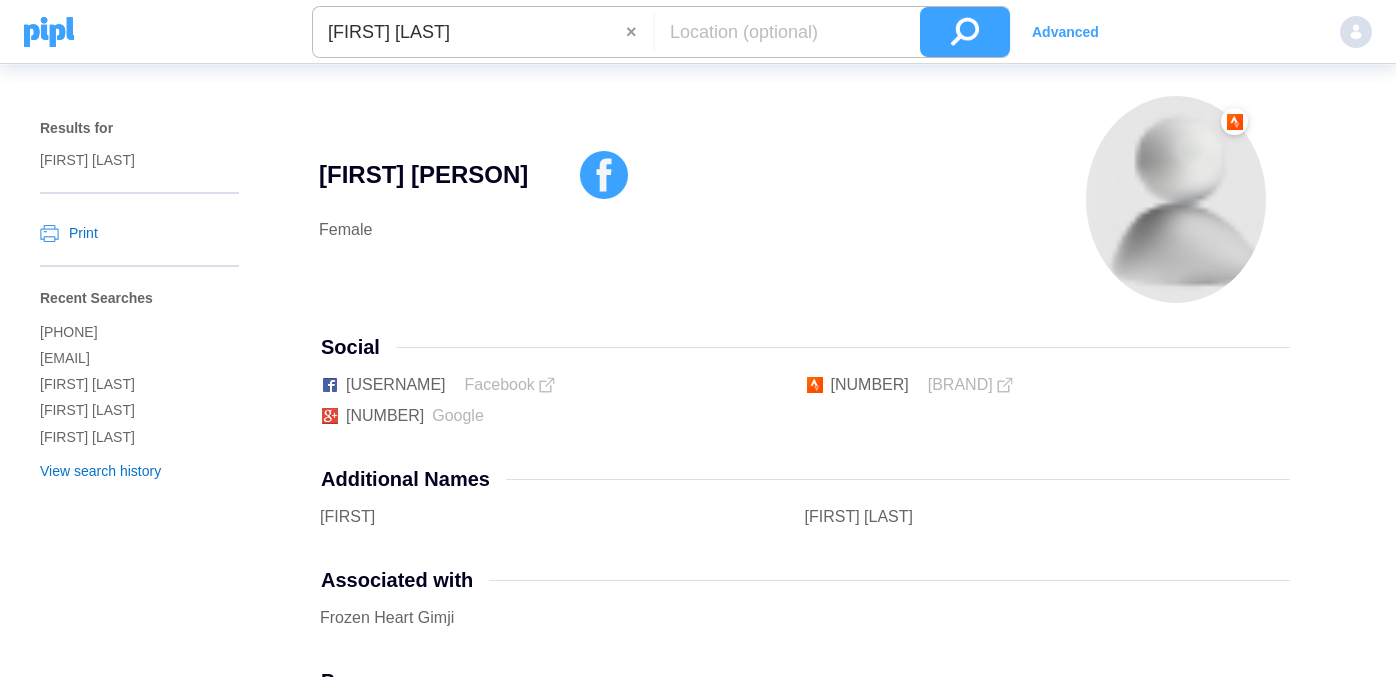 click on "[FIRST] [LAST]" at bounding box center (469, 32) 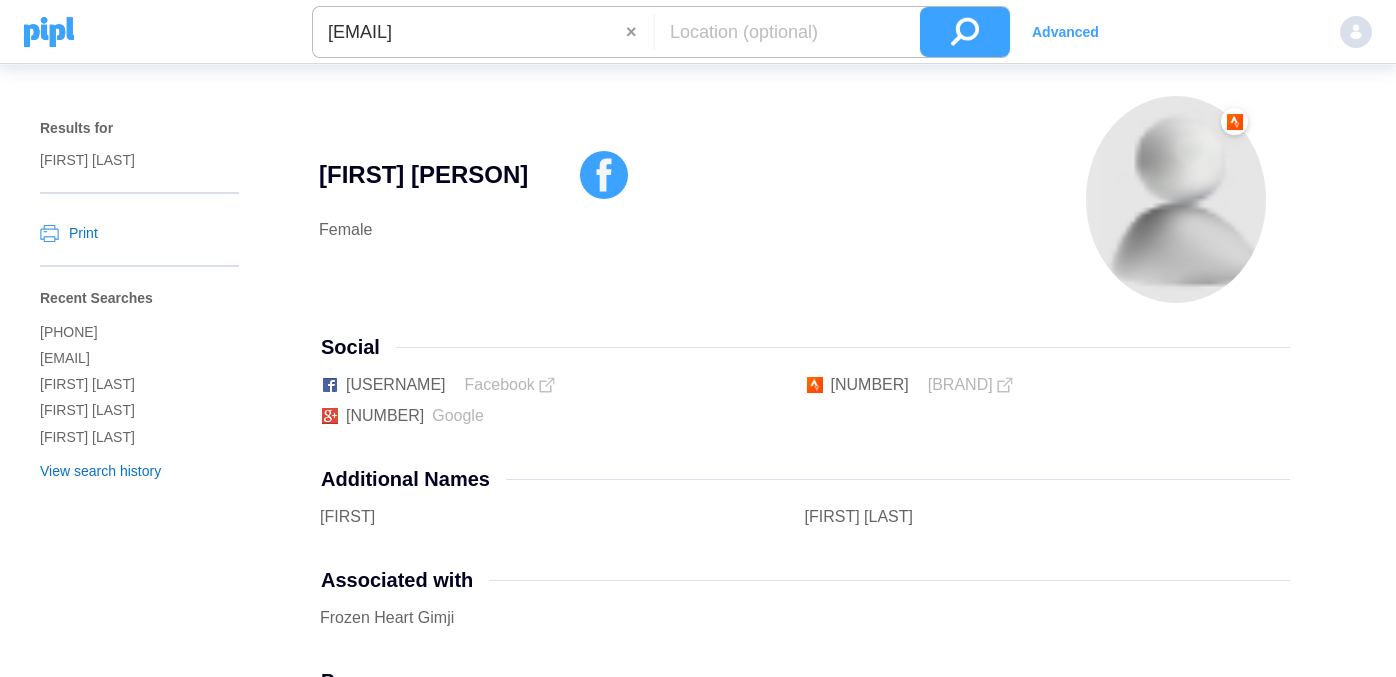 click at bounding box center (965, 32) 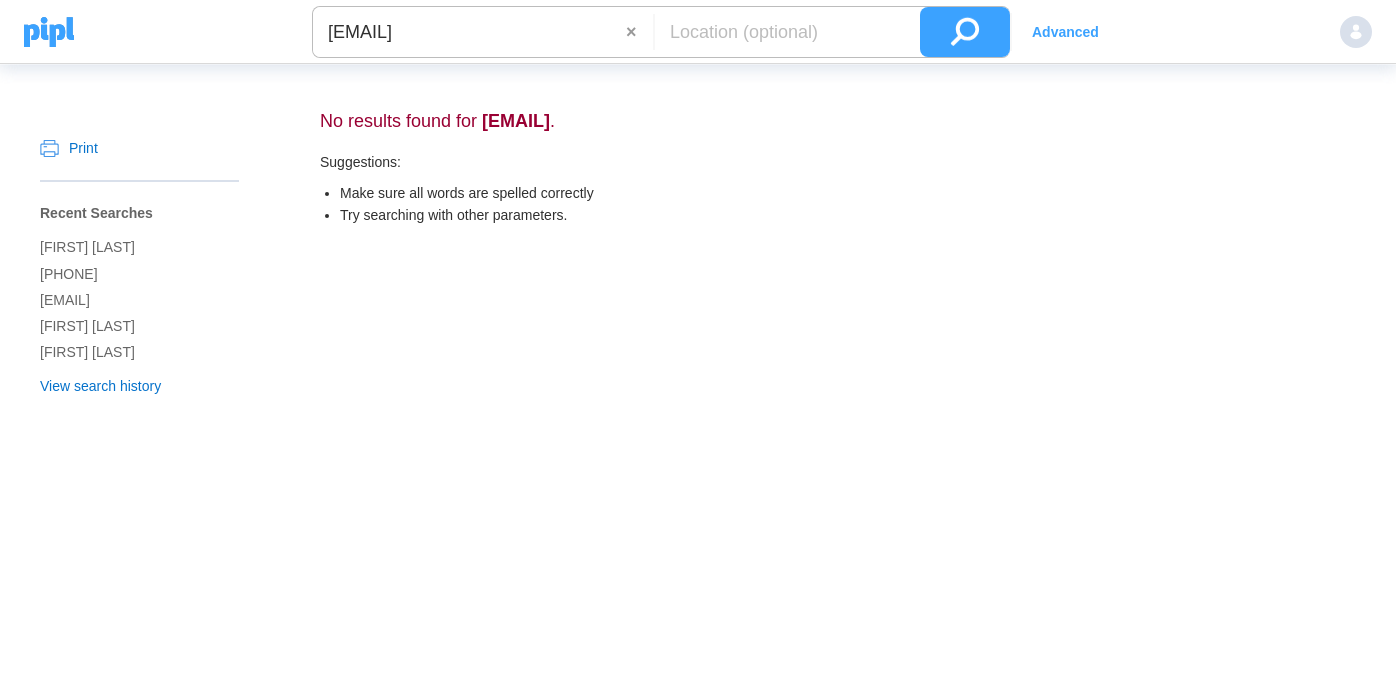 click on "[EMAIL]" at bounding box center [469, 32] 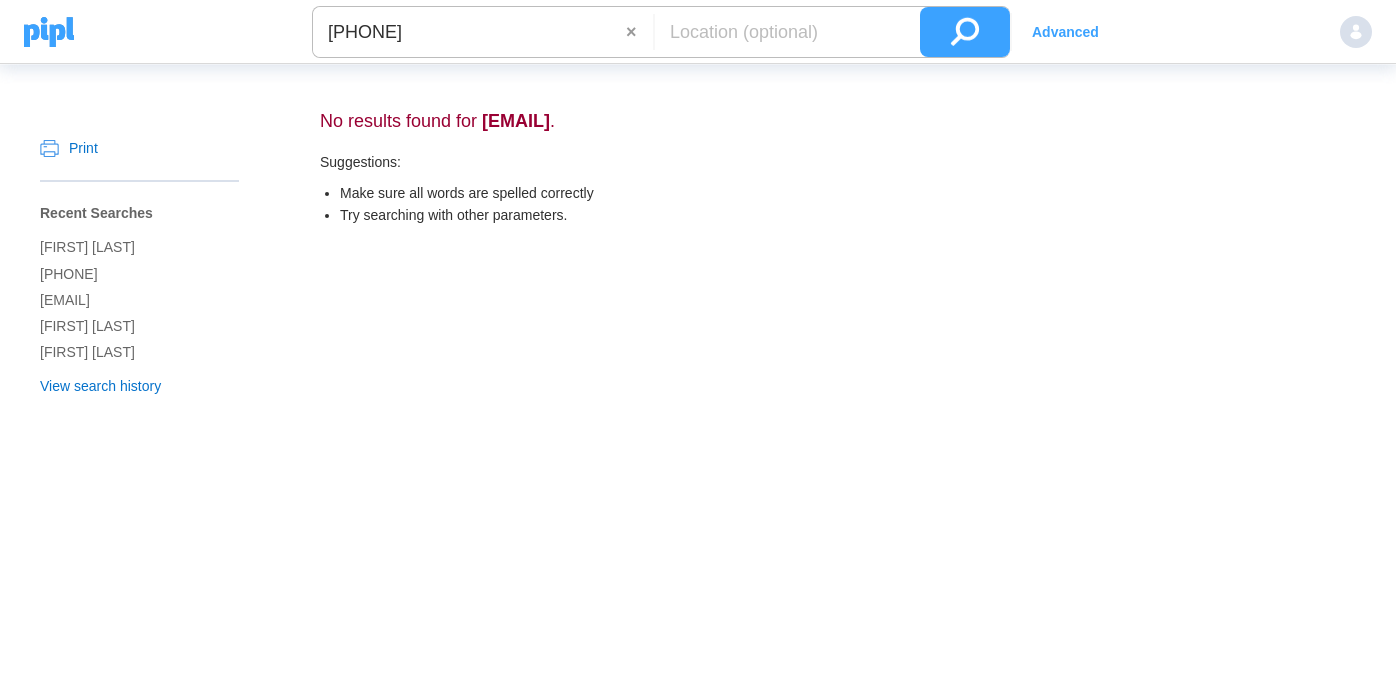 click at bounding box center [965, 32] 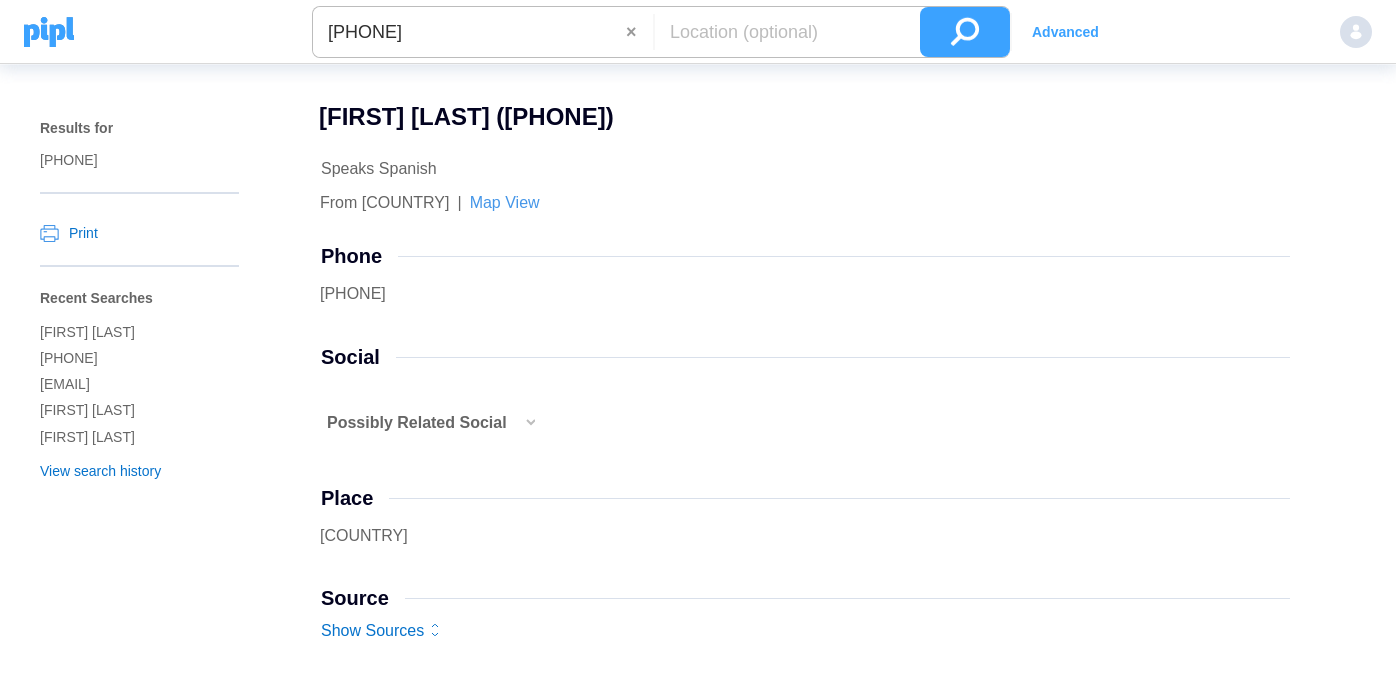 click at bounding box center [529, 432] 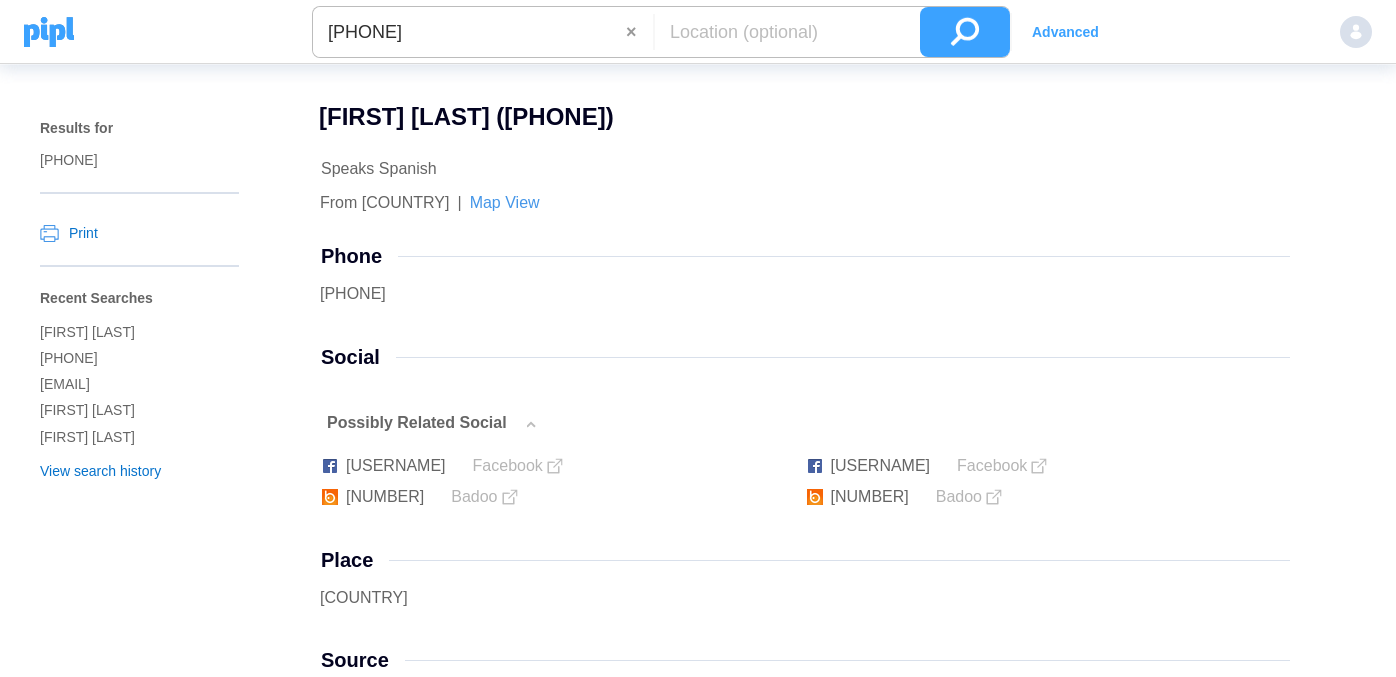 click on "[PHONE]" at bounding box center [469, 32] 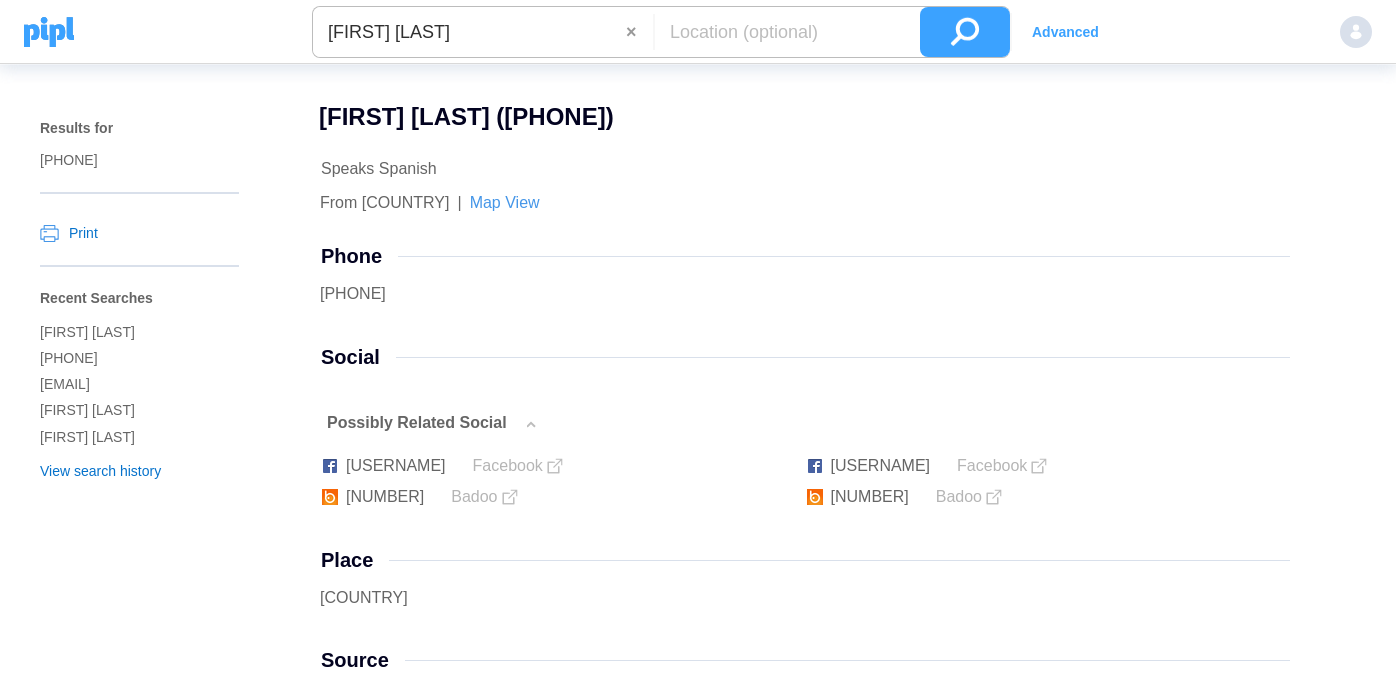 click at bounding box center (965, 32) 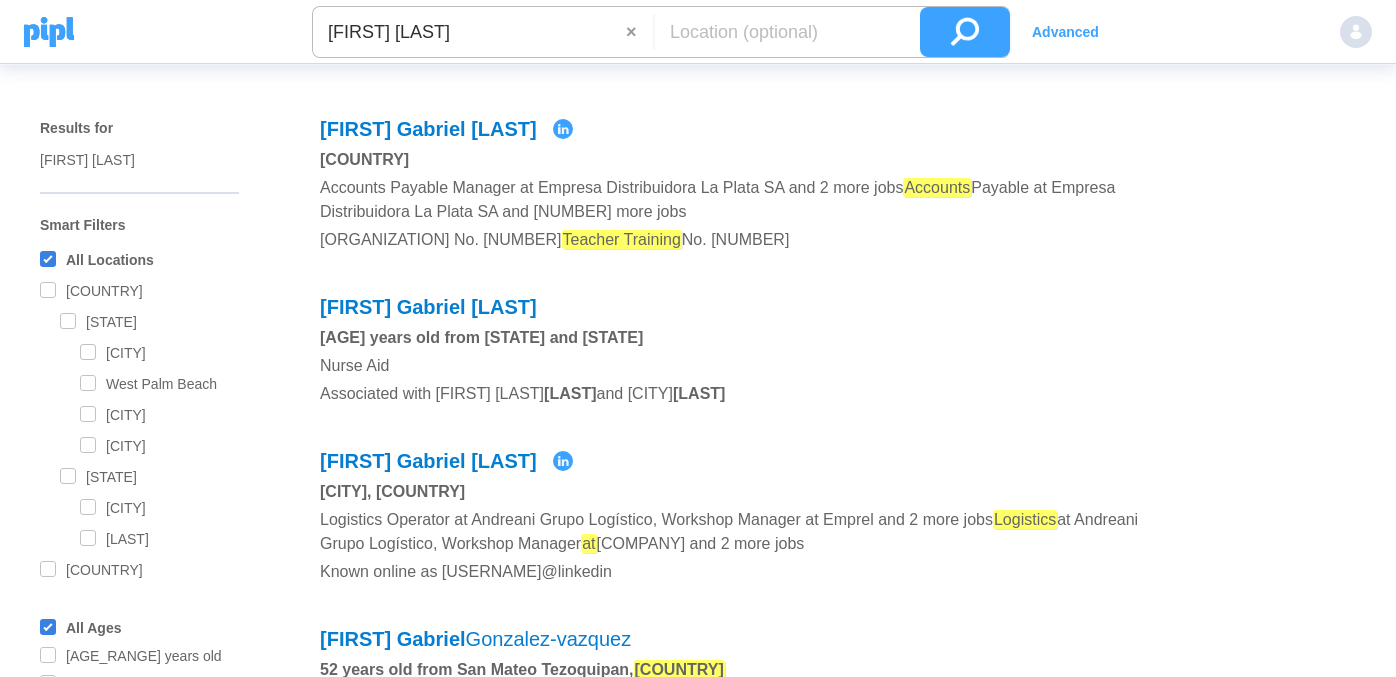 click on "Advanced" at bounding box center (1065, 32) 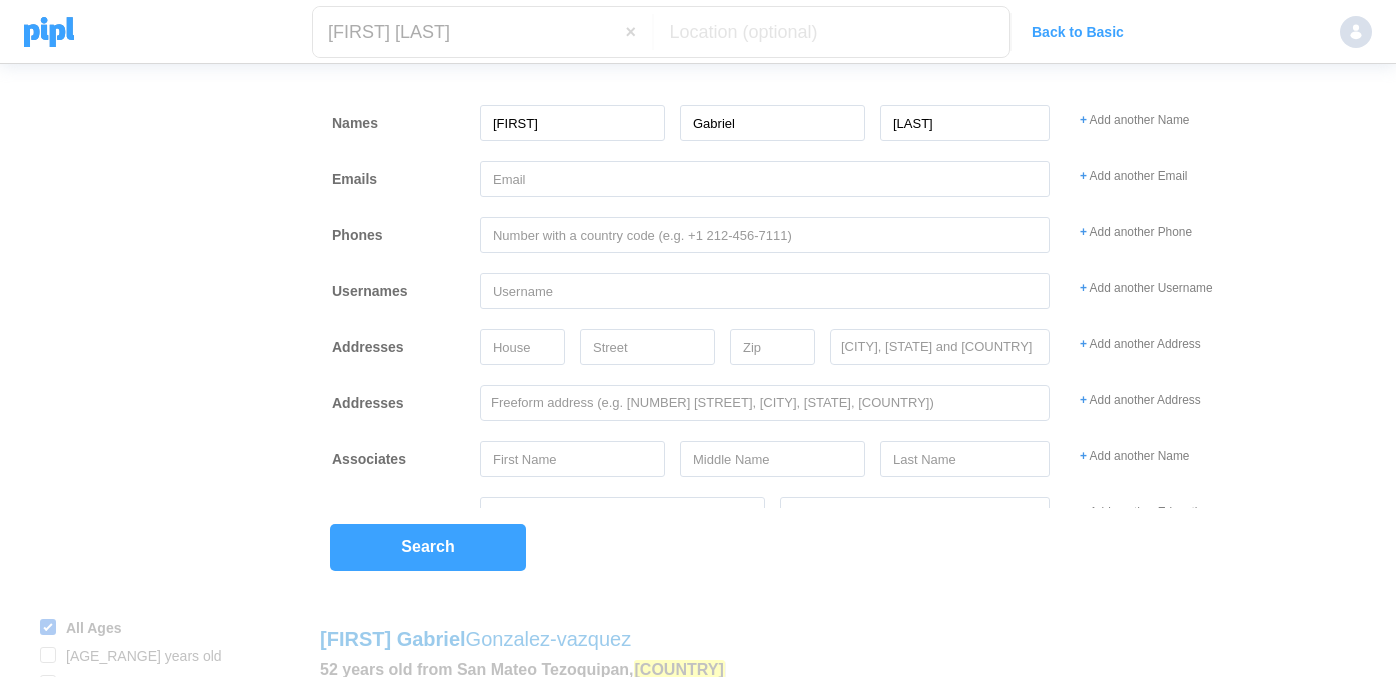 scroll, scrollTop: 146, scrollLeft: 0, axis: vertical 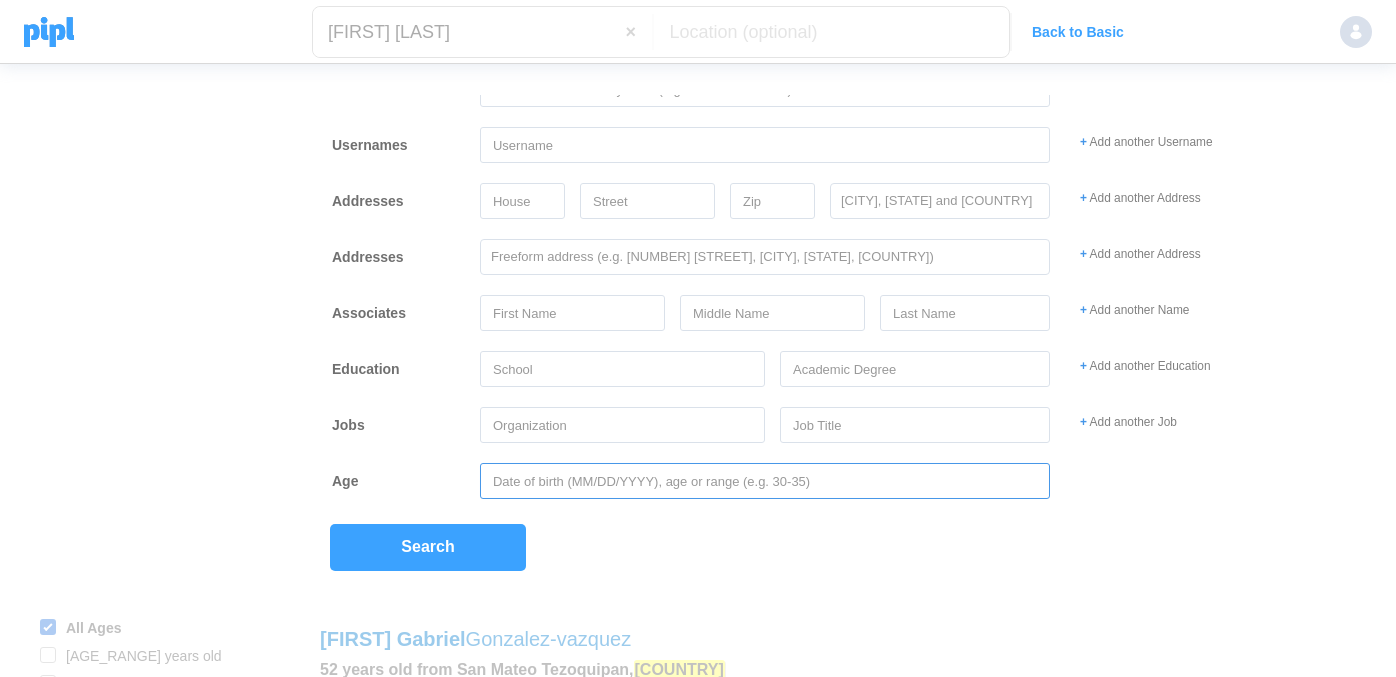 click at bounding box center [765, 481] 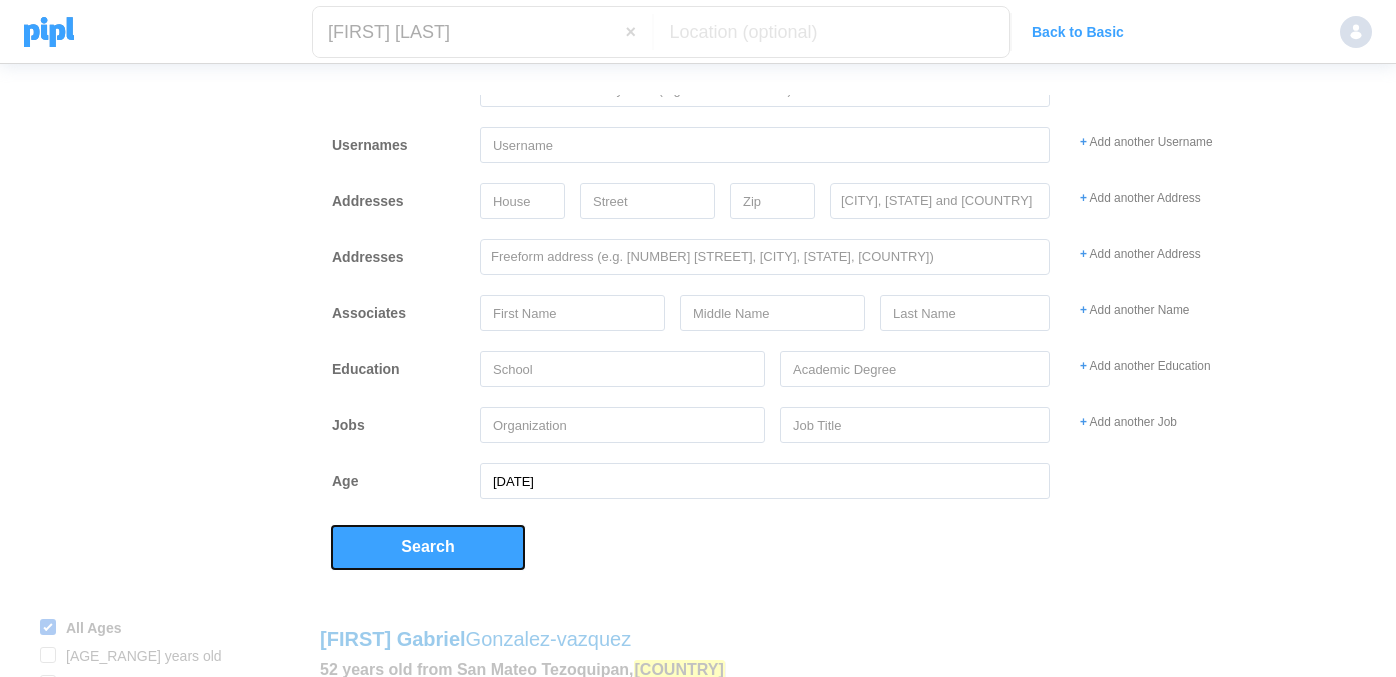 click on "Search" at bounding box center [428, 547] 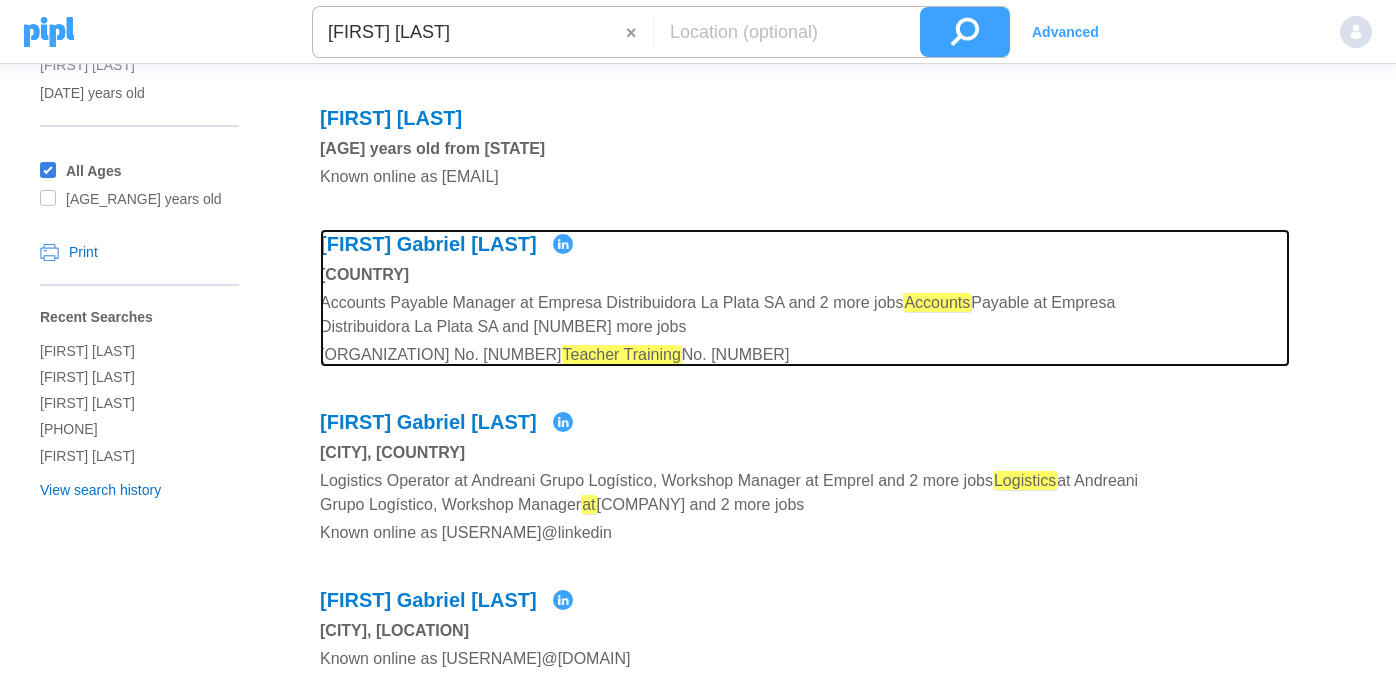 scroll, scrollTop: 130, scrollLeft: 0, axis: vertical 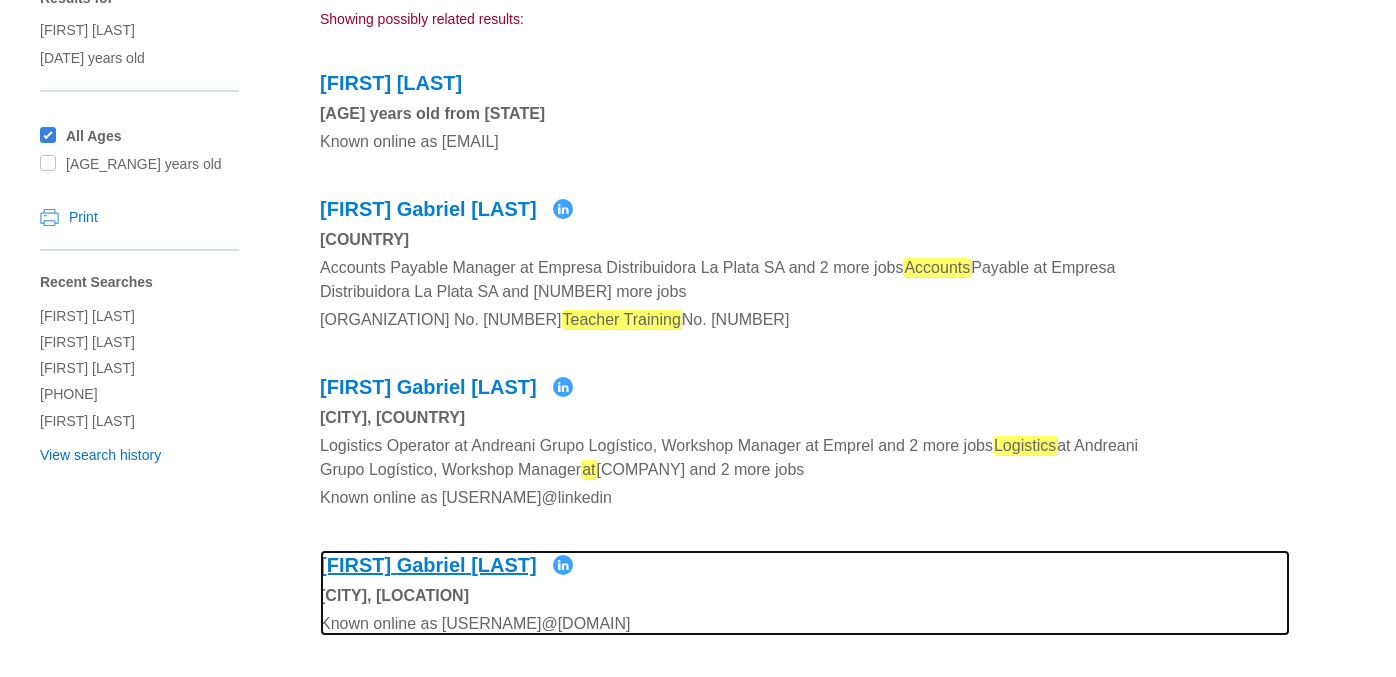 drag, startPoint x: 496, startPoint y: 565, endPoint x: 544, endPoint y: 564, distance: 48.010414 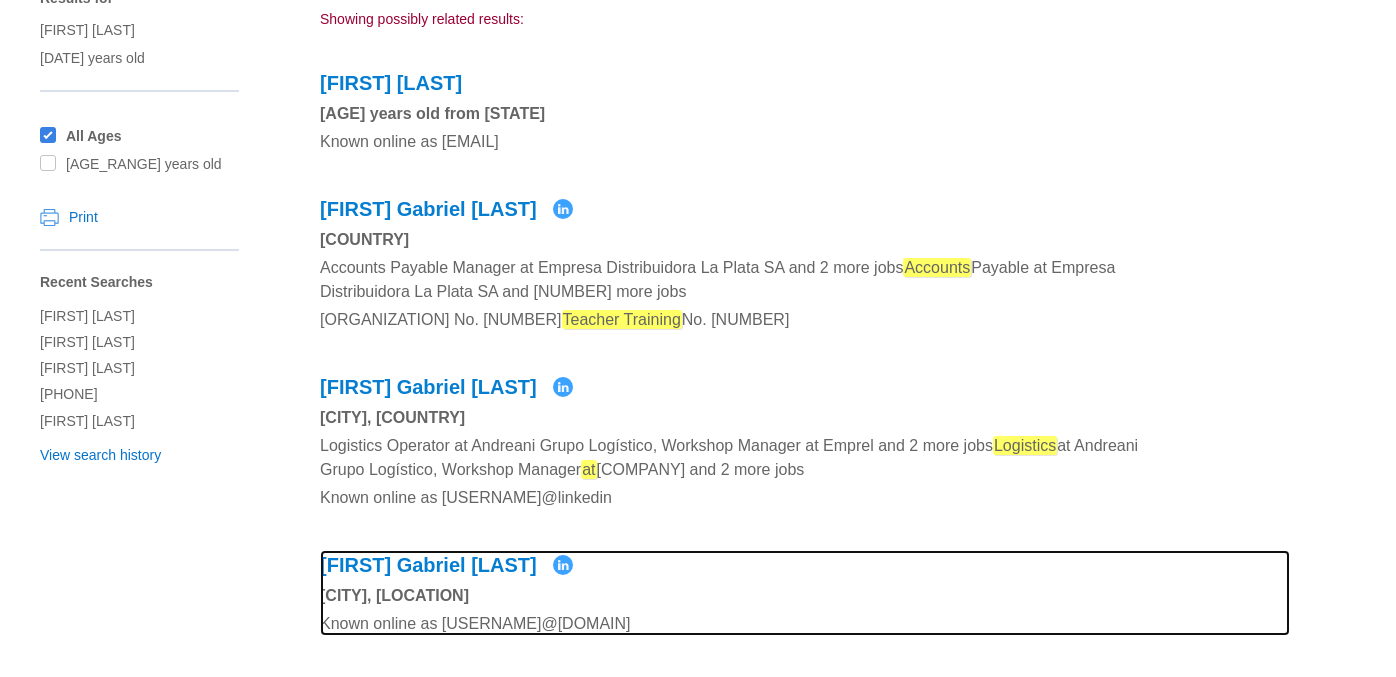 scroll, scrollTop: 524, scrollLeft: 0, axis: vertical 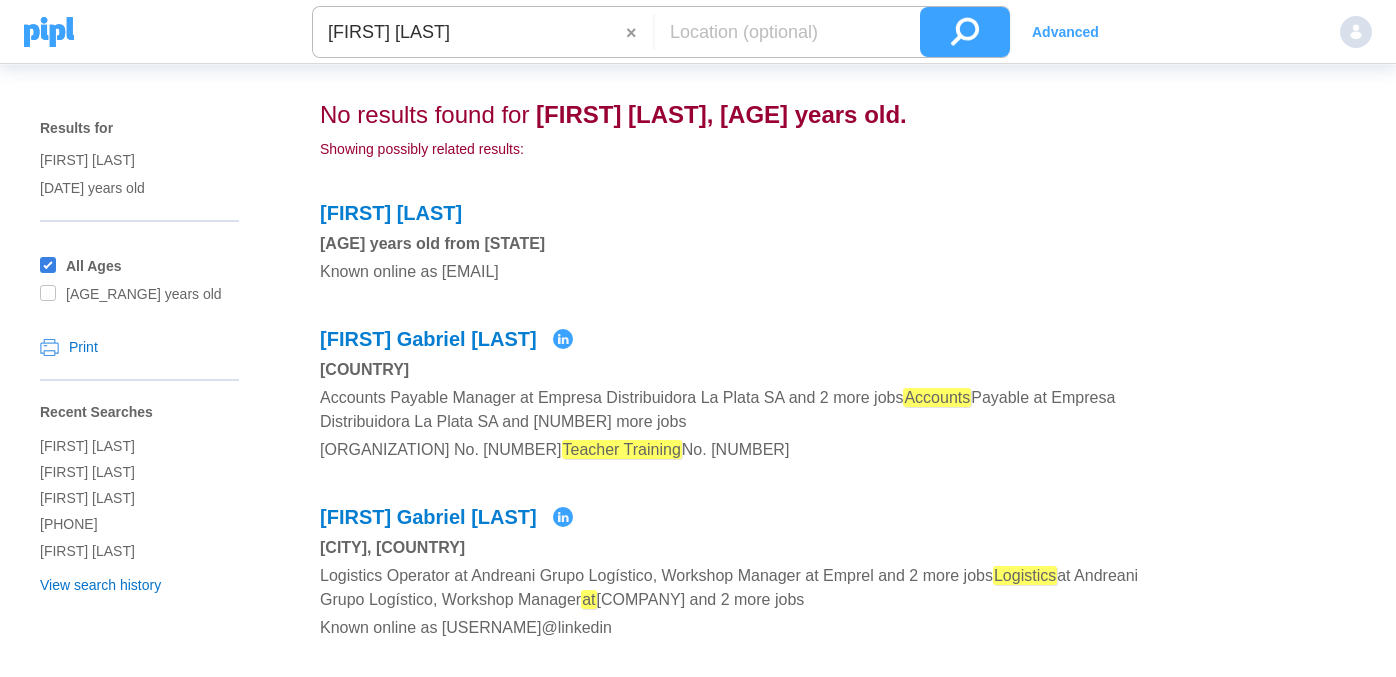 click on "[FIRST] [LAST]" at bounding box center [469, 32] 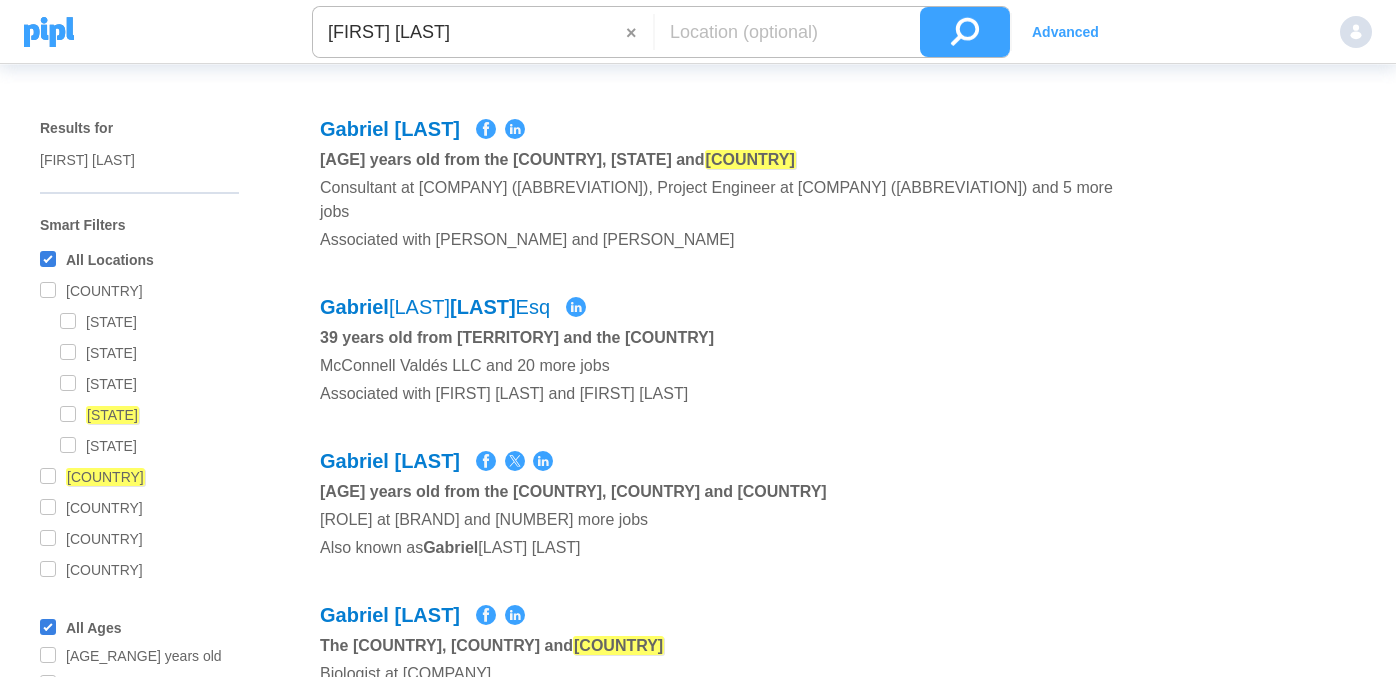 click on "Advanced" at bounding box center (1065, 32) 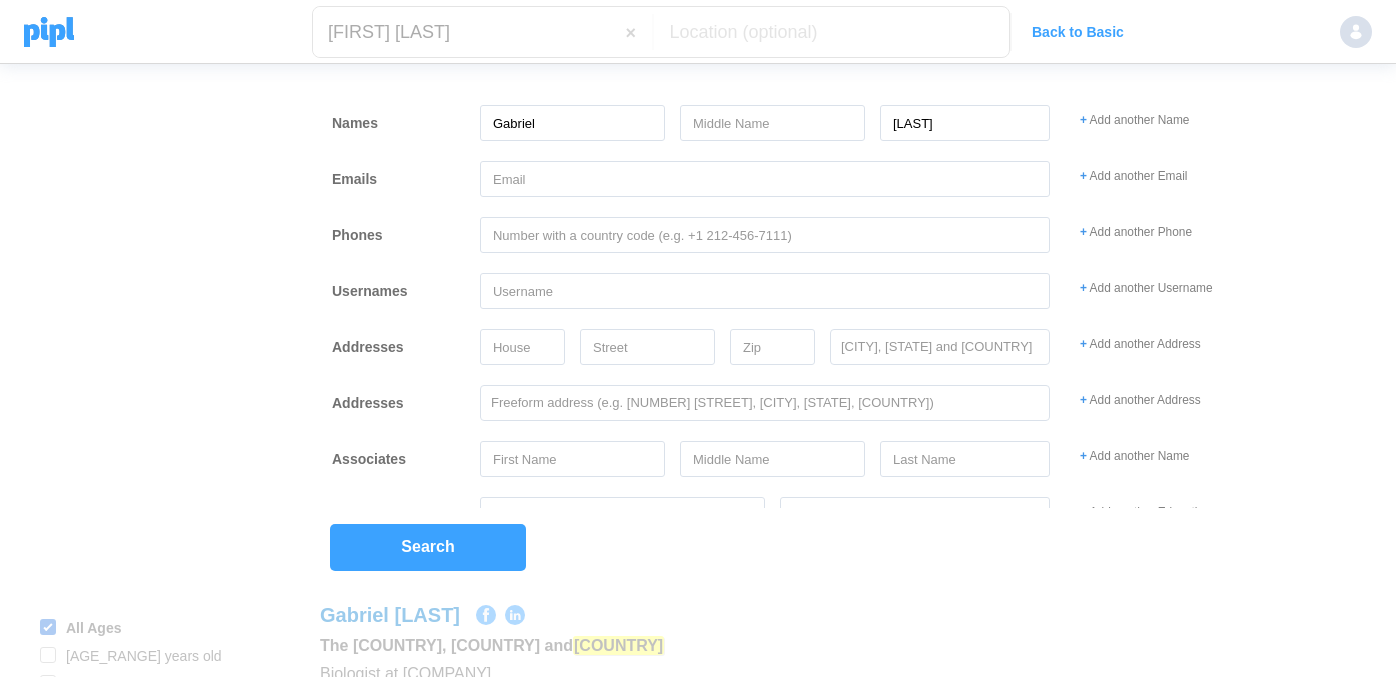 scroll, scrollTop: 146, scrollLeft: 0, axis: vertical 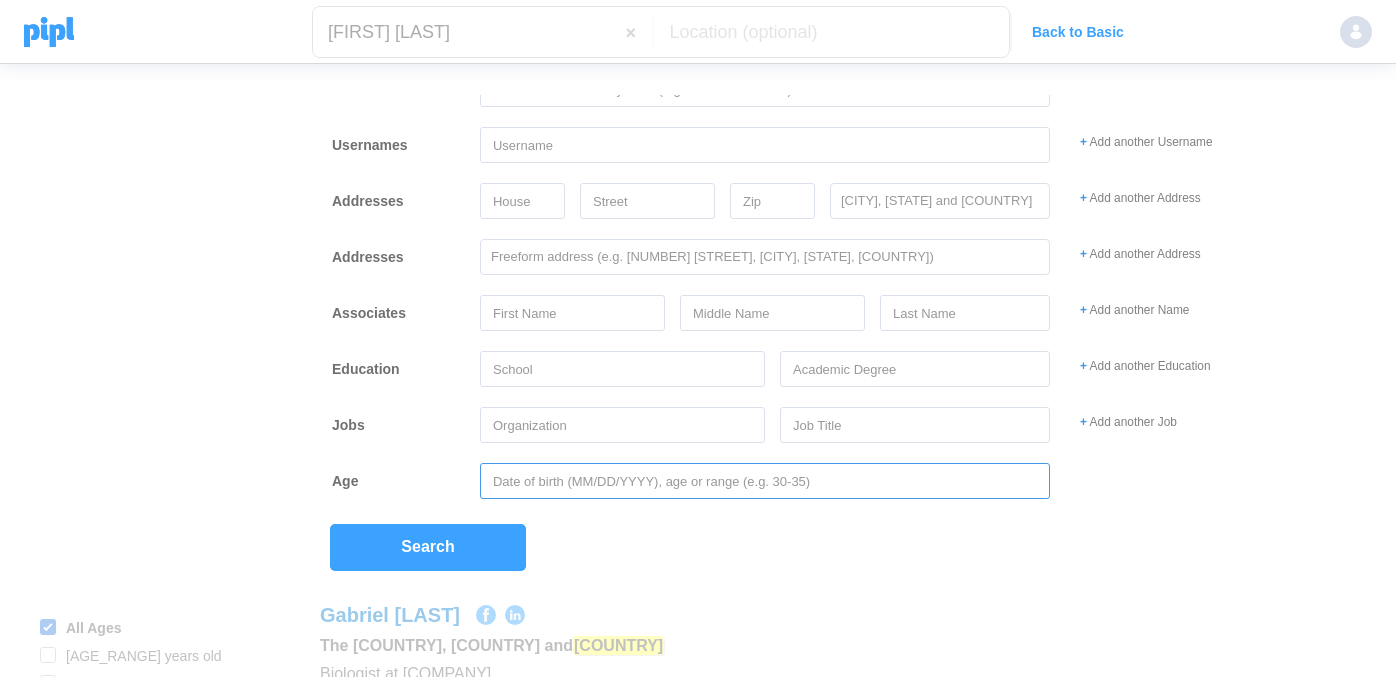 click at bounding box center (765, 481) 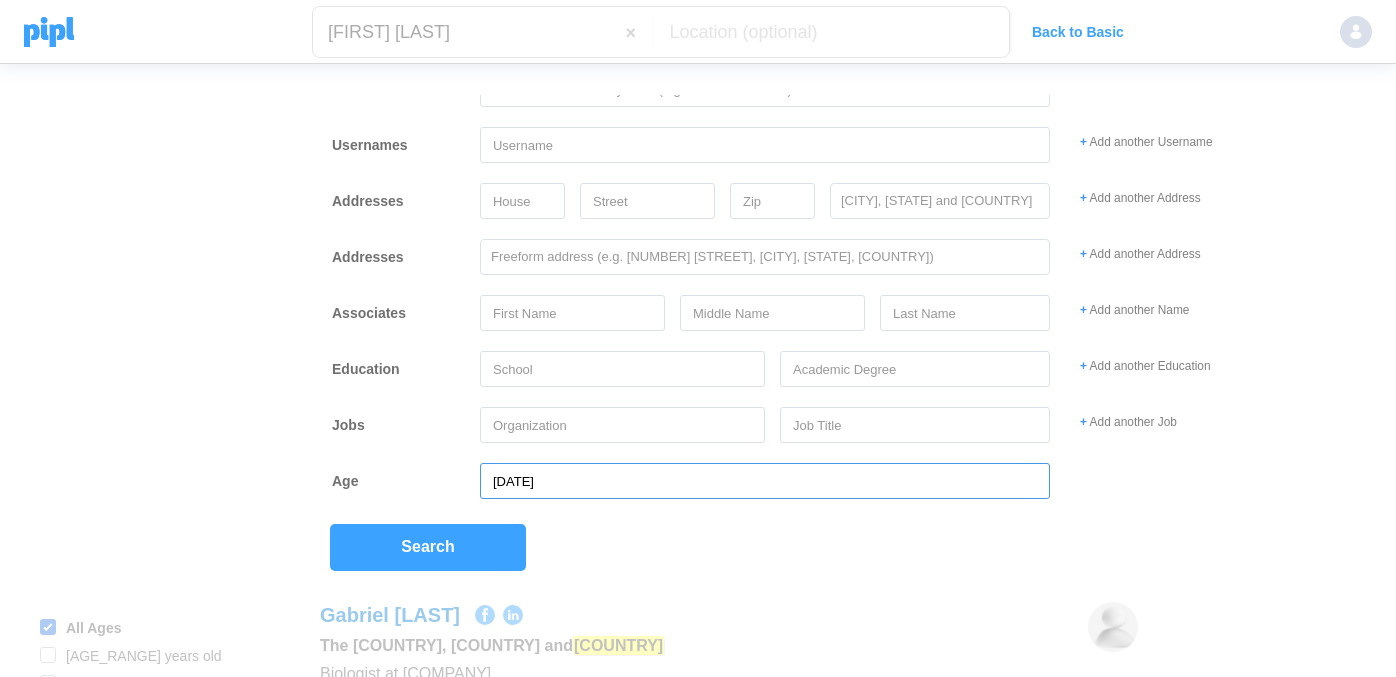 type on "[DATE]" 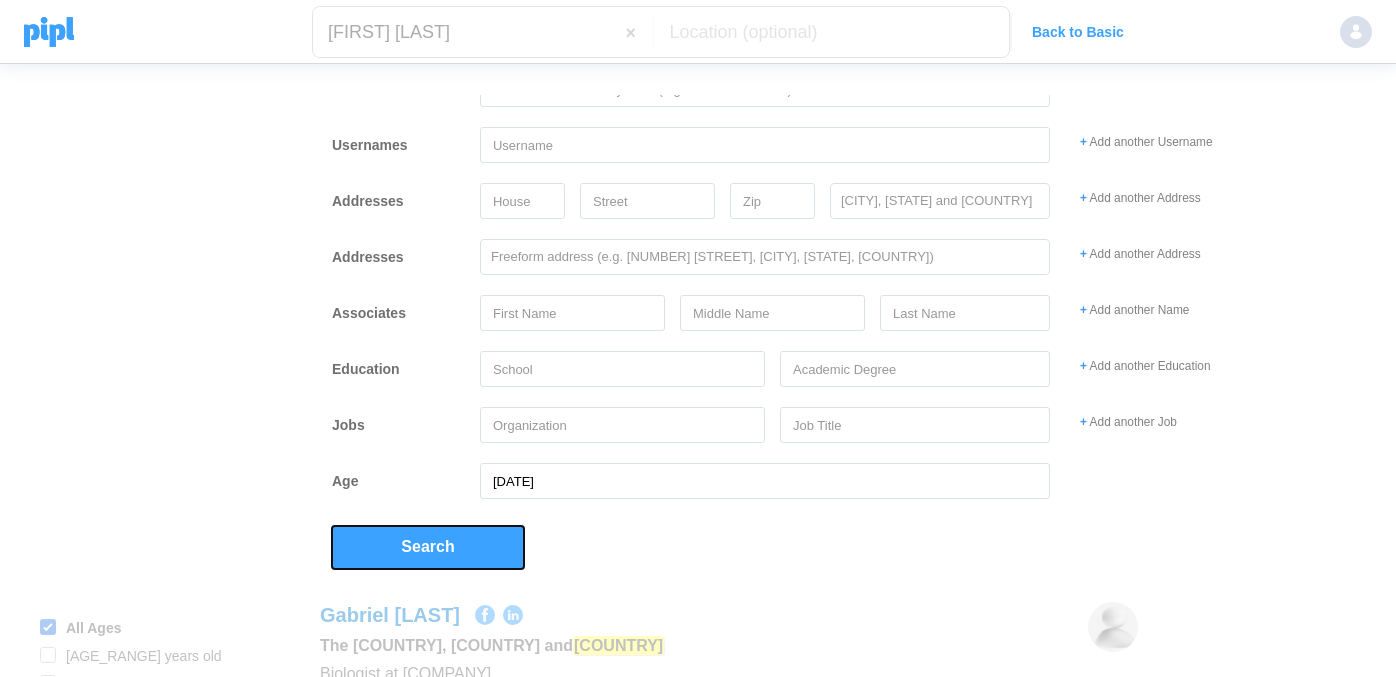 click on "Search" at bounding box center [428, 547] 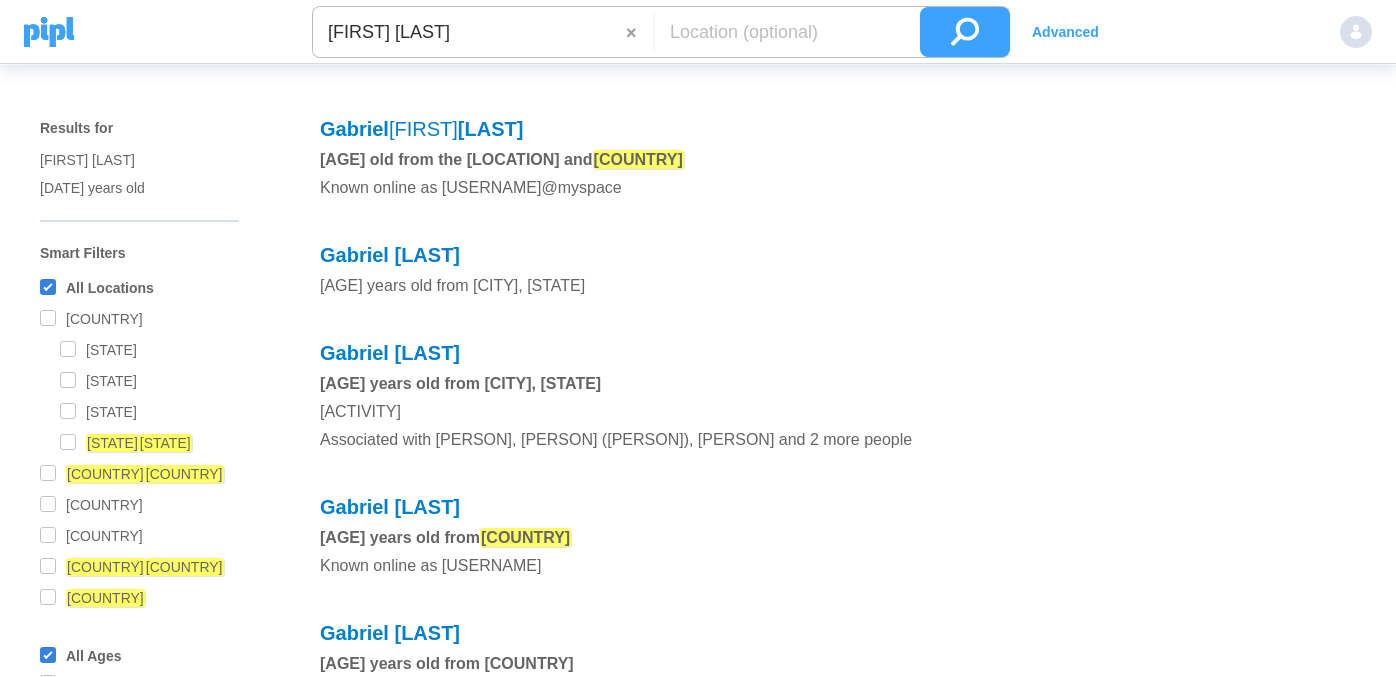 click on "[FIRST] [LAST]" at bounding box center [469, 32] 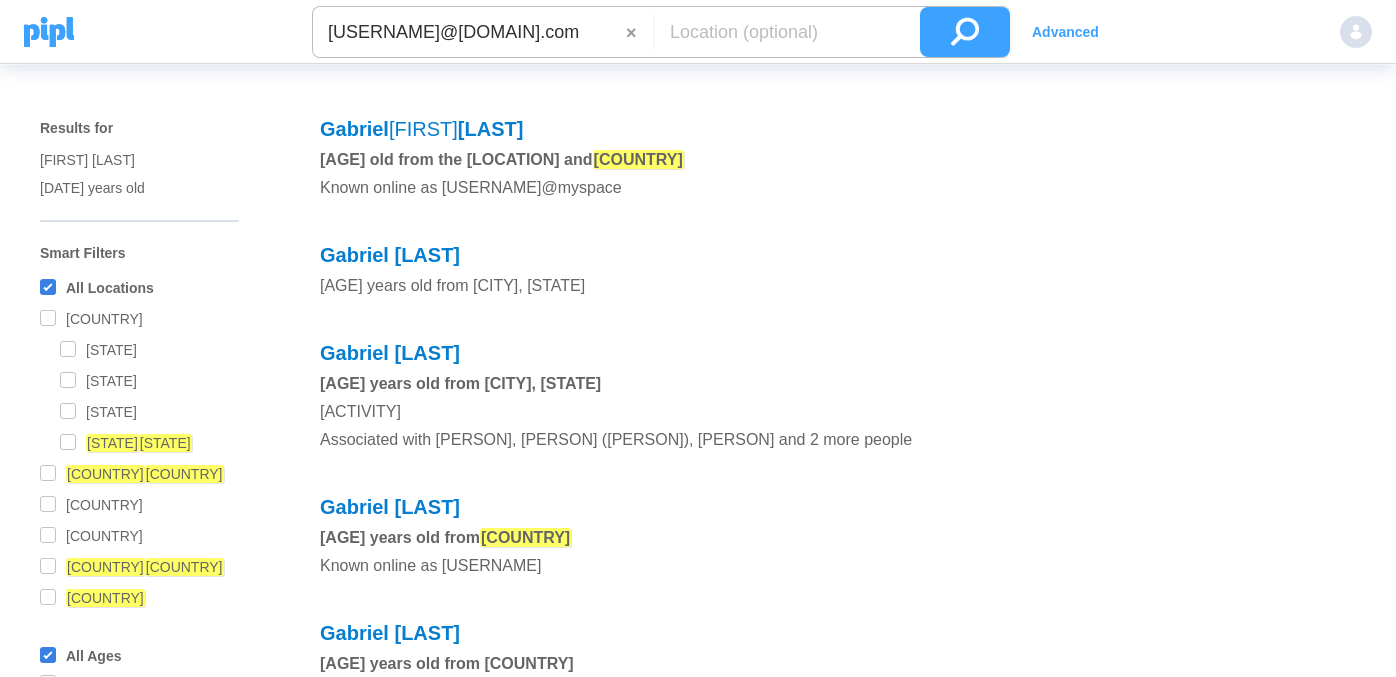 click at bounding box center (965, 32) 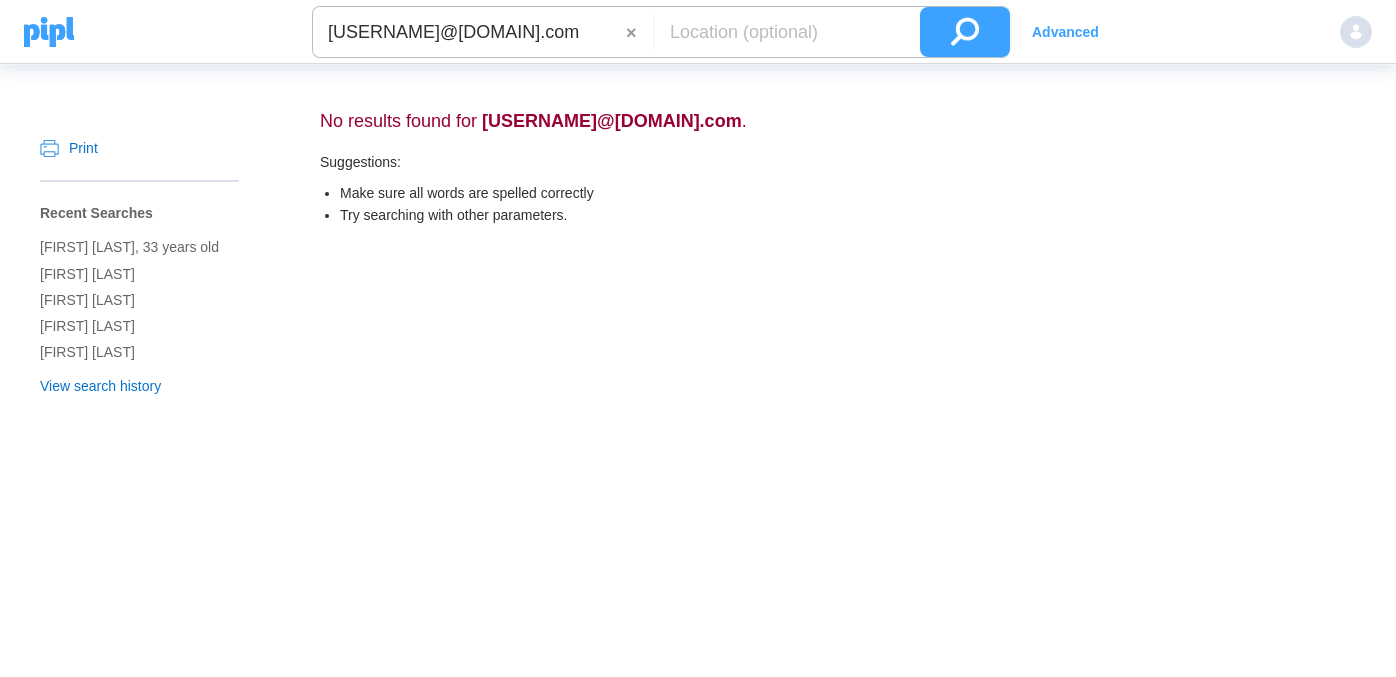 click on "[USERNAME]@[DOMAIN].com" at bounding box center [469, 32] 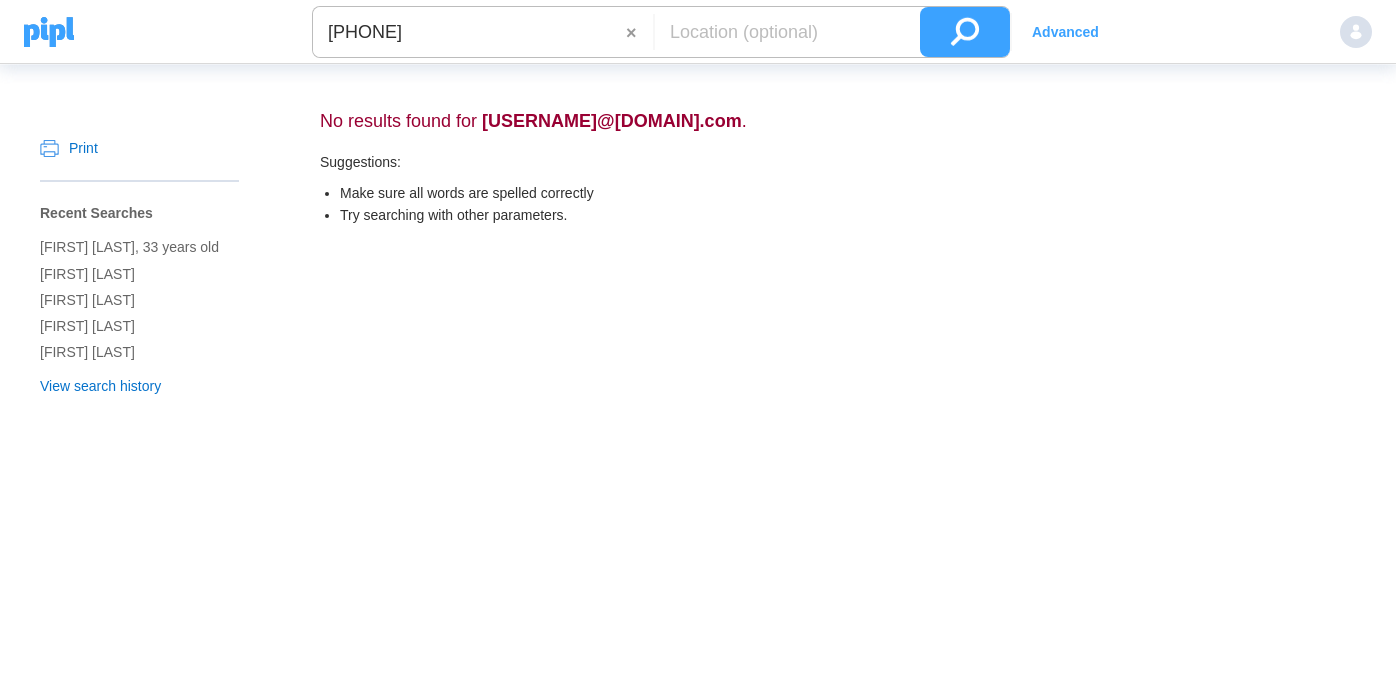 click at bounding box center [965, 32] 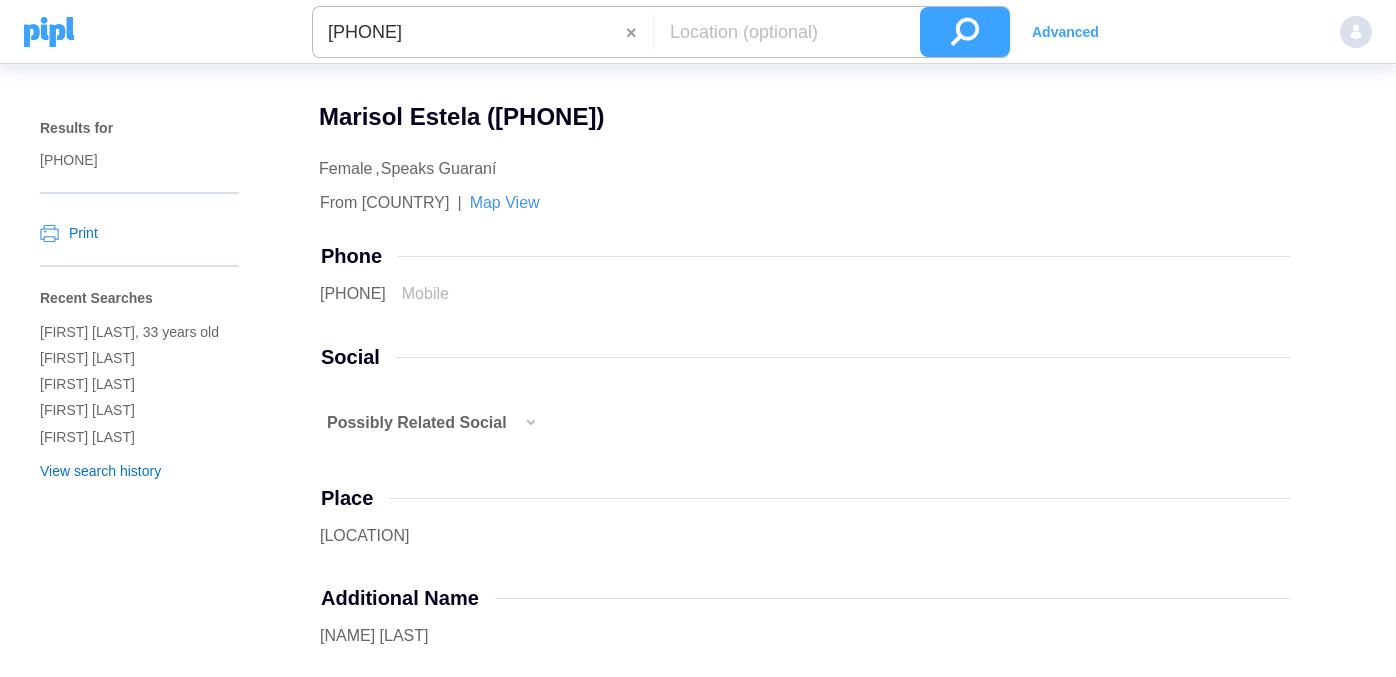 click at bounding box center (529, 432) 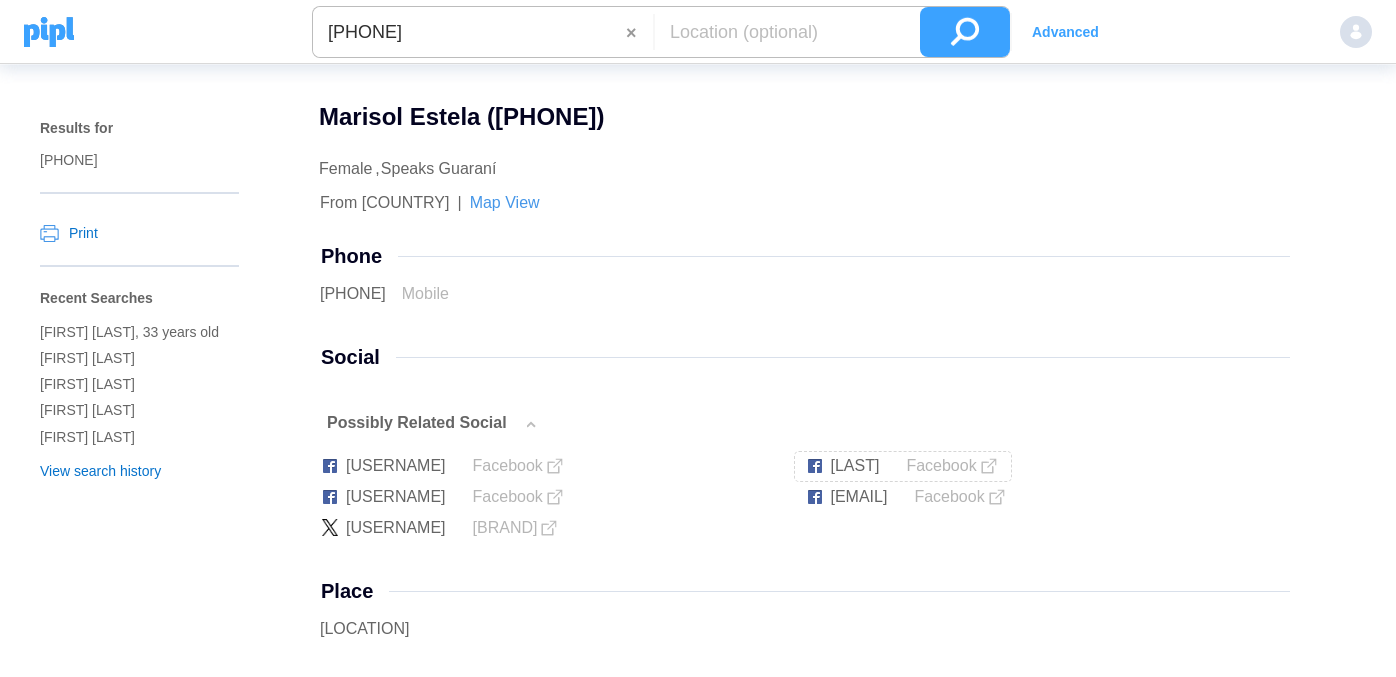 drag, startPoint x: 985, startPoint y: 462, endPoint x: 758, endPoint y: 480, distance: 227.71254 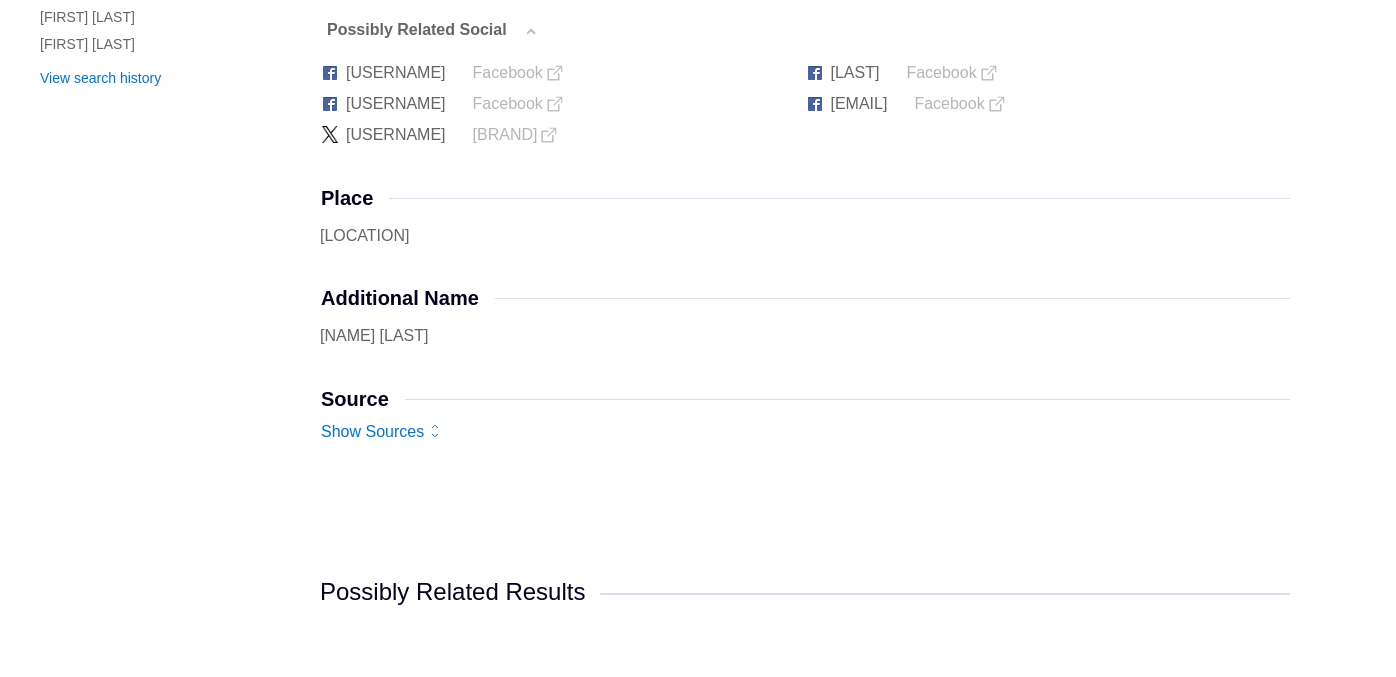 scroll, scrollTop: 918, scrollLeft: 0, axis: vertical 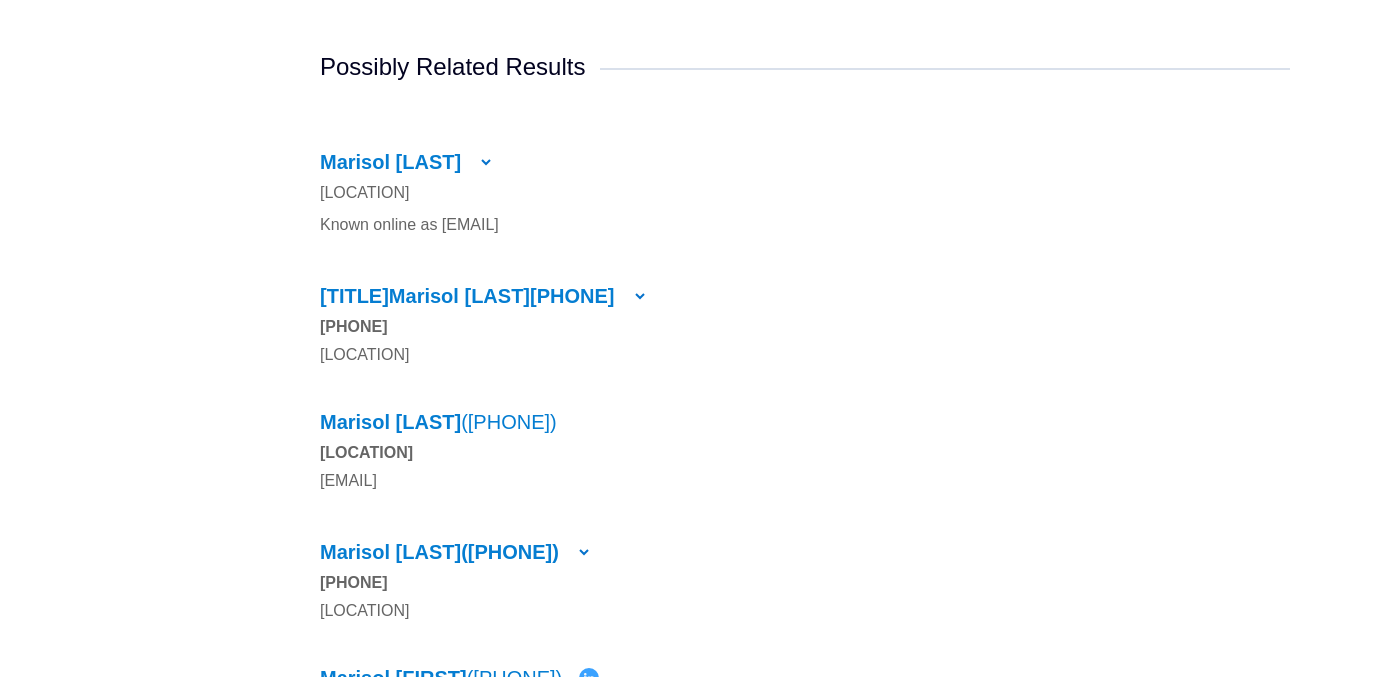 click at bounding box center [486, 162] 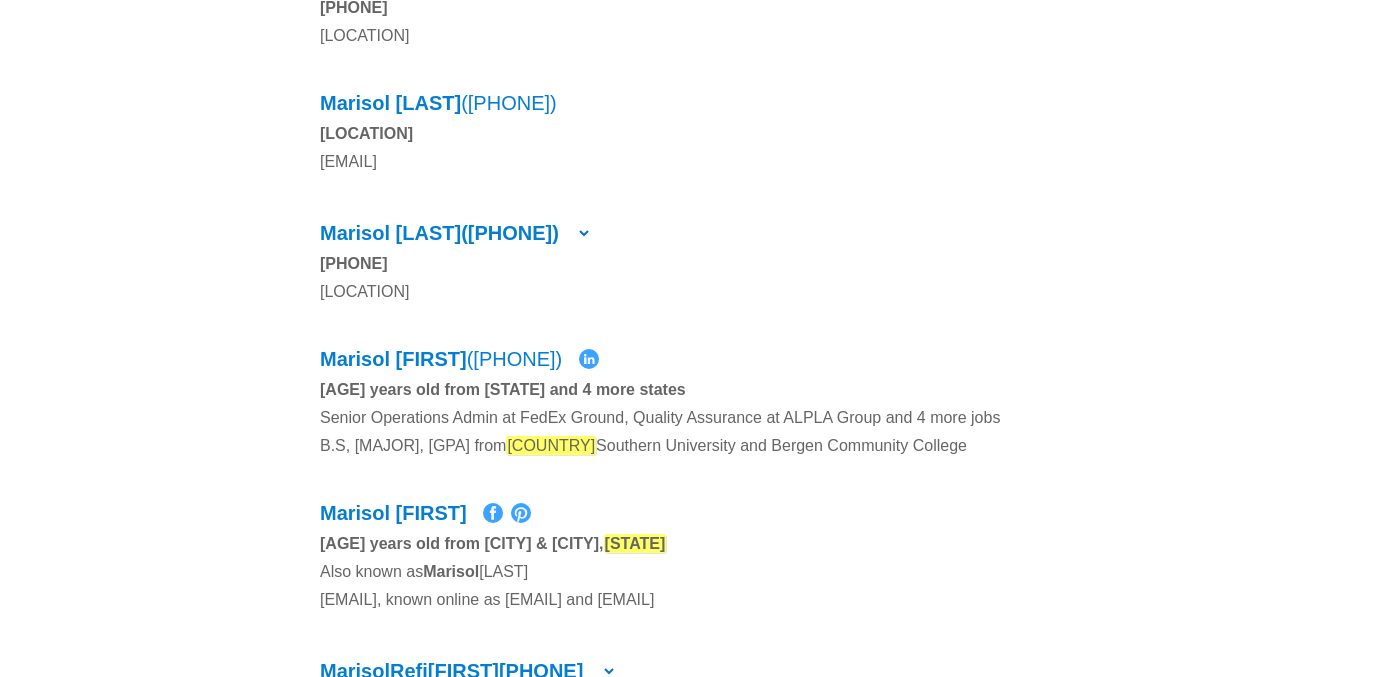 scroll, scrollTop: 1836, scrollLeft: 0, axis: vertical 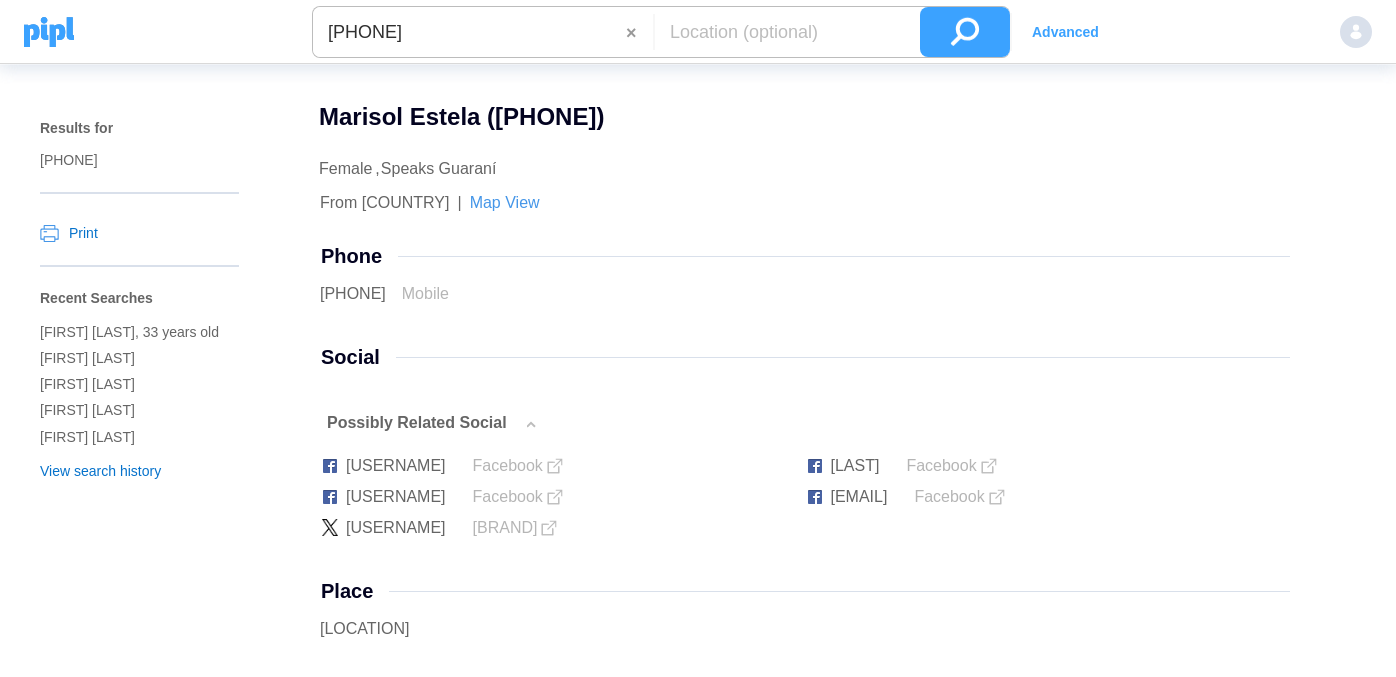 click on "[PHONE]" at bounding box center (469, 32) 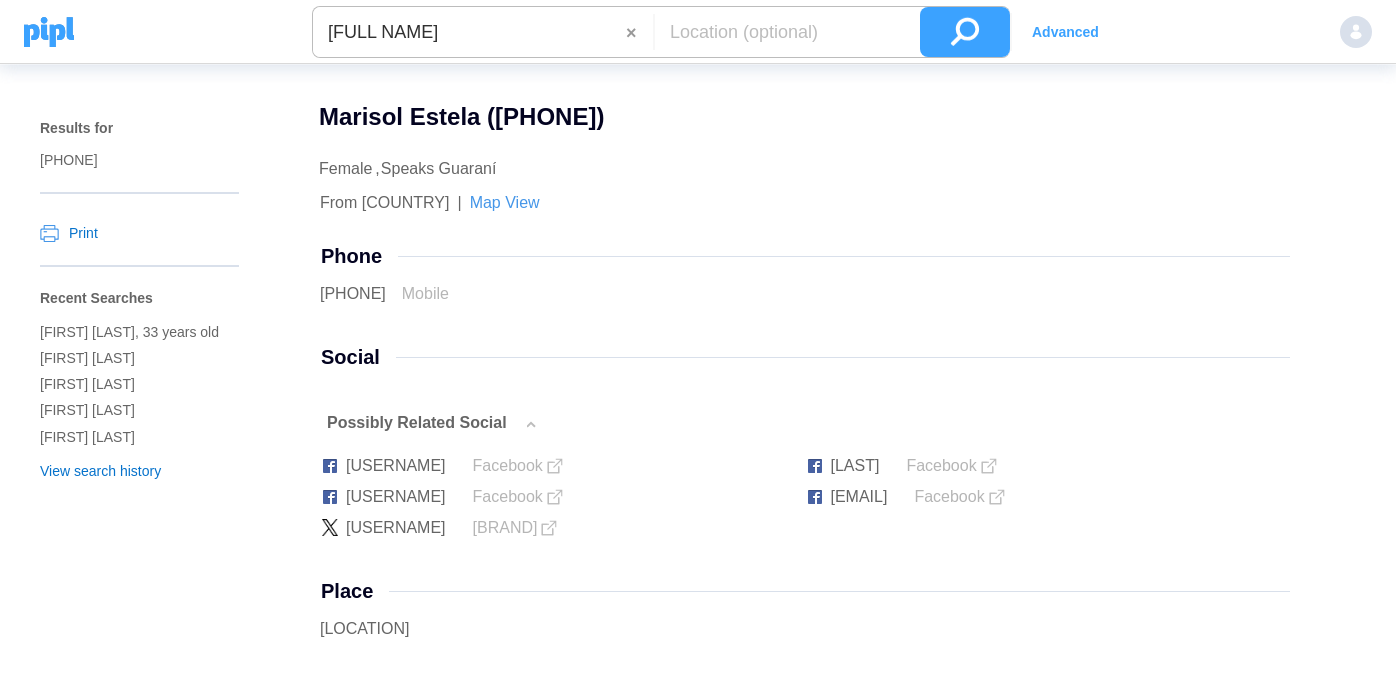 click at bounding box center (965, 32) 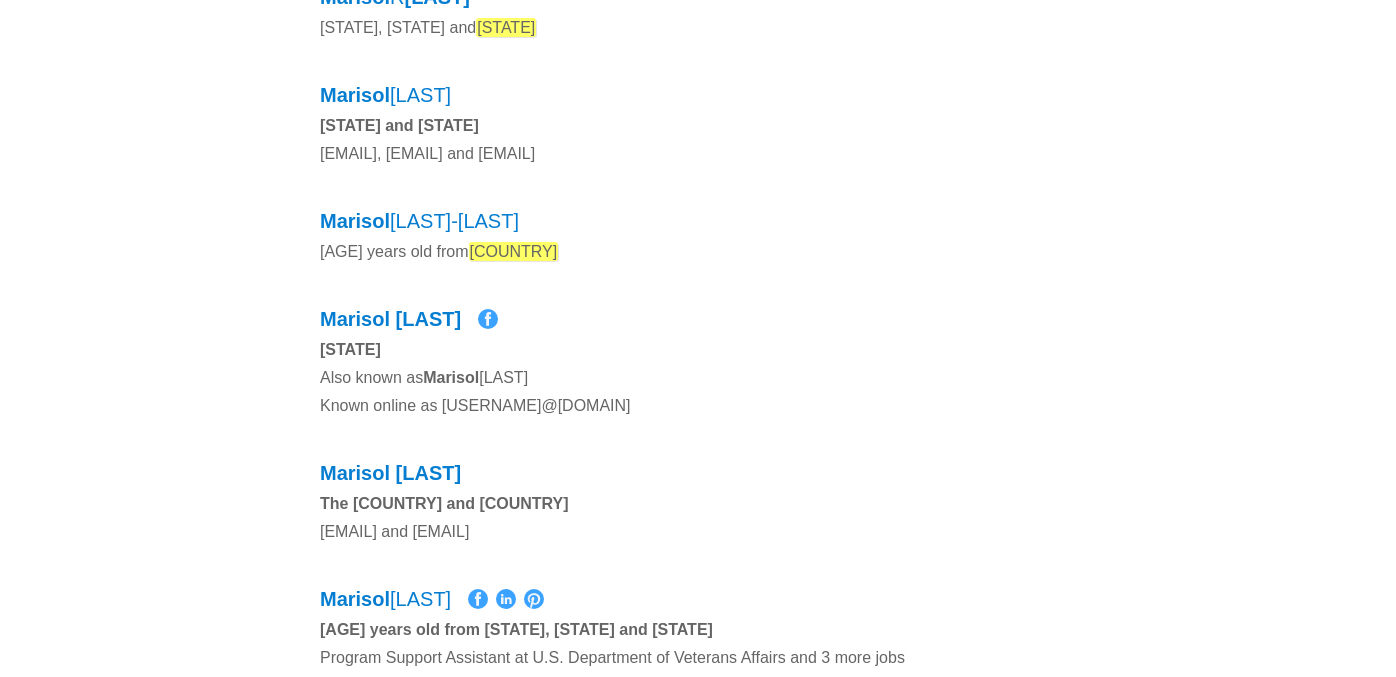 scroll, scrollTop: 918, scrollLeft: 0, axis: vertical 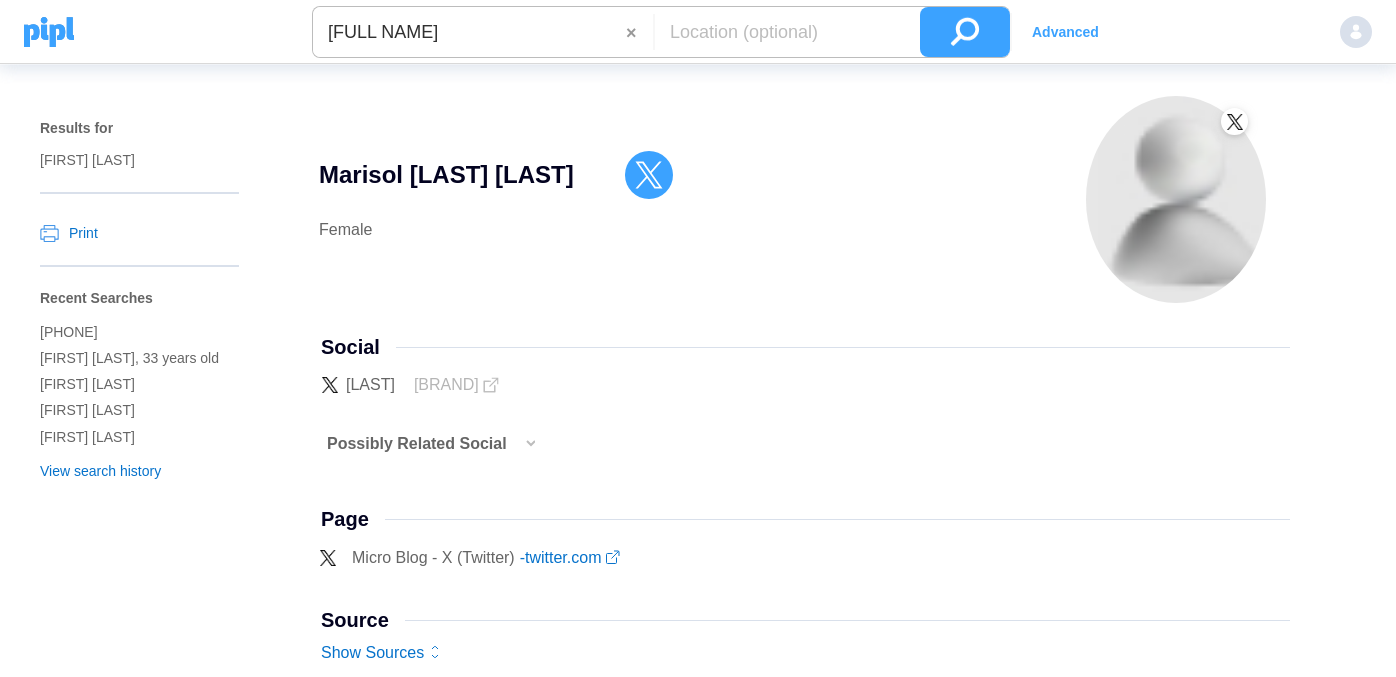 click on "[FULL NAME]" at bounding box center [469, 32] 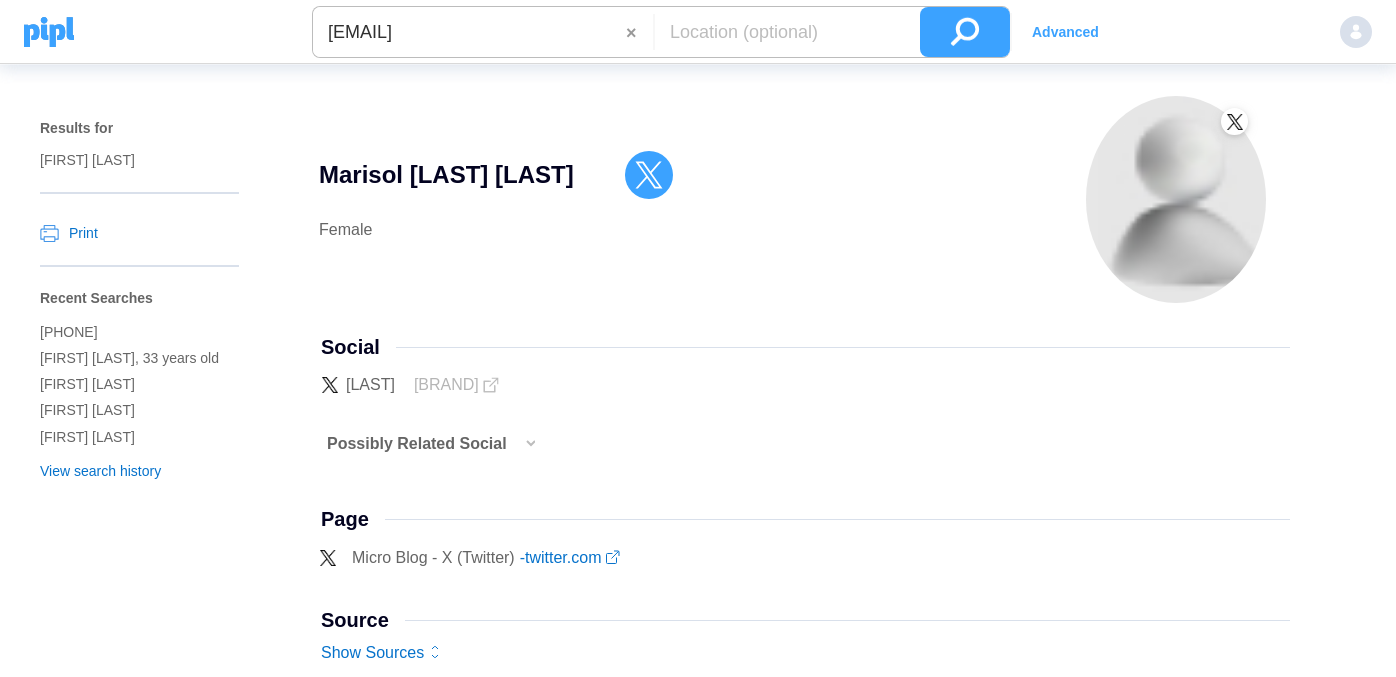click at bounding box center [965, 32] 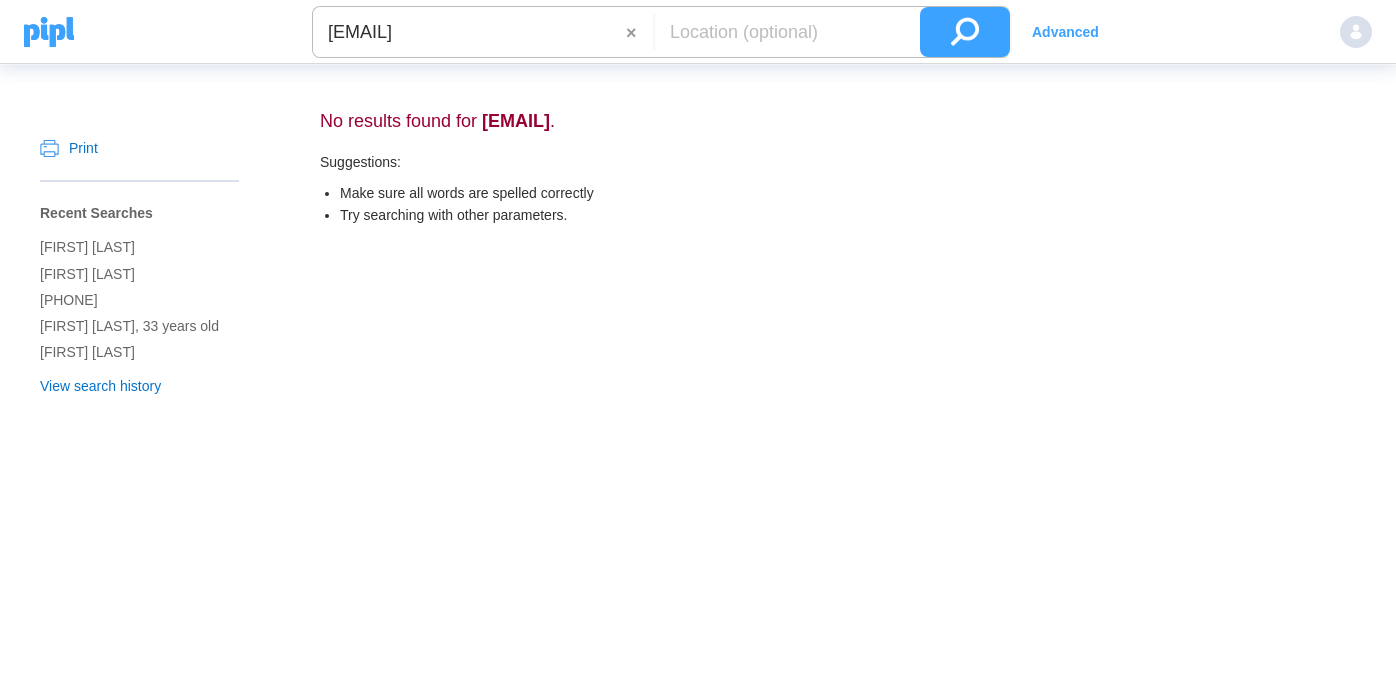 click on "[EMAIL]" at bounding box center (469, 32) 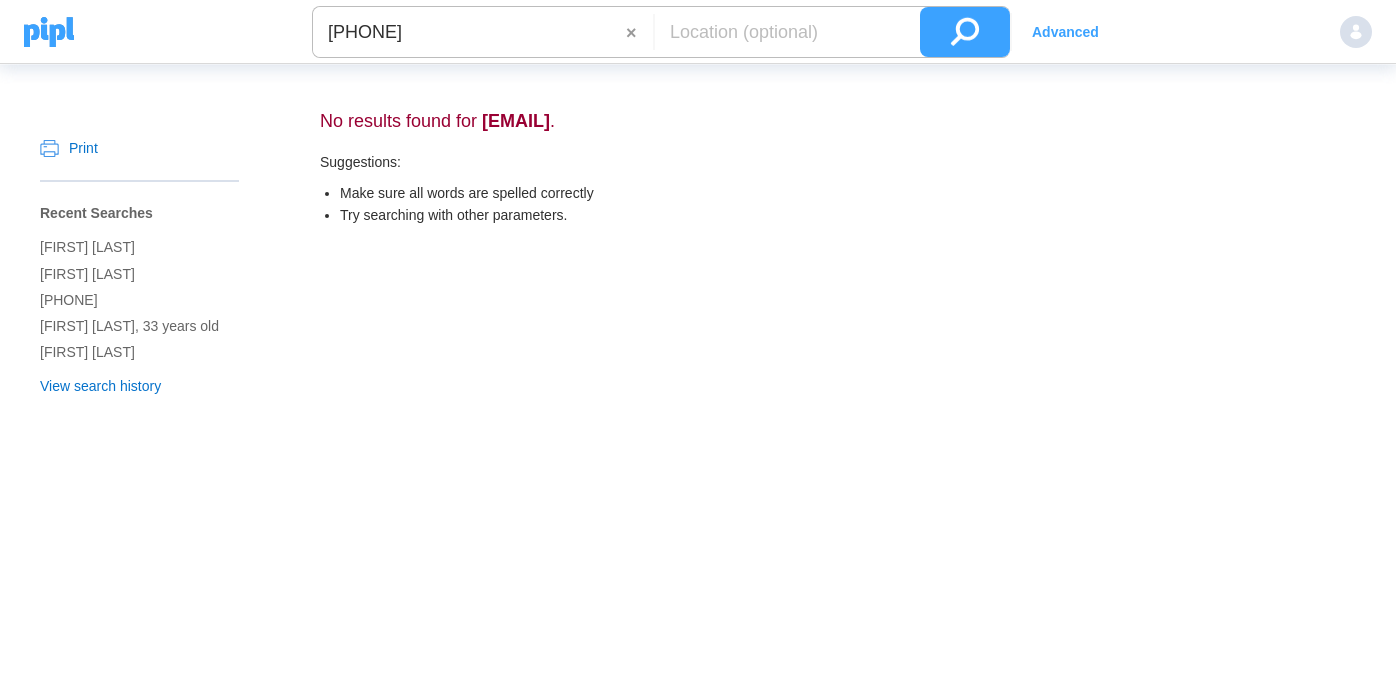 click at bounding box center [965, 32] 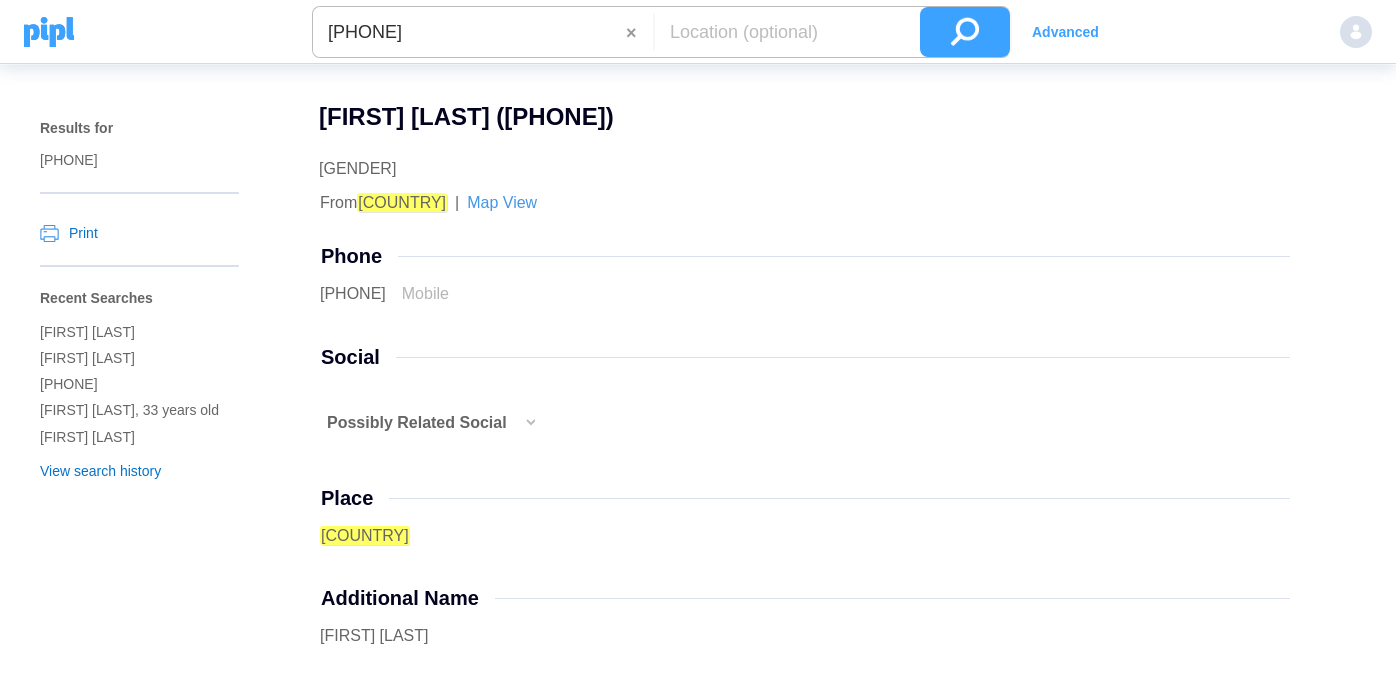 click on "[PHONE]" at bounding box center (469, 32) 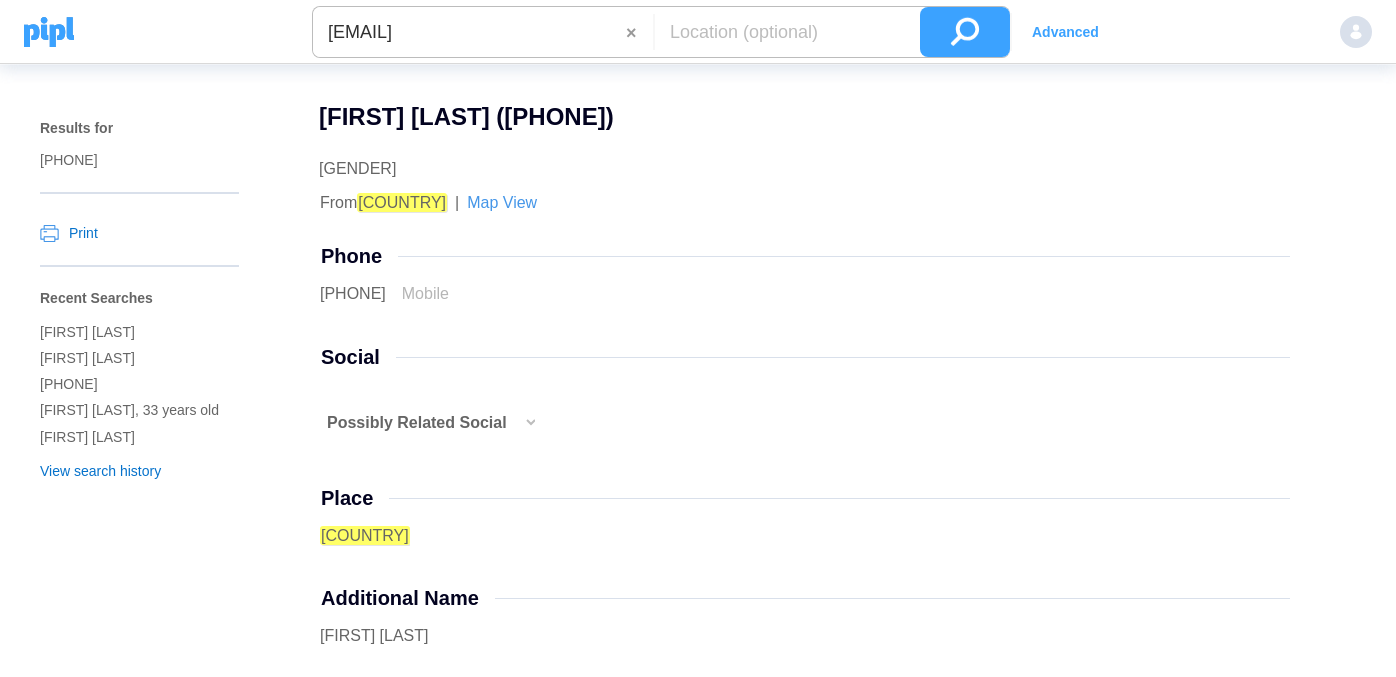 click at bounding box center [965, 32] 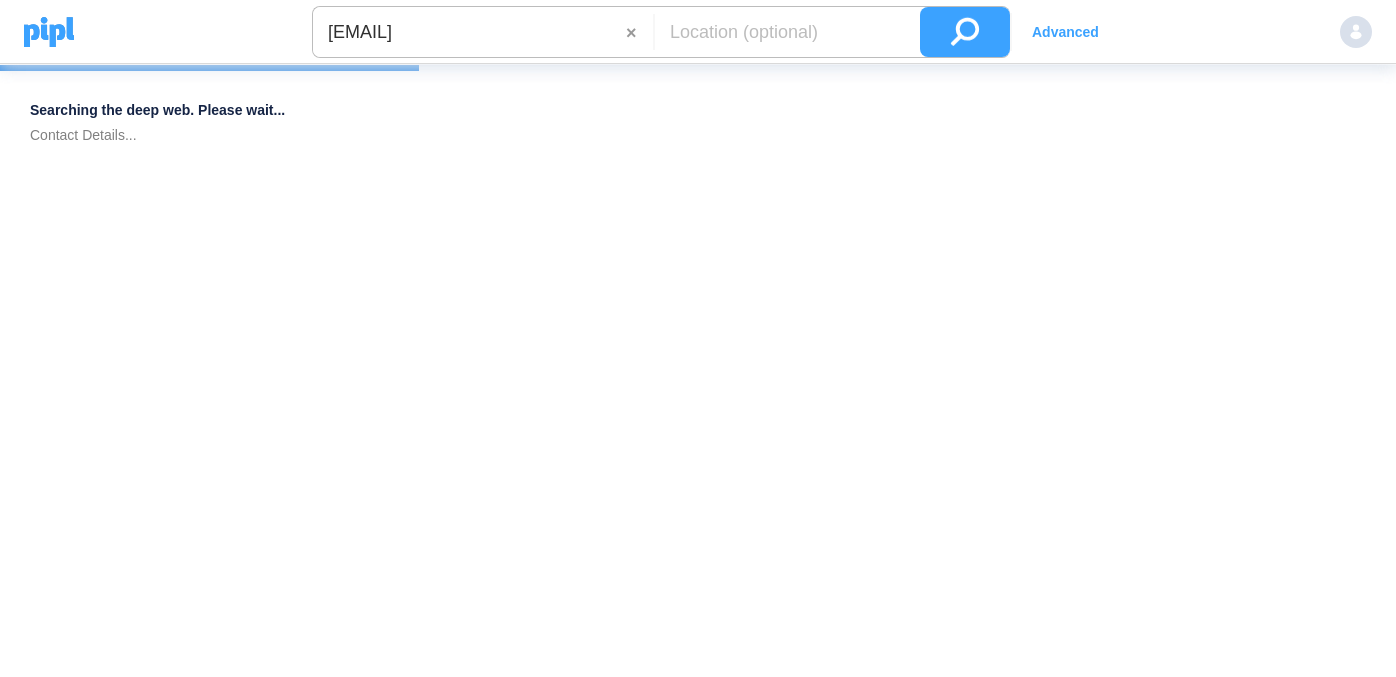 drag, startPoint x: 376, startPoint y: 32, endPoint x: 481, endPoint y: 33, distance: 105.00476 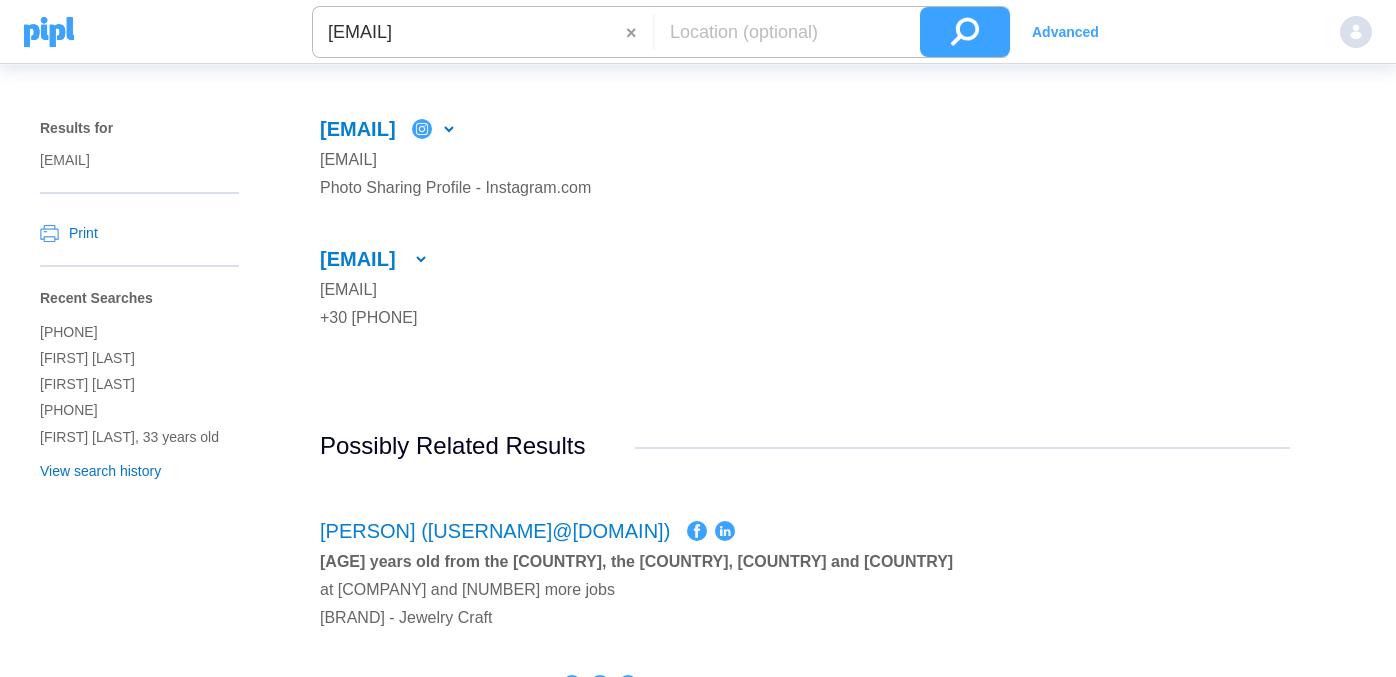 click at bounding box center (449, 129) 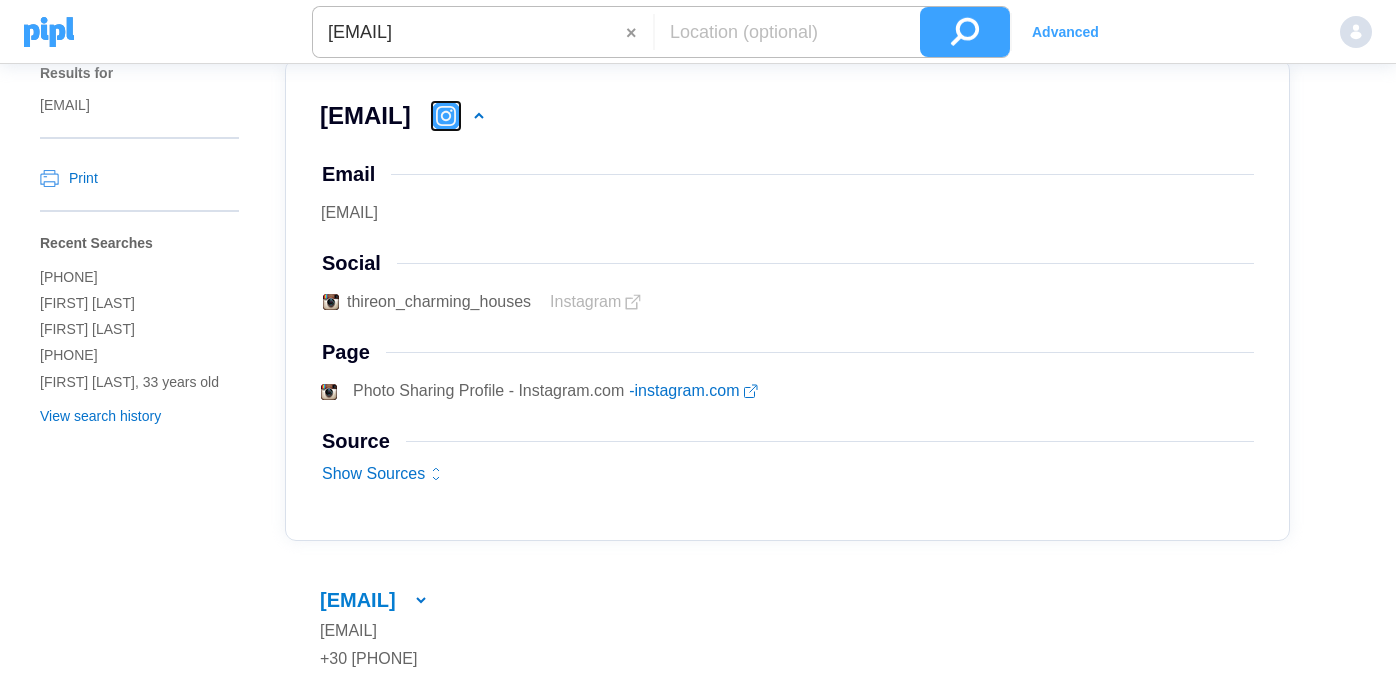 scroll, scrollTop: 0, scrollLeft: 0, axis: both 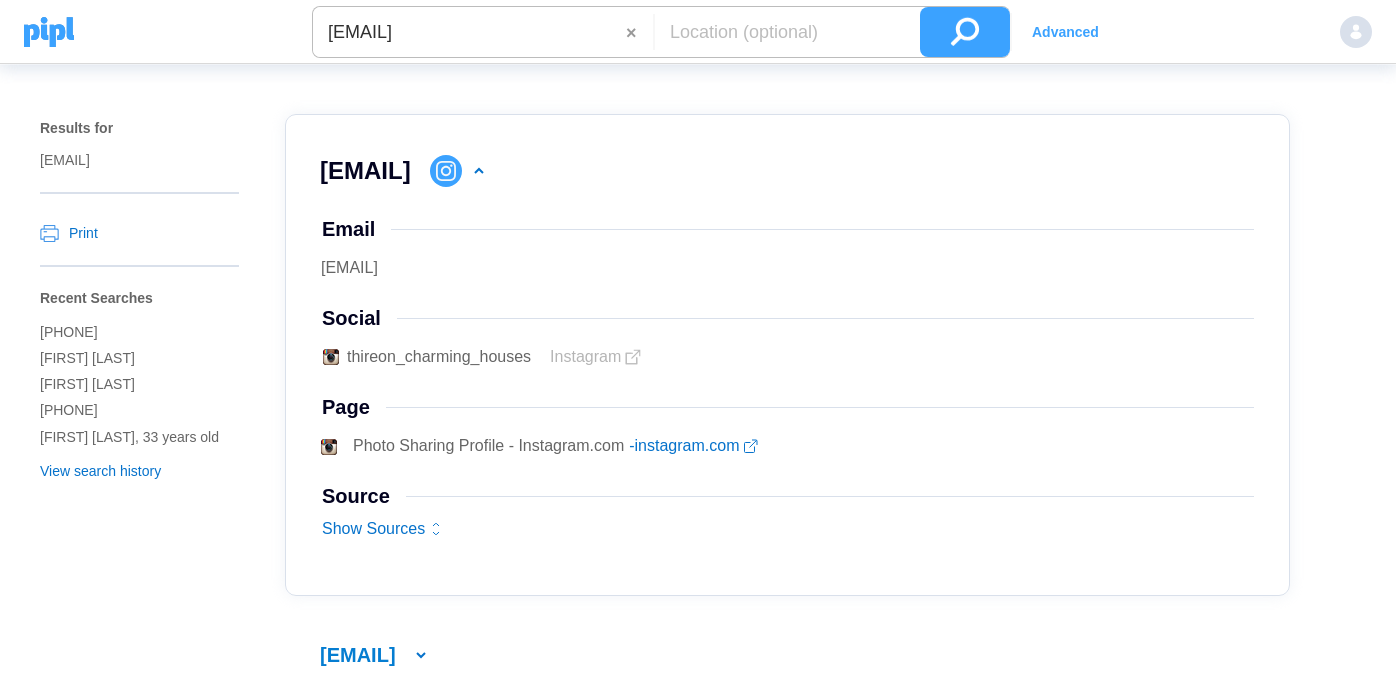 click on "[EMAIL]" at bounding box center [469, 32] 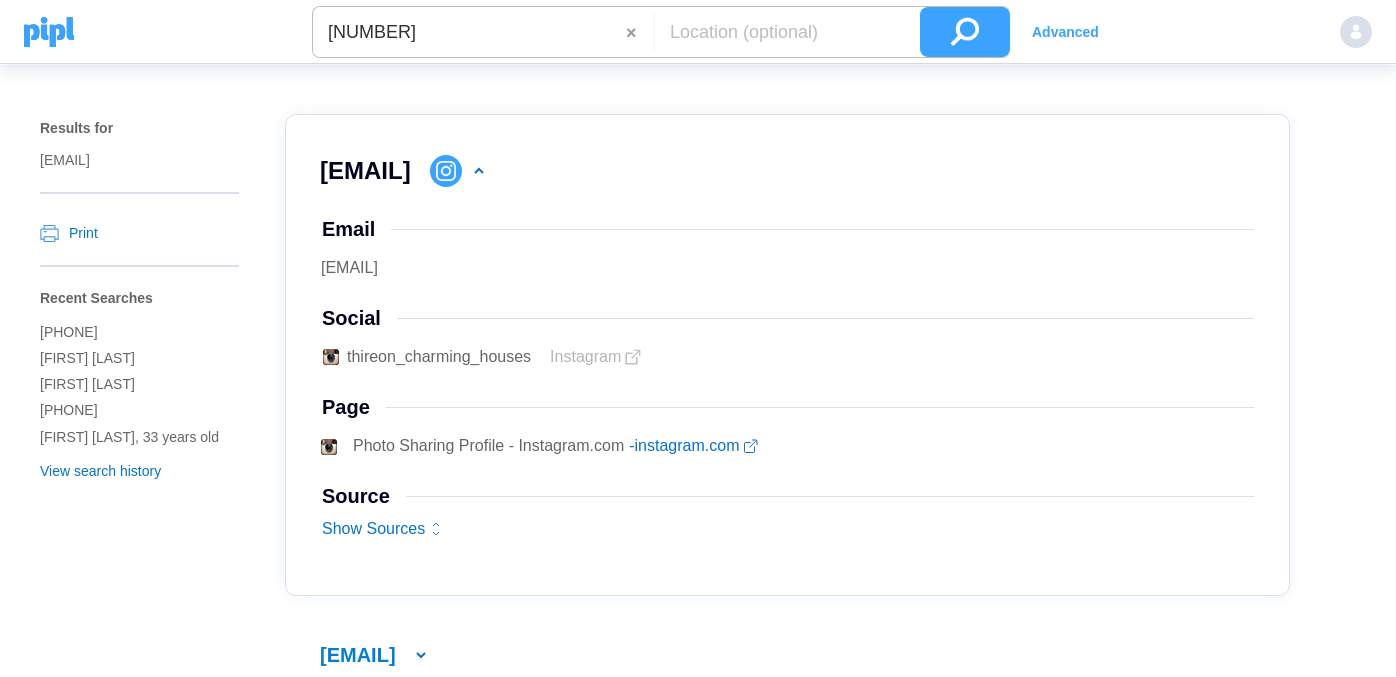 click at bounding box center [965, 32] 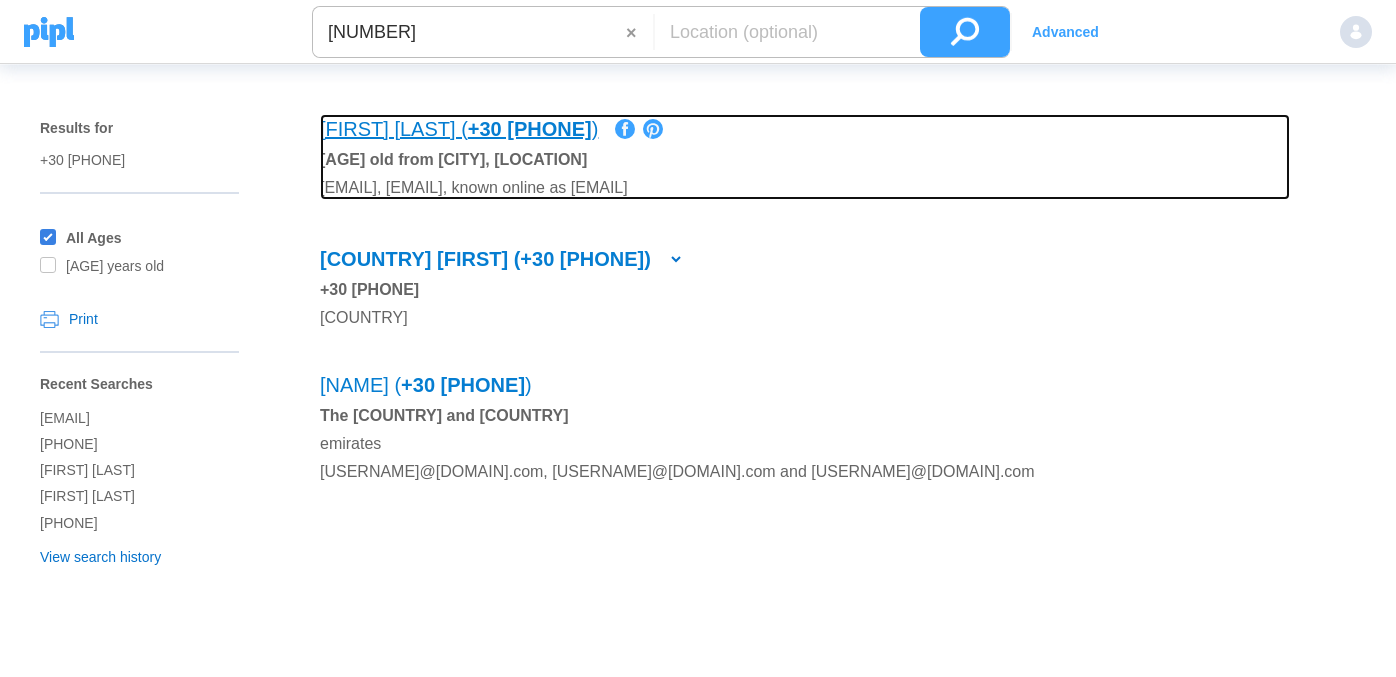 click on "[FIRST] [LAST] (" at bounding box center [394, 129] 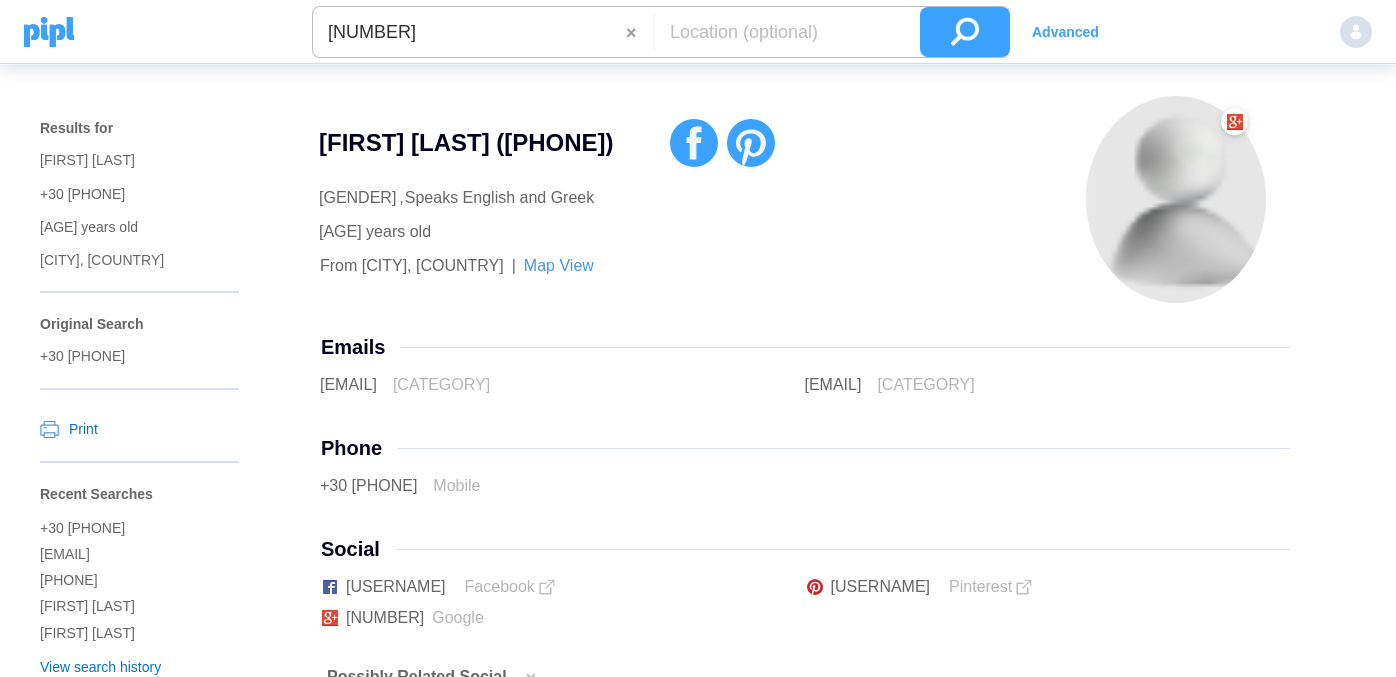 click on "[NUMBER]" at bounding box center (469, 32) 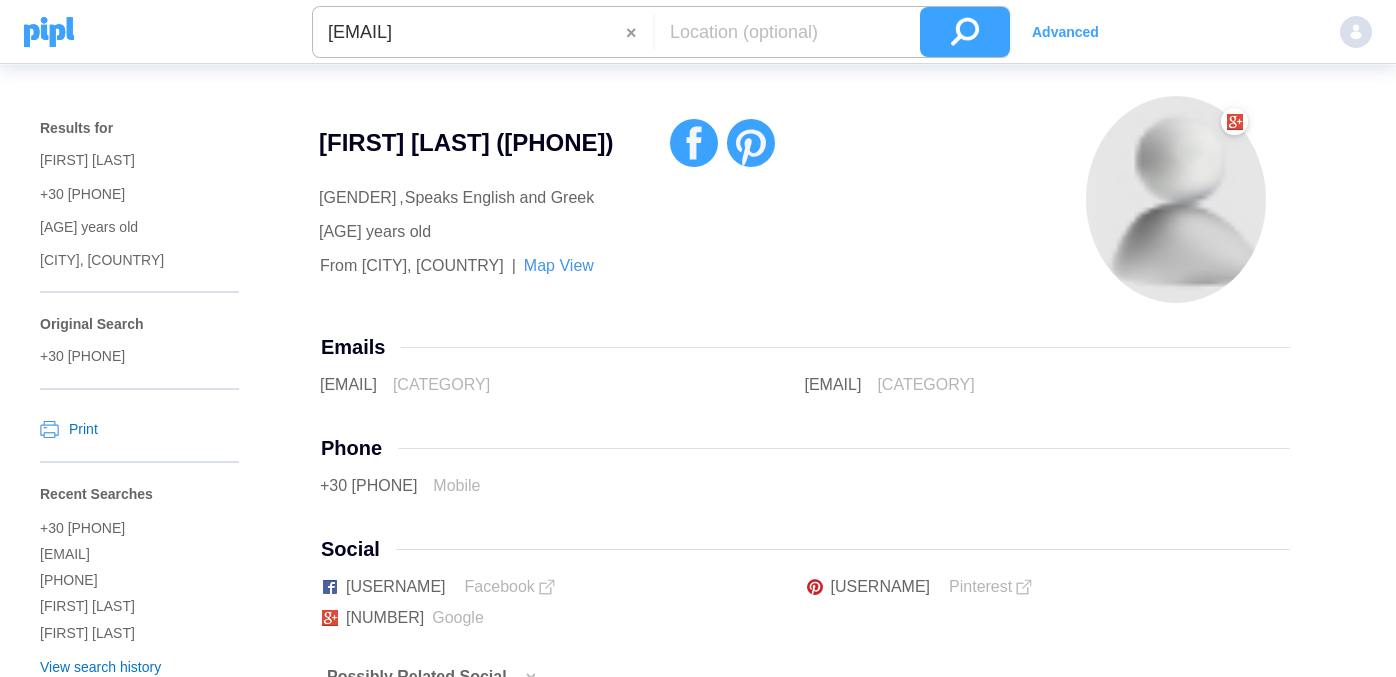 click at bounding box center [965, 32] 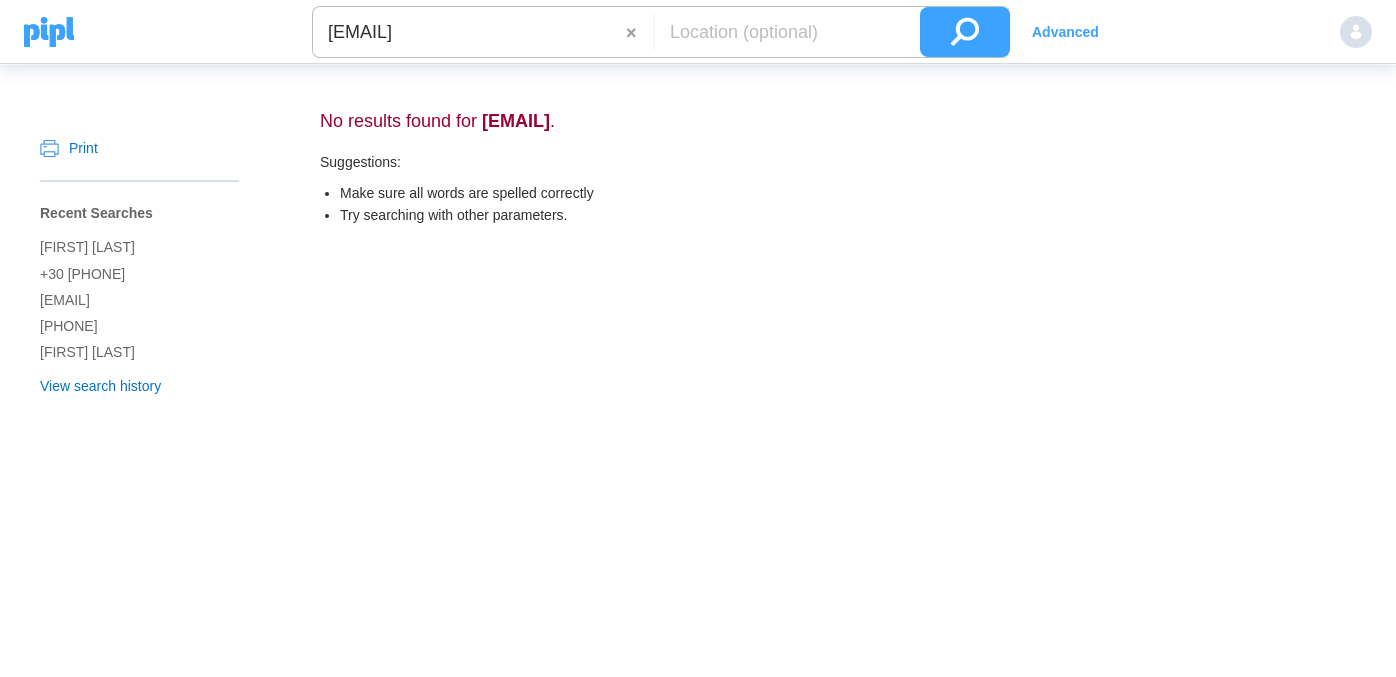 click on "[EMAIL]" at bounding box center (469, 32) 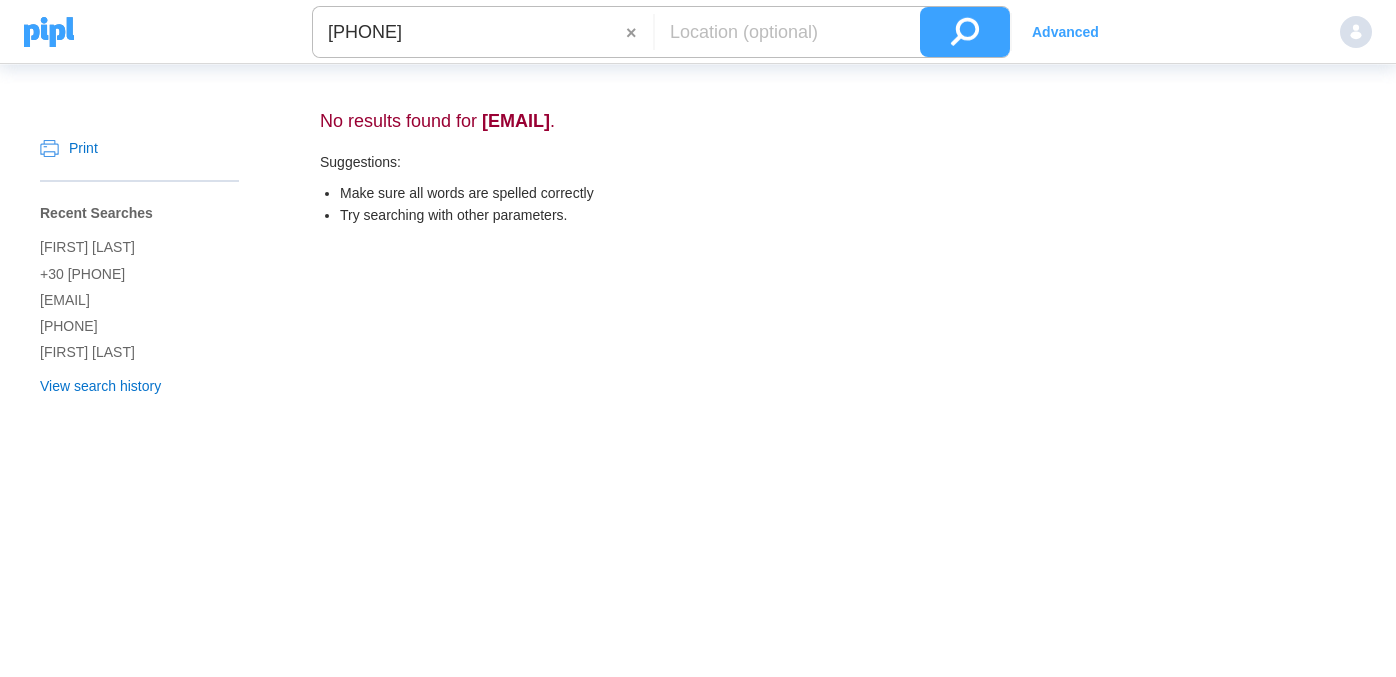 click at bounding box center [965, 32] 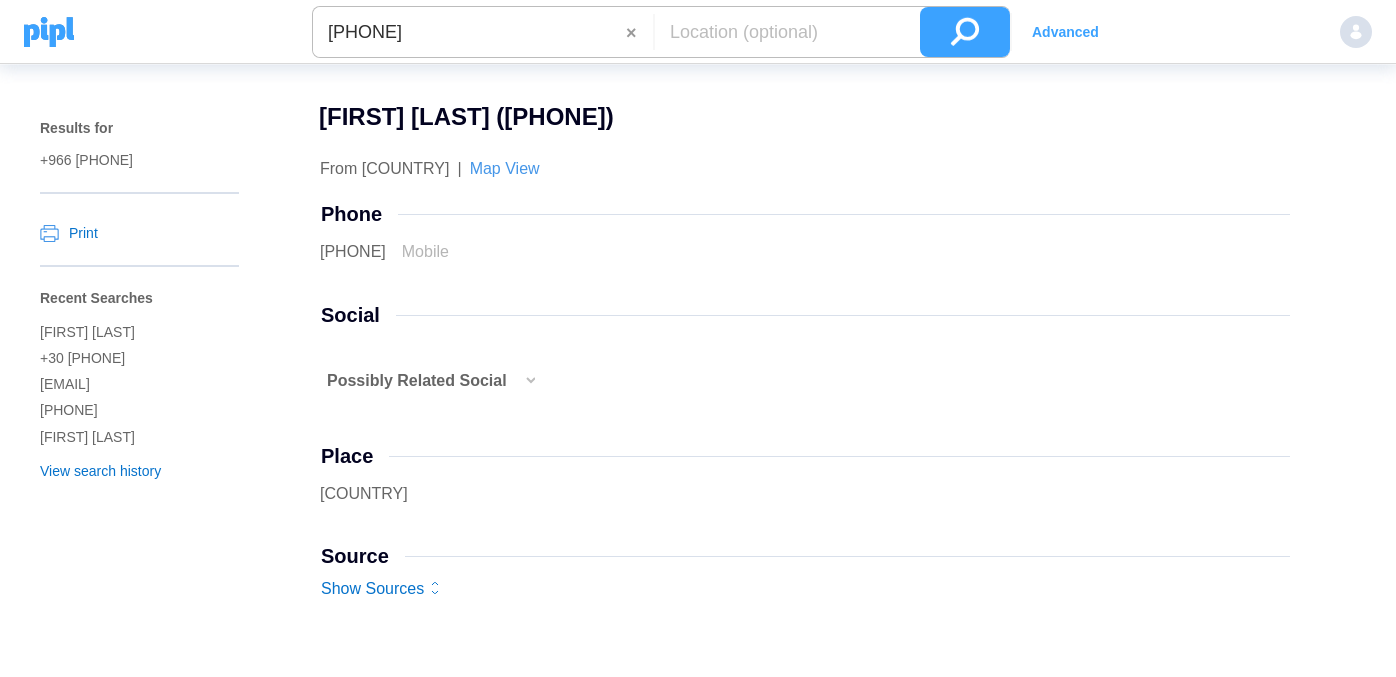 click on "[FIRST] [LAST] ( [PHONE] )" at bounding box center (789, 117) 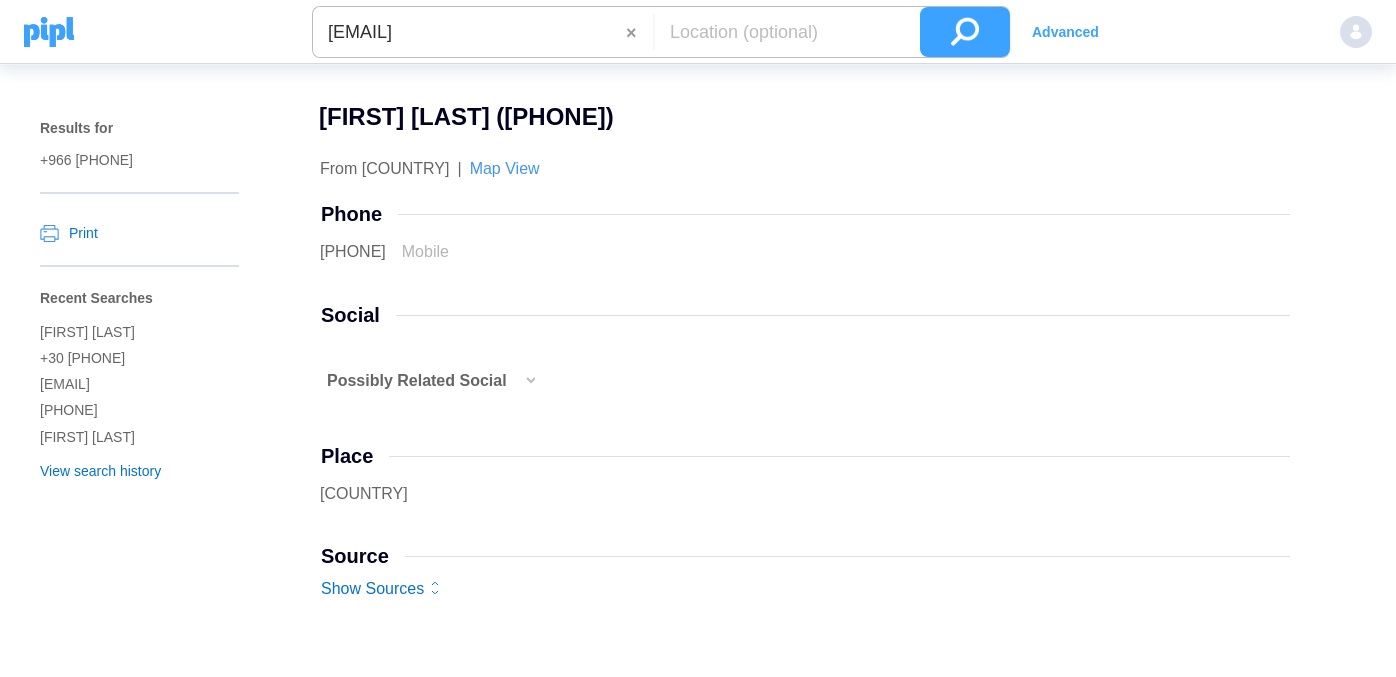 click at bounding box center [965, 32] 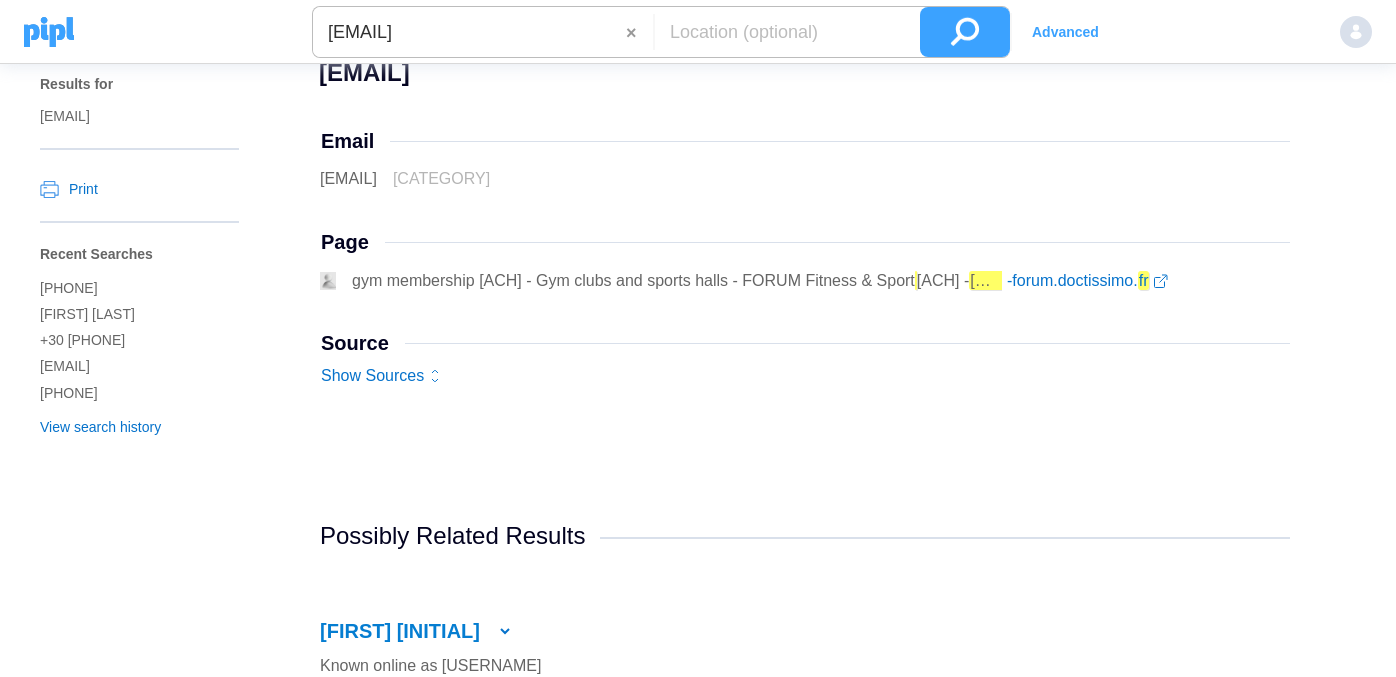 scroll, scrollTop: 0, scrollLeft: 0, axis: both 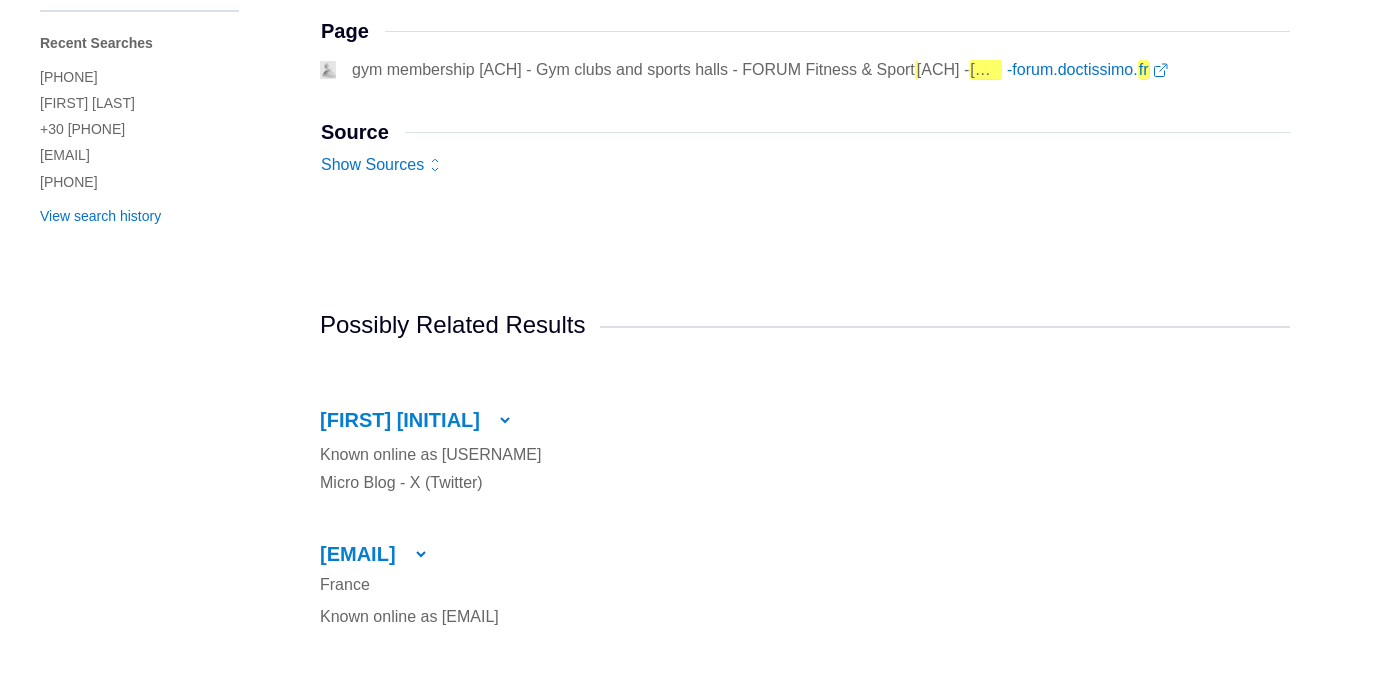 click at bounding box center (505, 420) 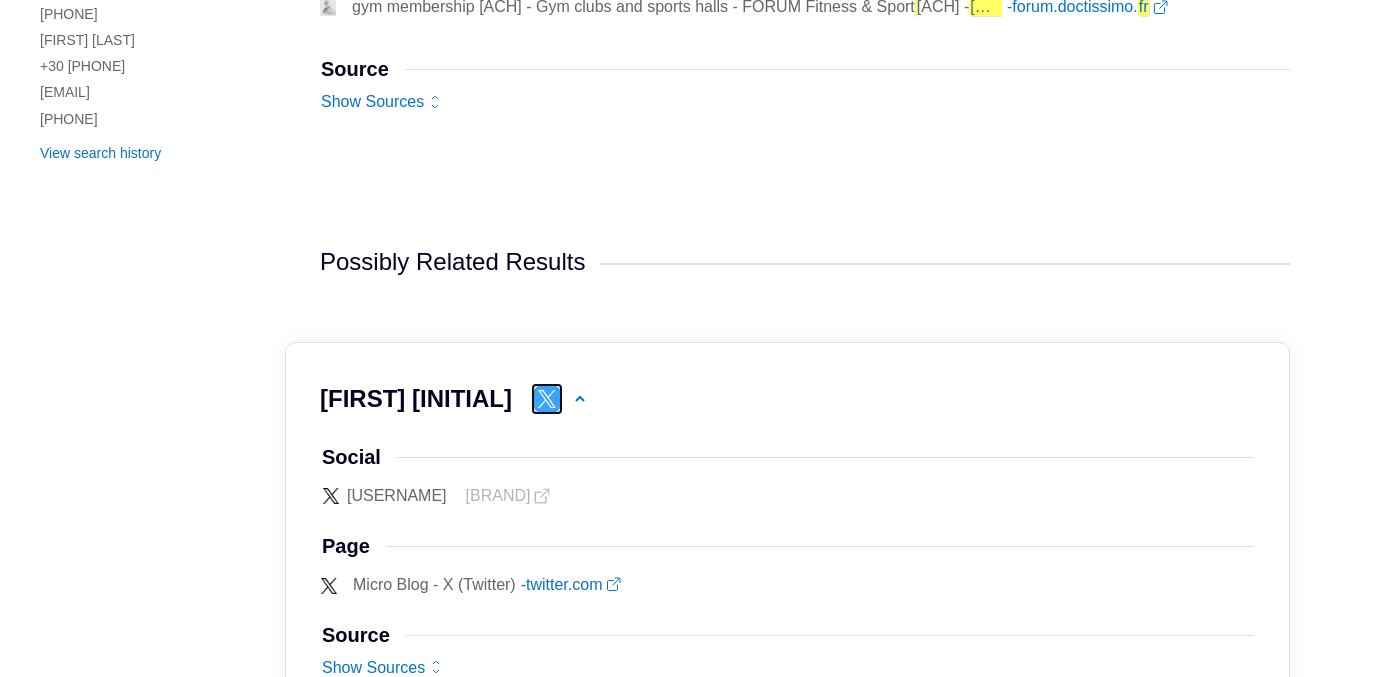 scroll, scrollTop: 555, scrollLeft: 0, axis: vertical 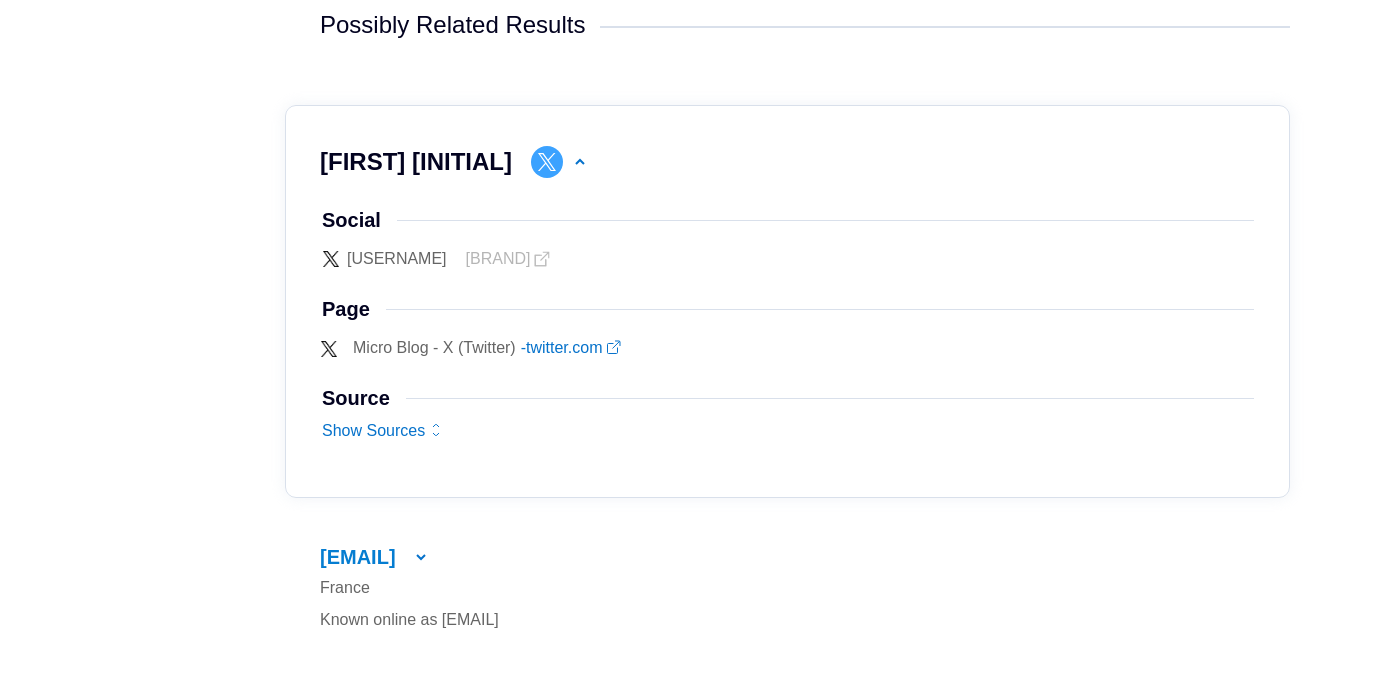 click at bounding box center [421, 557] 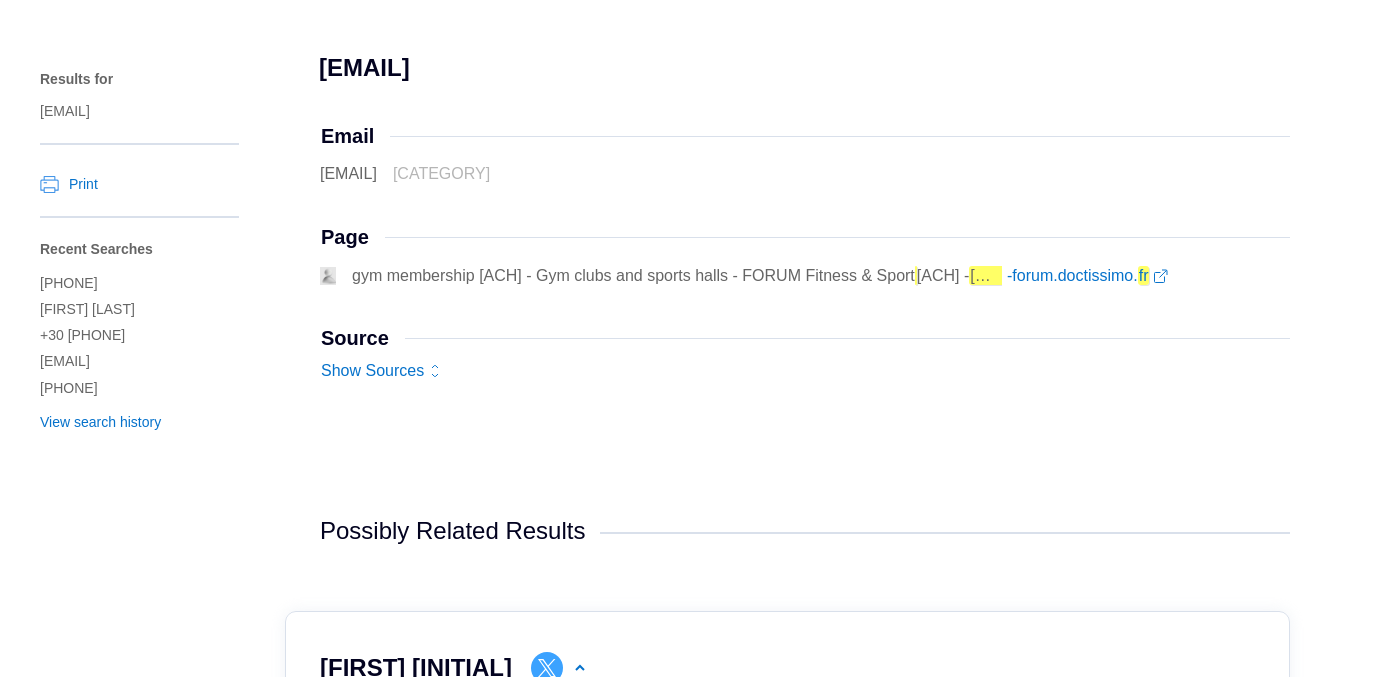 scroll, scrollTop: 0, scrollLeft: 0, axis: both 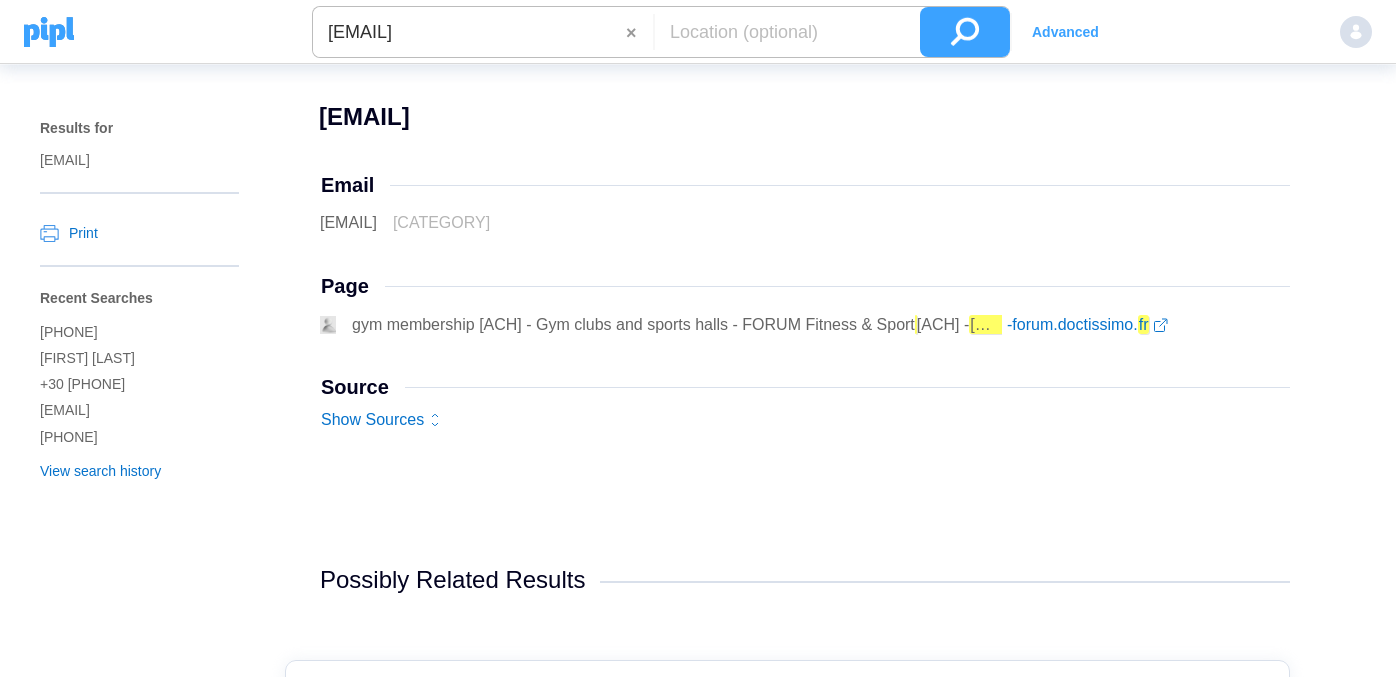 click on "[EMAIL]" at bounding box center (469, 32) 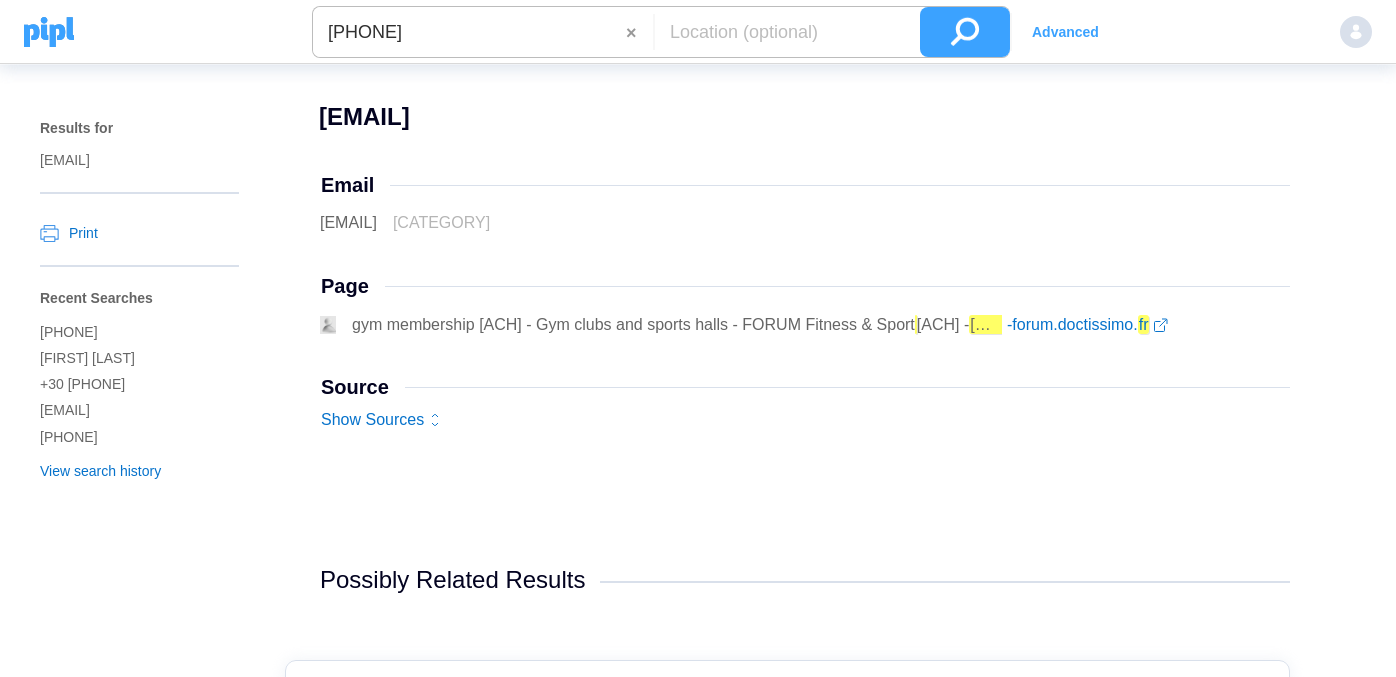 click at bounding box center [965, 32] 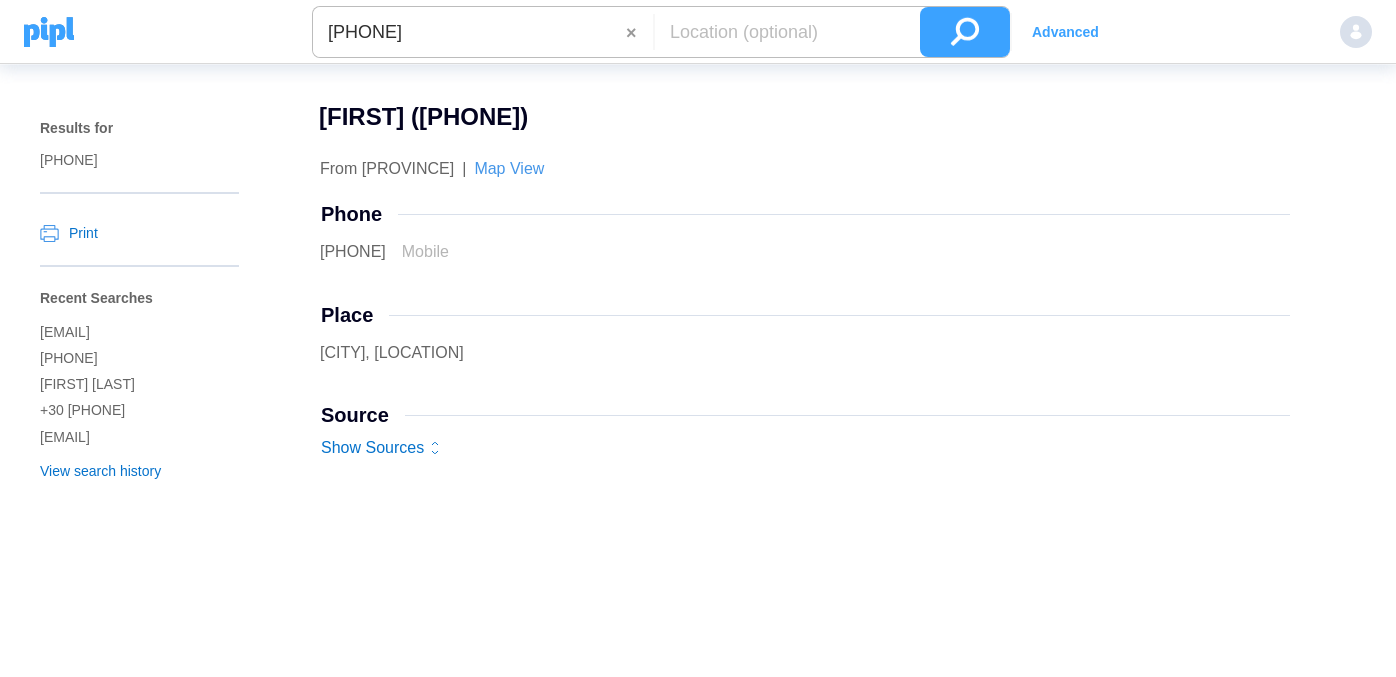 click on "[PHONE]" at bounding box center [469, 32] 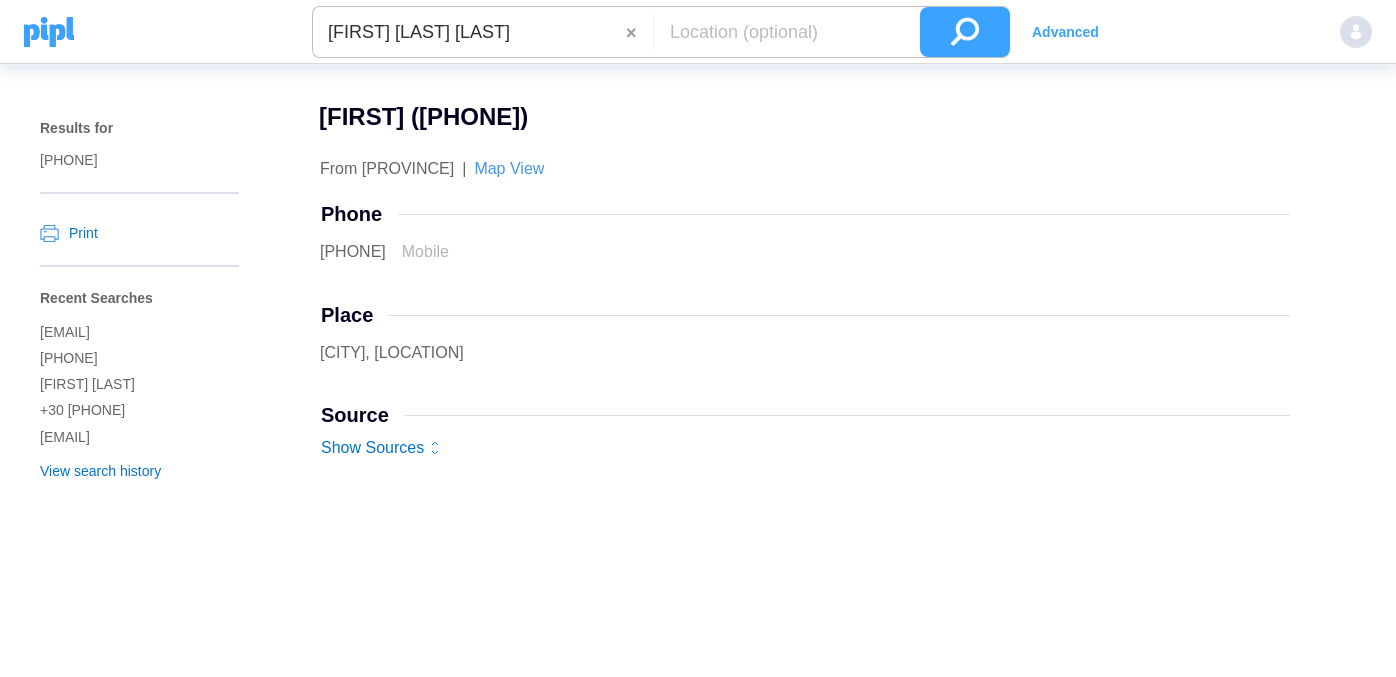 type on "[FIRST] [LAST] [LAST]" 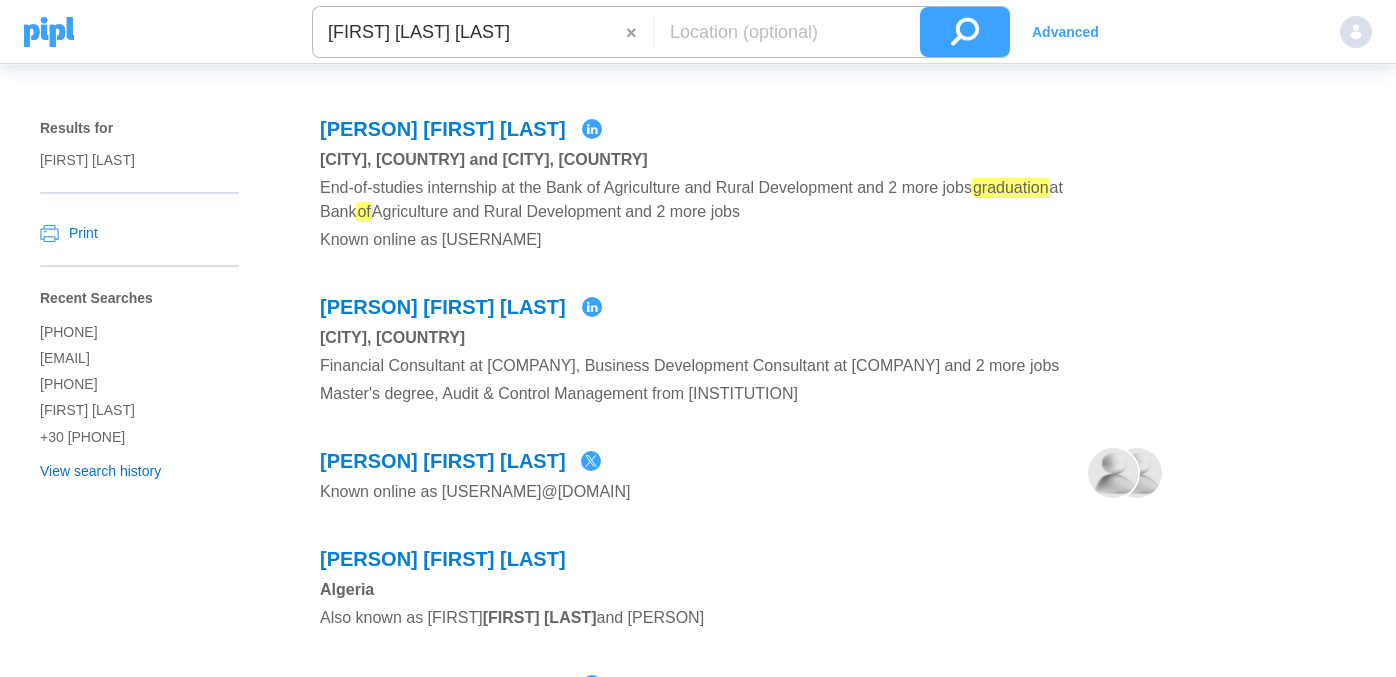 click at bounding box center [782, 32] 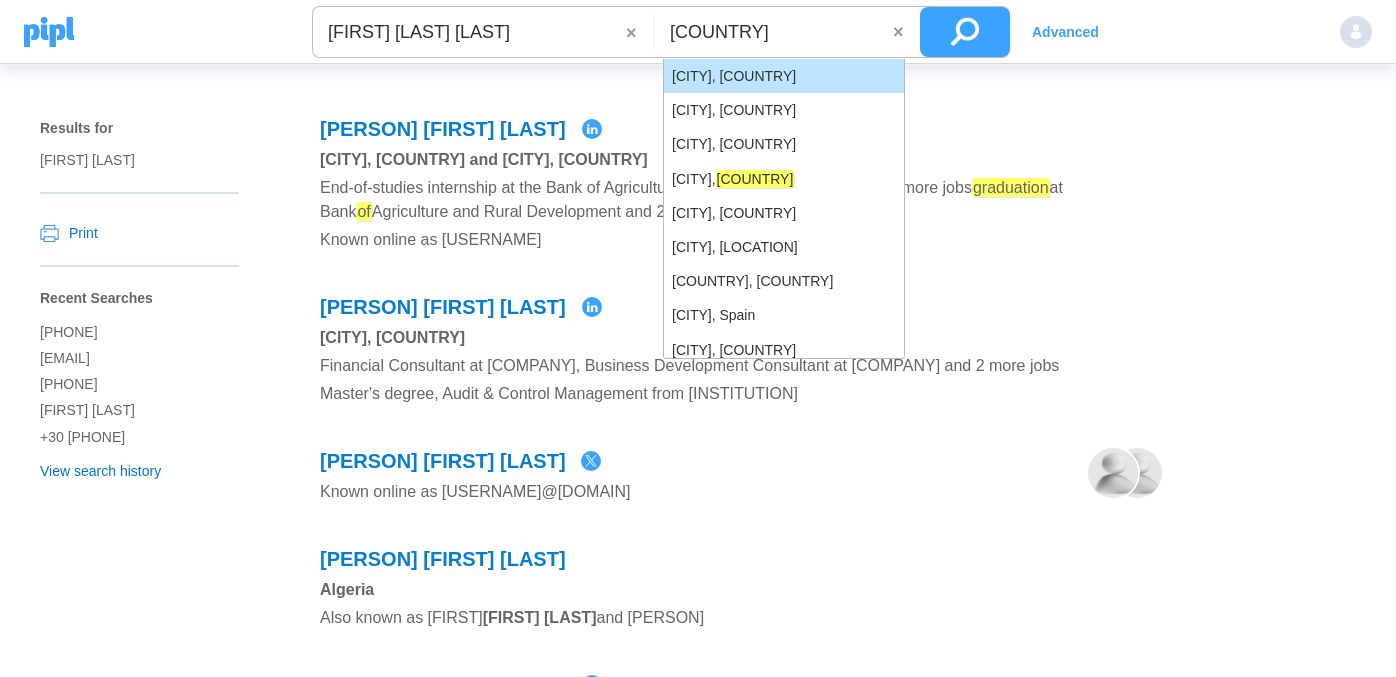 click on "[CITY], [COUNTRY]" at bounding box center (784, 76) 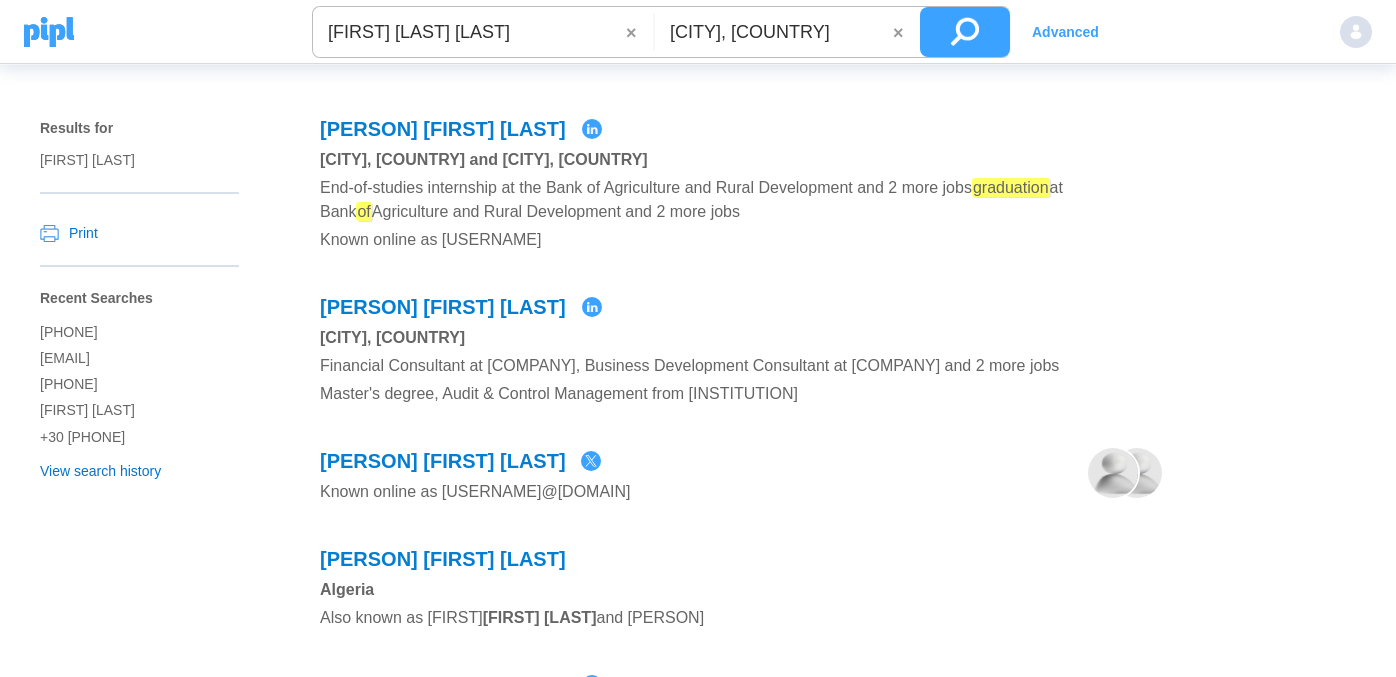 click on "[CITY], [COUNTRY]" at bounding box center (774, 32) 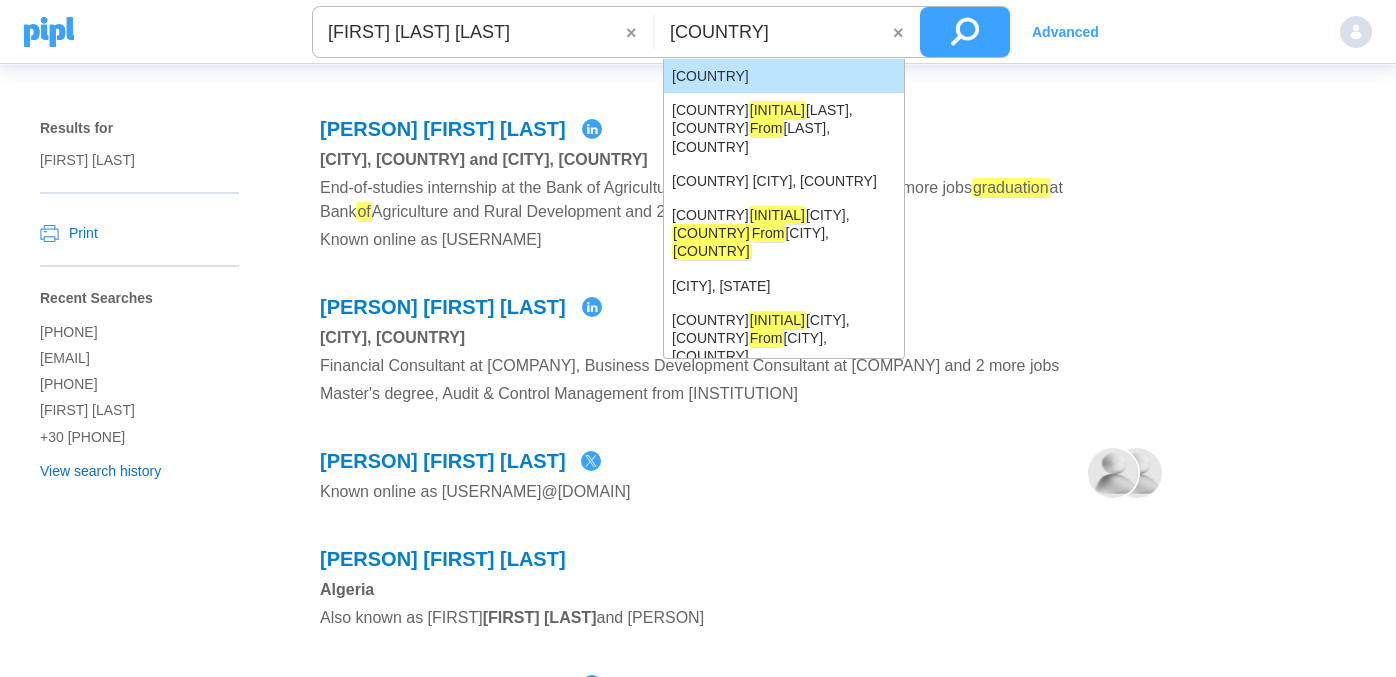 type on "[COUNTRY]" 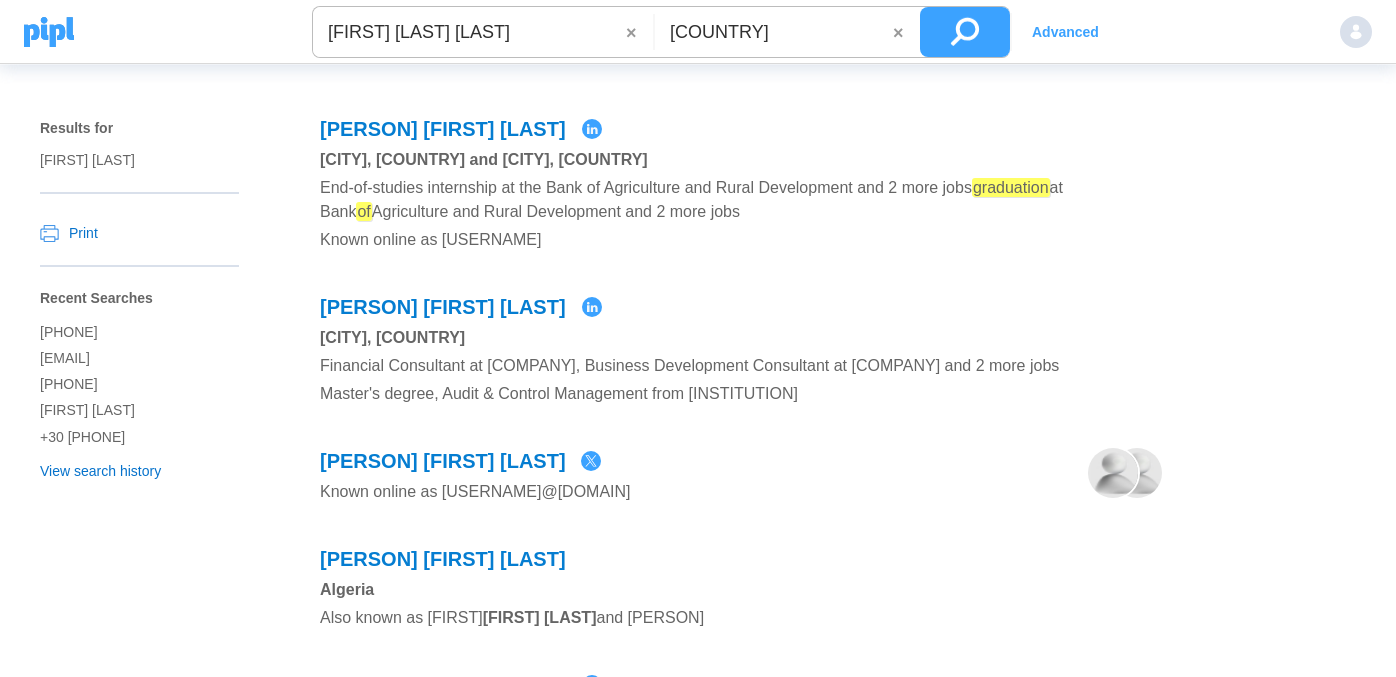 click at bounding box center (965, 32) 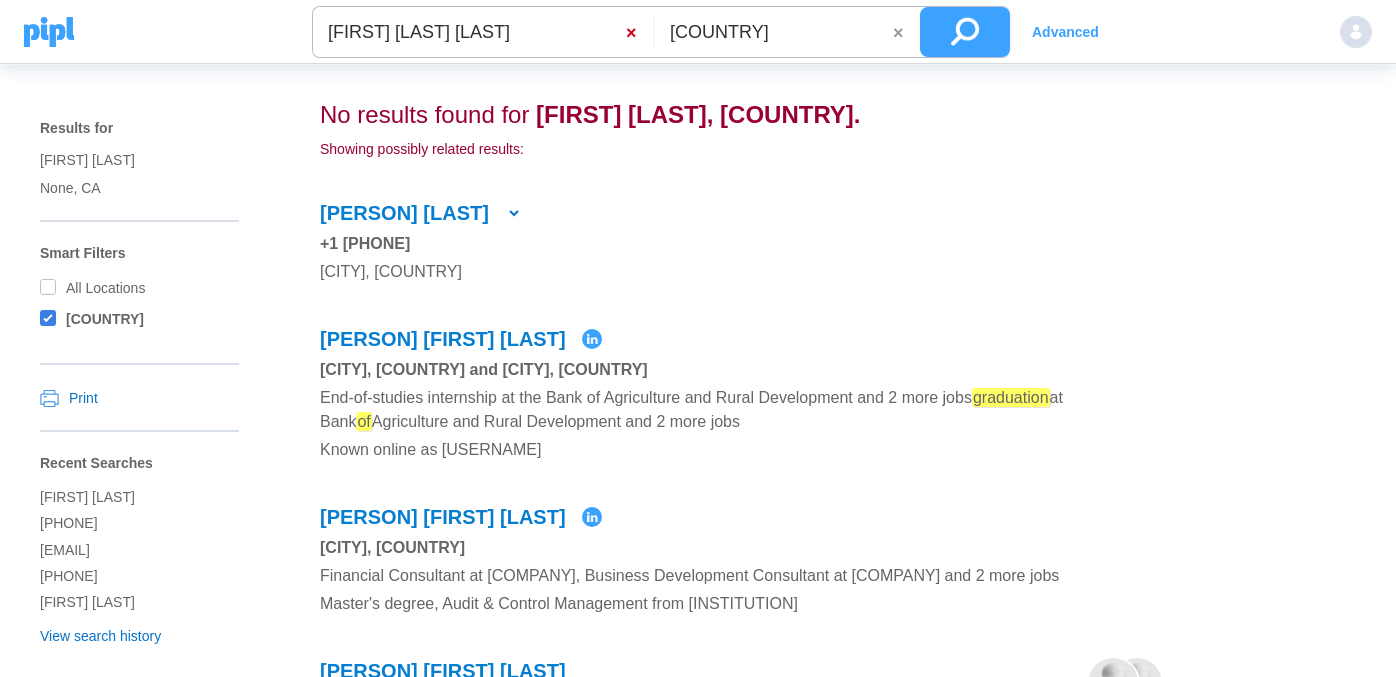 click on "×" at bounding box center (631, 33) 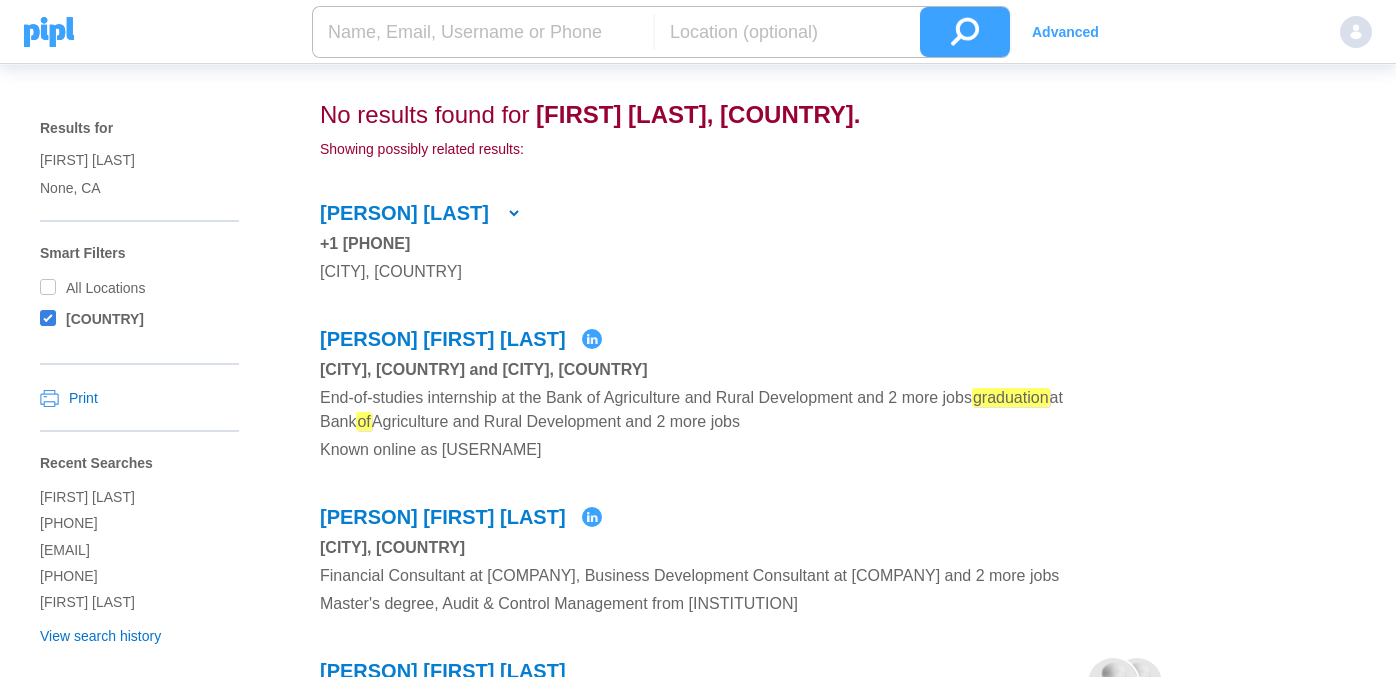 click at bounding box center (483, 32) 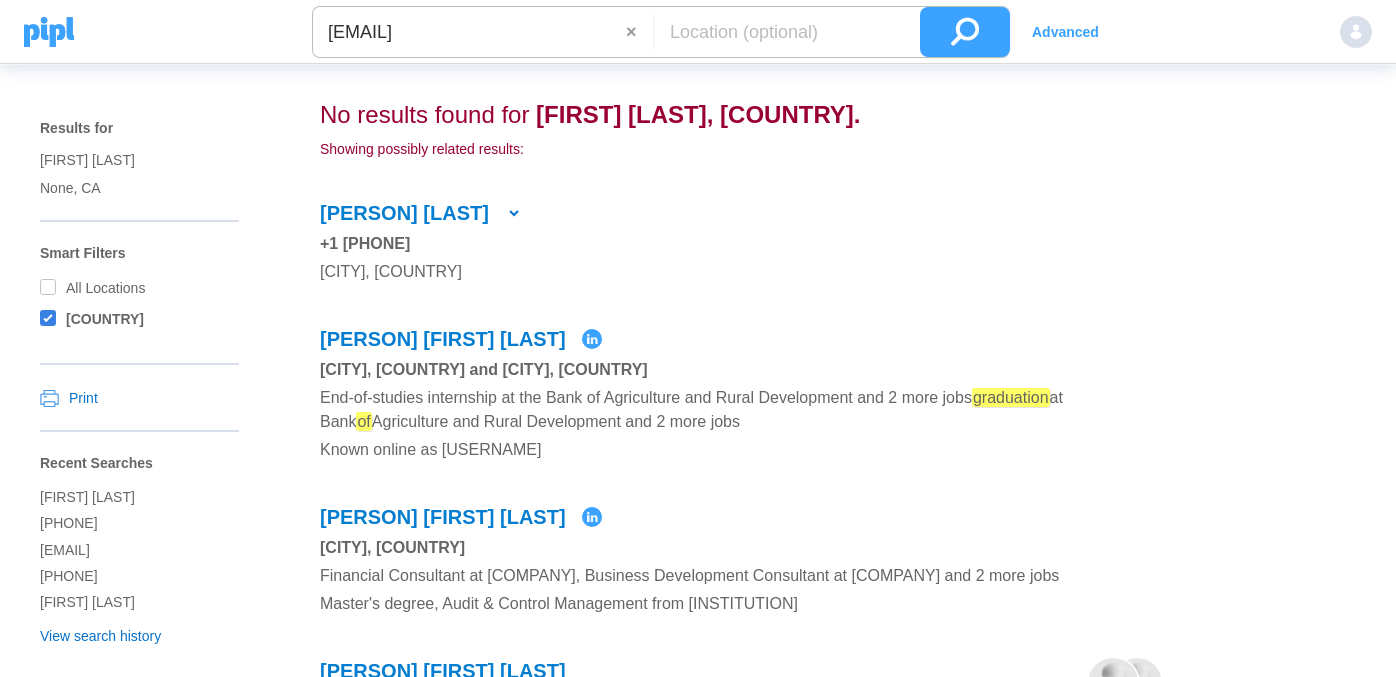 click at bounding box center [965, 32] 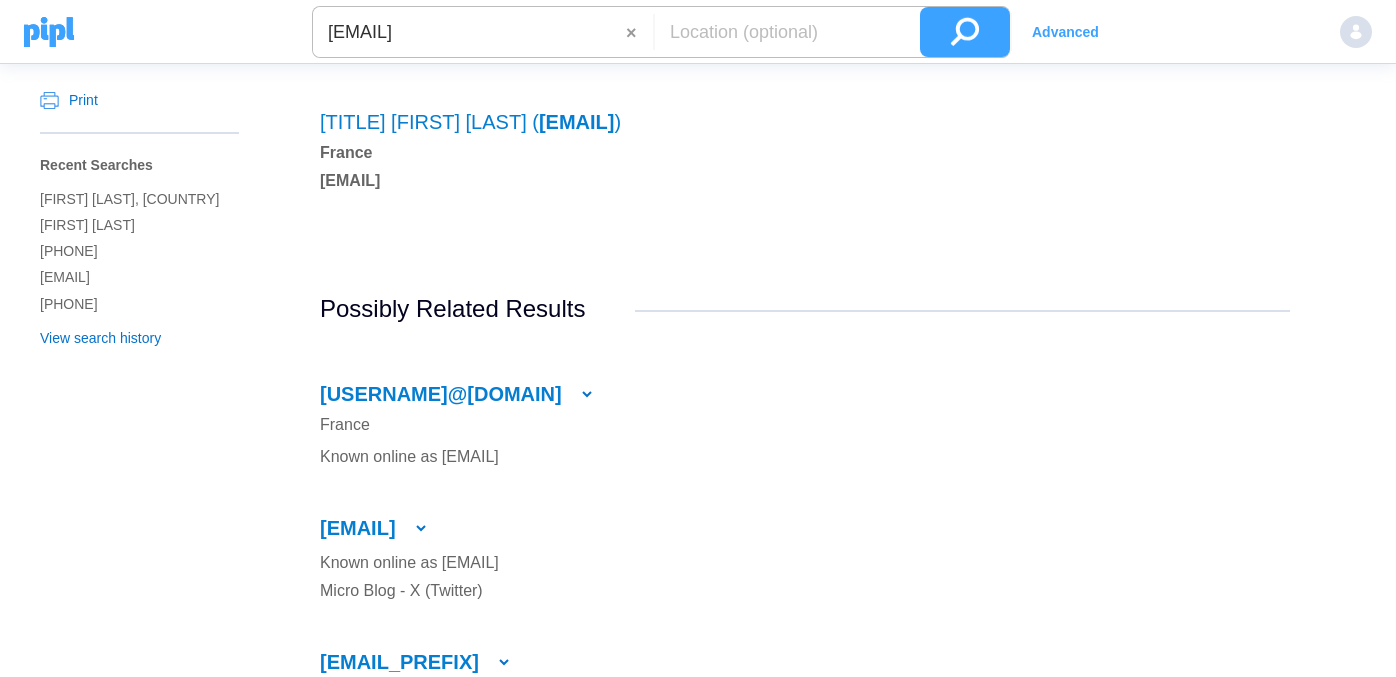 scroll, scrollTop: 253, scrollLeft: 0, axis: vertical 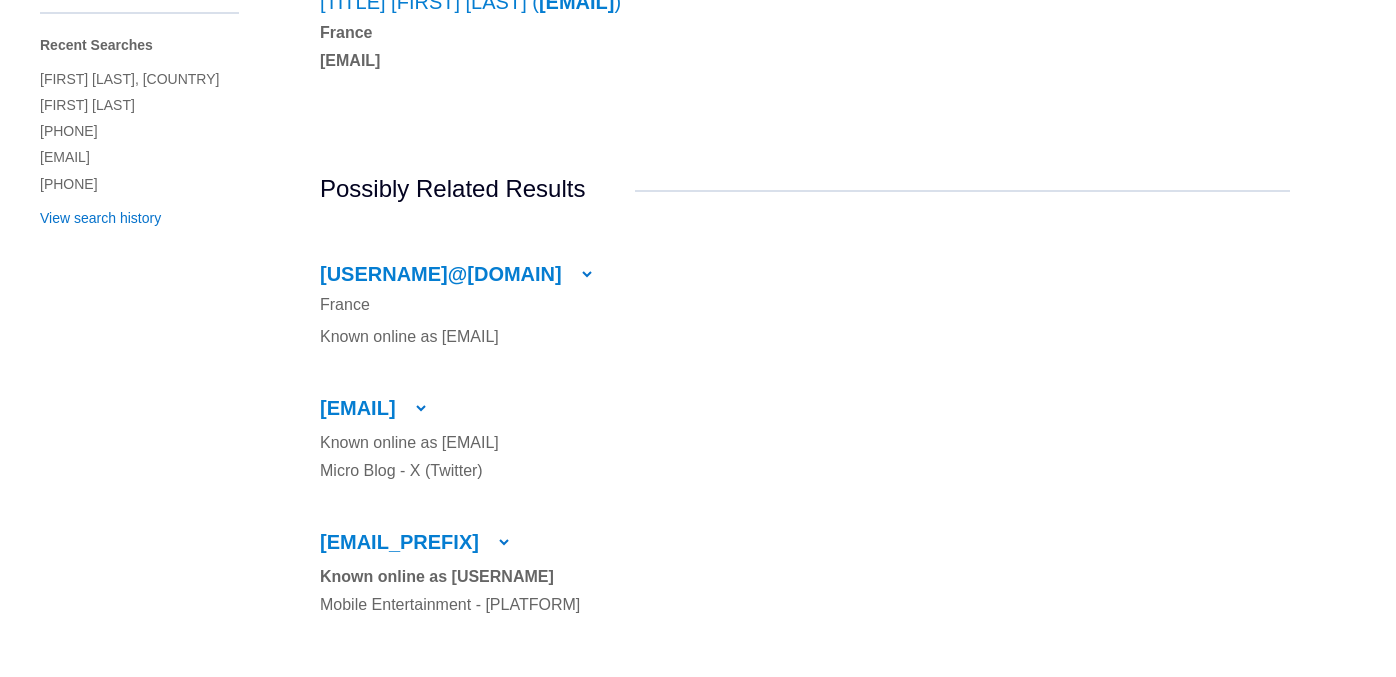 click at bounding box center [587, 274] 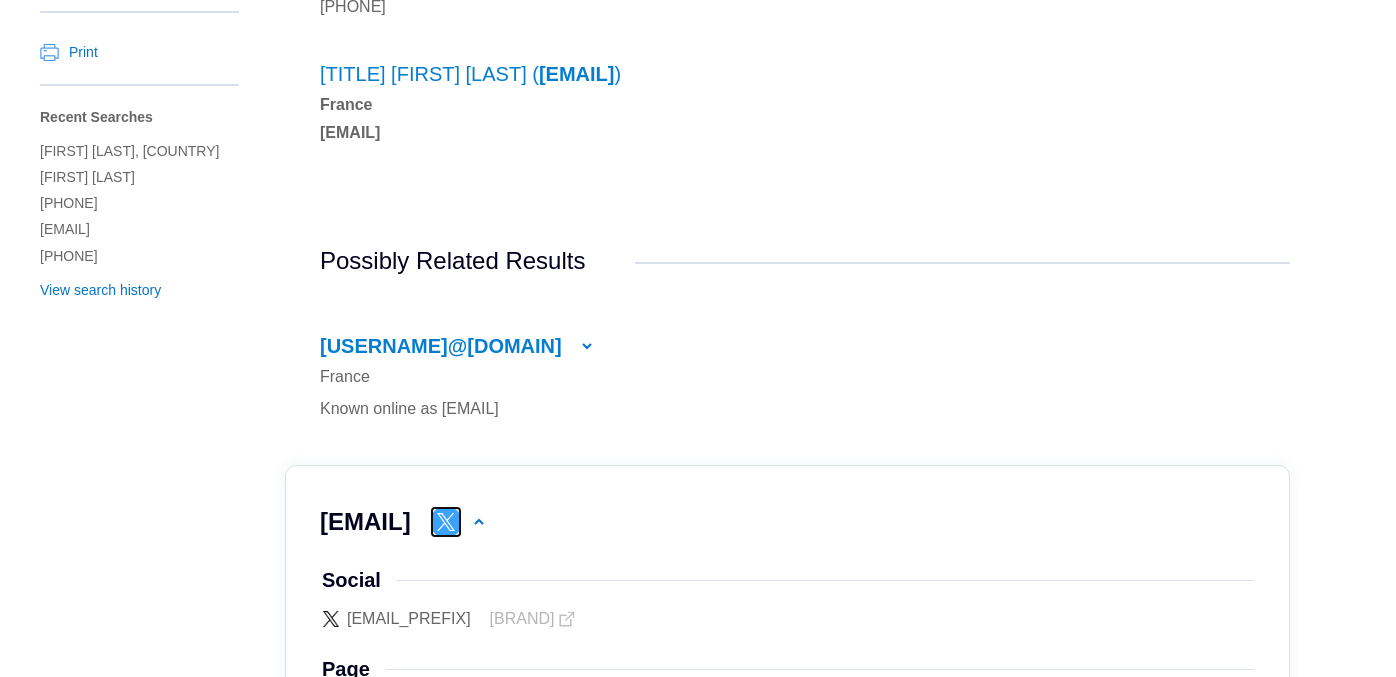 scroll, scrollTop: 0, scrollLeft: 0, axis: both 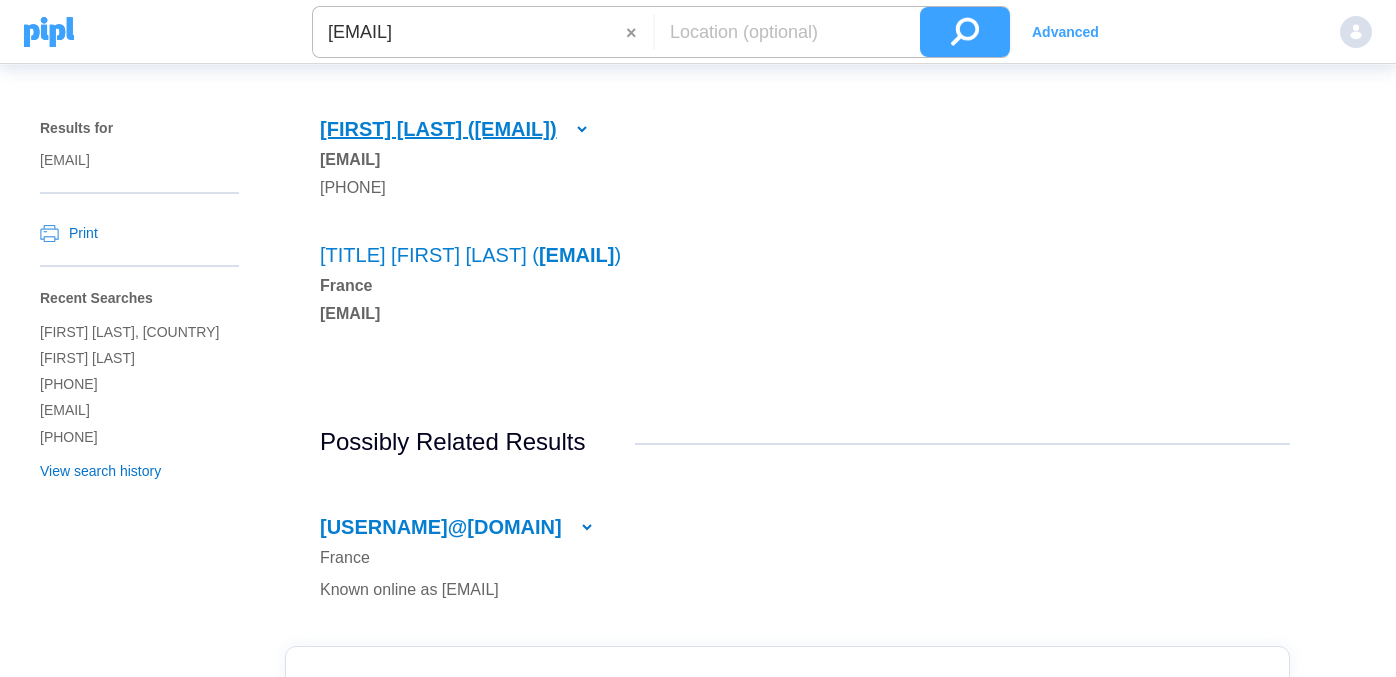 click on "[EMAIL]" at bounding box center [512, 129] 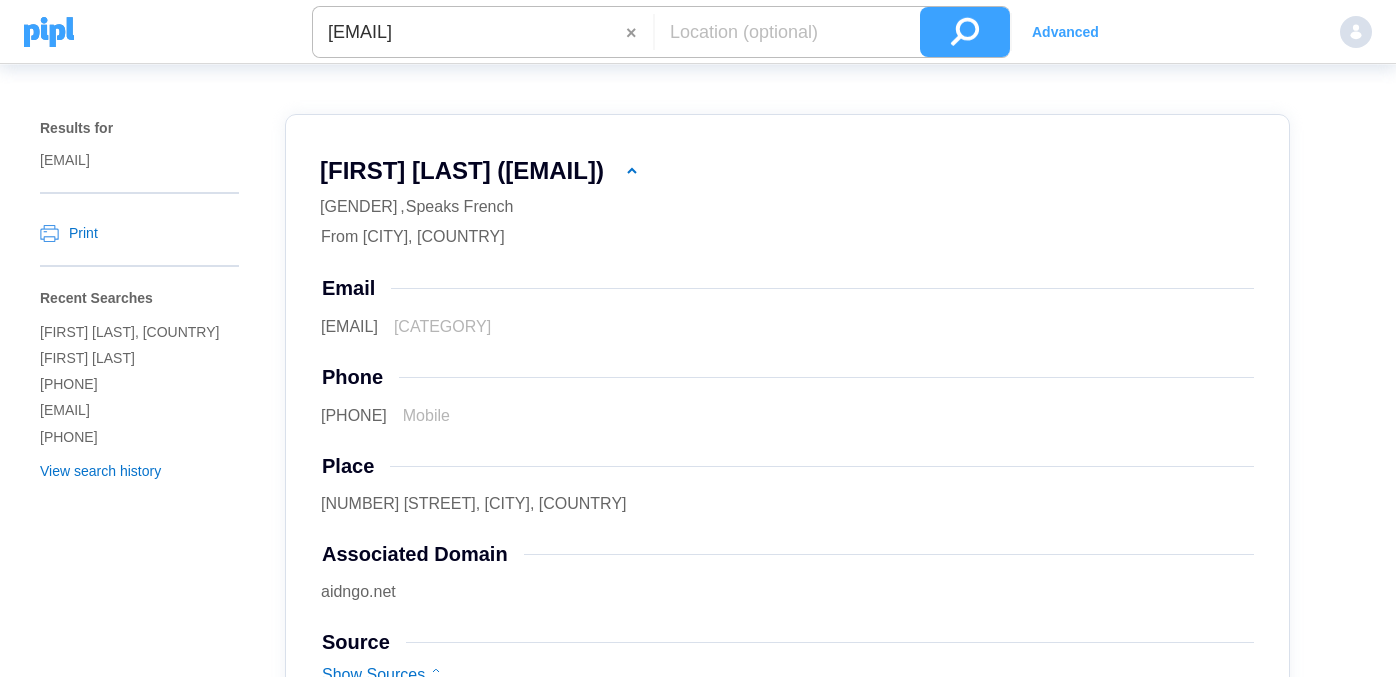 click on "[EMAIL]" at bounding box center [469, 32] 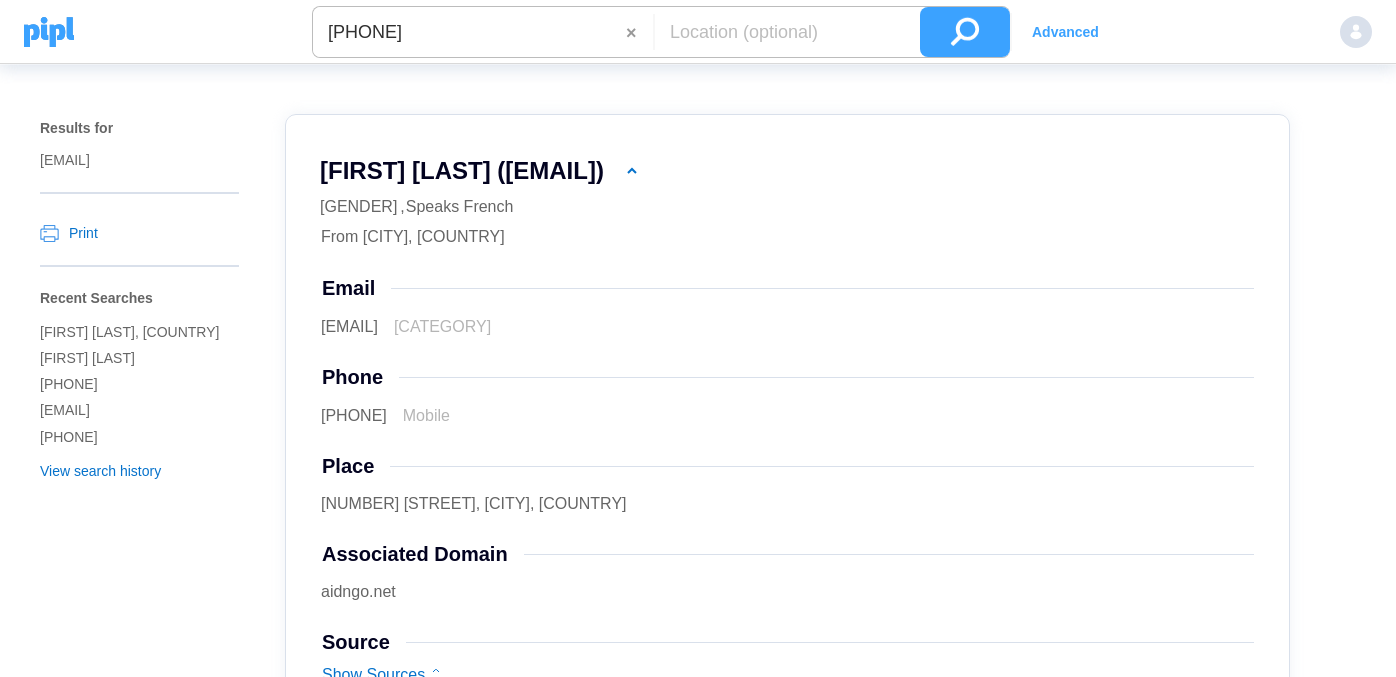 click at bounding box center (965, 32) 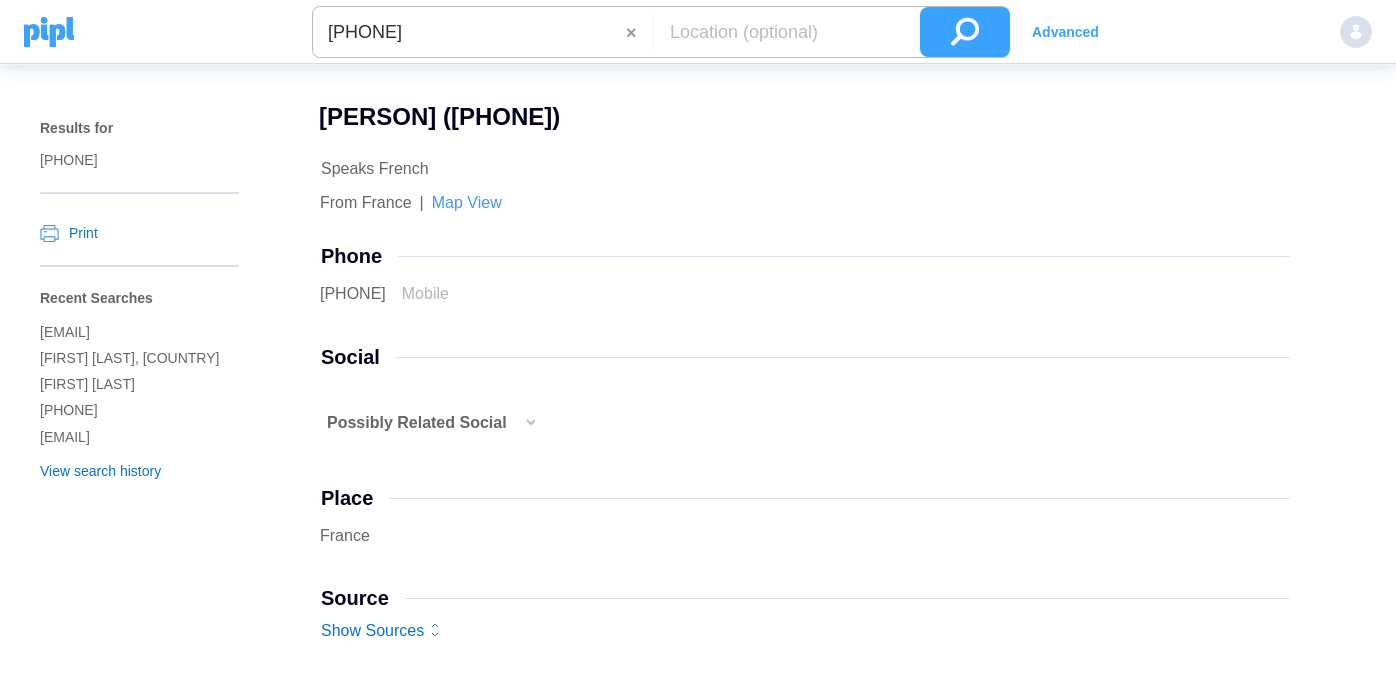 drag, startPoint x: 524, startPoint y: 413, endPoint x: 534, endPoint y: 419, distance: 11.661903 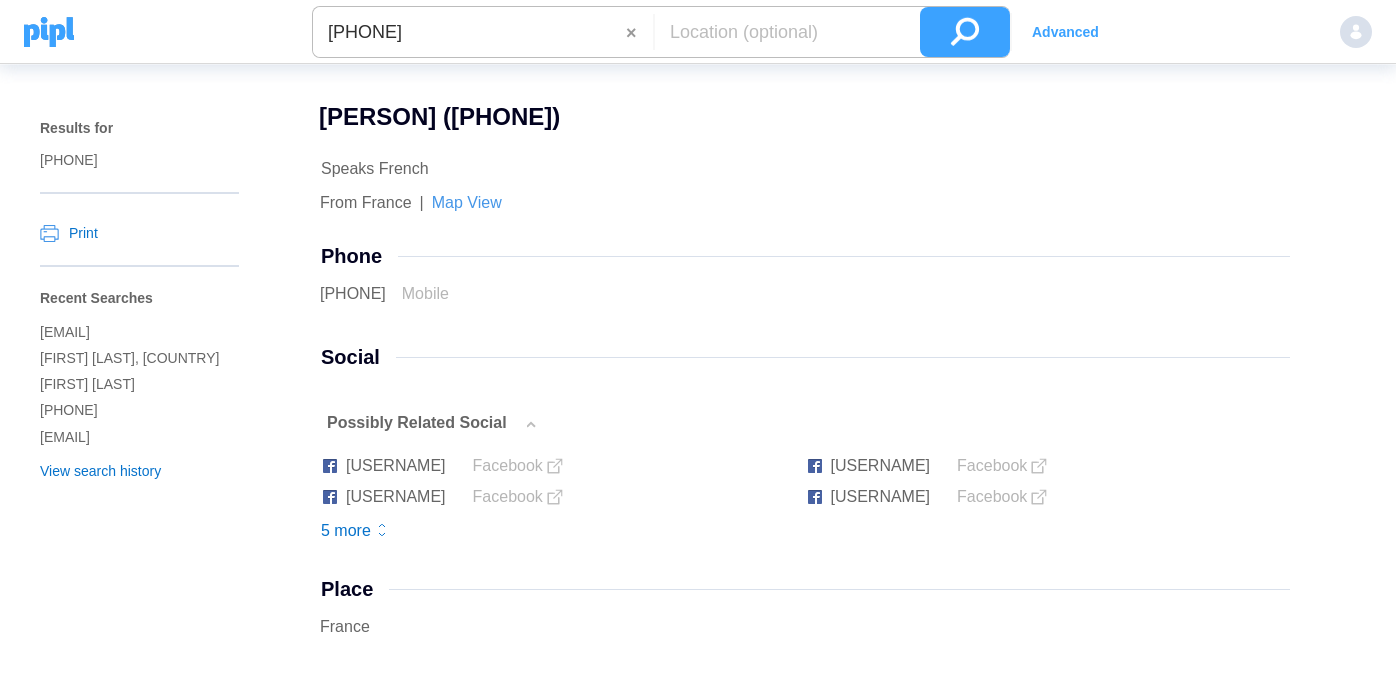 click on "[PHONE]" at bounding box center (469, 32) 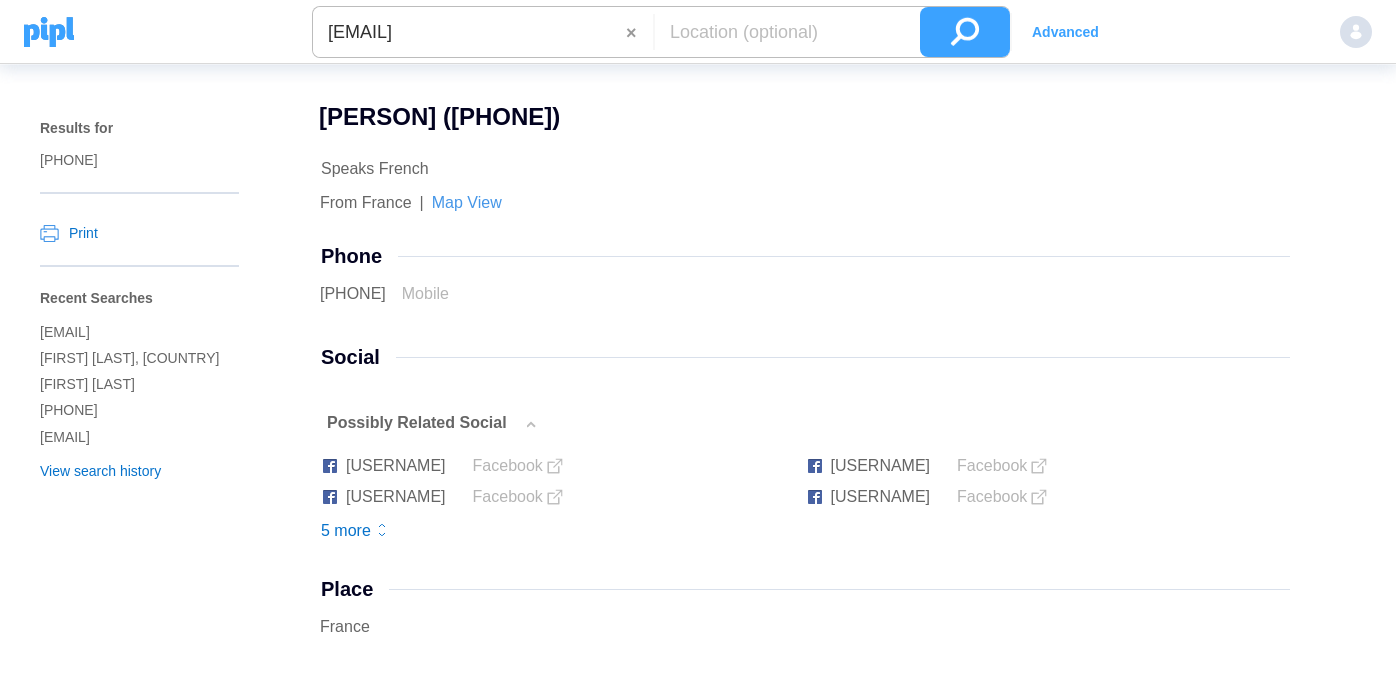 click at bounding box center (965, 32) 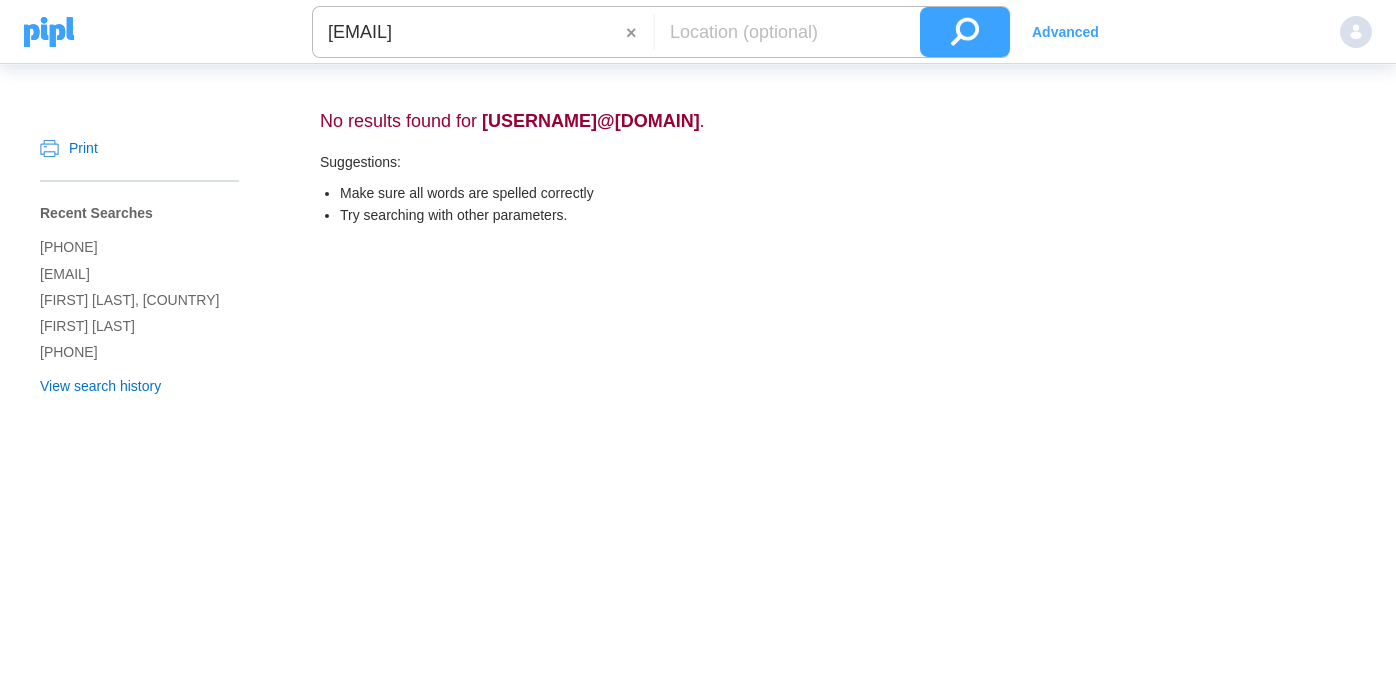 click on "[EMAIL]" at bounding box center [469, 32] 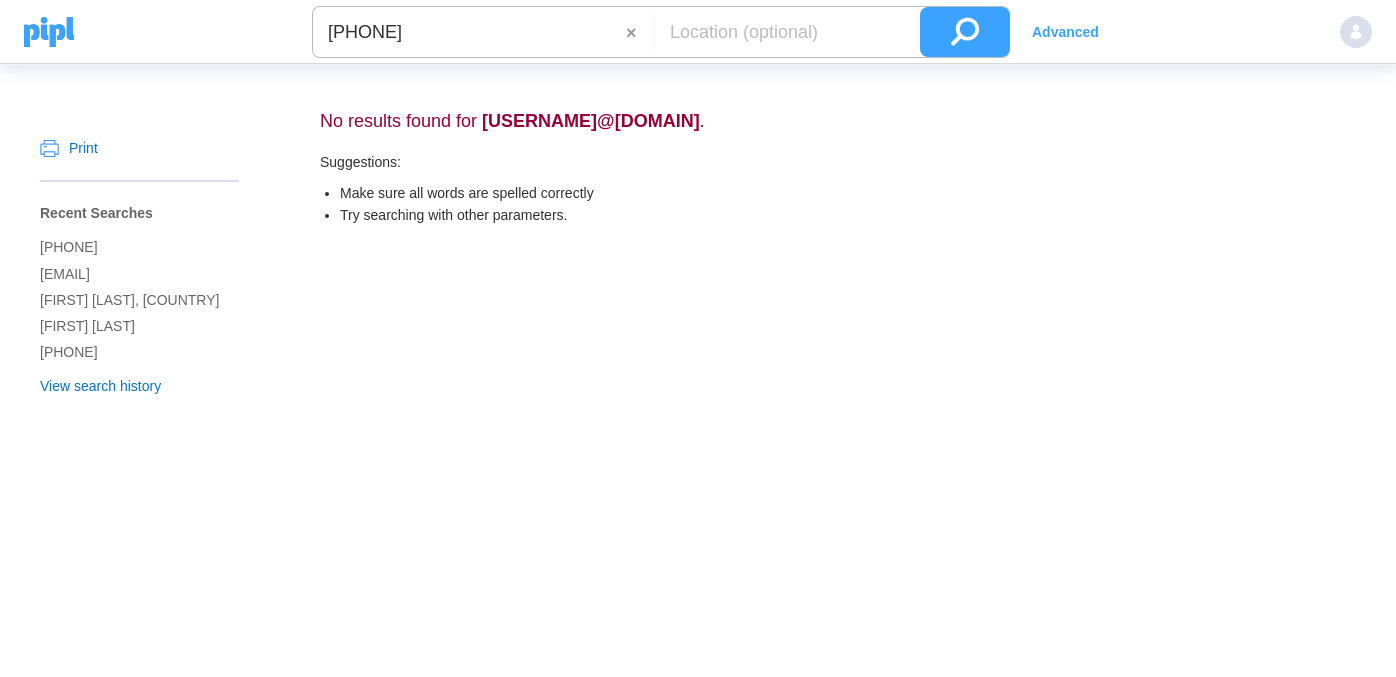 click at bounding box center (965, 32) 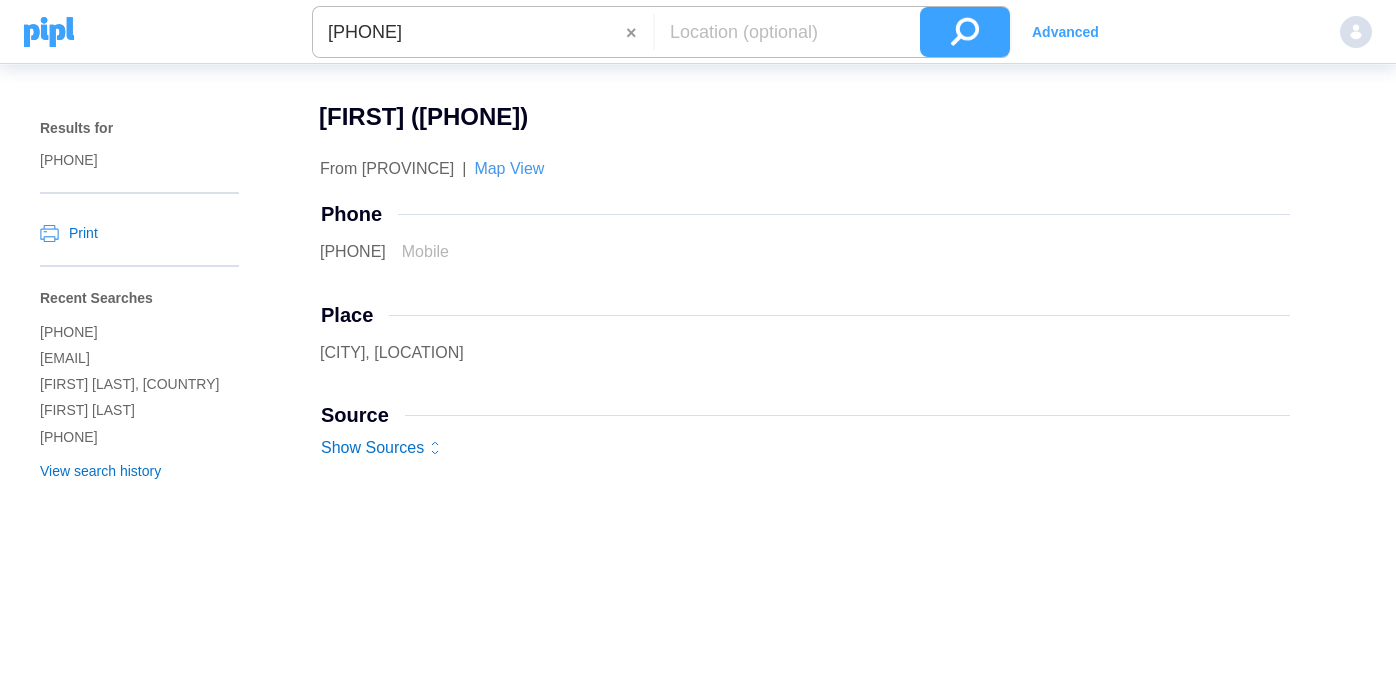 click on "[PHONE]" at bounding box center [469, 32] 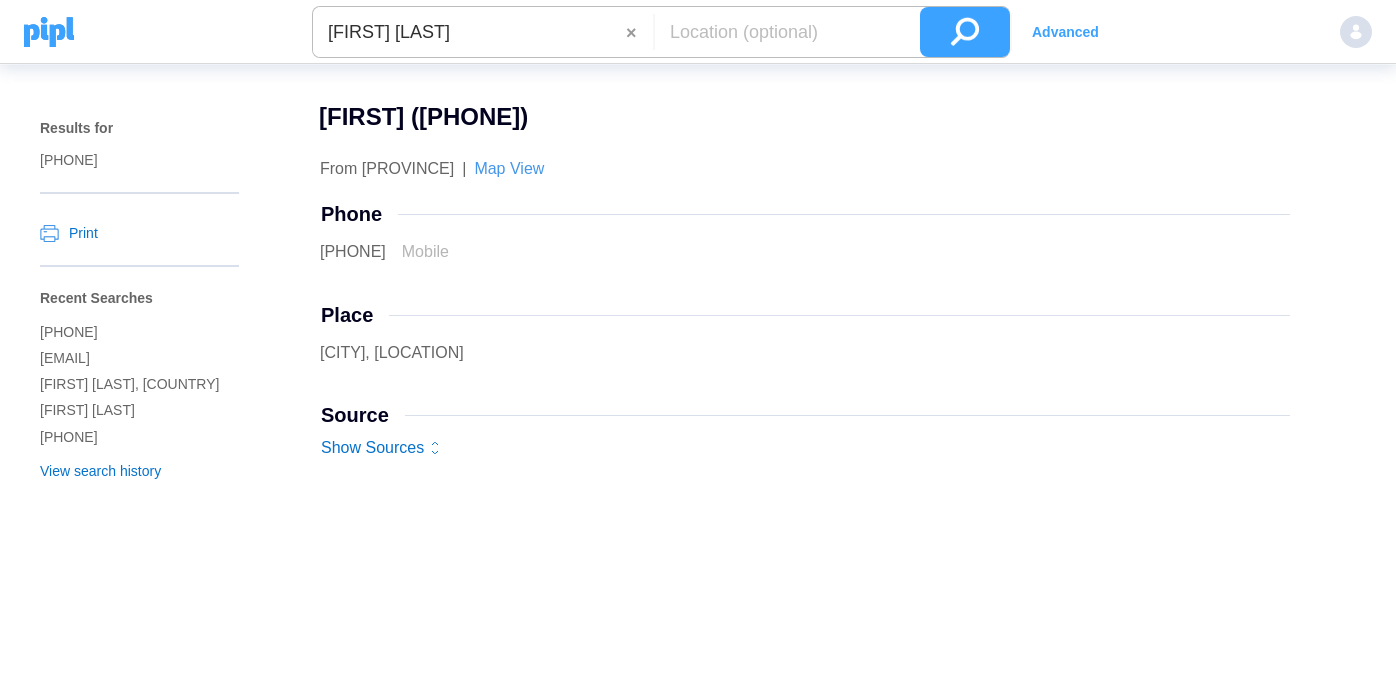 type on "[FIRST] [LAST]" 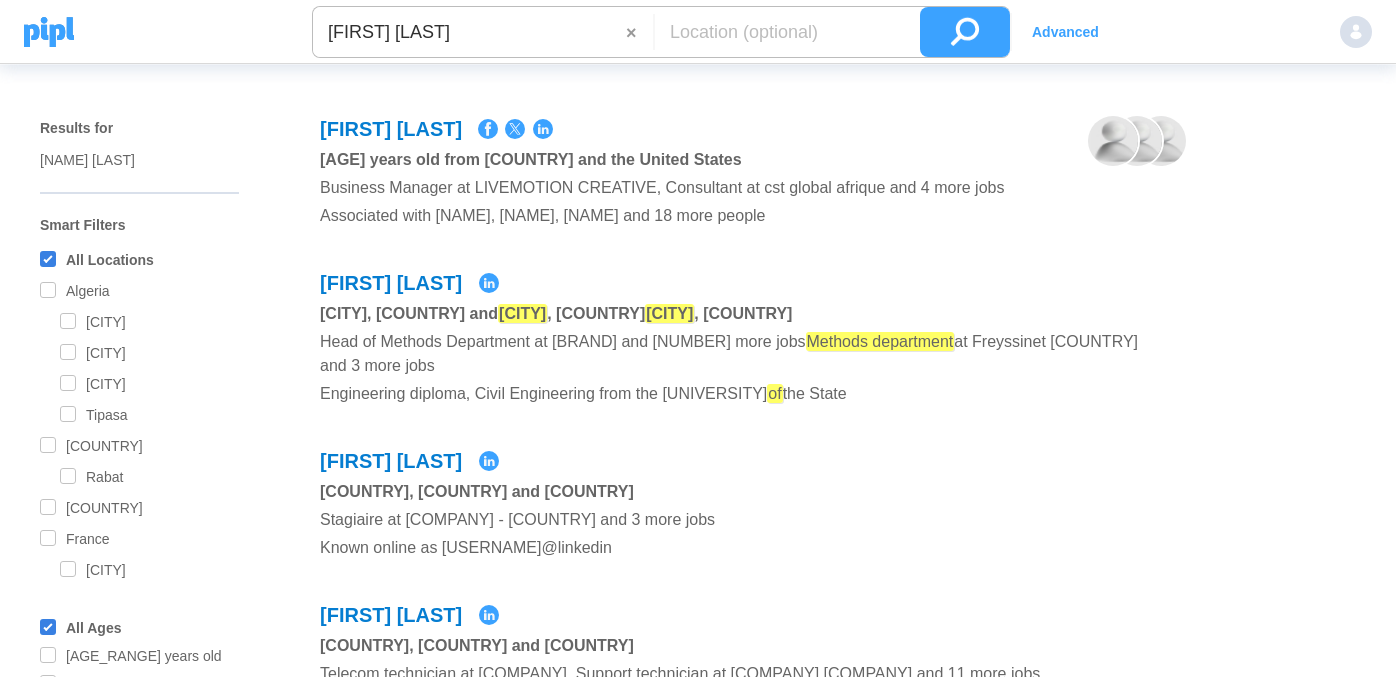 click on "Advanced" at bounding box center (1065, 32) 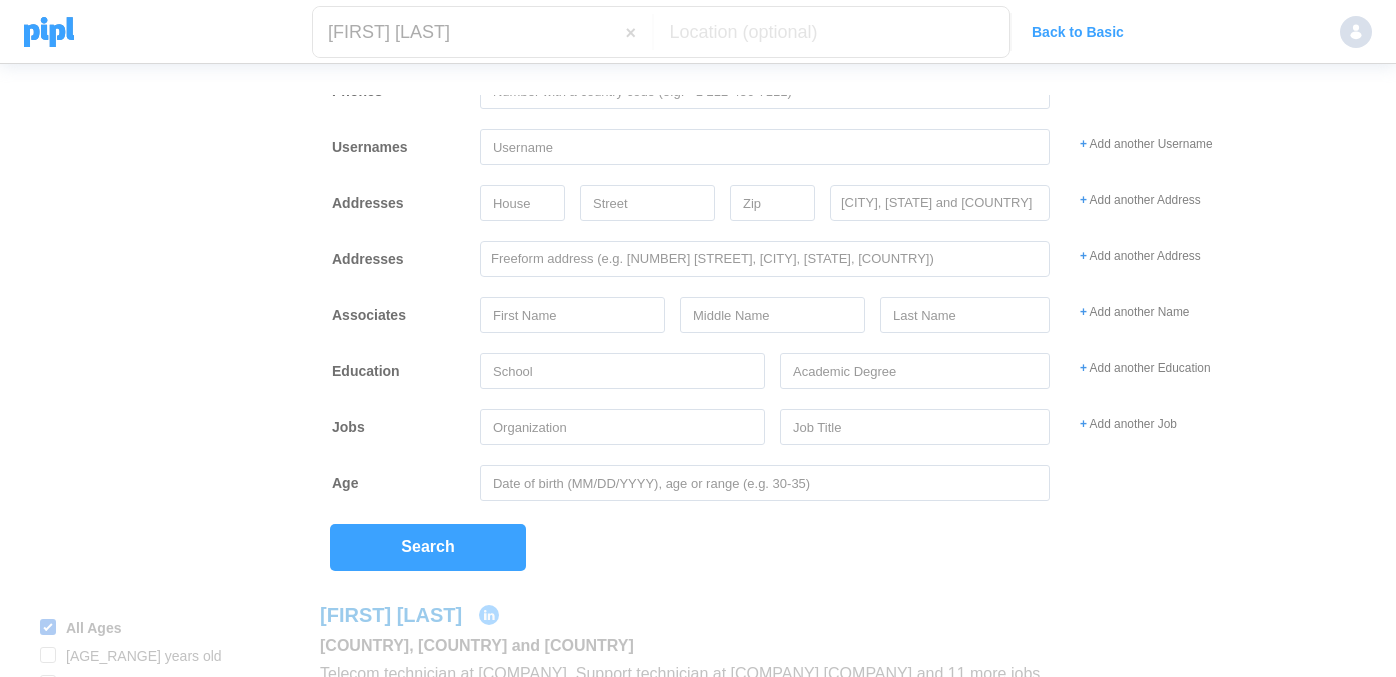 scroll, scrollTop: 146, scrollLeft: 0, axis: vertical 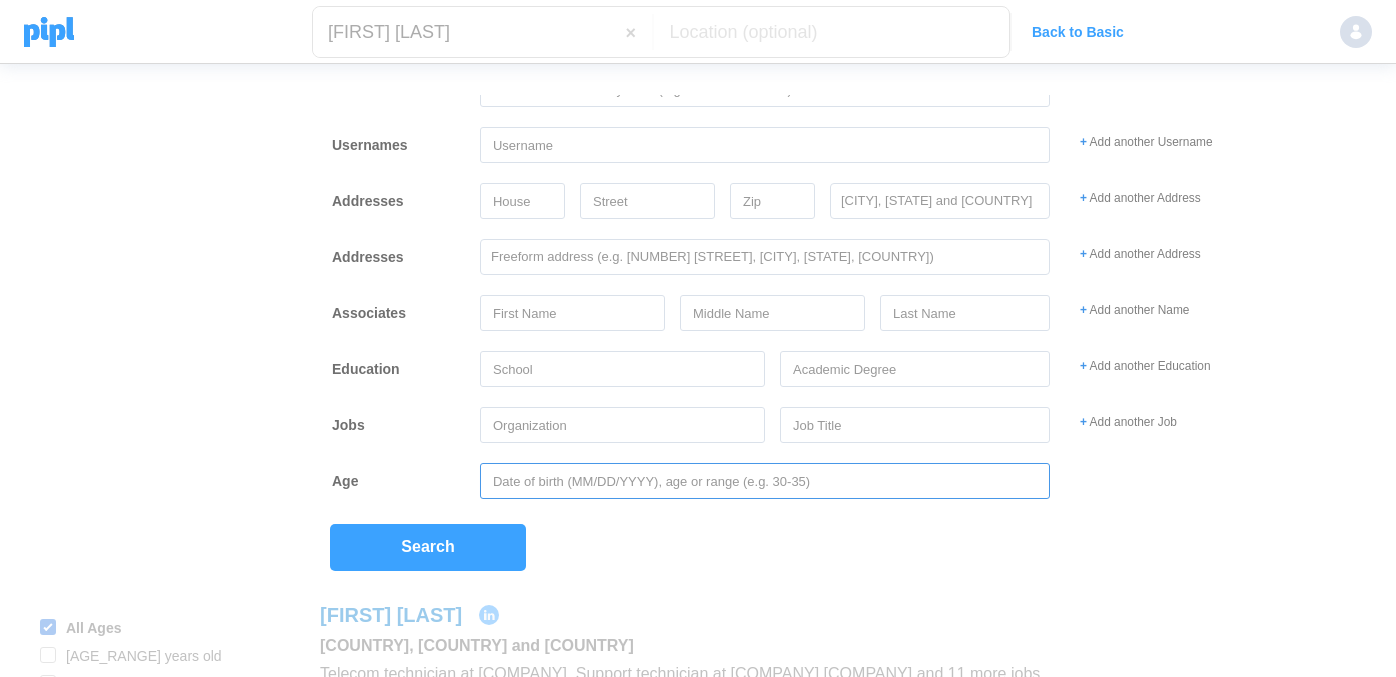 click at bounding box center [765, 481] 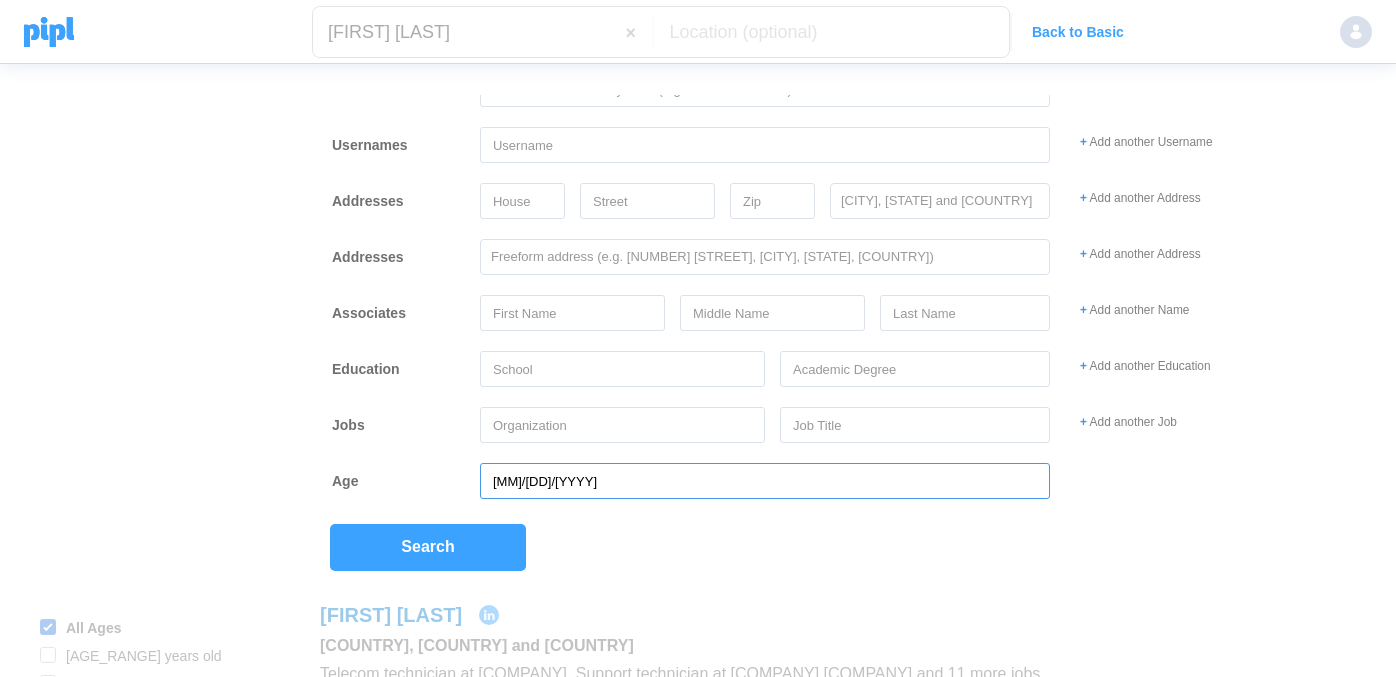 type on "[MM]/[DD]/[YYYY]" 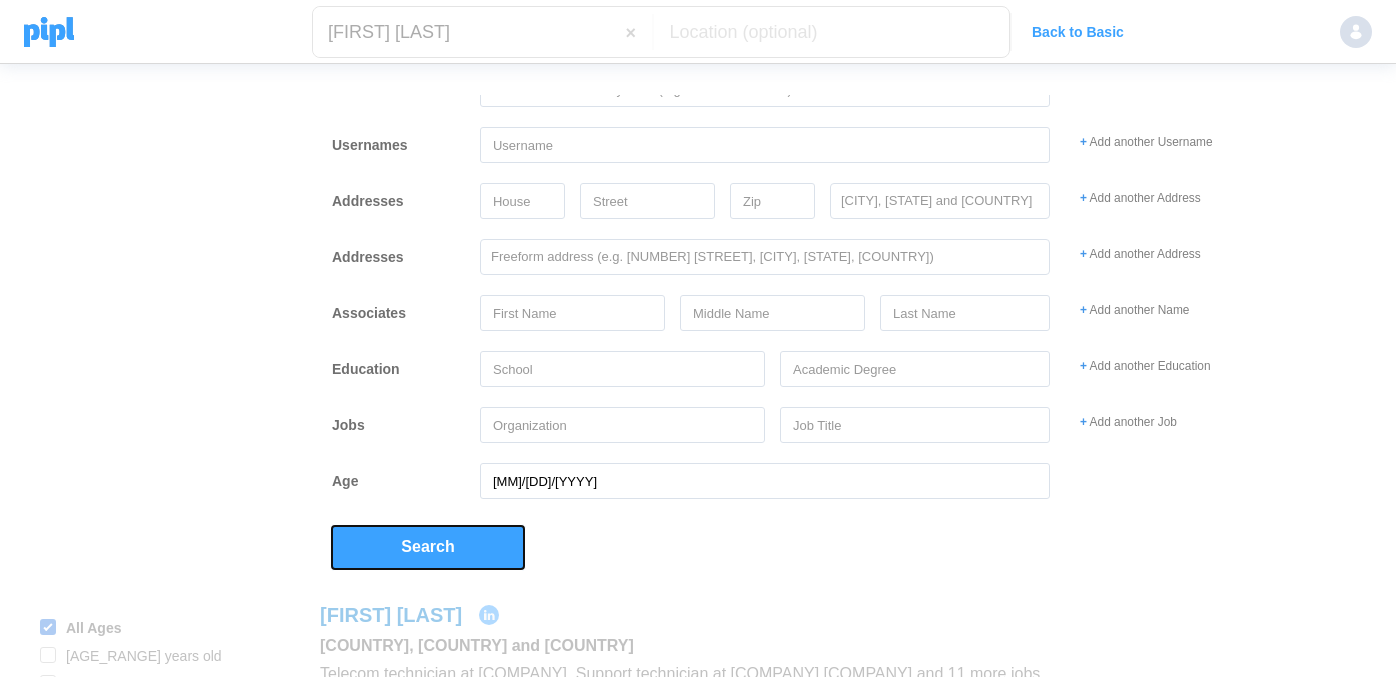 click on "Search" at bounding box center (428, 547) 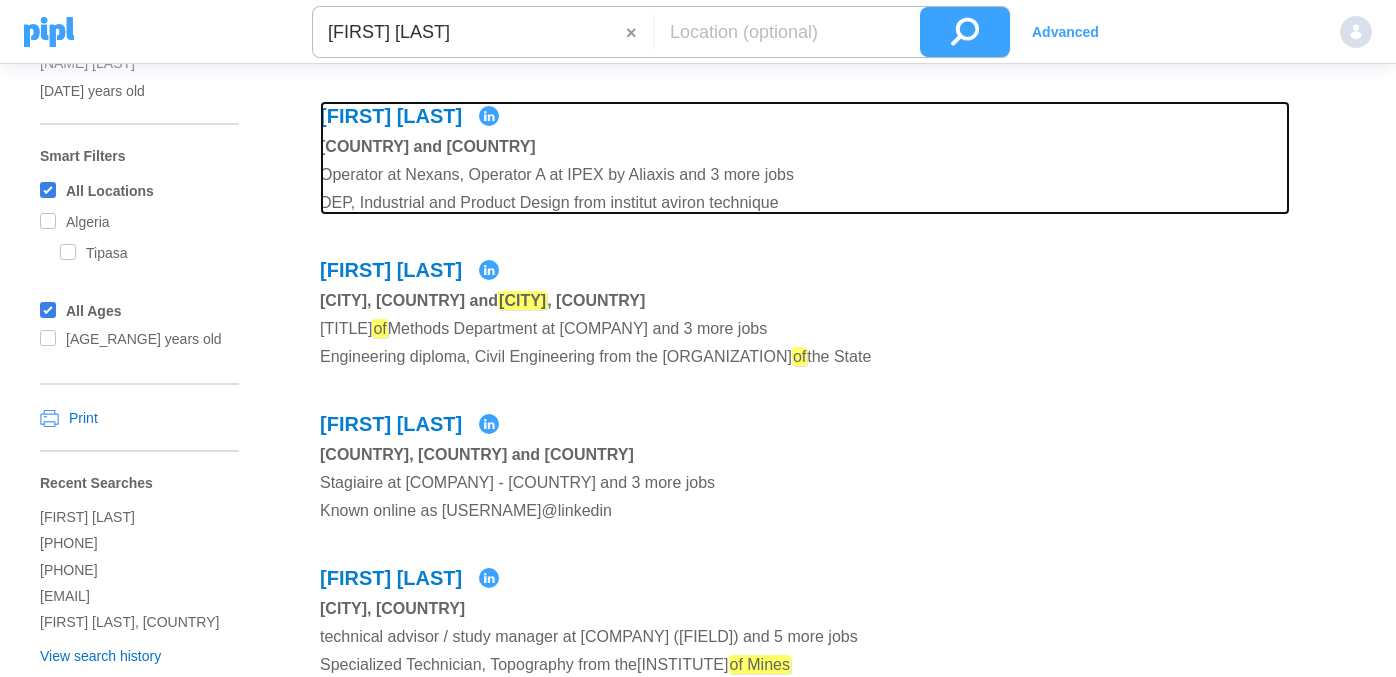 scroll, scrollTop: 130, scrollLeft: 0, axis: vertical 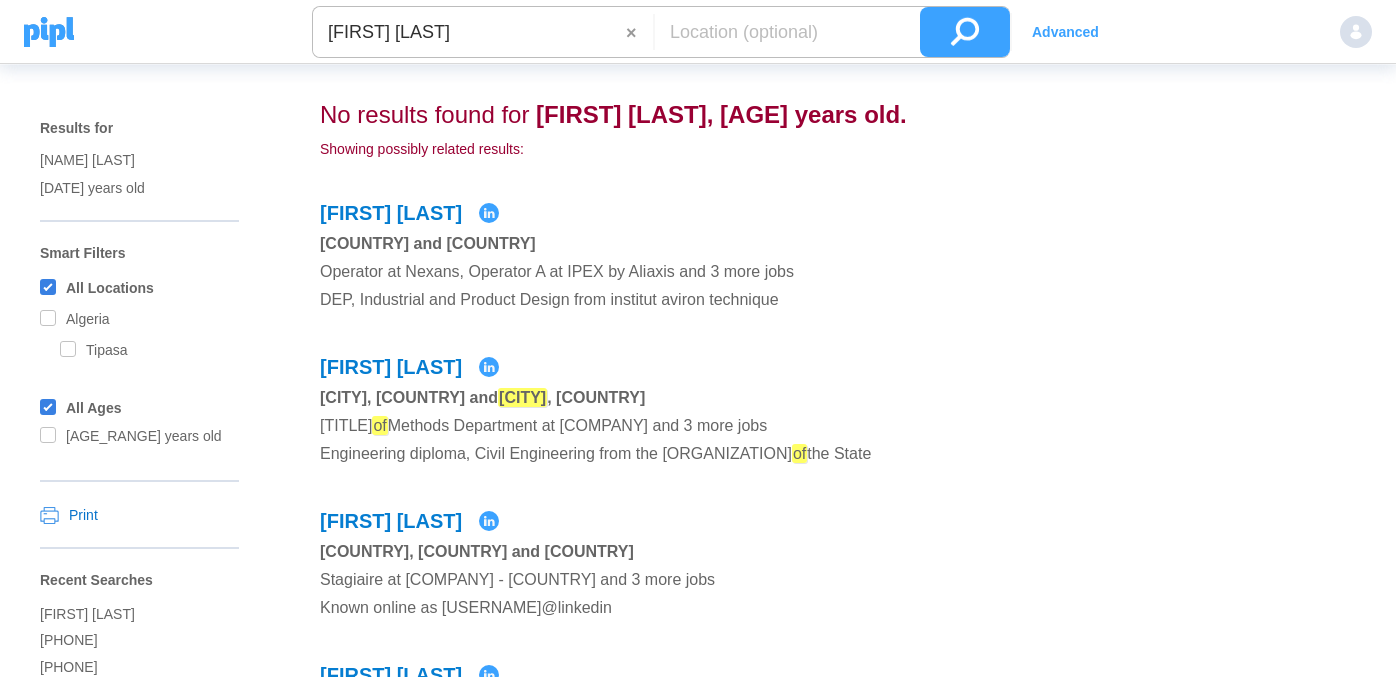 click on "[FIRST] [LAST]" at bounding box center (469, 32) 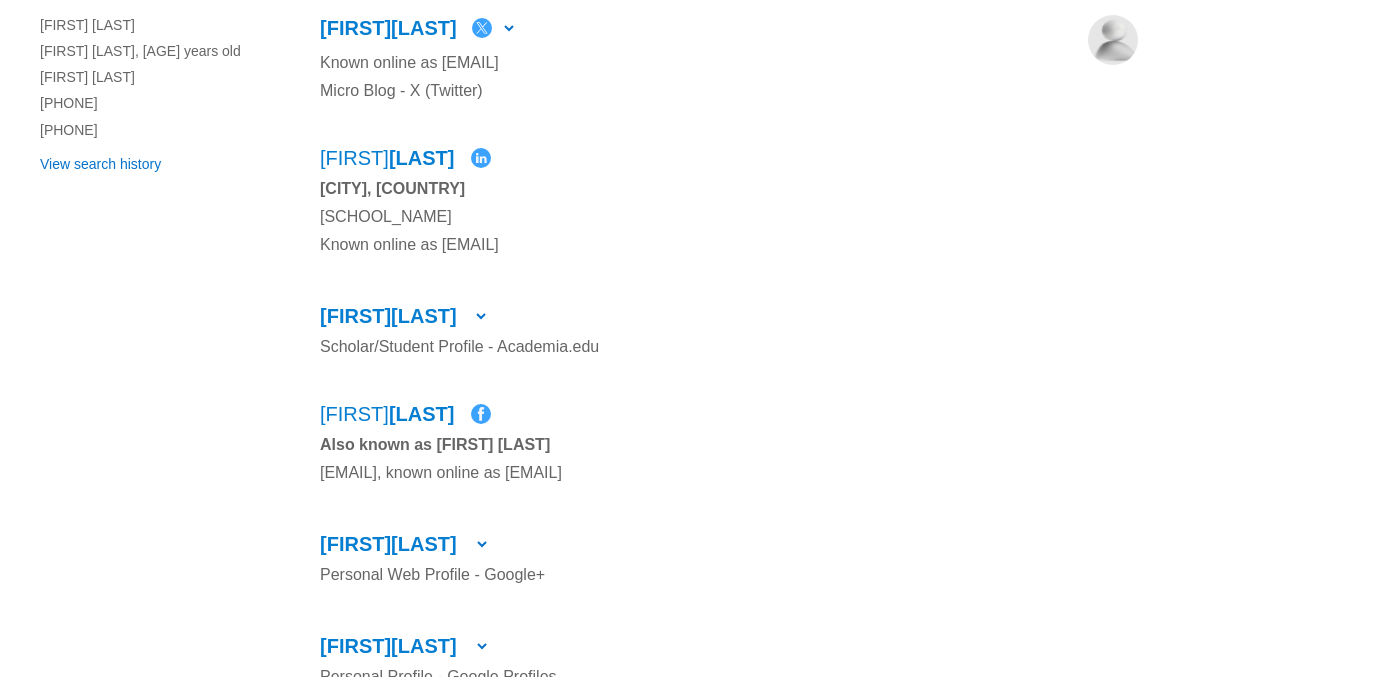 scroll, scrollTop: 0, scrollLeft: 0, axis: both 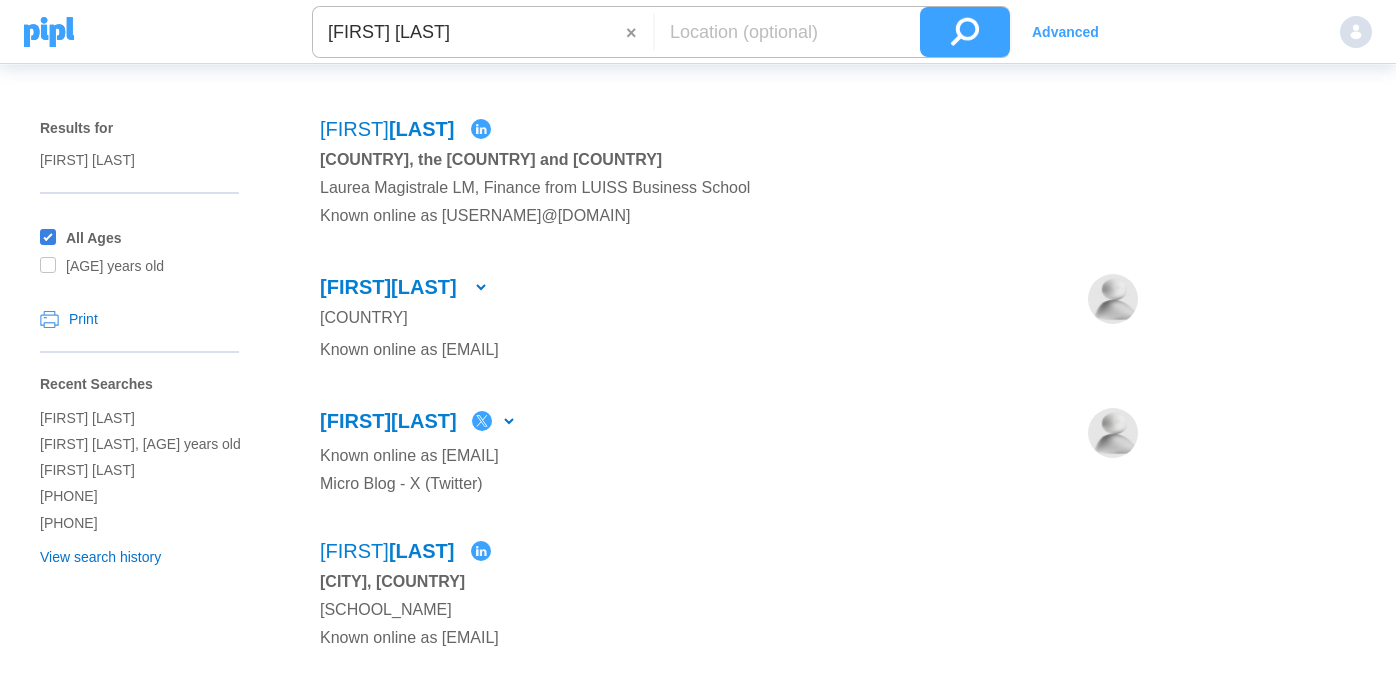 click on "[FIRST] [LAST]" at bounding box center (469, 32) 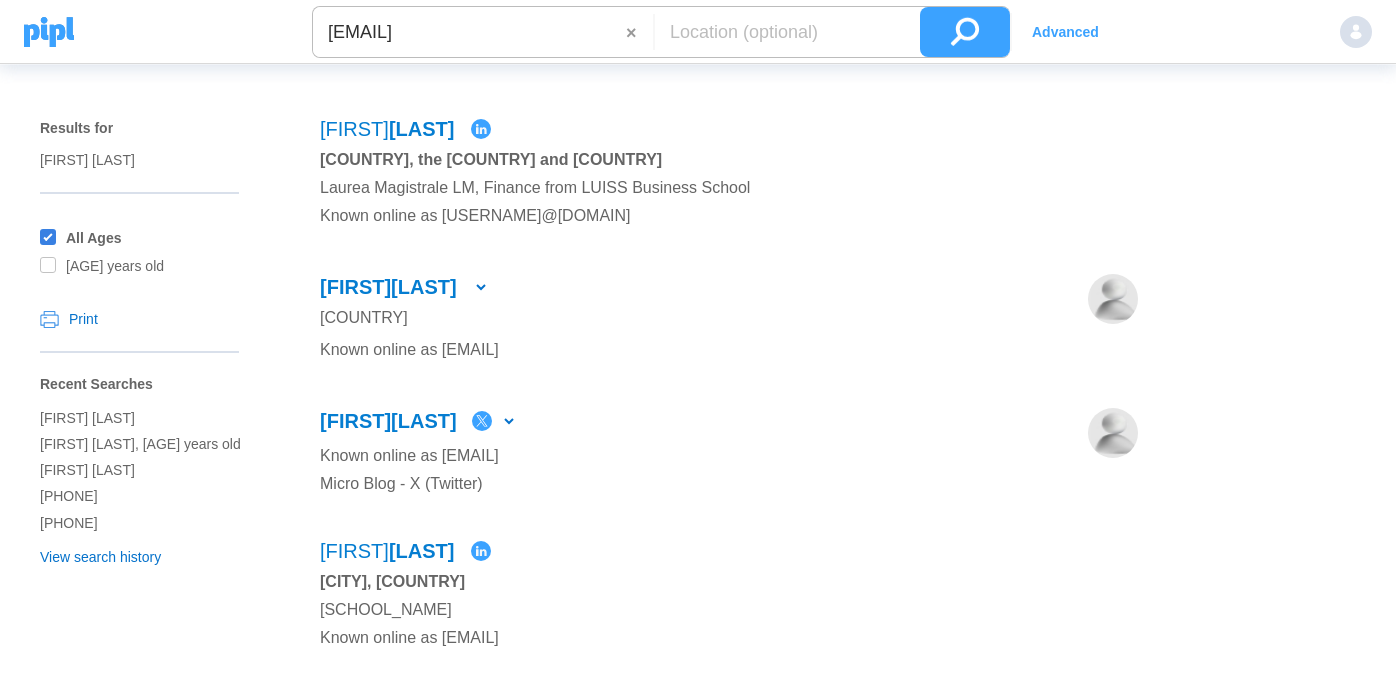click at bounding box center [965, 32] 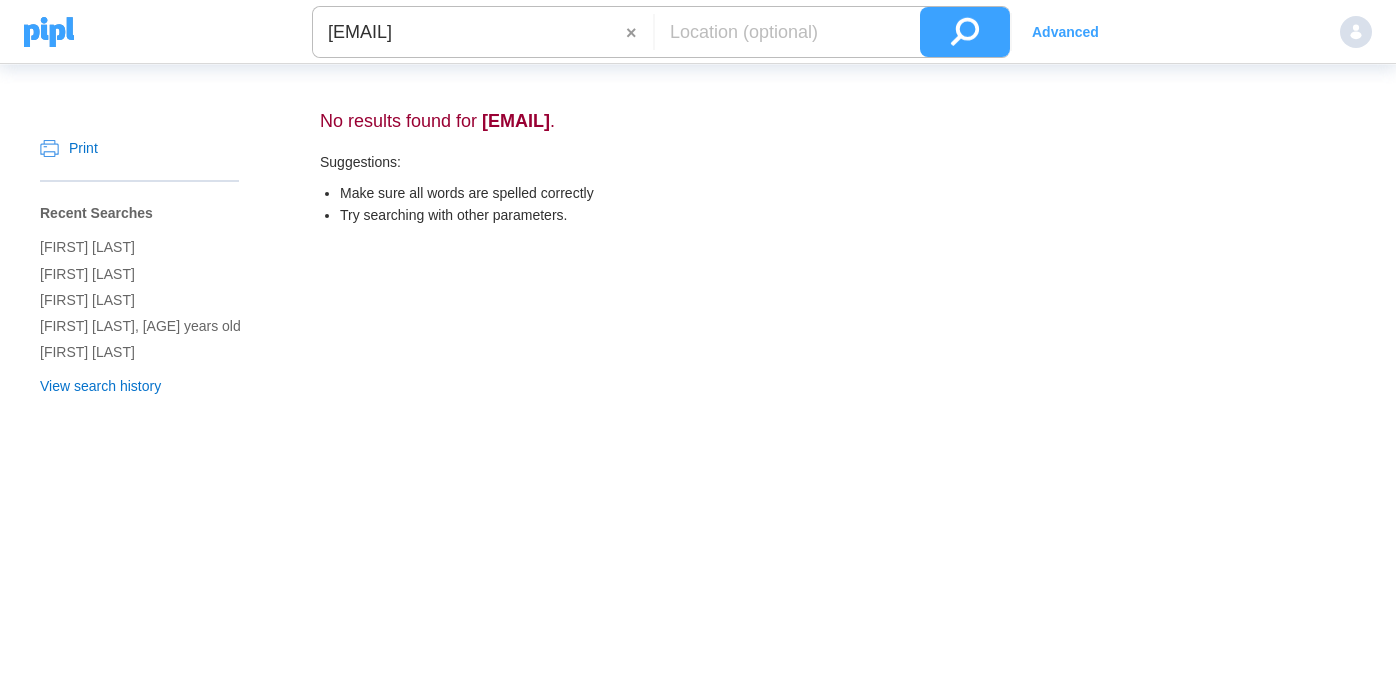 click on "[EMAIL]" at bounding box center [469, 32] 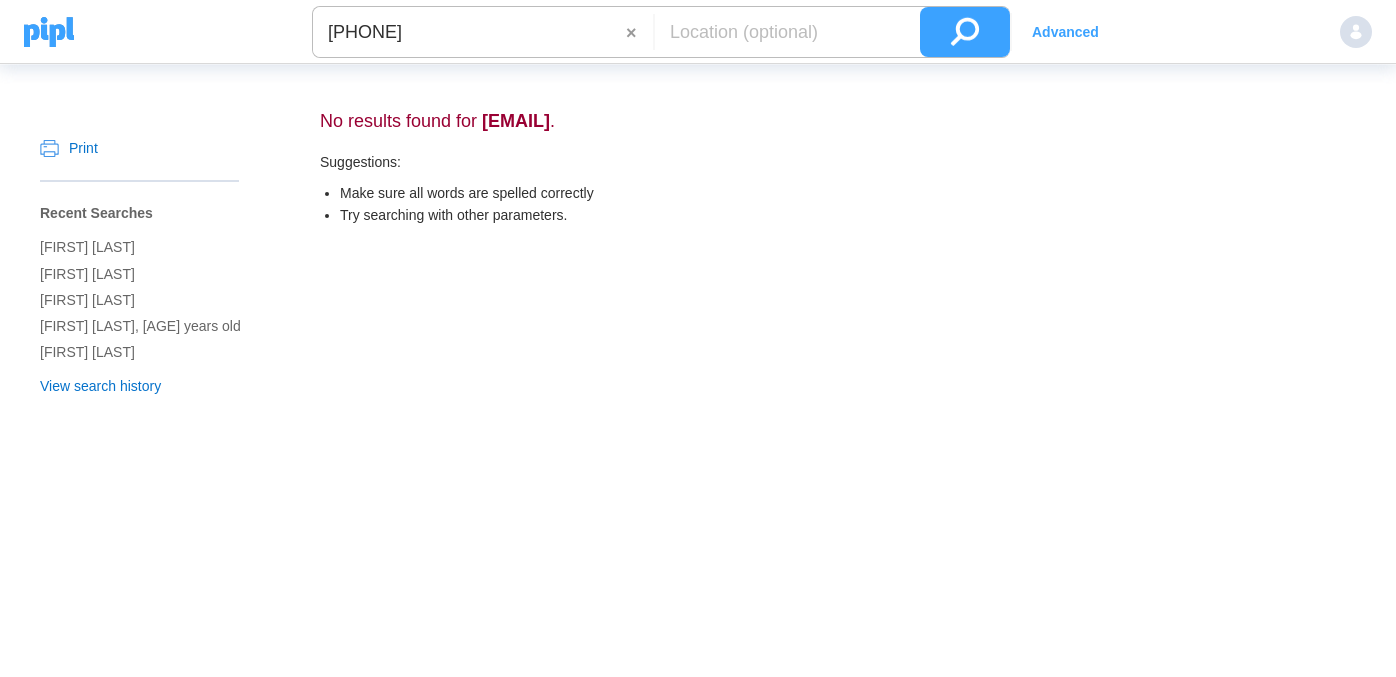 click at bounding box center (965, 32) 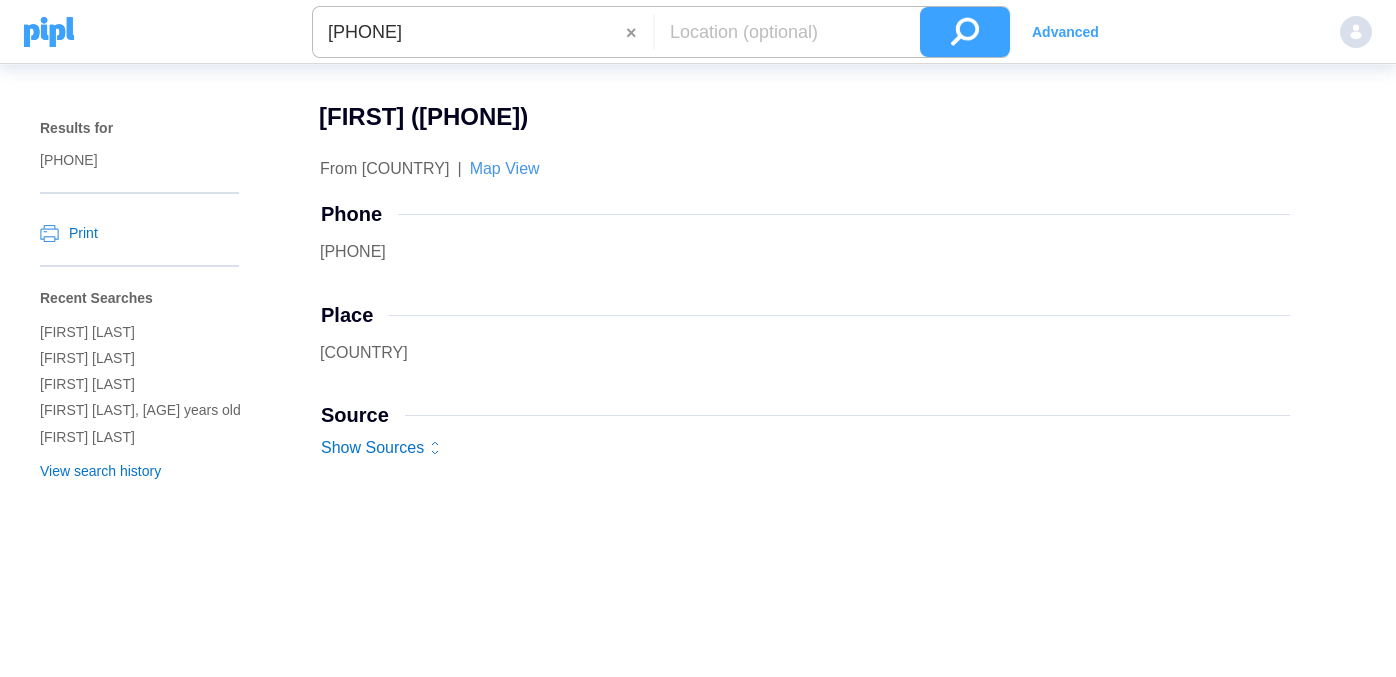 click on "[PHONE]" at bounding box center (469, 32) 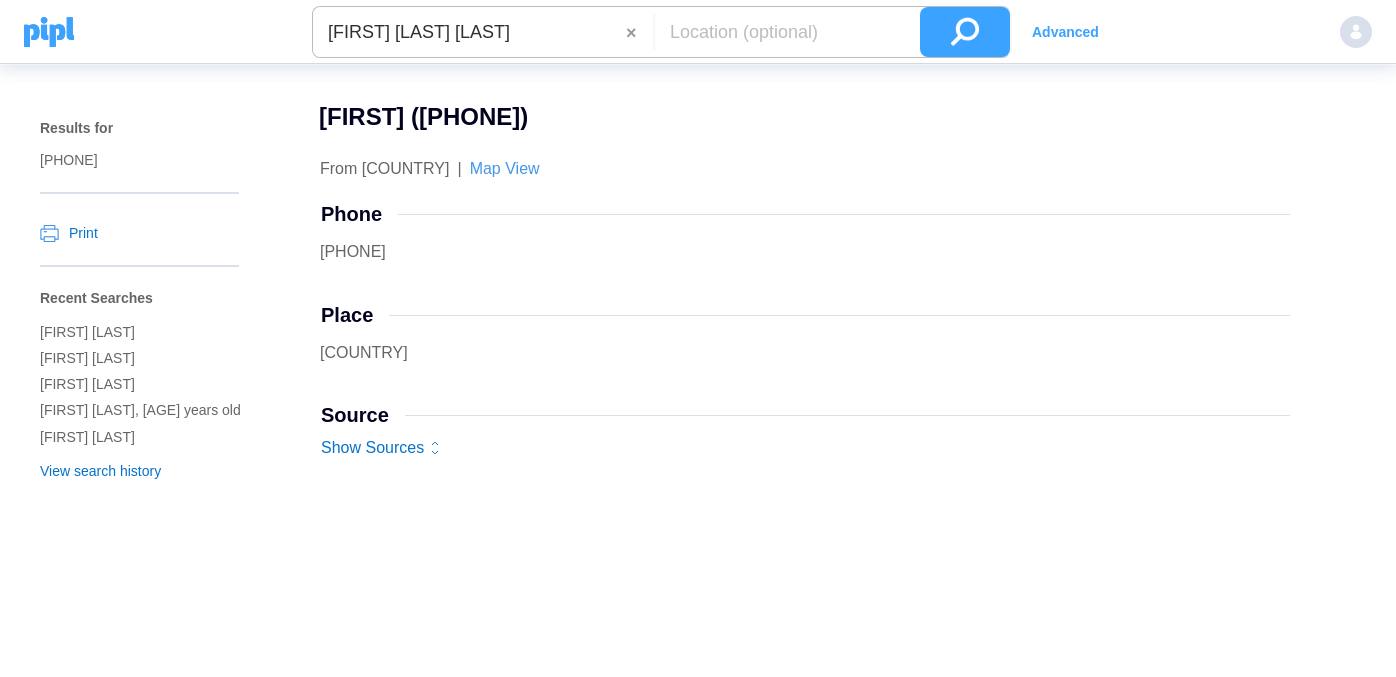 click at bounding box center (965, 32) 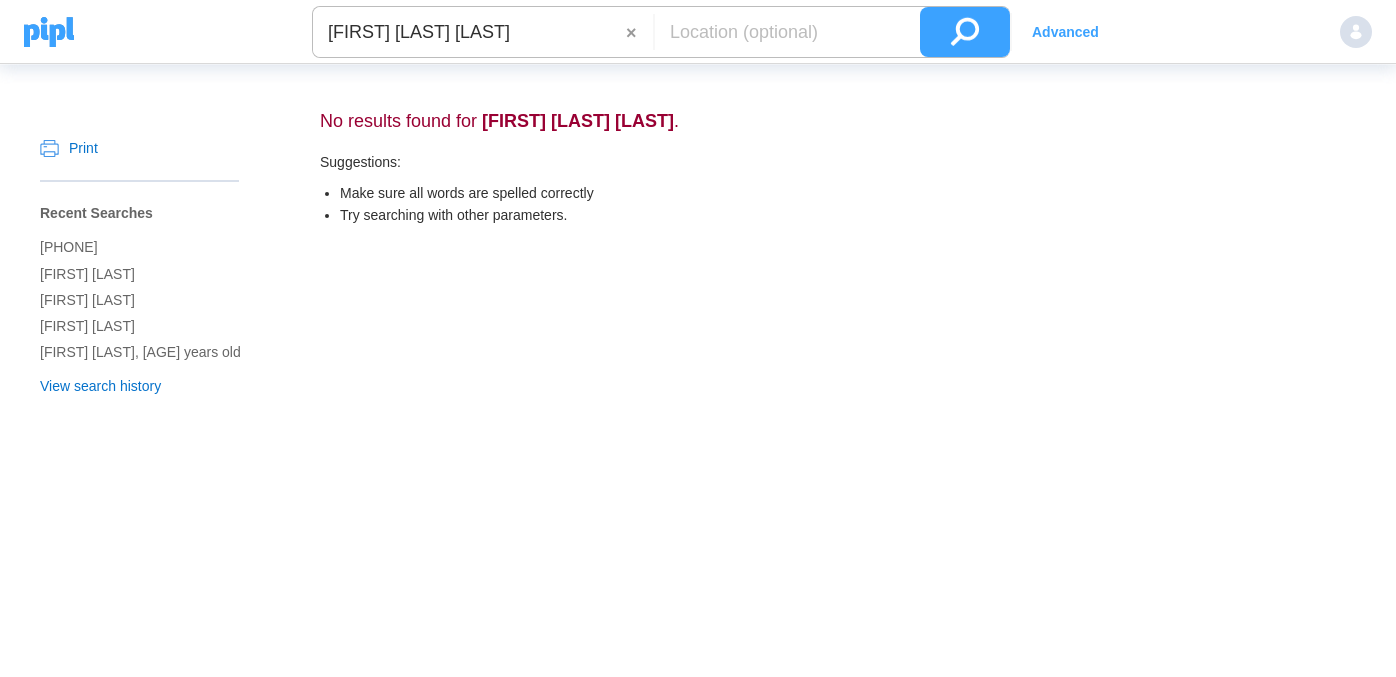 click on "[FIRST] [LAST] [LAST]" at bounding box center [469, 32] 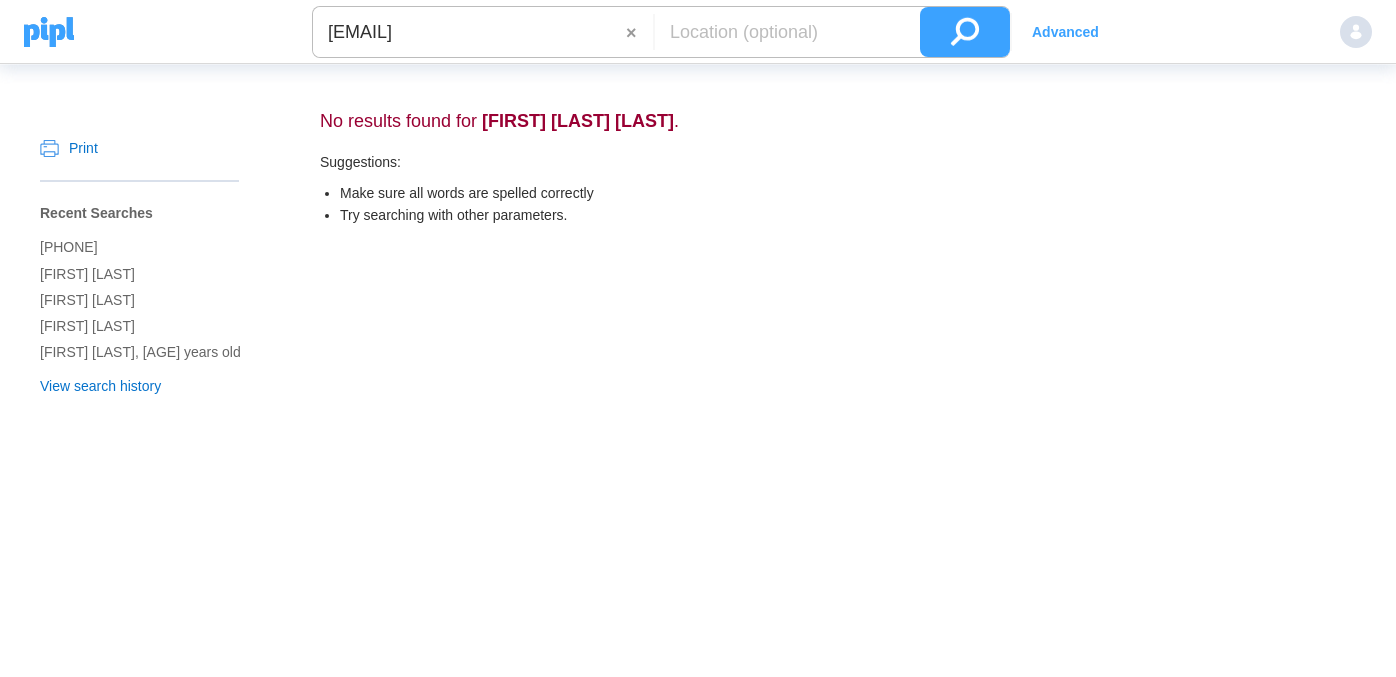 click at bounding box center (965, 32) 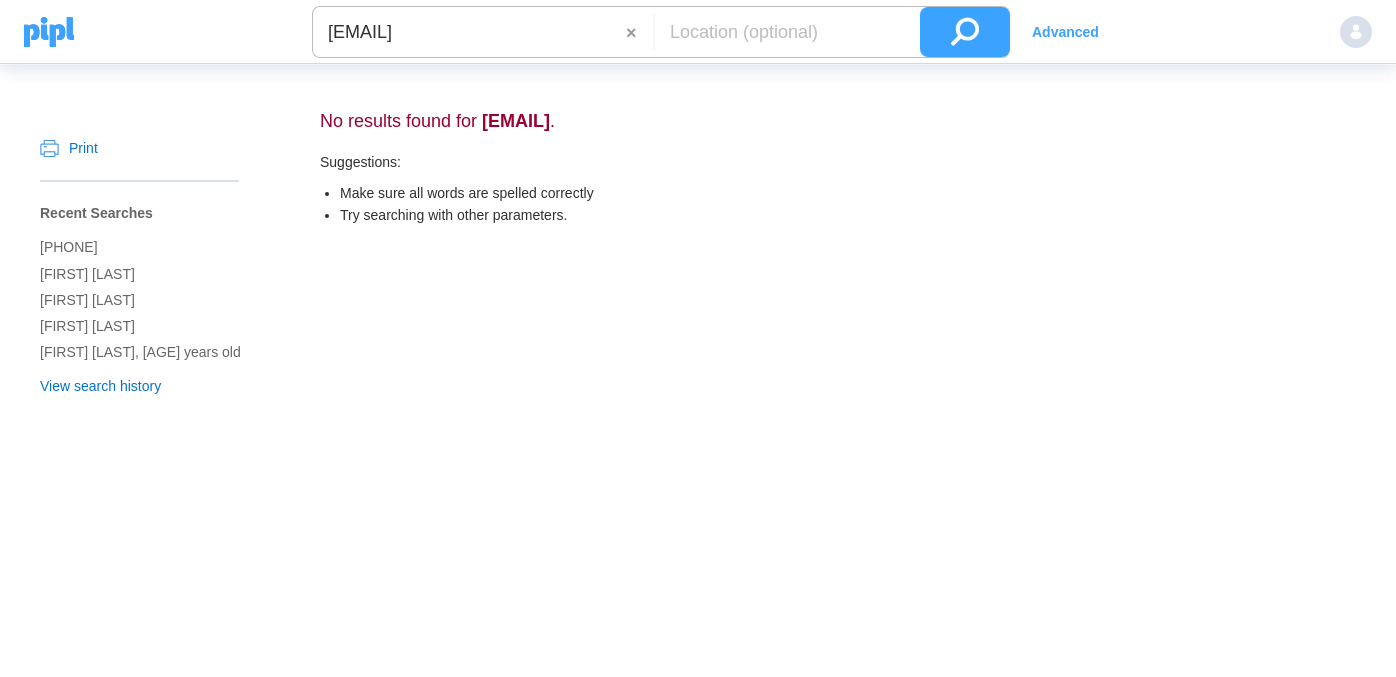 click on "[EMAIL]" at bounding box center [469, 32] 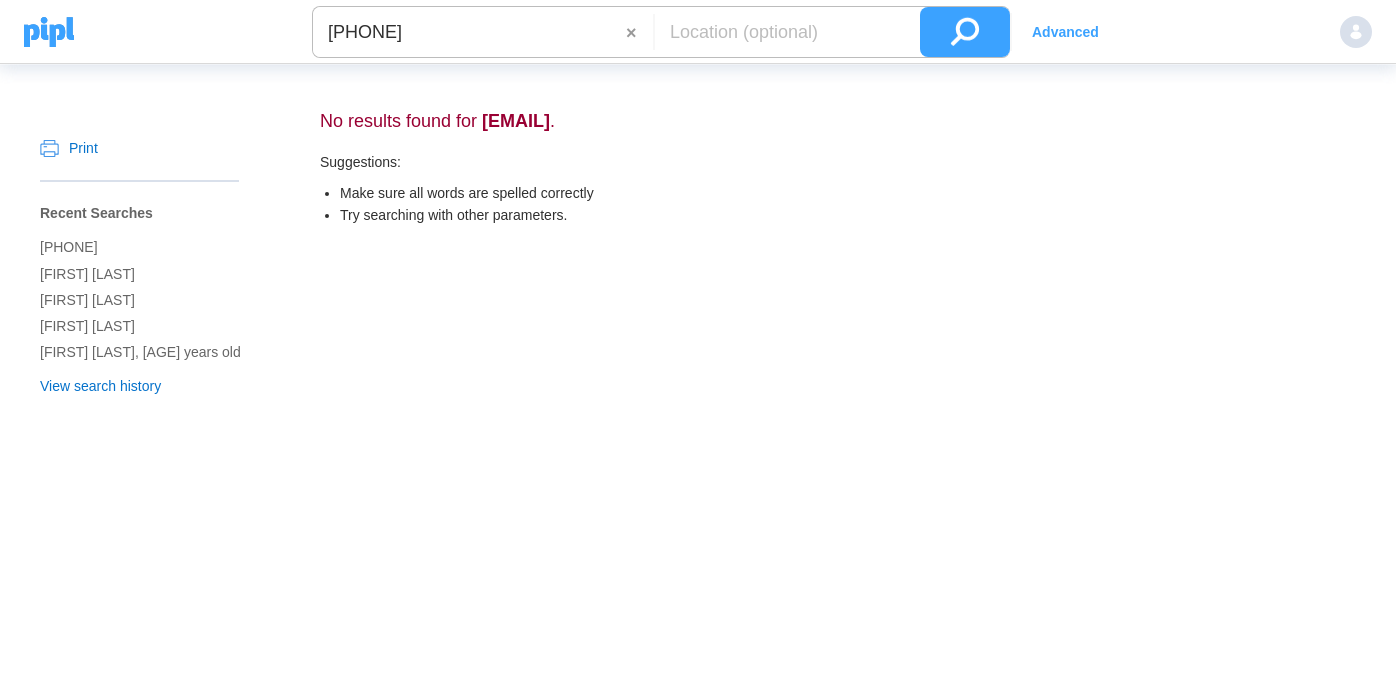 click at bounding box center (965, 32) 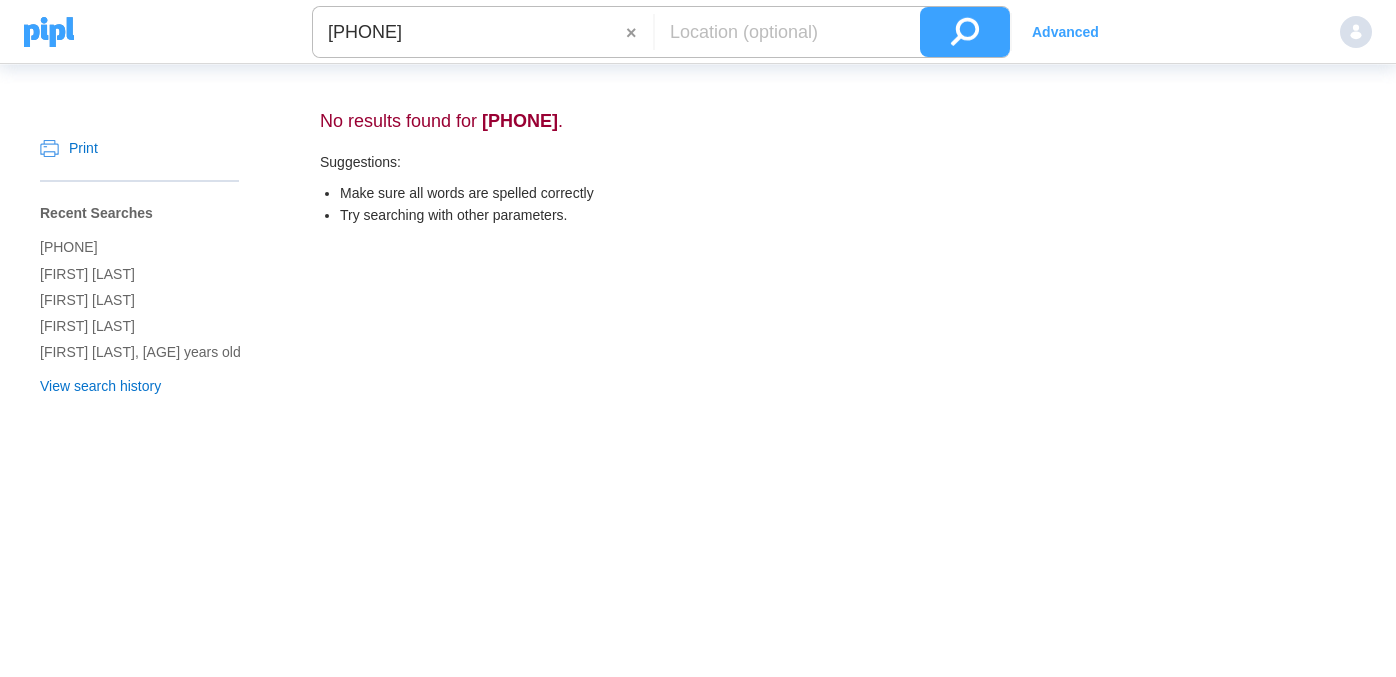 click on "[PHONE]" at bounding box center [469, 32] 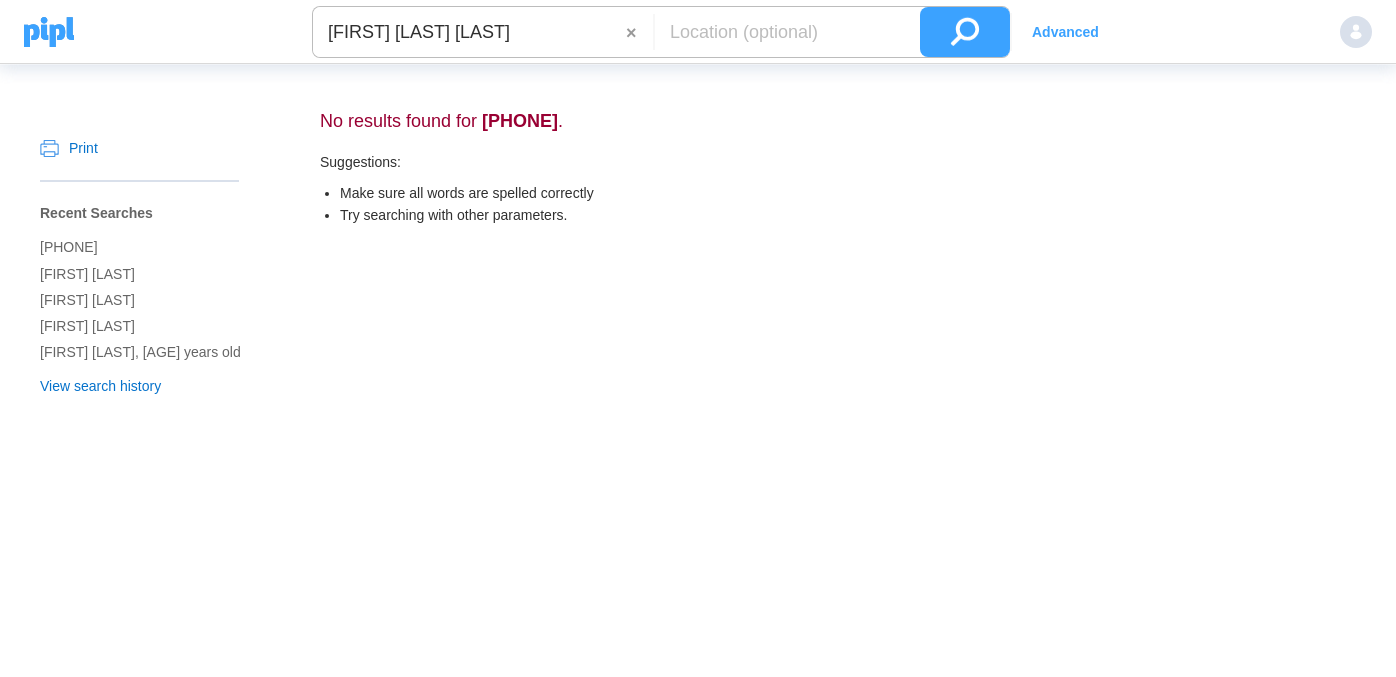 click at bounding box center (965, 32) 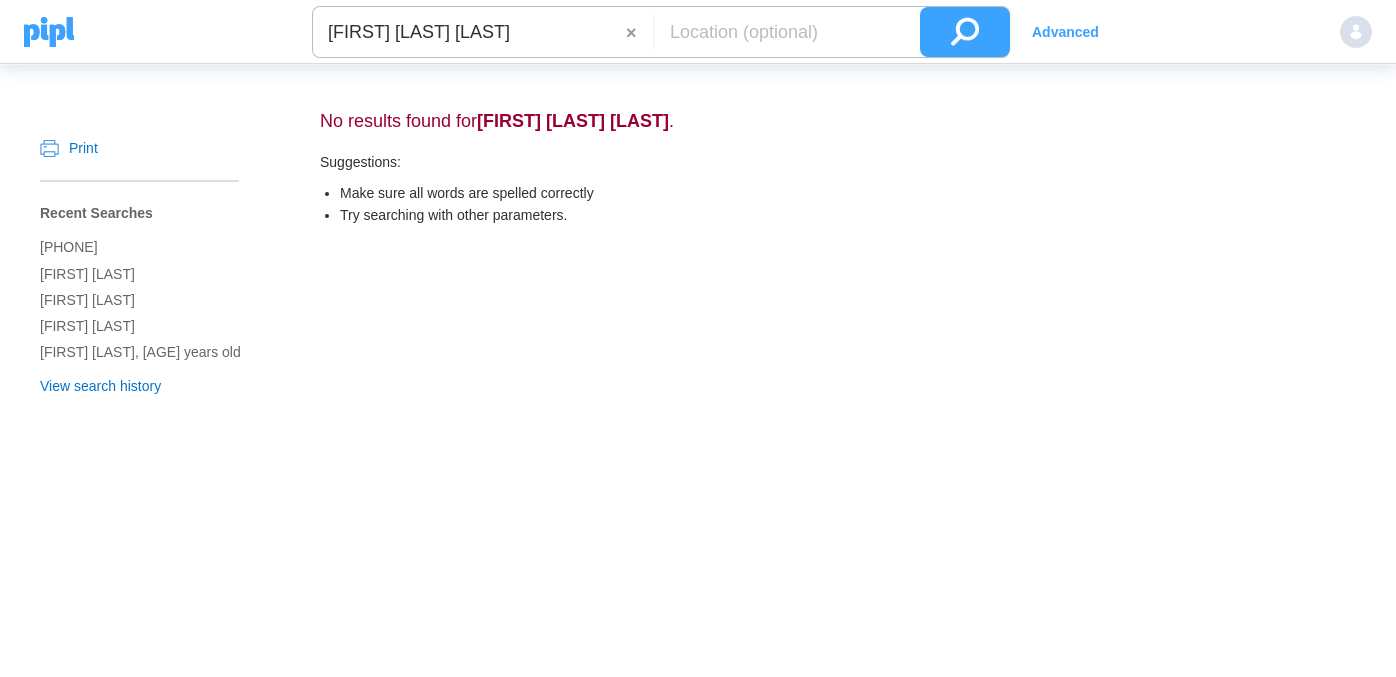 click on "[FIRST] [LAST] [LAST]" at bounding box center [469, 32] 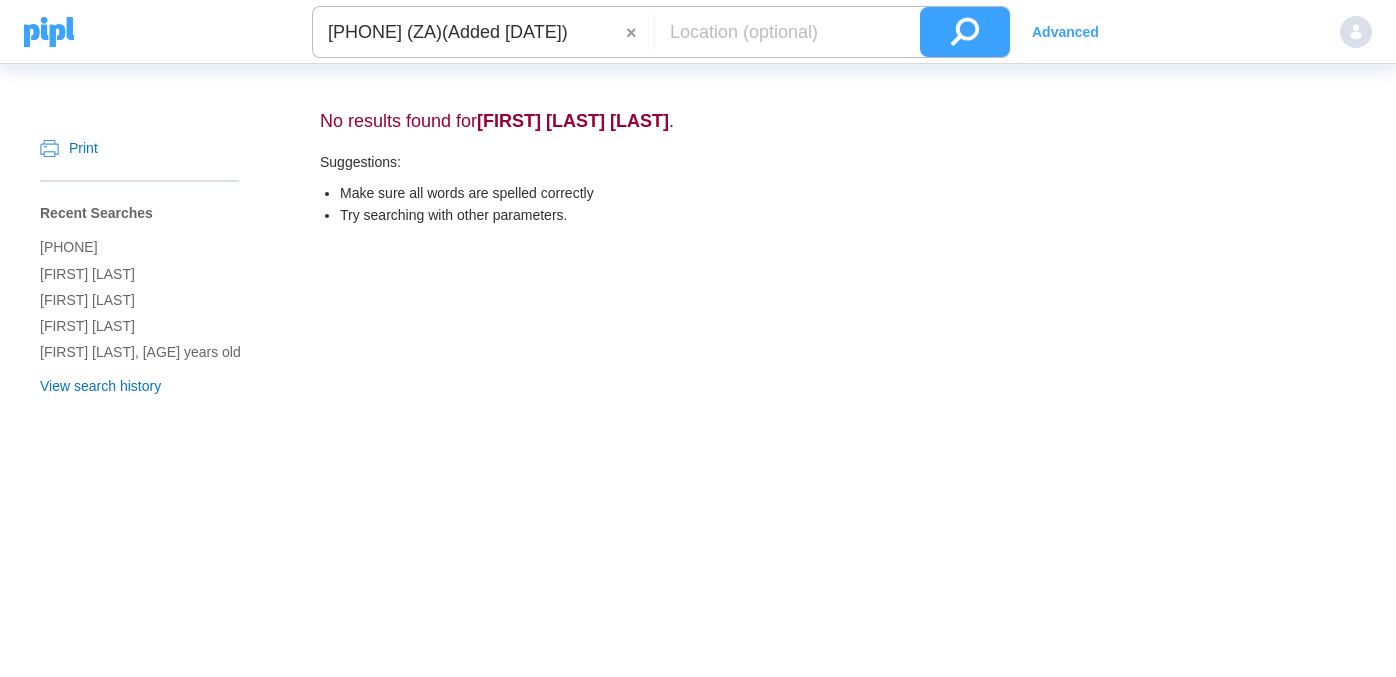 scroll, scrollTop: 0, scrollLeft: 40, axis: horizontal 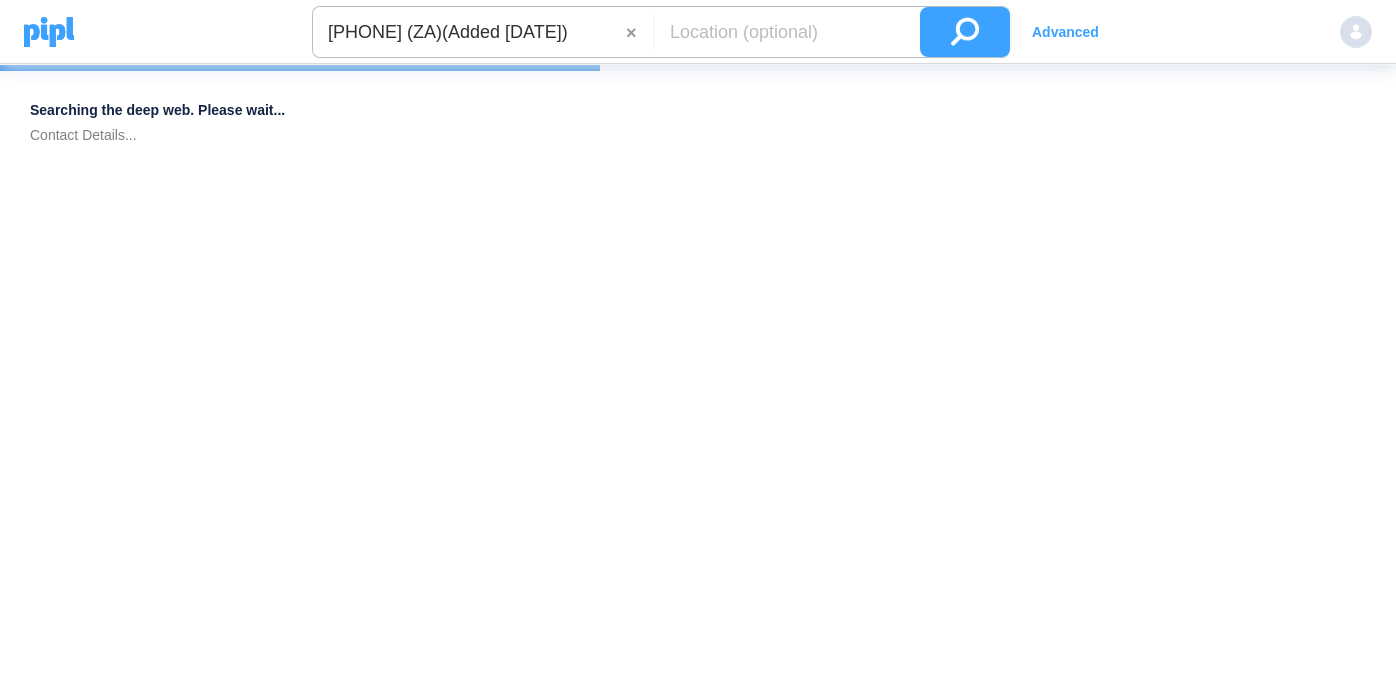 drag, startPoint x: 423, startPoint y: 28, endPoint x: 624, endPoint y: 30, distance: 201.00995 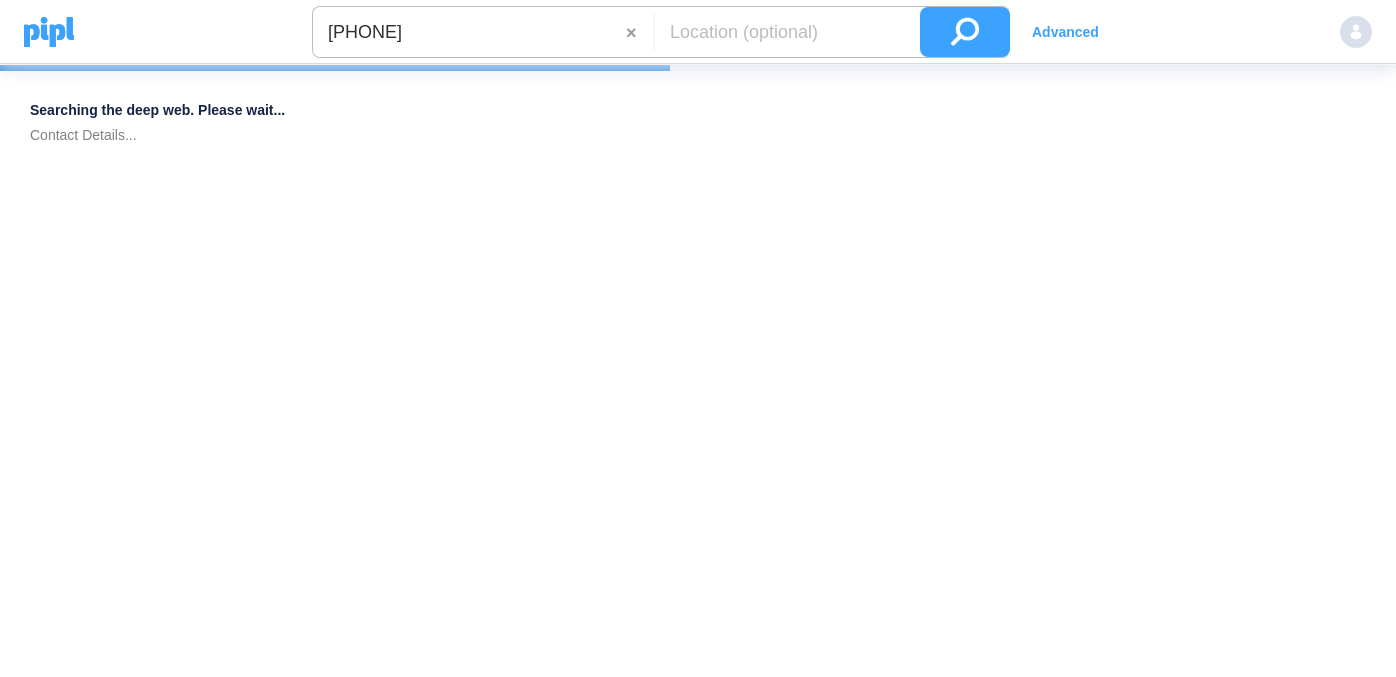 scroll, scrollTop: 0, scrollLeft: 0, axis: both 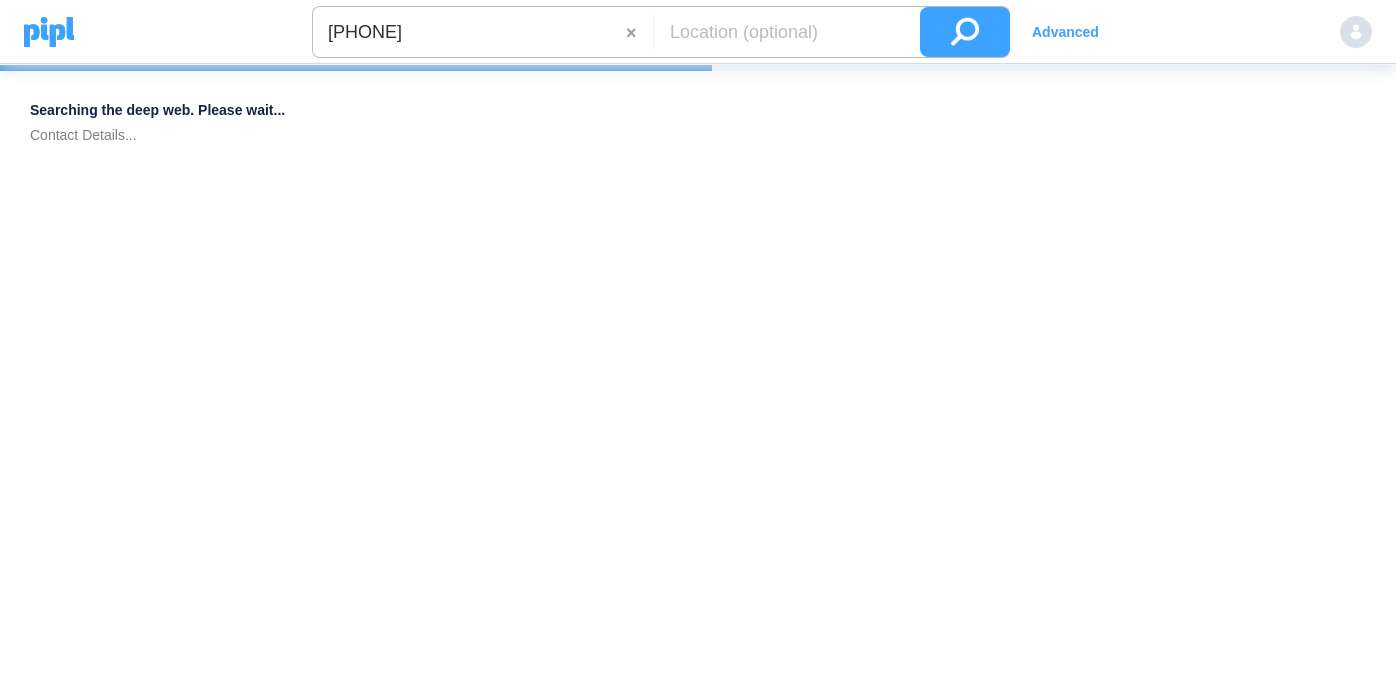 click at bounding box center [965, 32] 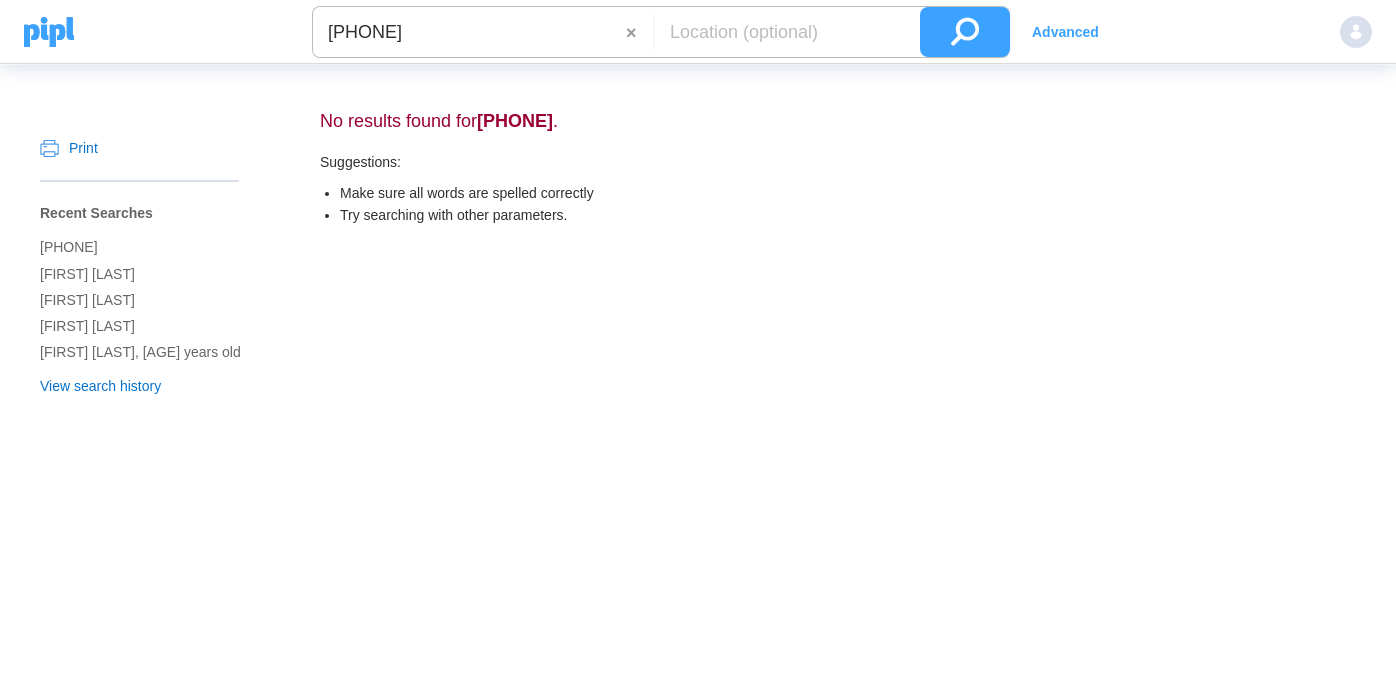click on "[PHONE]" at bounding box center (469, 32) 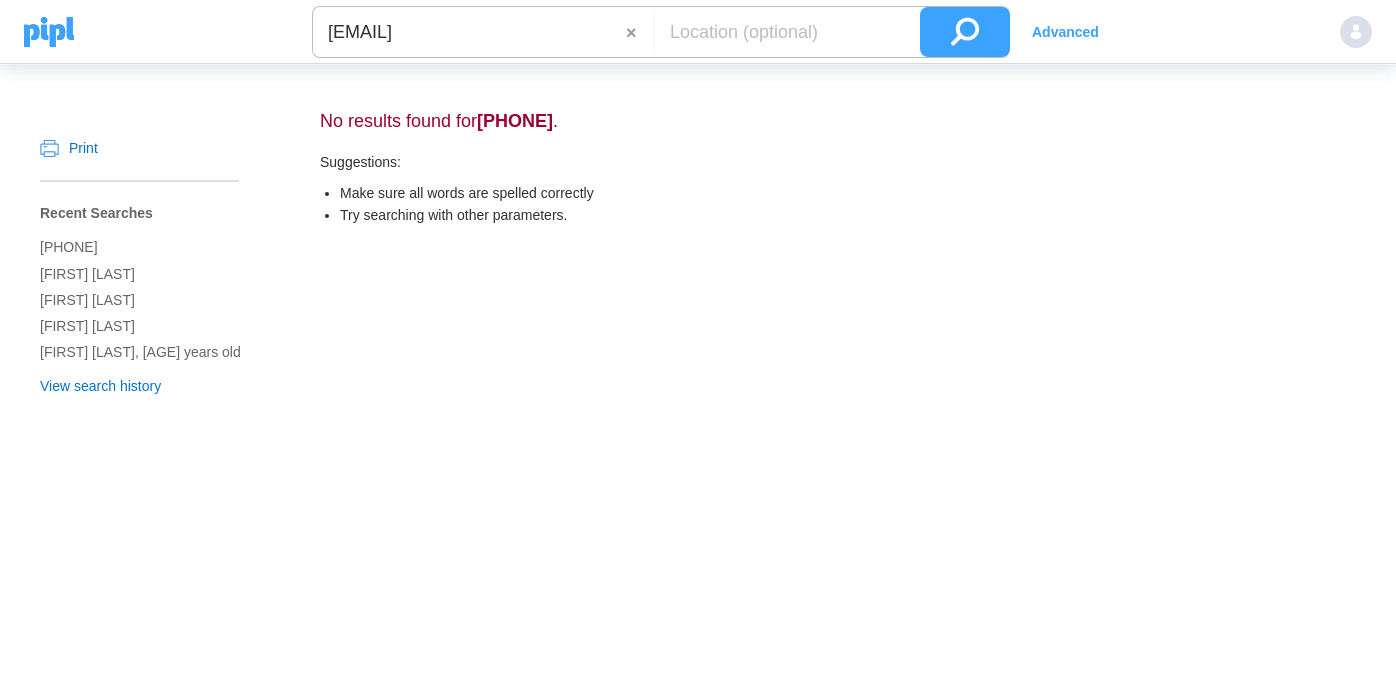 click at bounding box center [965, 32] 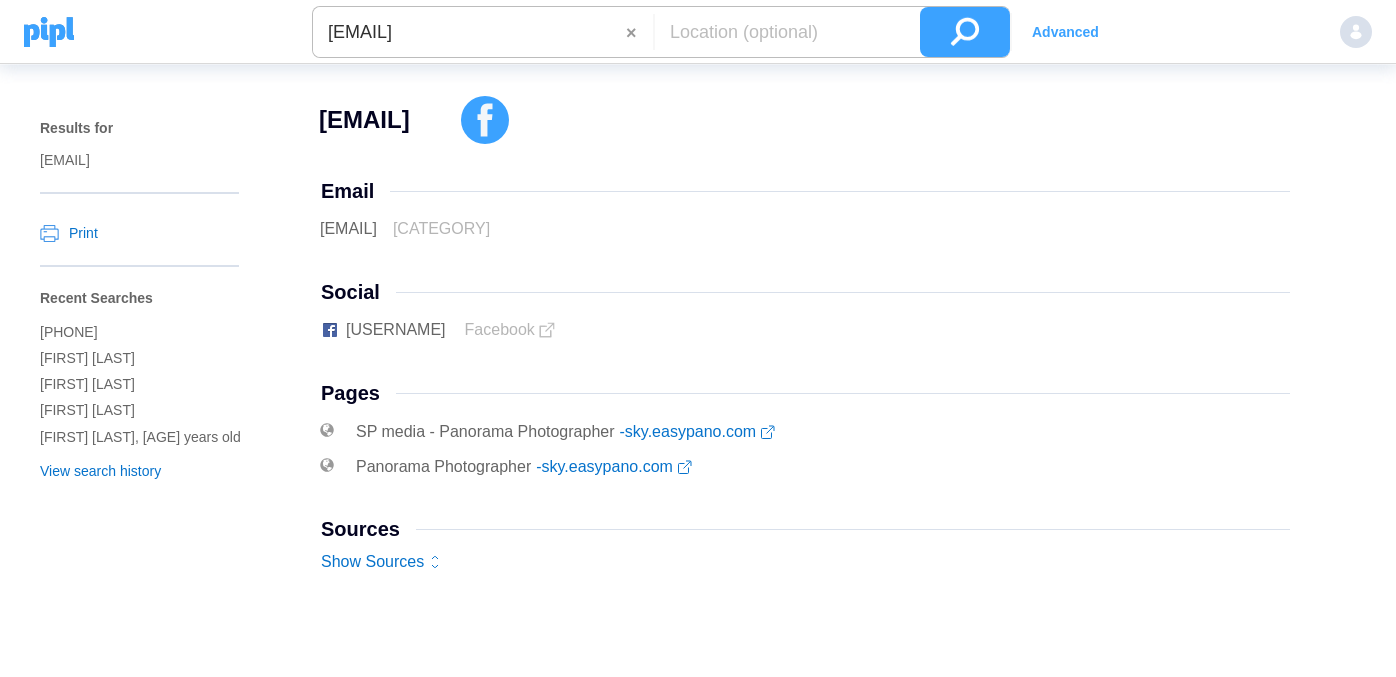 click on "[EMAIL]" at bounding box center (469, 32) 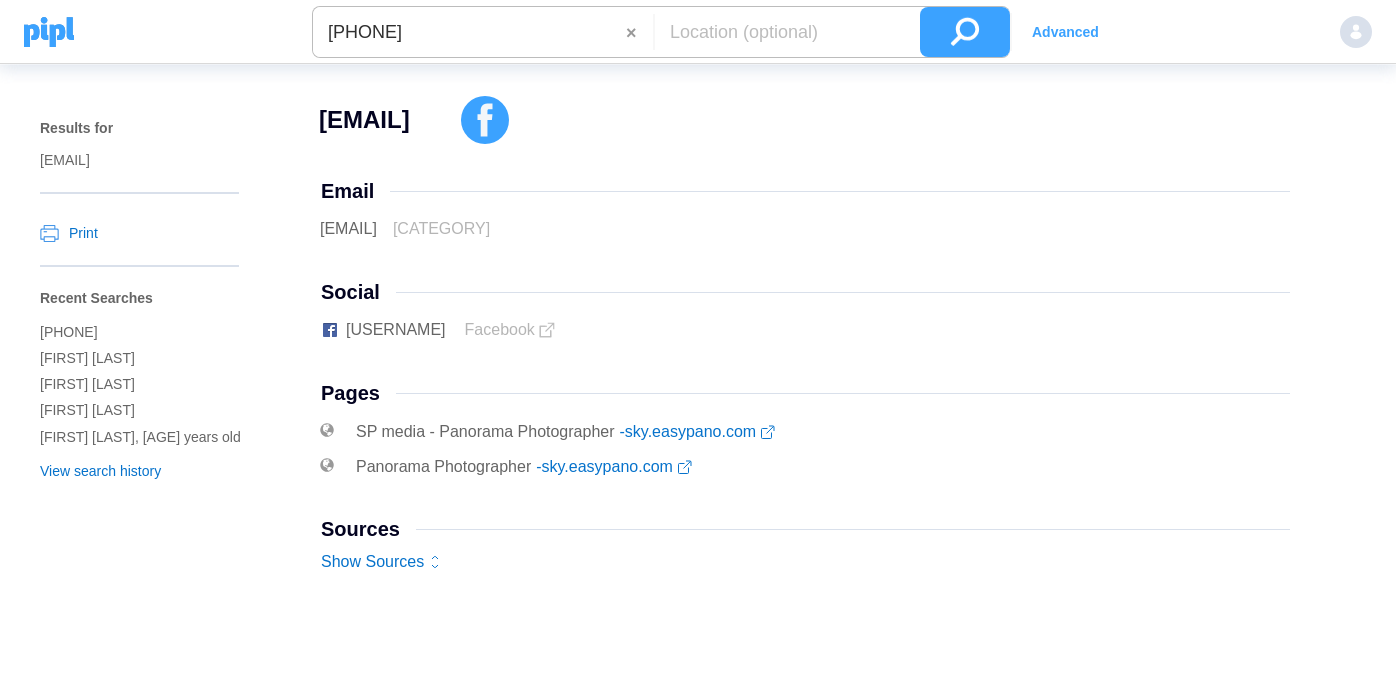click at bounding box center (965, 32) 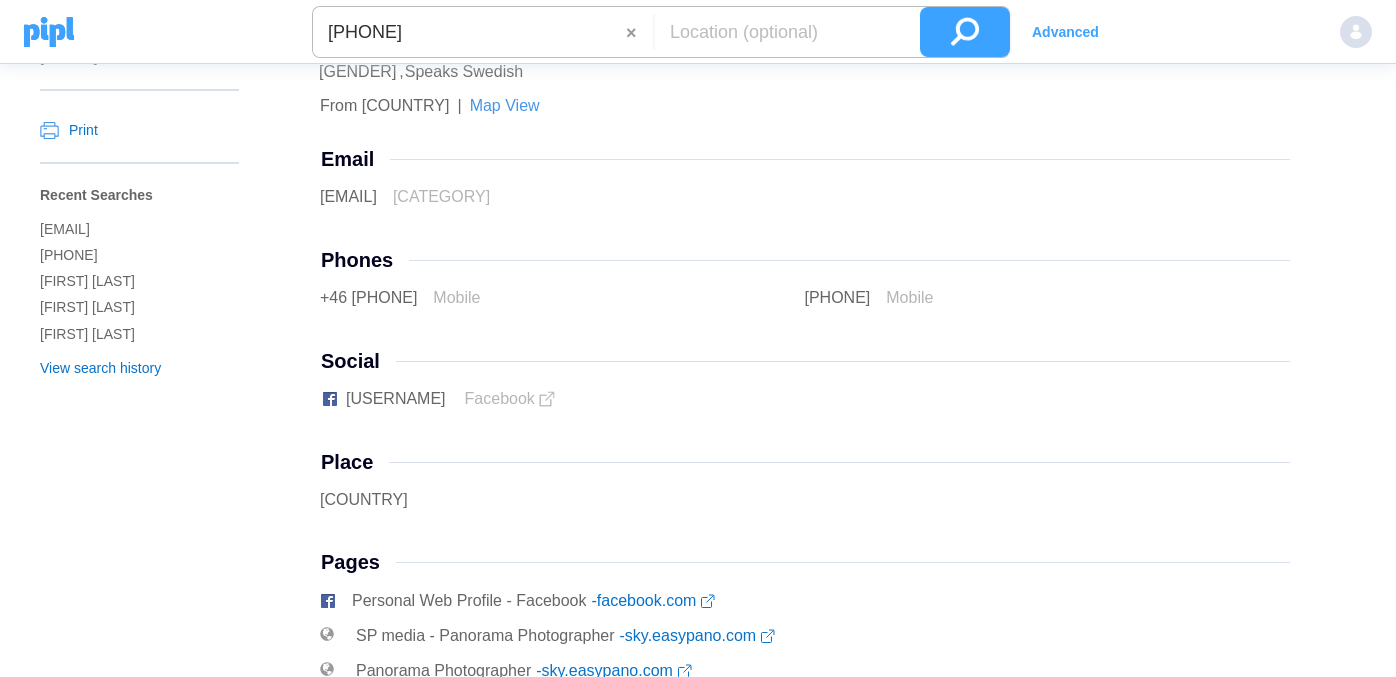 scroll, scrollTop: 0, scrollLeft: 0, axis: both 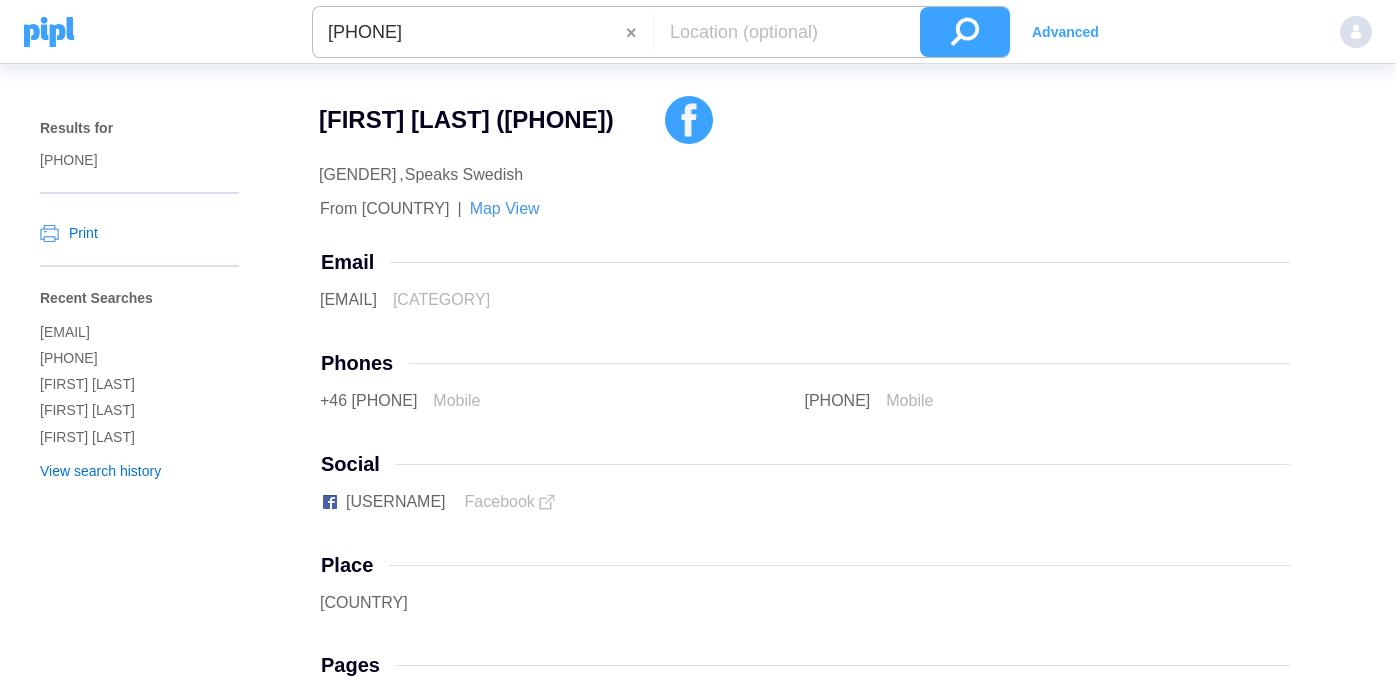 click on "[PHONE]" at bounding box center [469, 32] 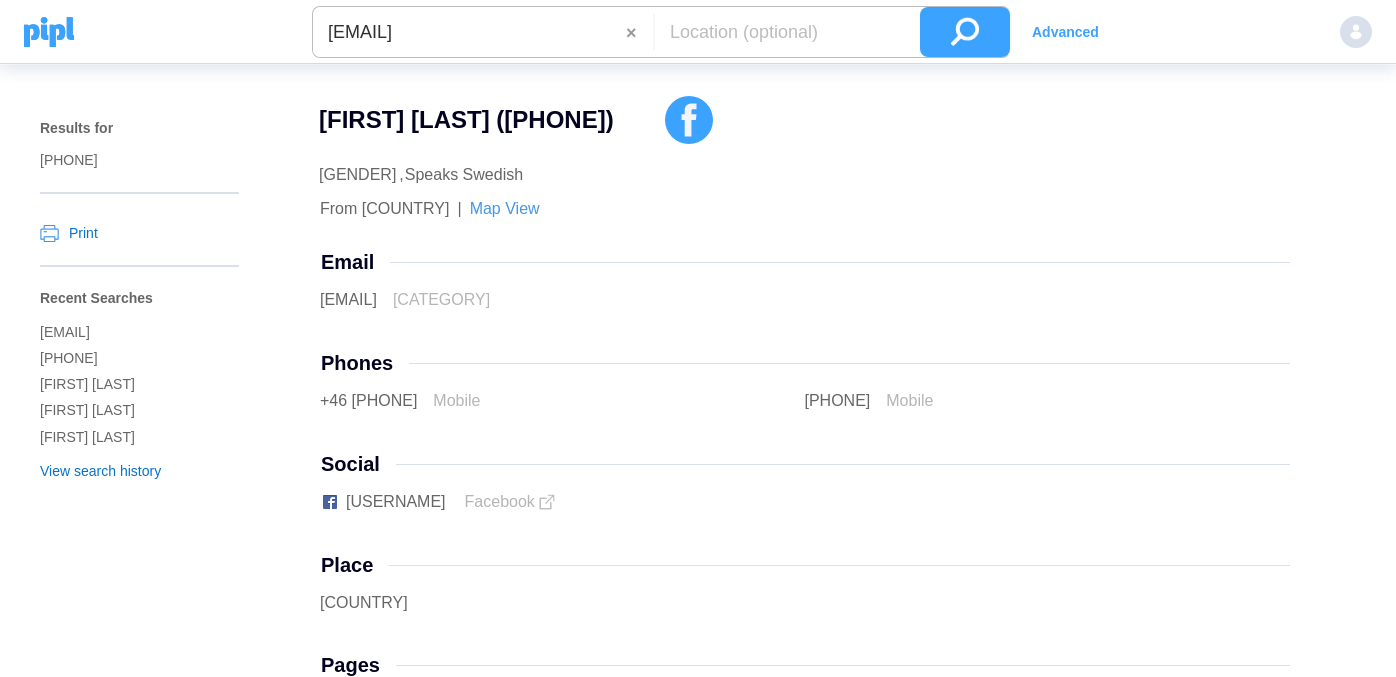 click at bounding box center (965, 32) 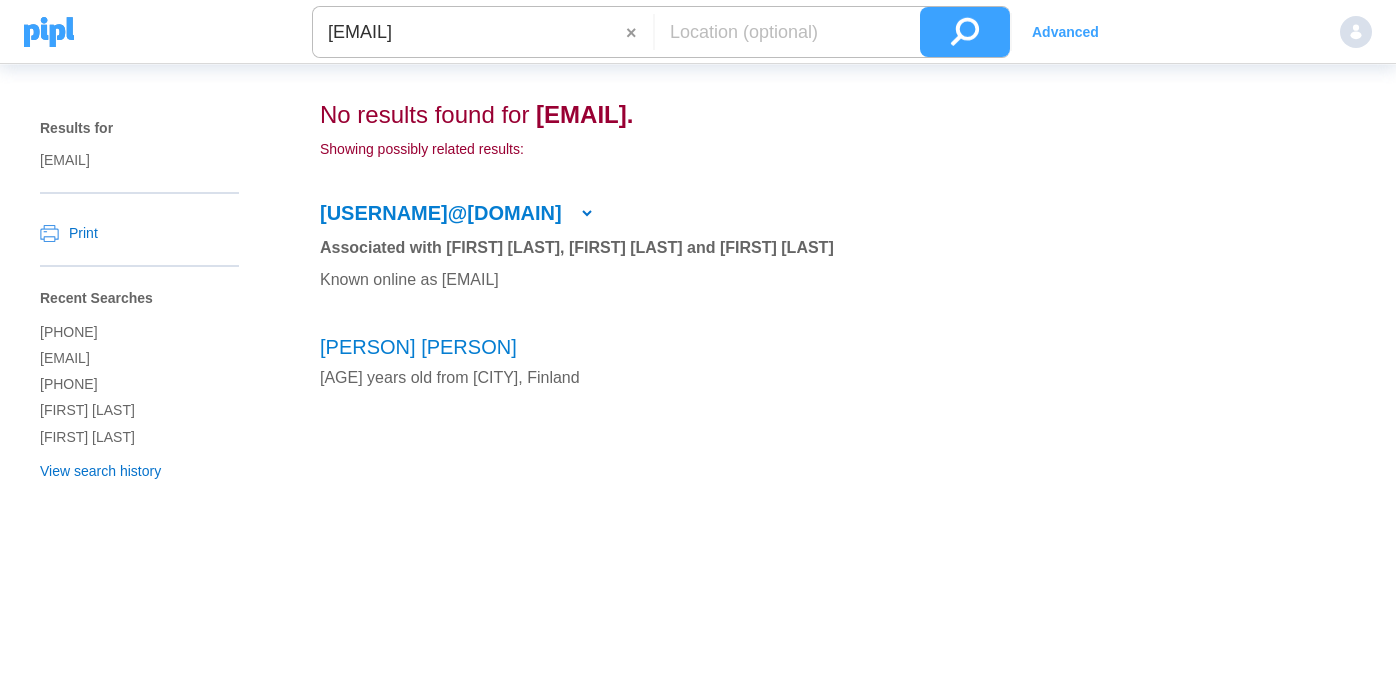 click on "[USERNAME]@[DOMAIN]" at bounding box center (730, 213) 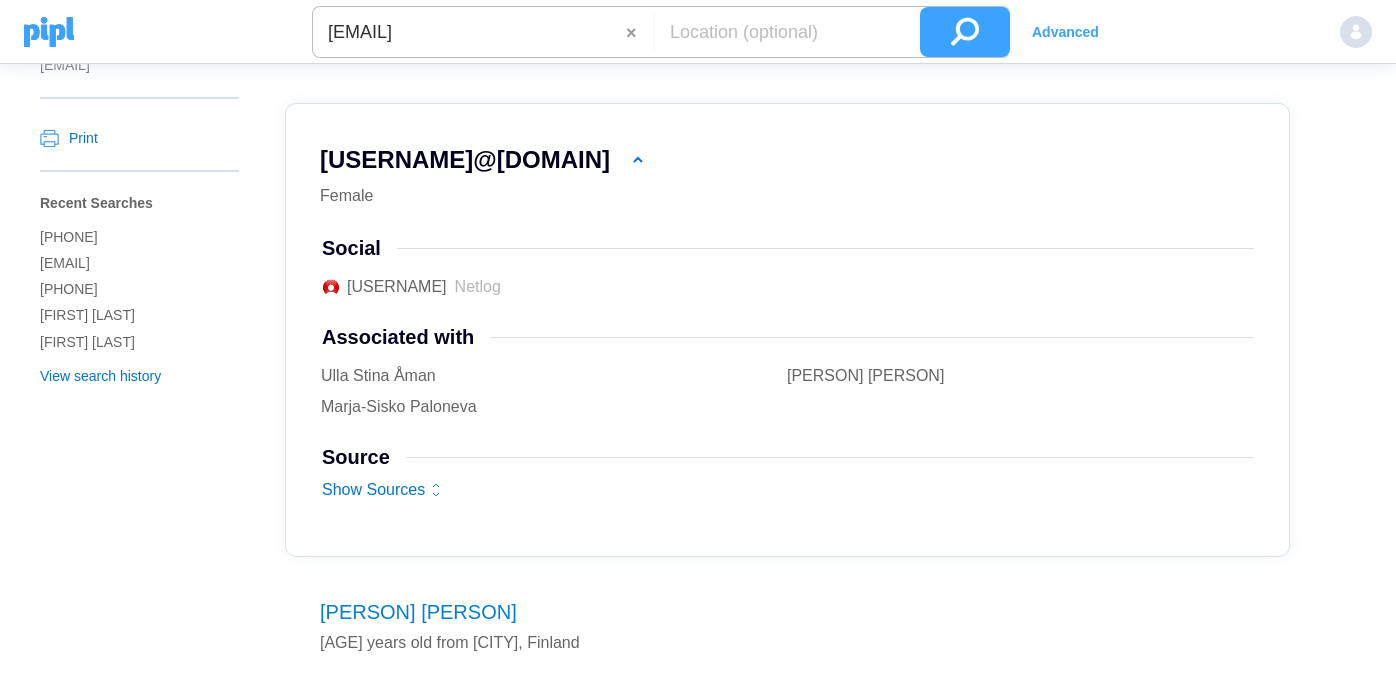 scroll, scrollTop: 130, scrollLeft: 0, axis: vertical 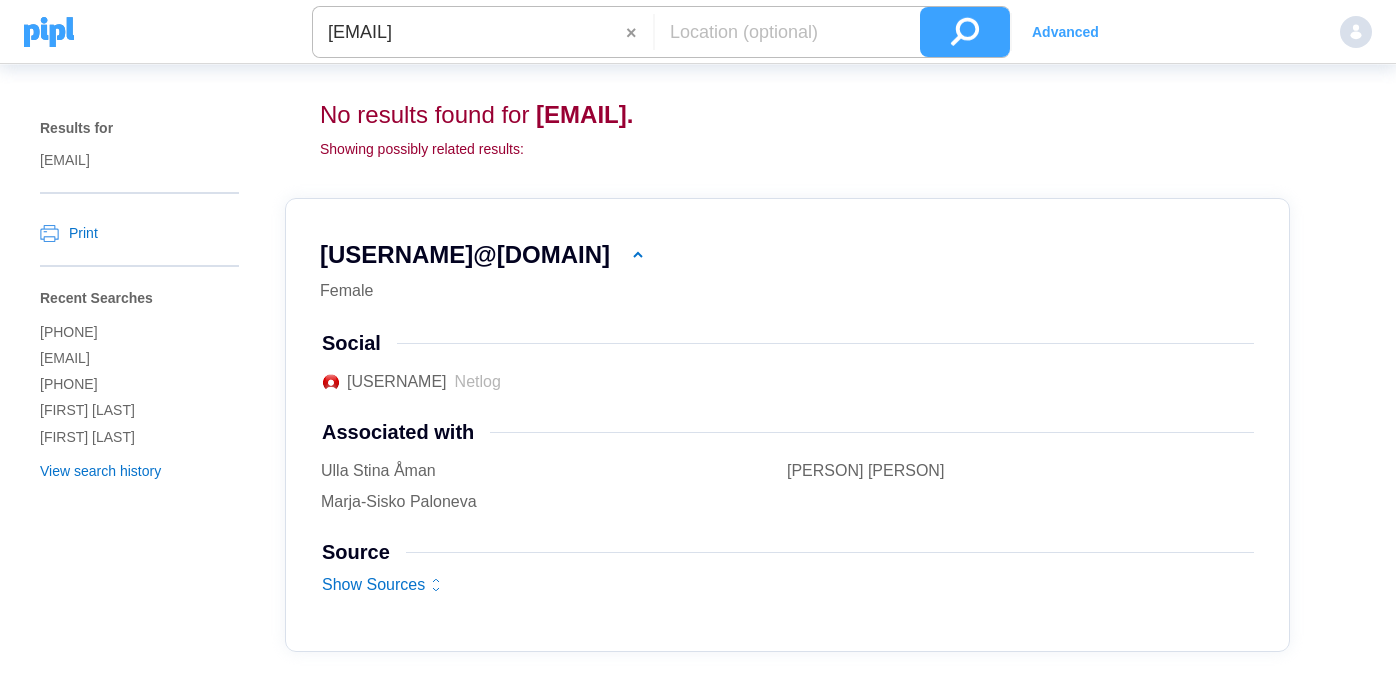click on "[EMAIL]" at bounding box center [469, 32] 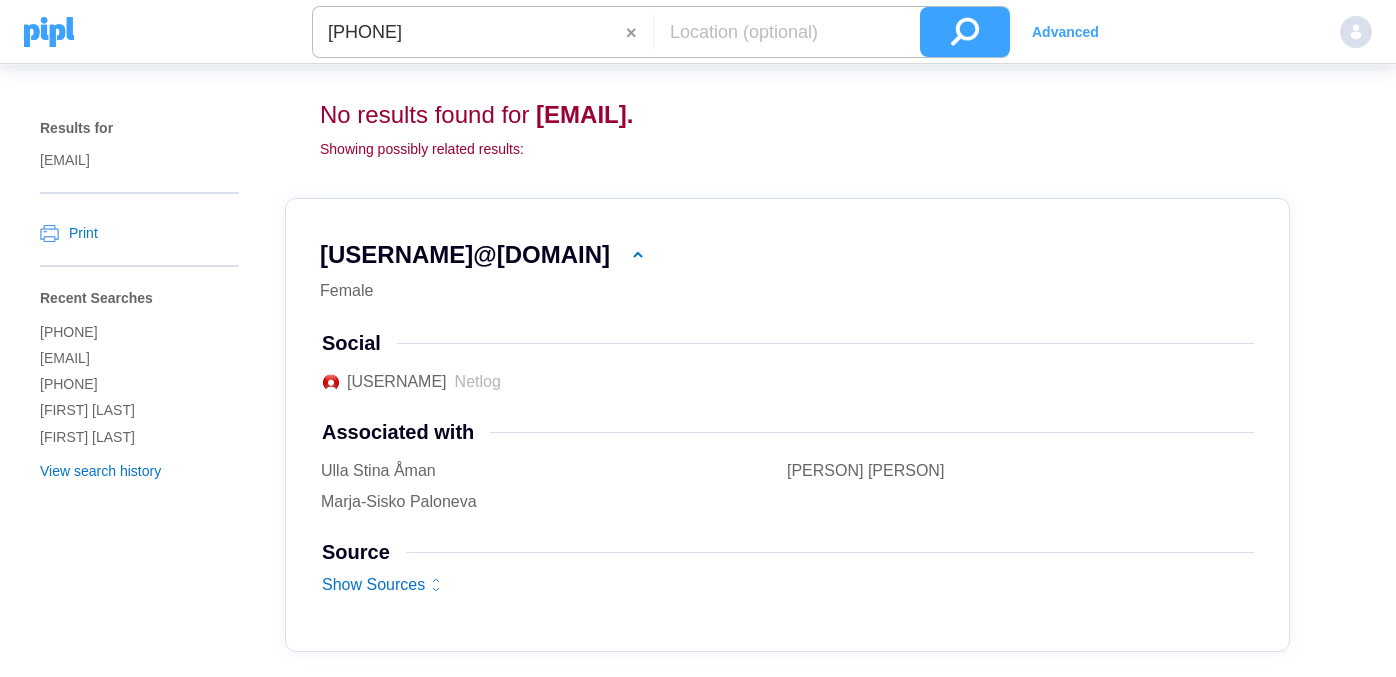 click at bounding box center (965, 32) 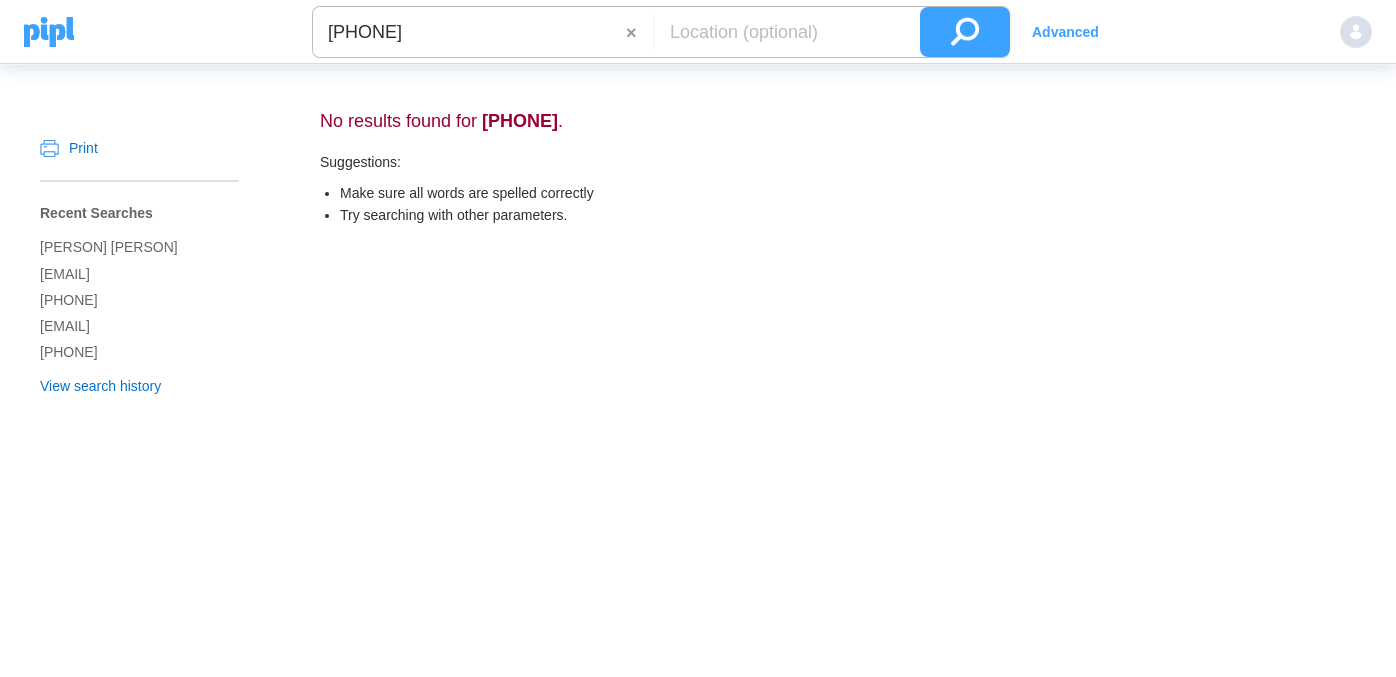 click on "[PHONE]" at bounding box center (469, 32) 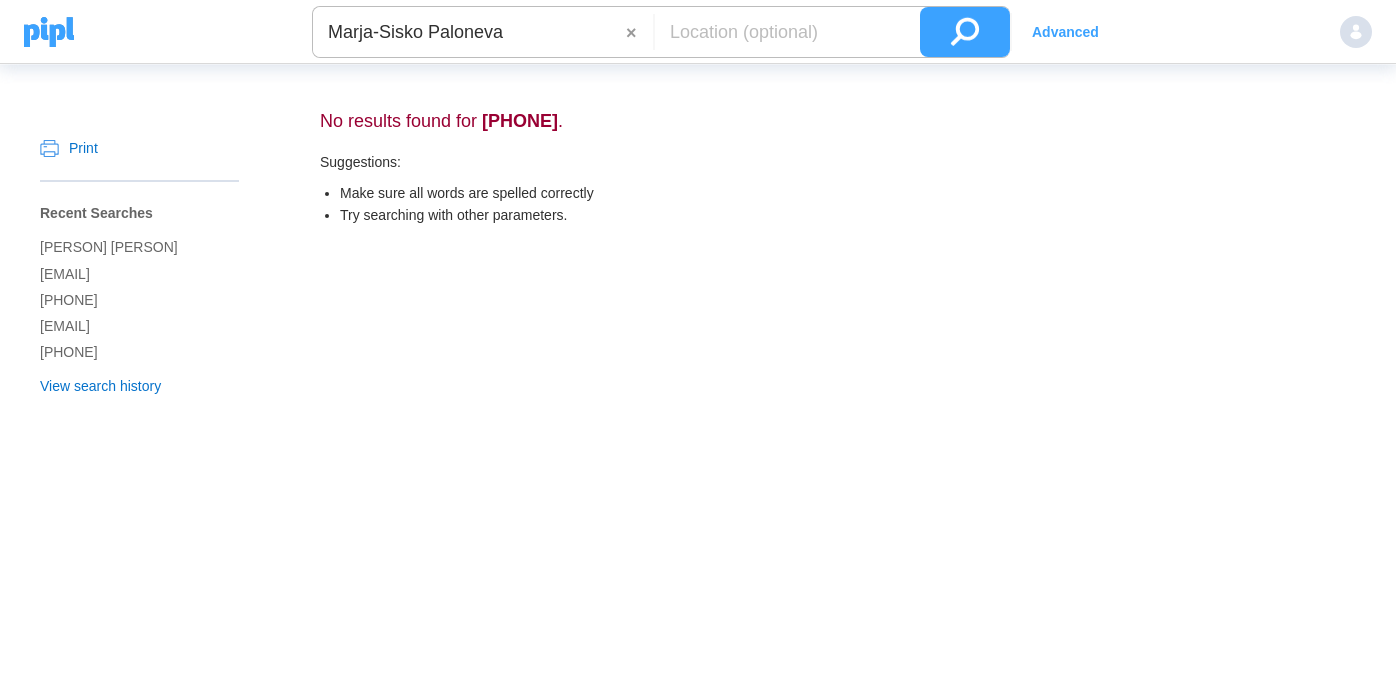click at bounding box center [965, 32] 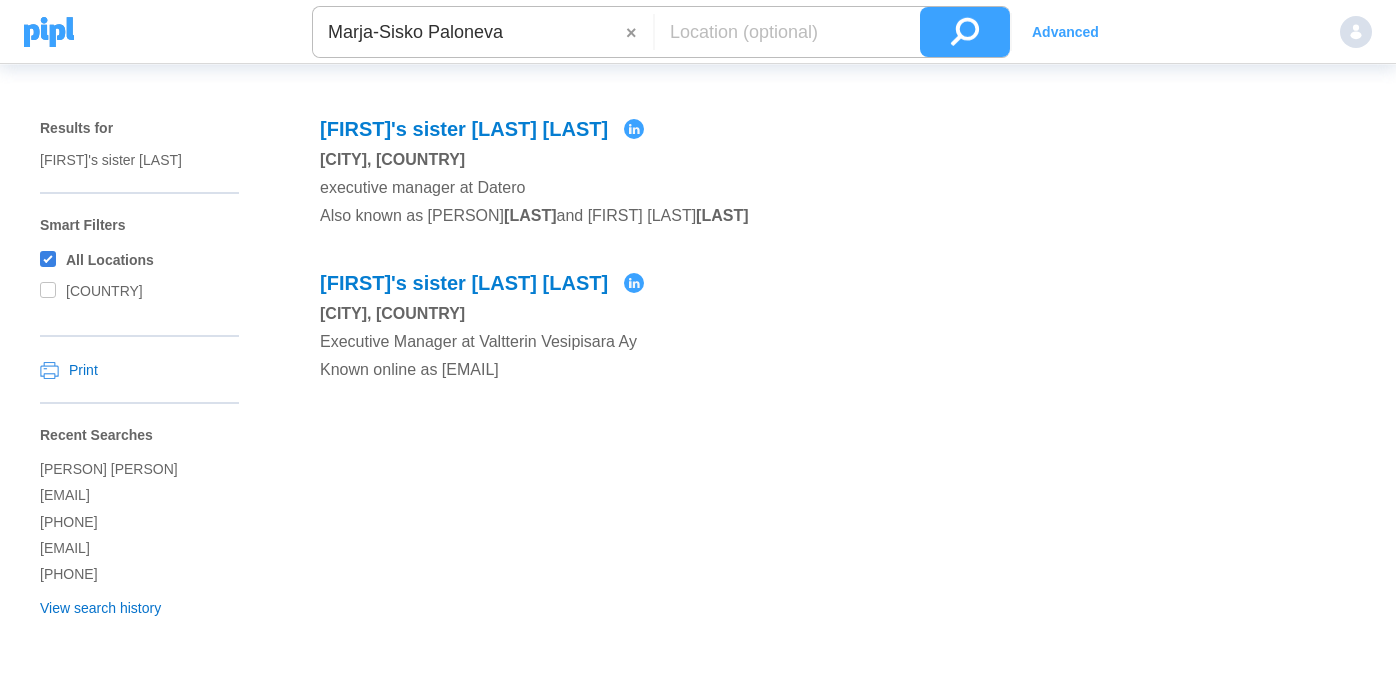 click on "Marja-Sisko Paloneva" at bounding box center [469, 32] 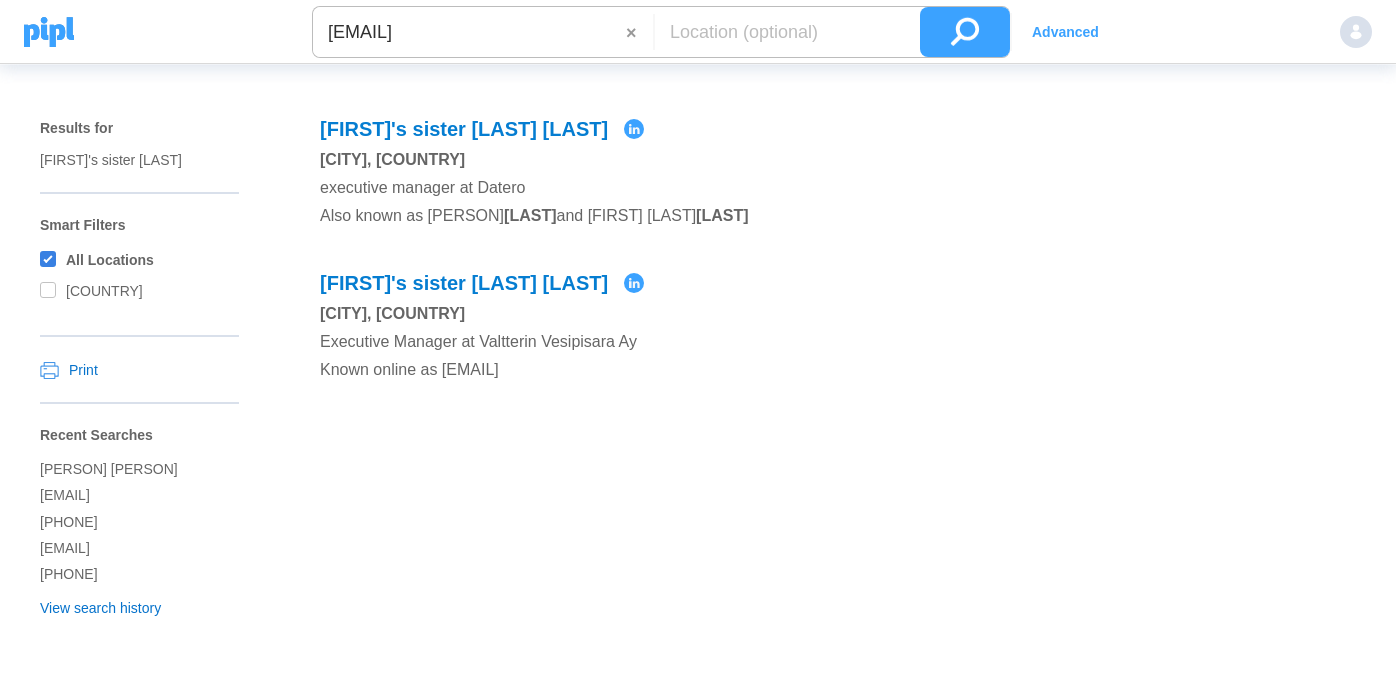 click at bounding box center [965, 32] 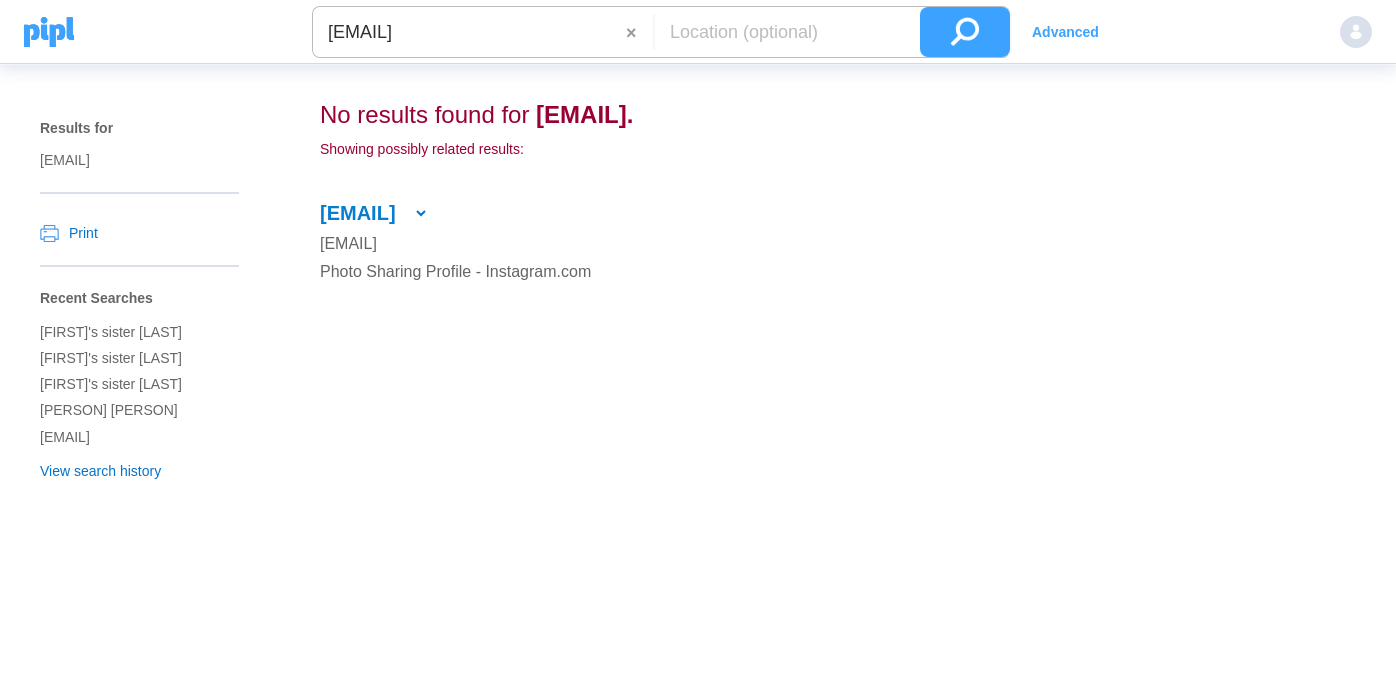 click at bounding box center (421, 213) 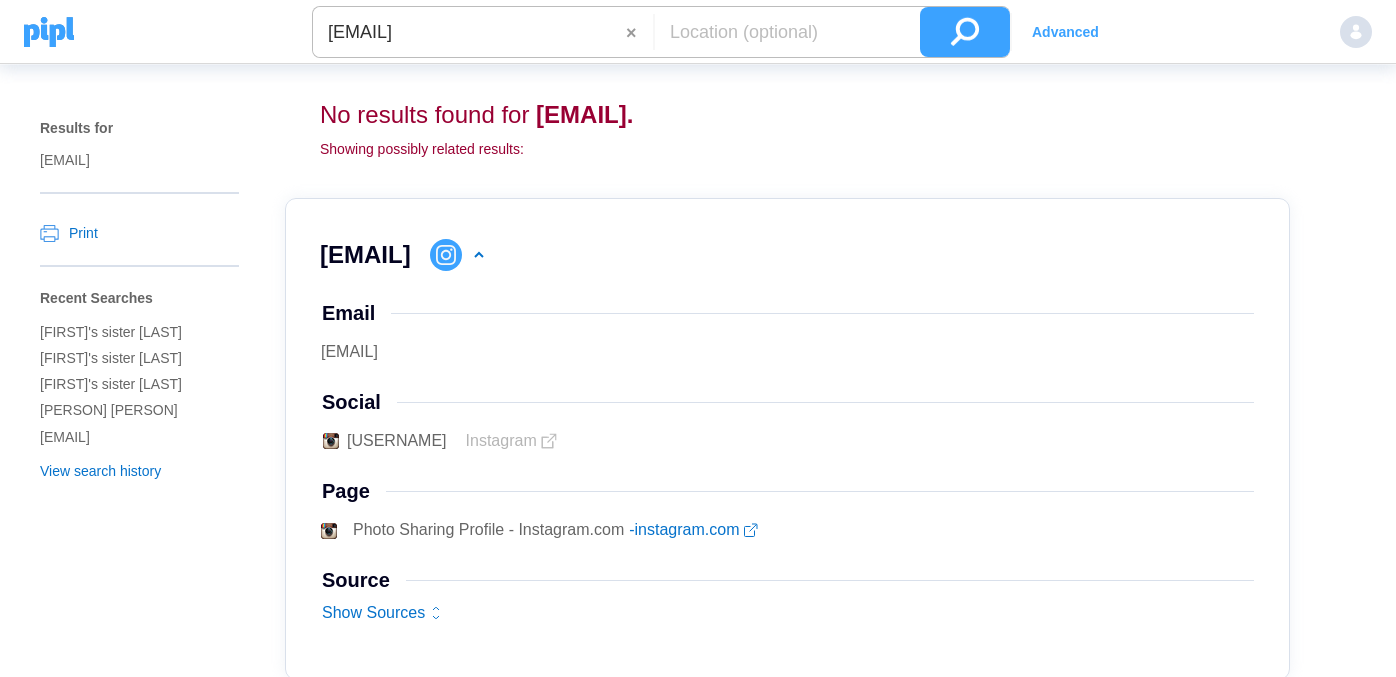 click on "[EMAIL]" at bounding box center (469, 32) 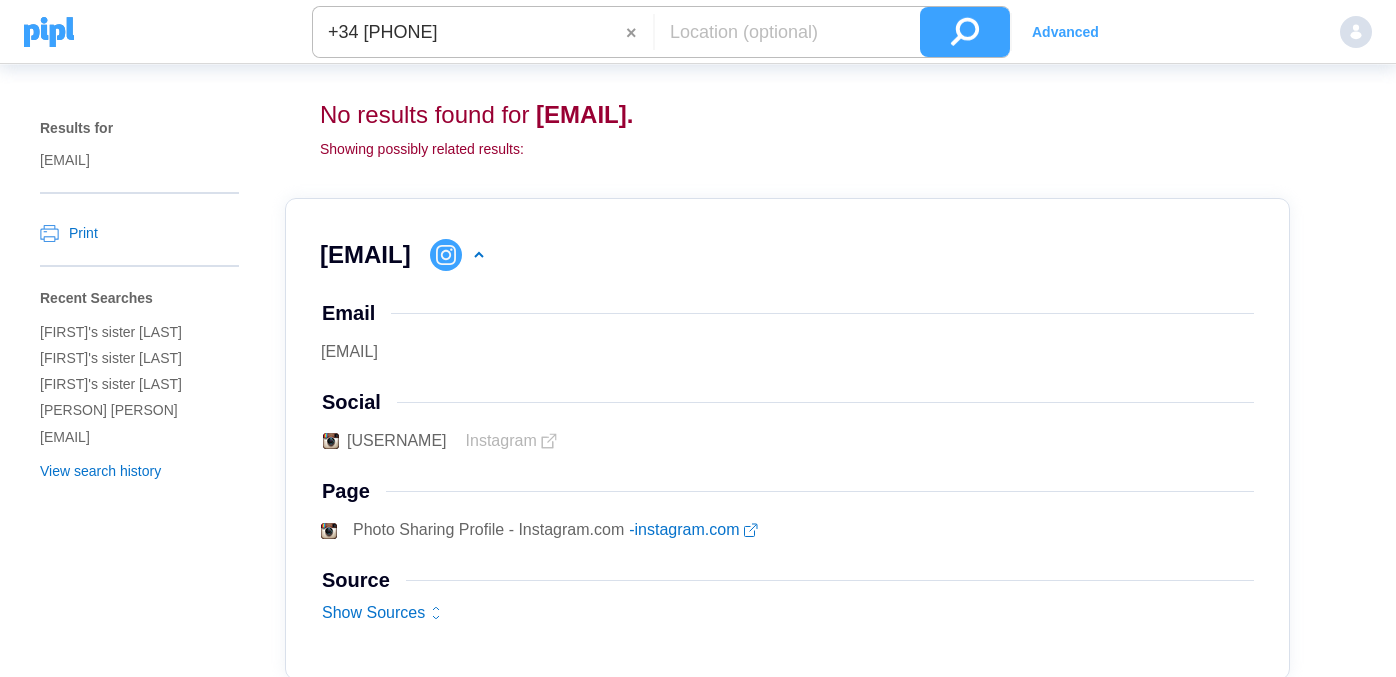 click at bounding box center (965, 32) 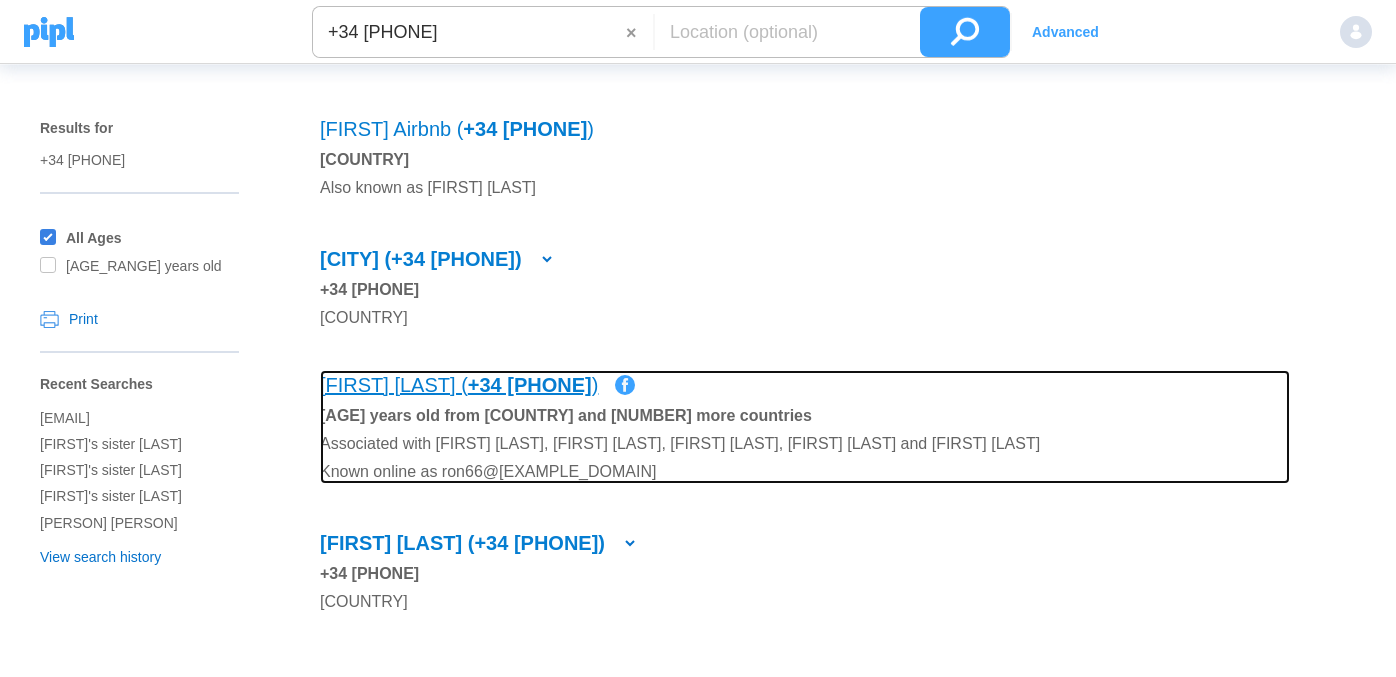 click on "+34 [PHONE]" at bounding box center [525, 129] 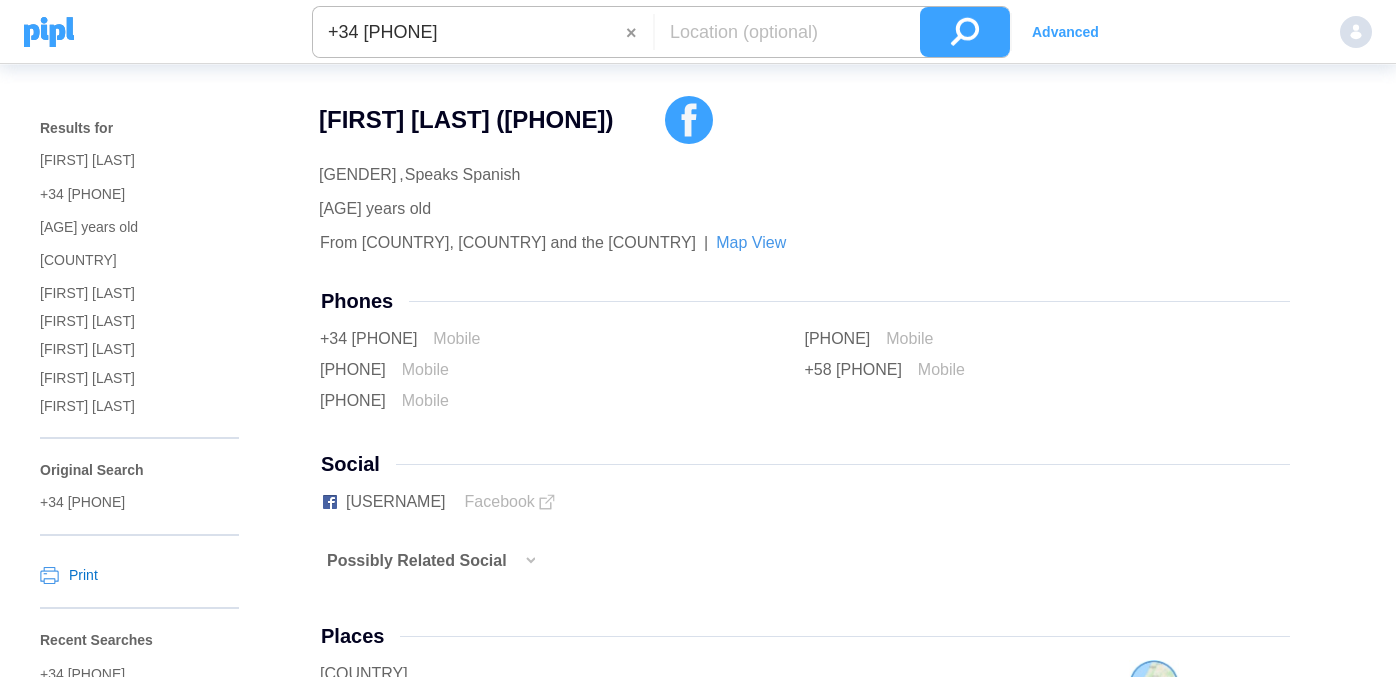 click on "+34 [PHONE]" at bounding box center (469, 32) 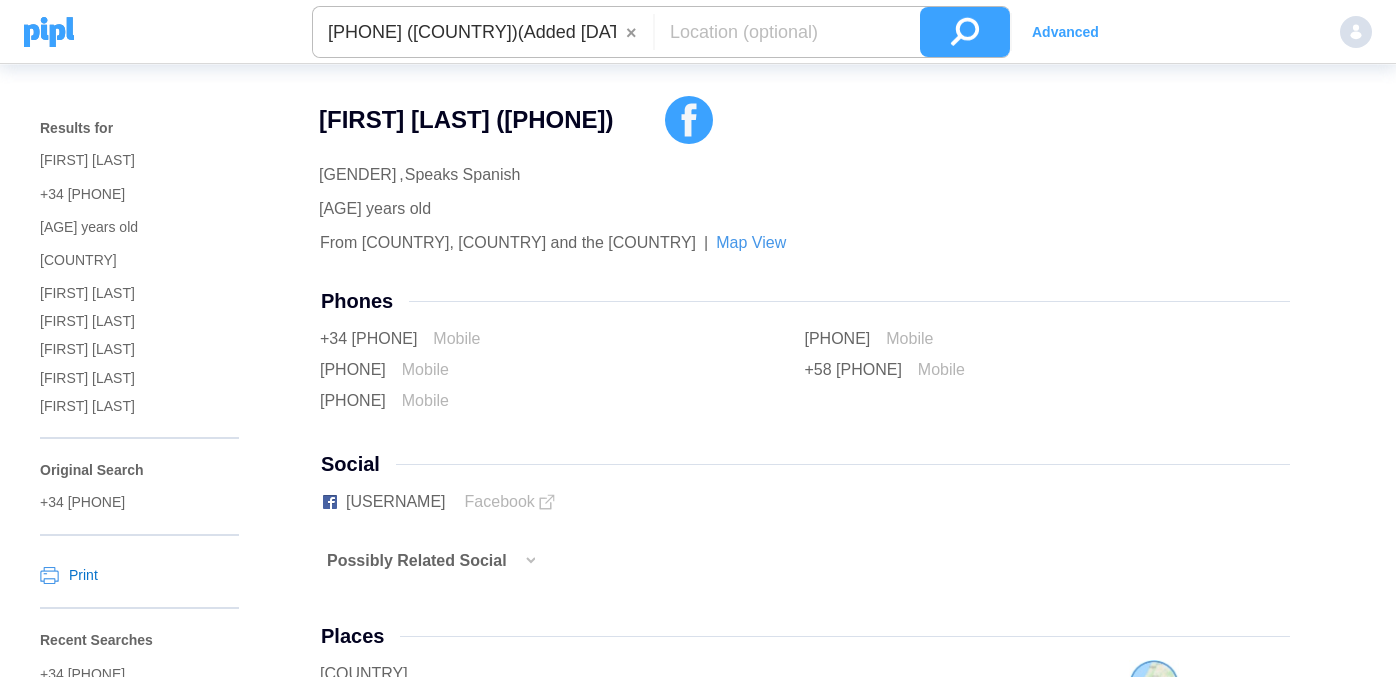scroll, scrollTop: 0, scrollLeft: 35, axis: horizontal 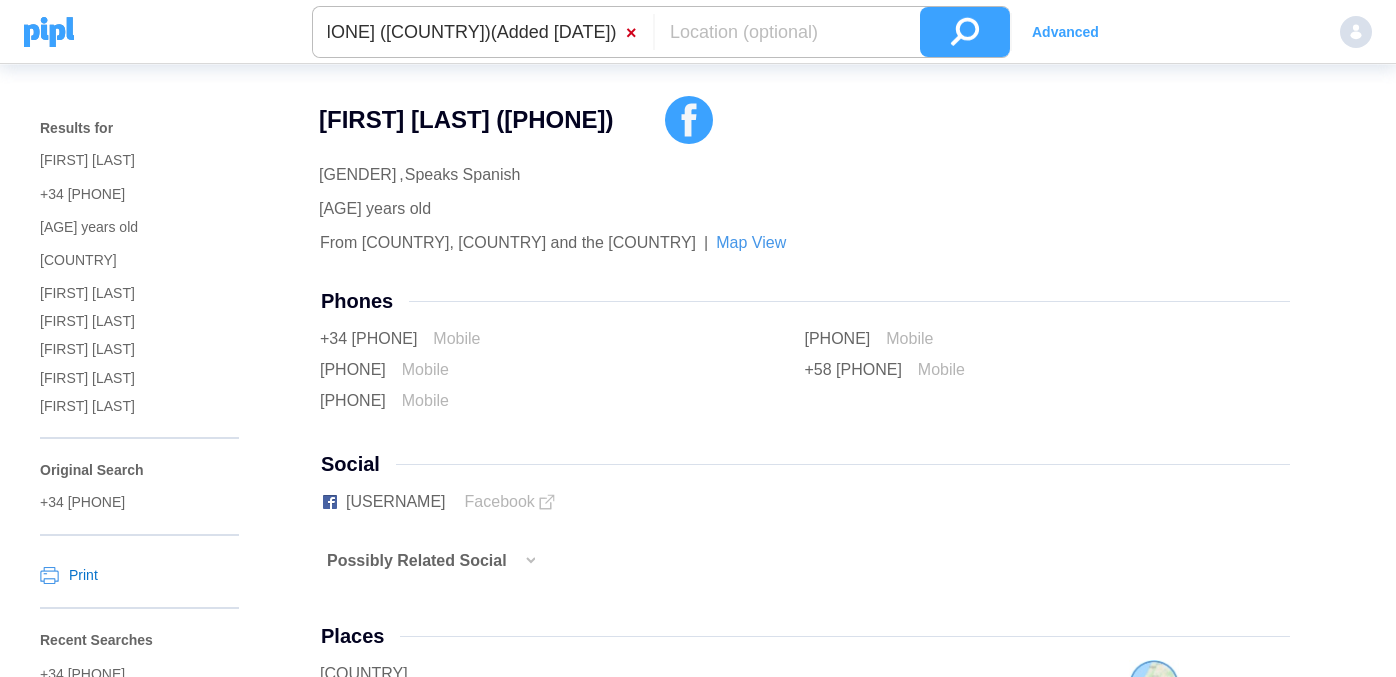 drag, startPoint x: 485, startPoint y: 28, endPoint x: 651, endPoint y: 23, distance: 166.07529 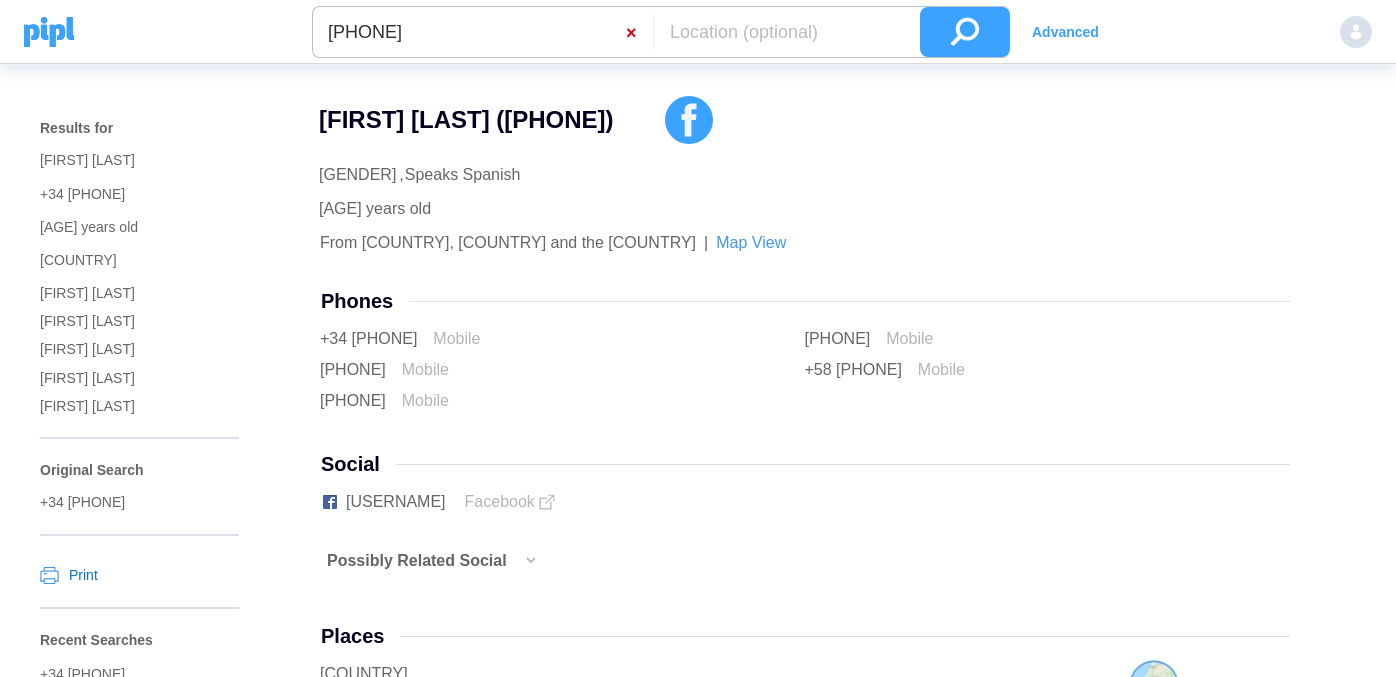 scroll, scrollTop: 0, scrollLeft: 0, axis: both 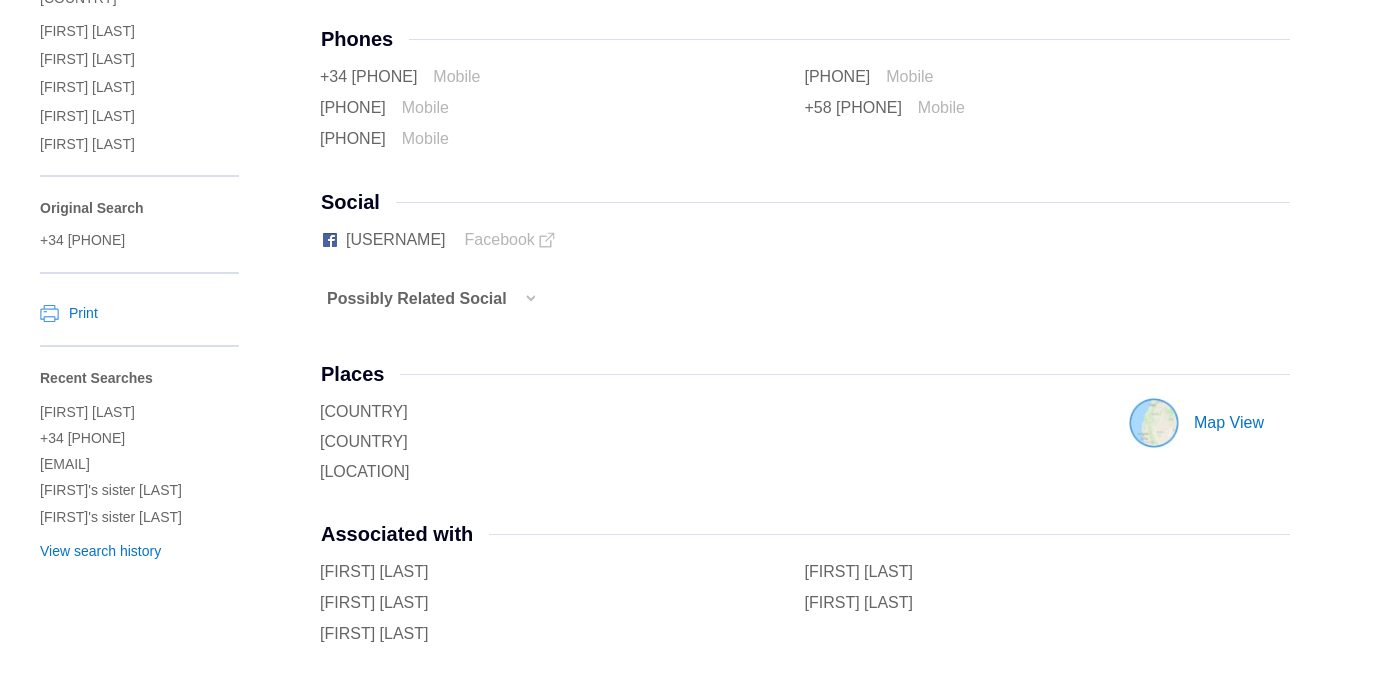 click at bounding box center (529, 308) 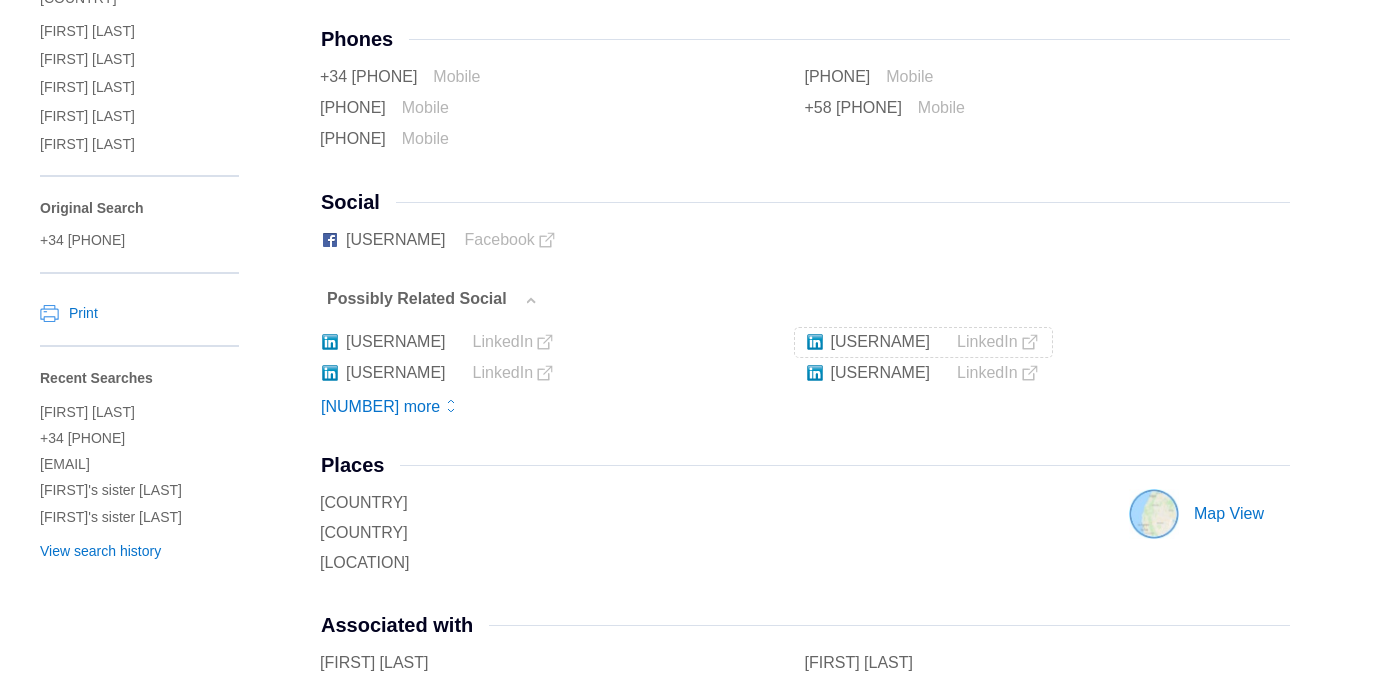 drag, startPoint x: 1056, startPoint y: 339, endPoint x: 679, endPoint y: 342, distance: 377.01193 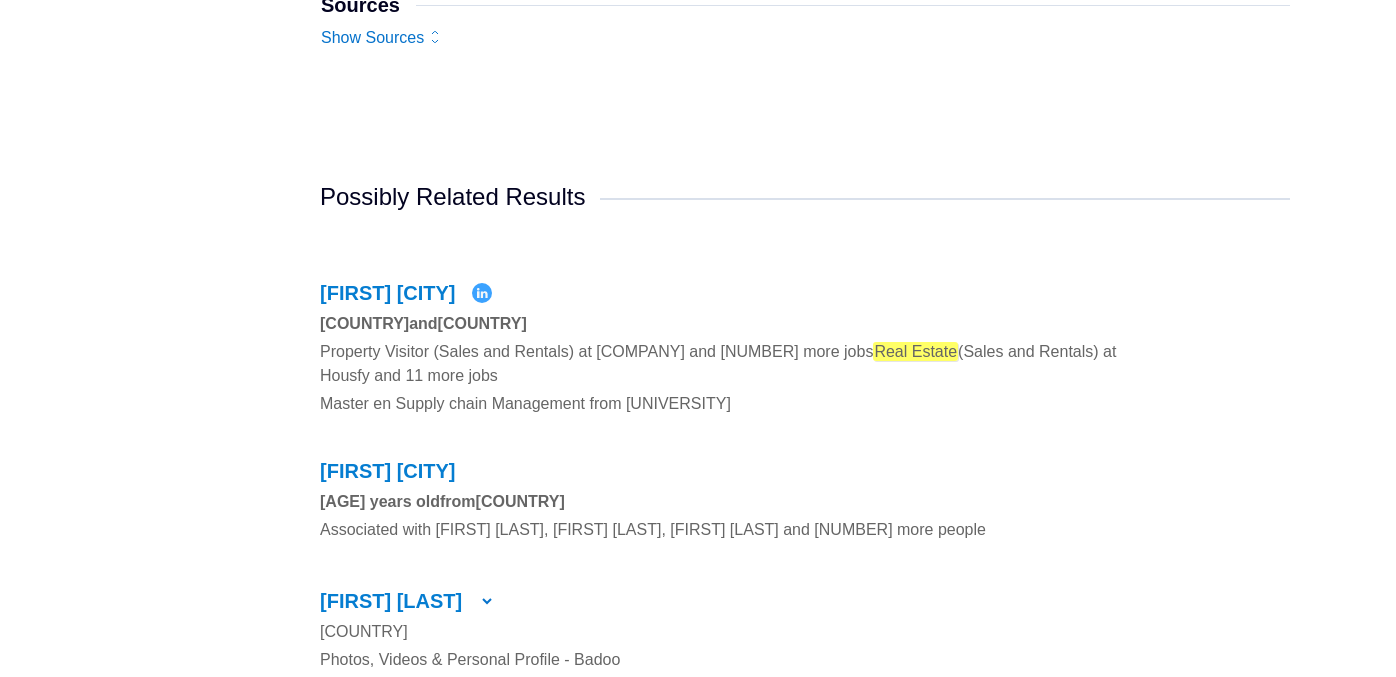 scroll, scrollTop: 1311, scrollLeft: 0, axis: vertical 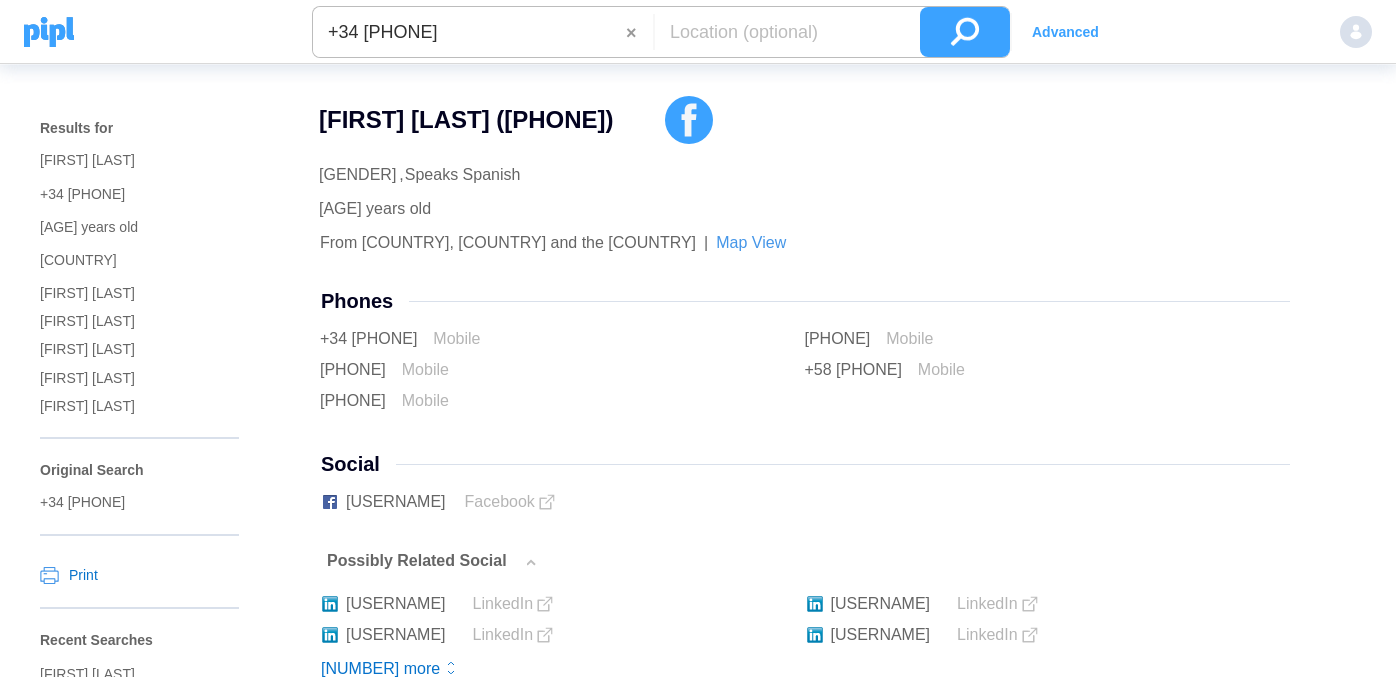 click on "+34 [PHONE]" at bounding box center [469, 32] 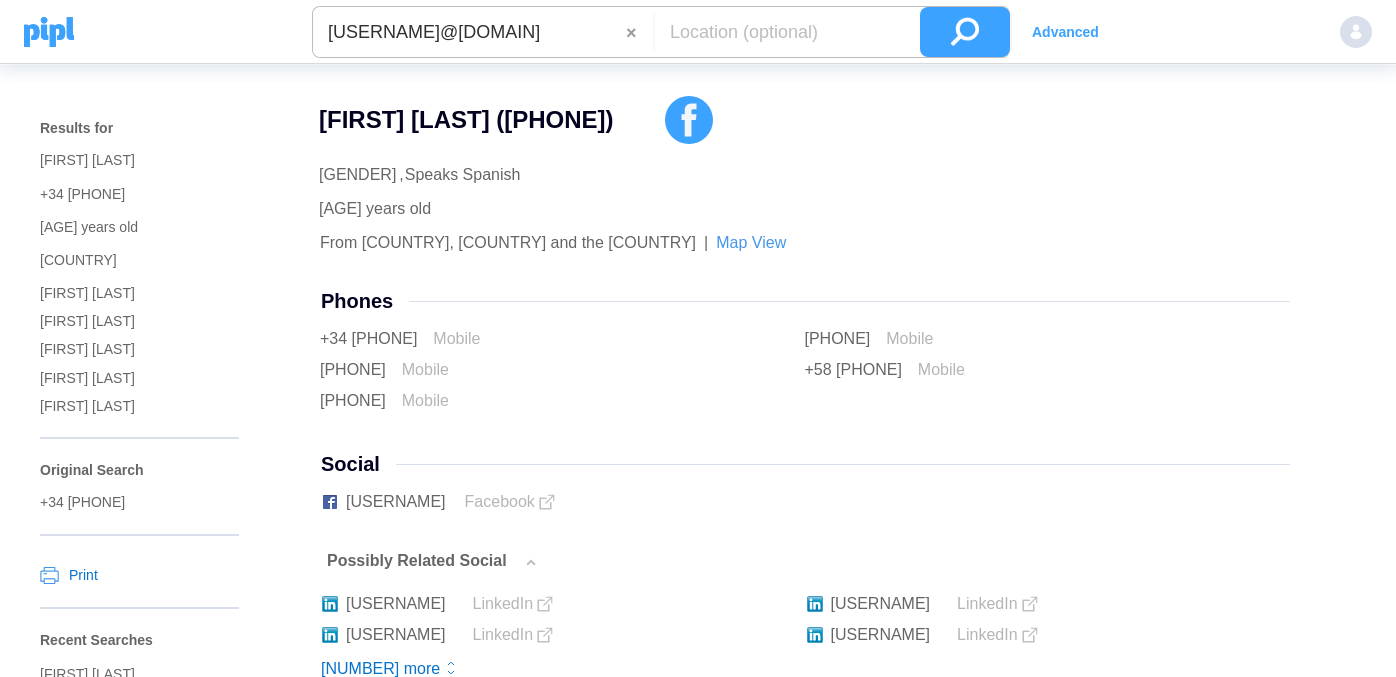 click at bounding box center (965, 32) 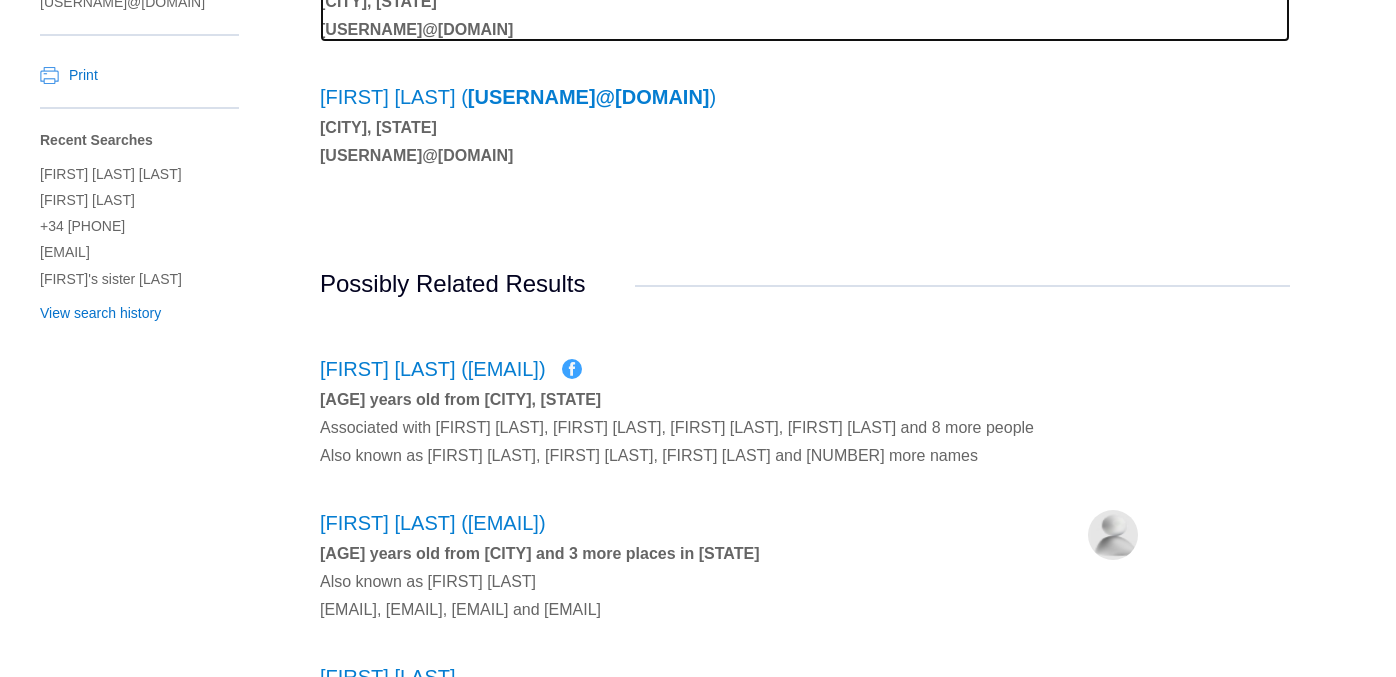scroll, scrollTop: 262, scrollLeft: 0, axis: vertical 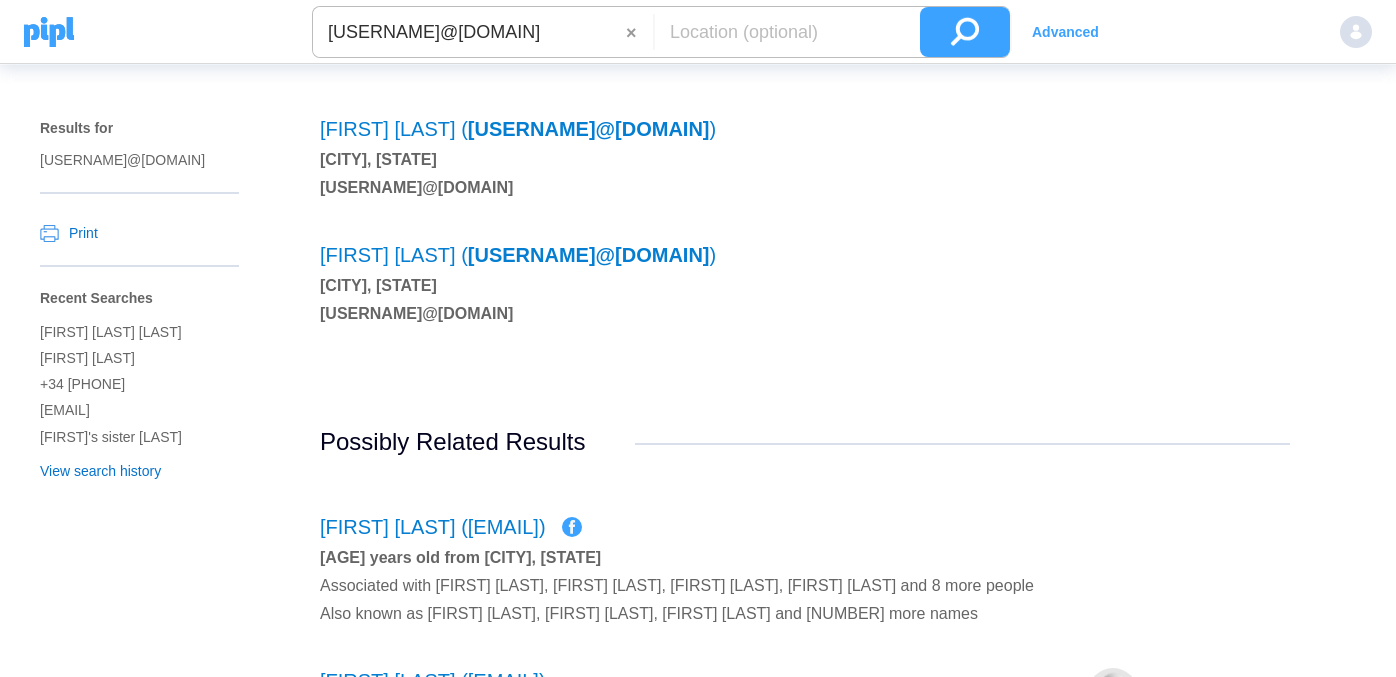 click on "[USERNAME]@[DOMAIN]" at bounding box center (469, 32) 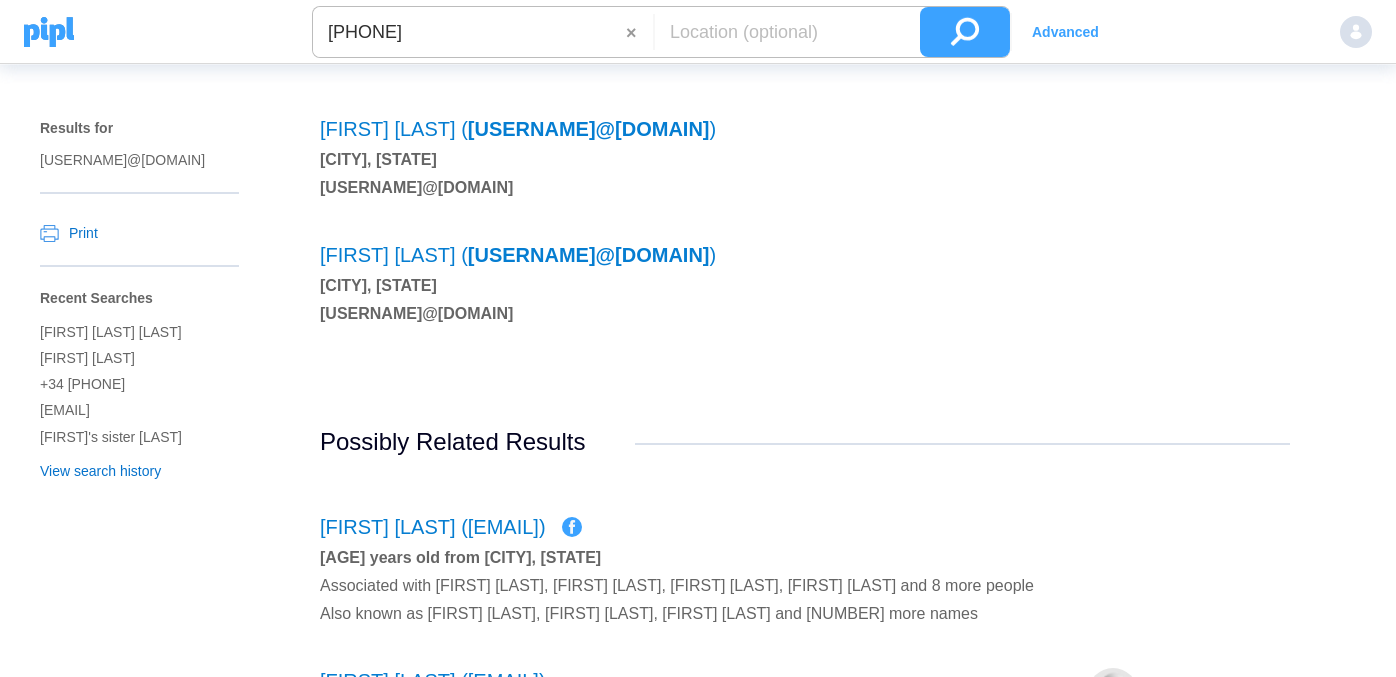 click at bounding box center (965, 32) 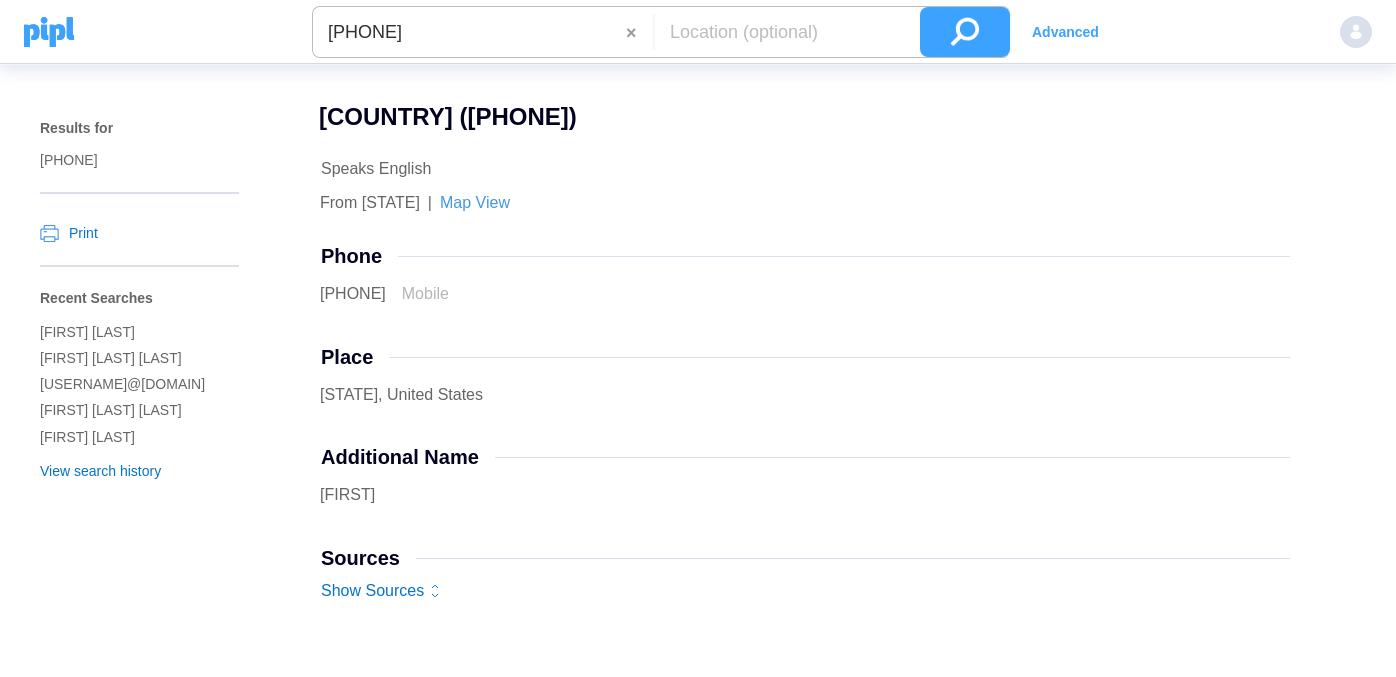 click on "[PHONE]" at bounding box center [469, 32] 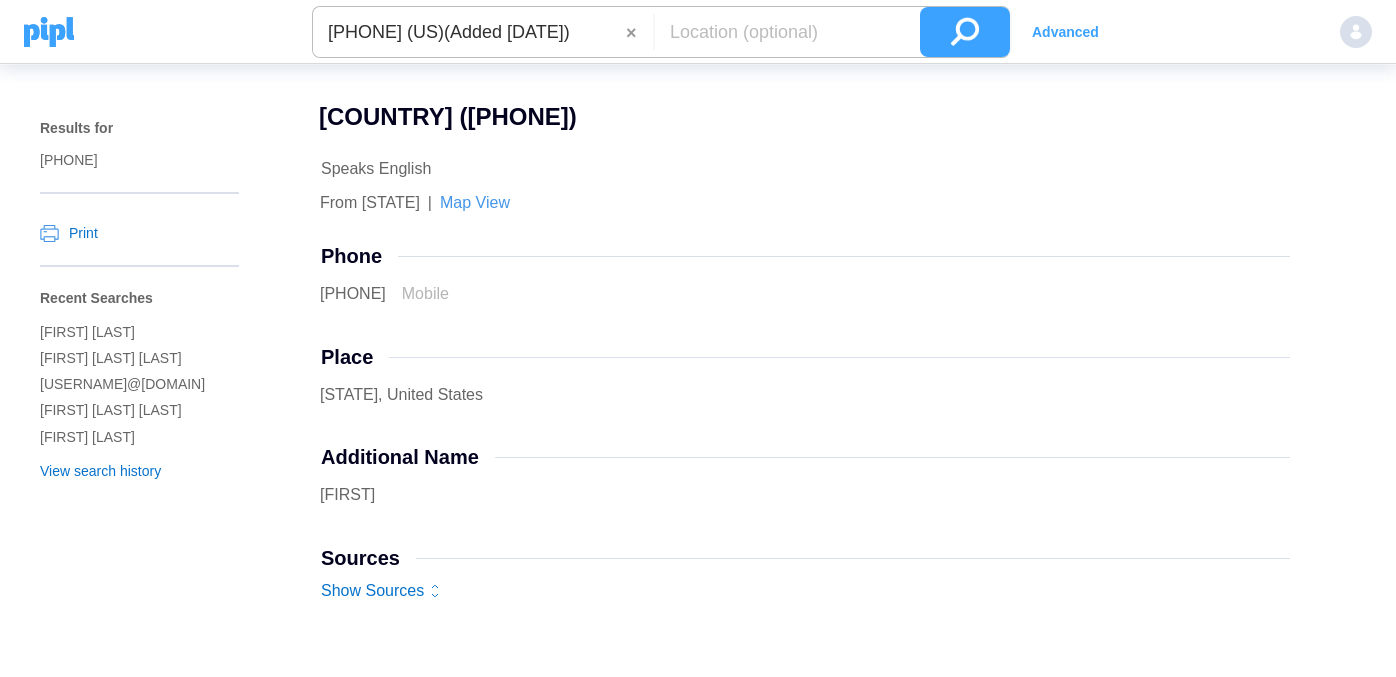 scroll, scrollTop: 0, scrollLeft: 34, axis: horizontal 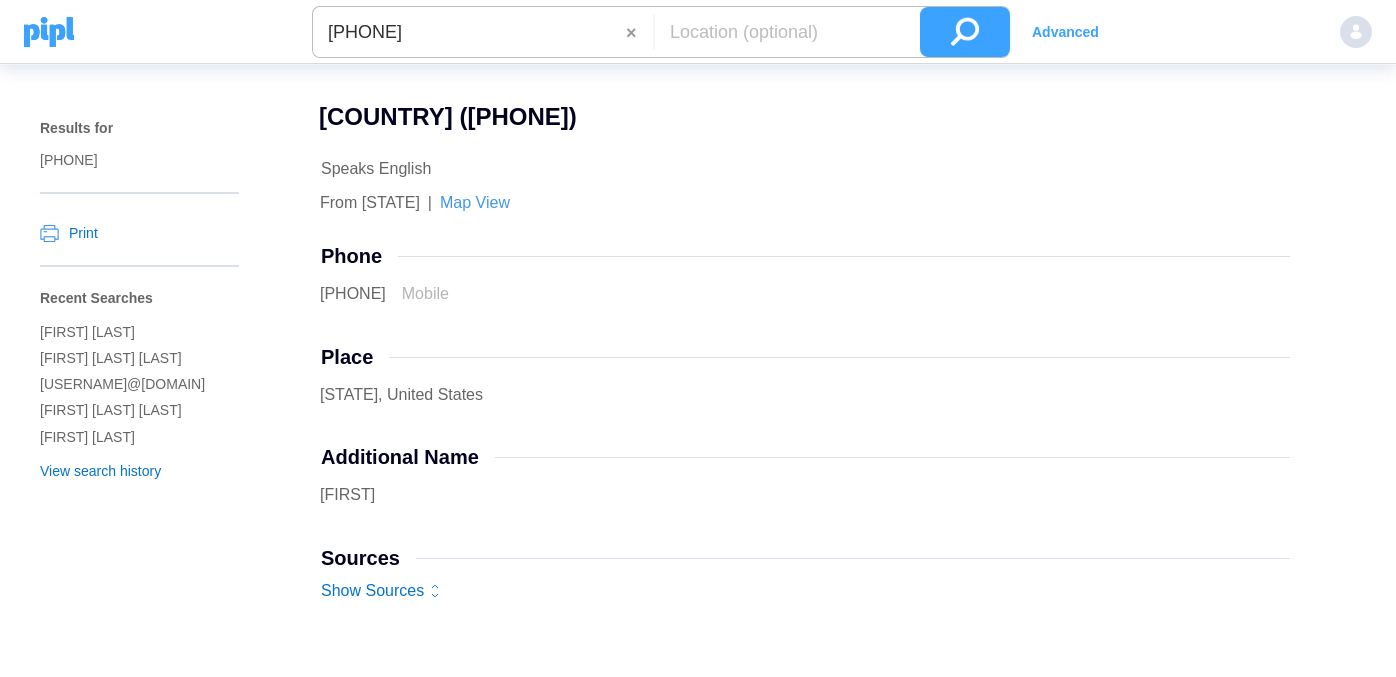 click at bounding box center (965, 32) 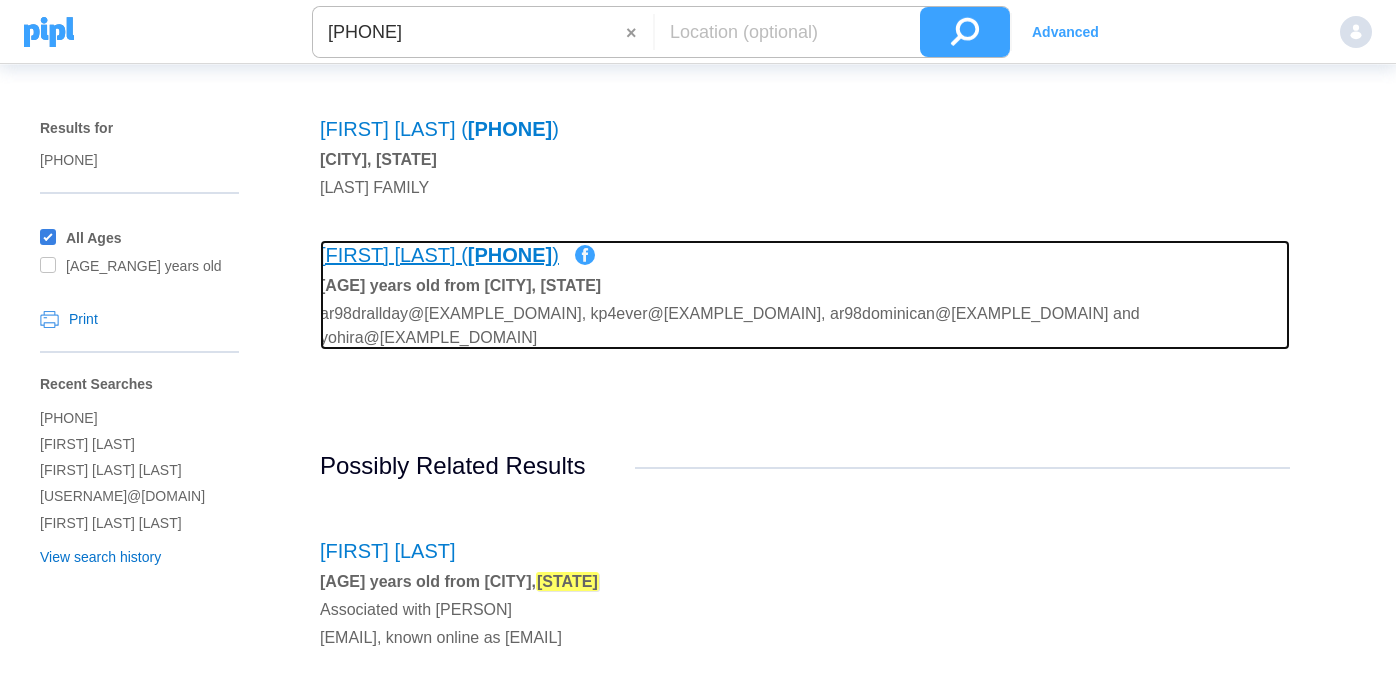 click on "[PHONE]" at bounding box center (510, 129) 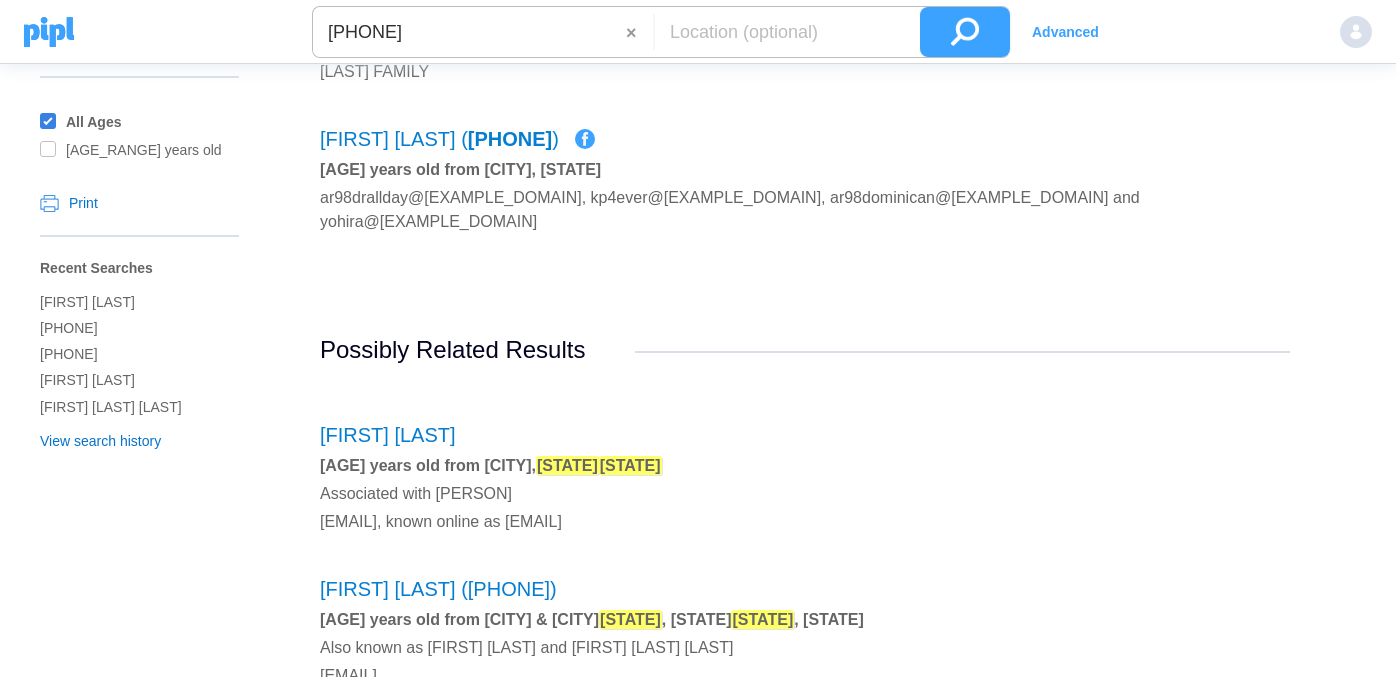 scroll, scrollTop: 0, scrollLeft: 0, axis: both 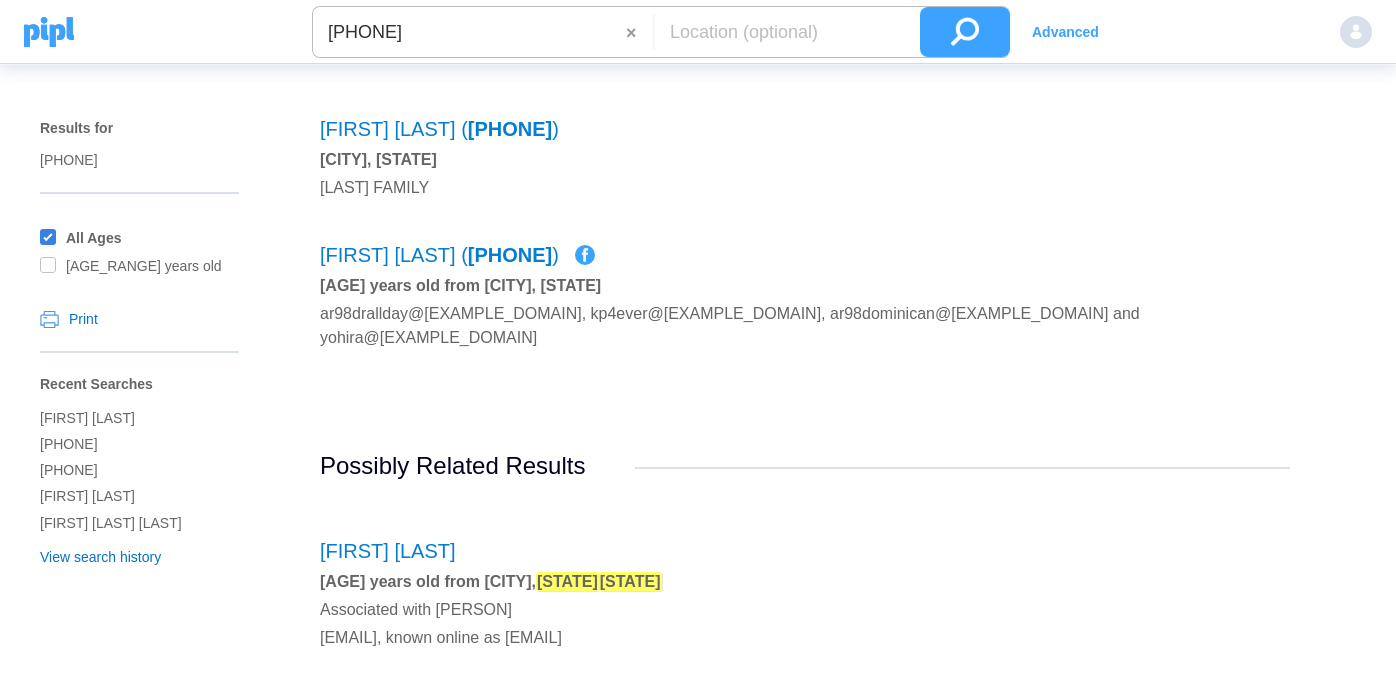 click on "[FIRST] [LAST] ( [PHONE] ) [AGE] years old from [CITY], [STATE] [EMAIL], [EMAIL], [EMAIL] and [EMAIL]" at bounding box center [805, 157] 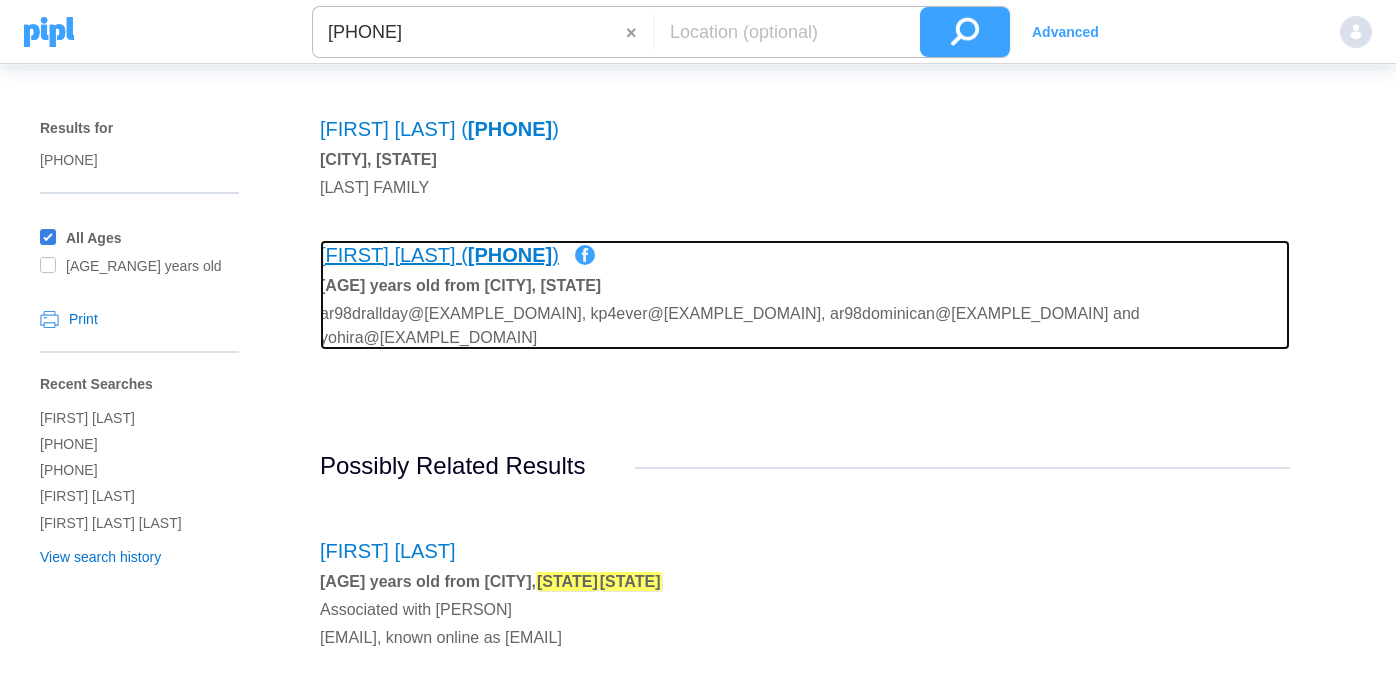 click on "[PHONE]" at bounding box center (510, 129) 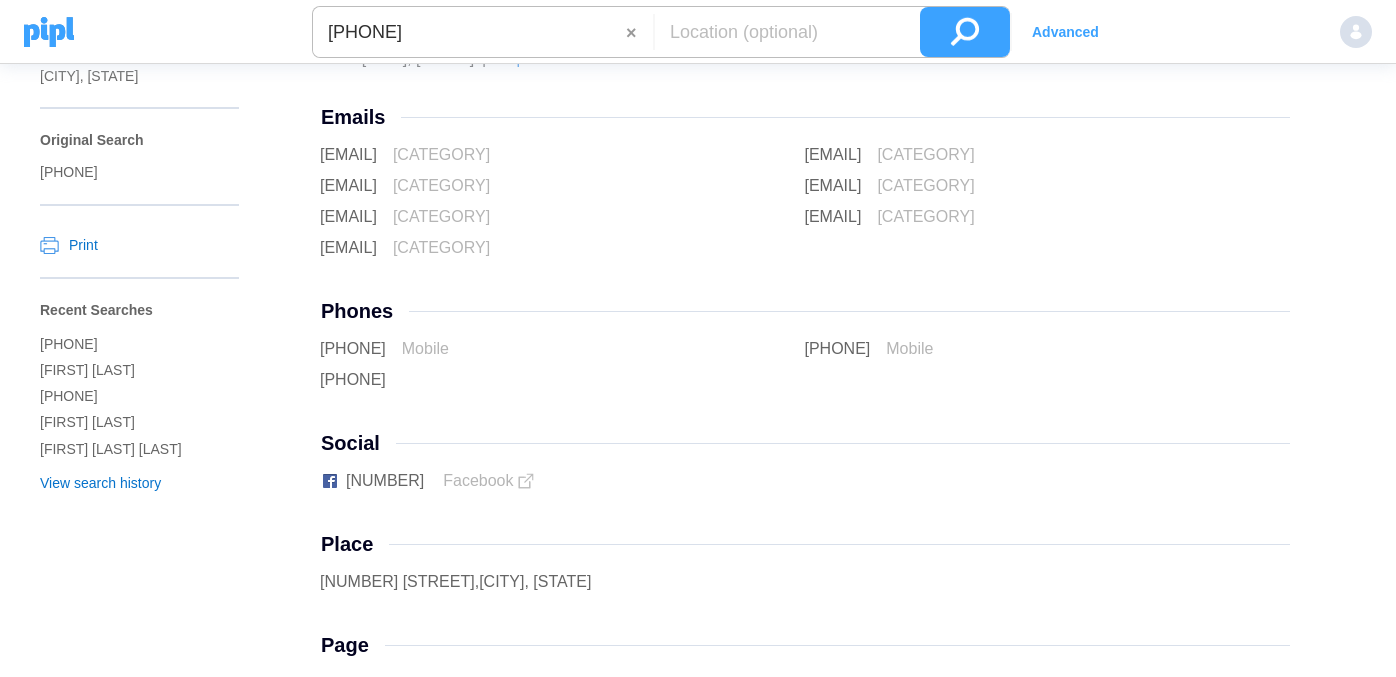 scroll, scrollTop: 0, scrollLeft: 0, axis: both 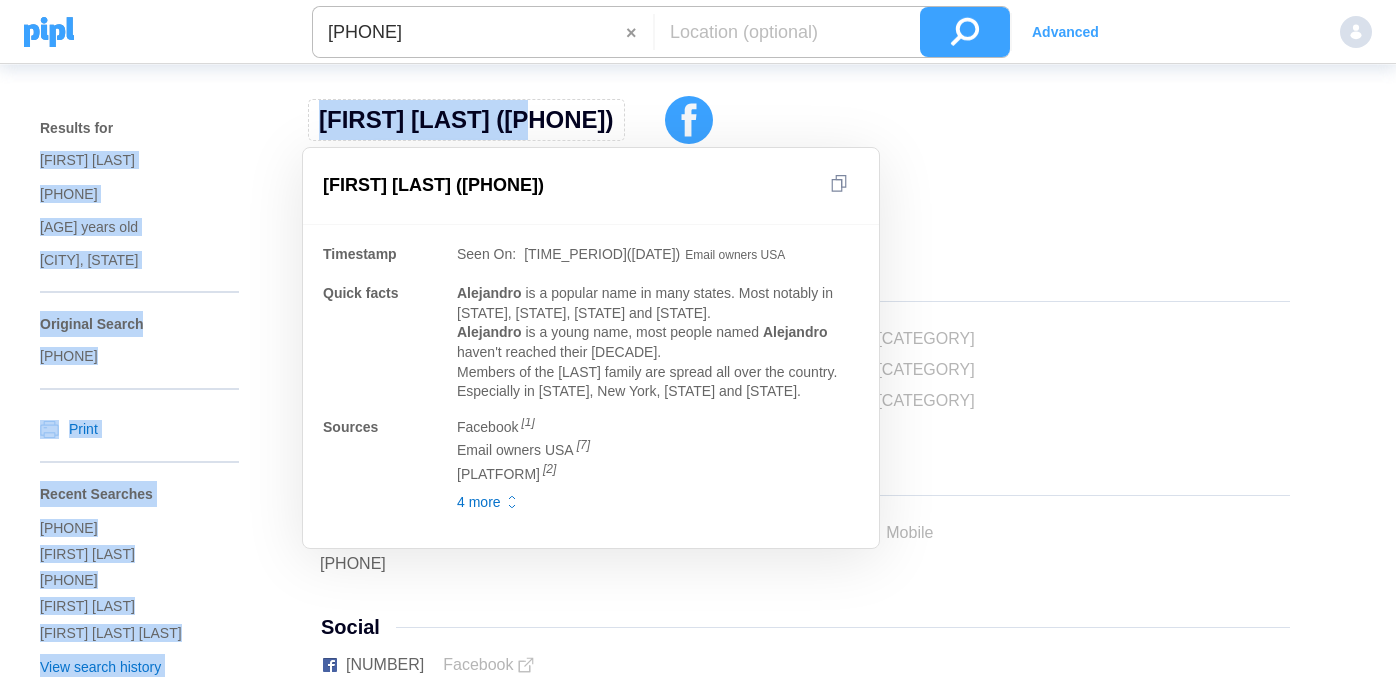 drag, startPoint x: 296, startPoint y: 123, endPoint x: 545, endPoint y: 126, distance: 249.01807 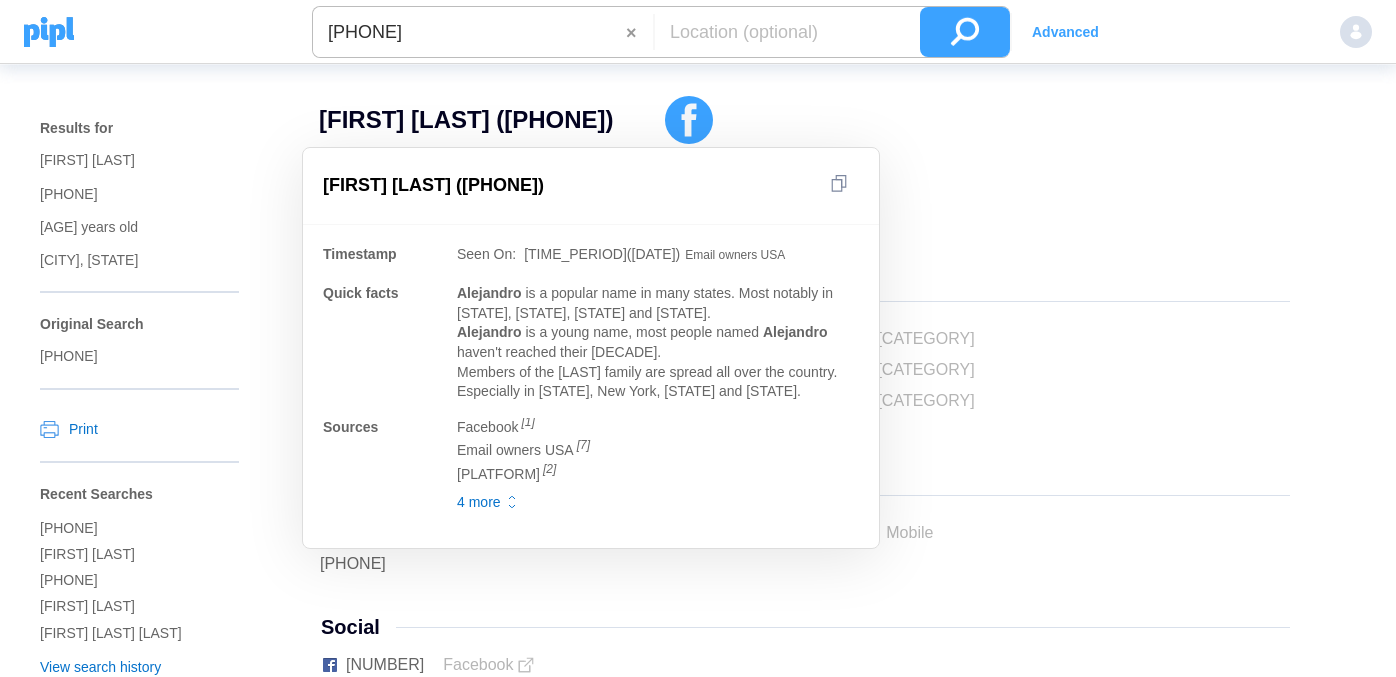 click on "Alejandro Rodriguez ([PHONE]) Alejandro Rodriguez ([PHONE]) Timestamp Seen On : [TIME] ( [DATE] ) Email owners USA Quick facts Alejandro is a popular name in many states. Most notably in California, Nevada, Texas and Arizona. Alejandro is a young name, most people named Alejandro haven't reached their 30's. Members of the Rodriguez family are spread all over the country. Especially in California, New York, Texas and Nevada. Sources Facebook [ 1 ] Email owners USA [ 7 ] MySpace [ 2 ] 4 more" at bounding box center [789, 120] 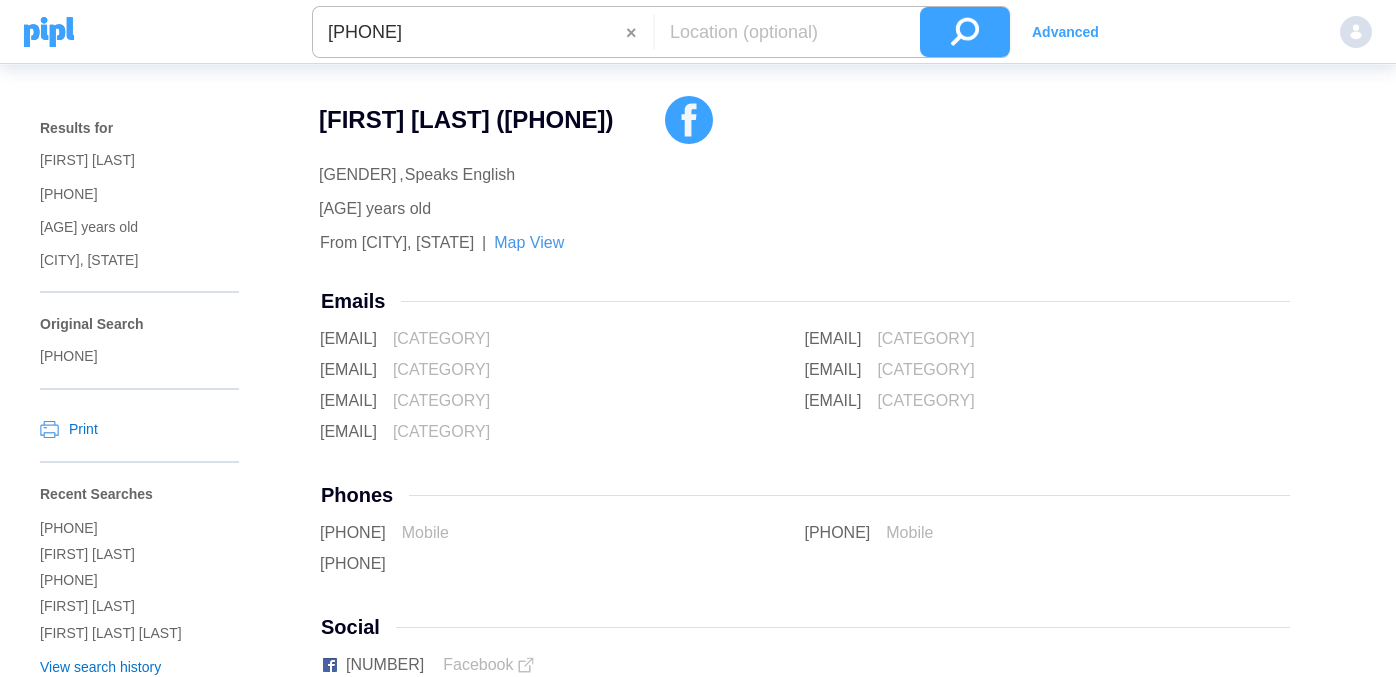 click on "[PHONE]" at bounding box center [469, 32] 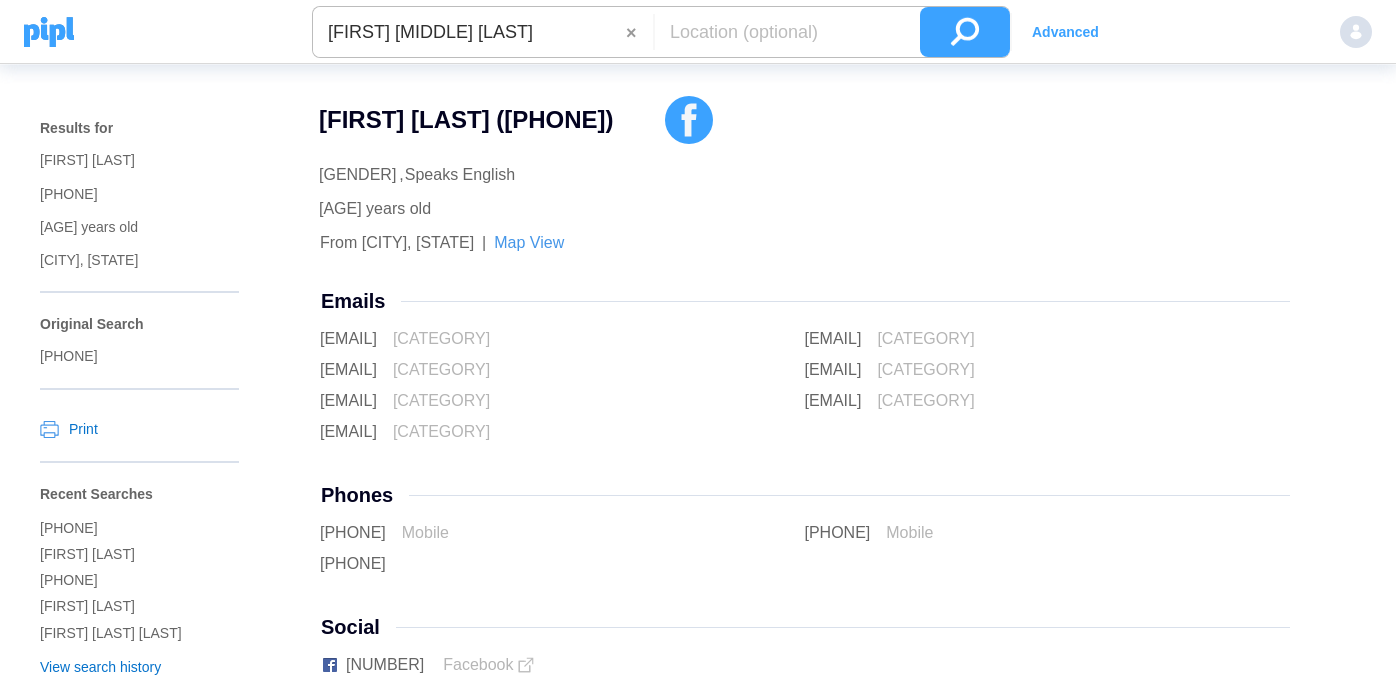 type on "[FIRST] [MIDDLE] [LAST]" 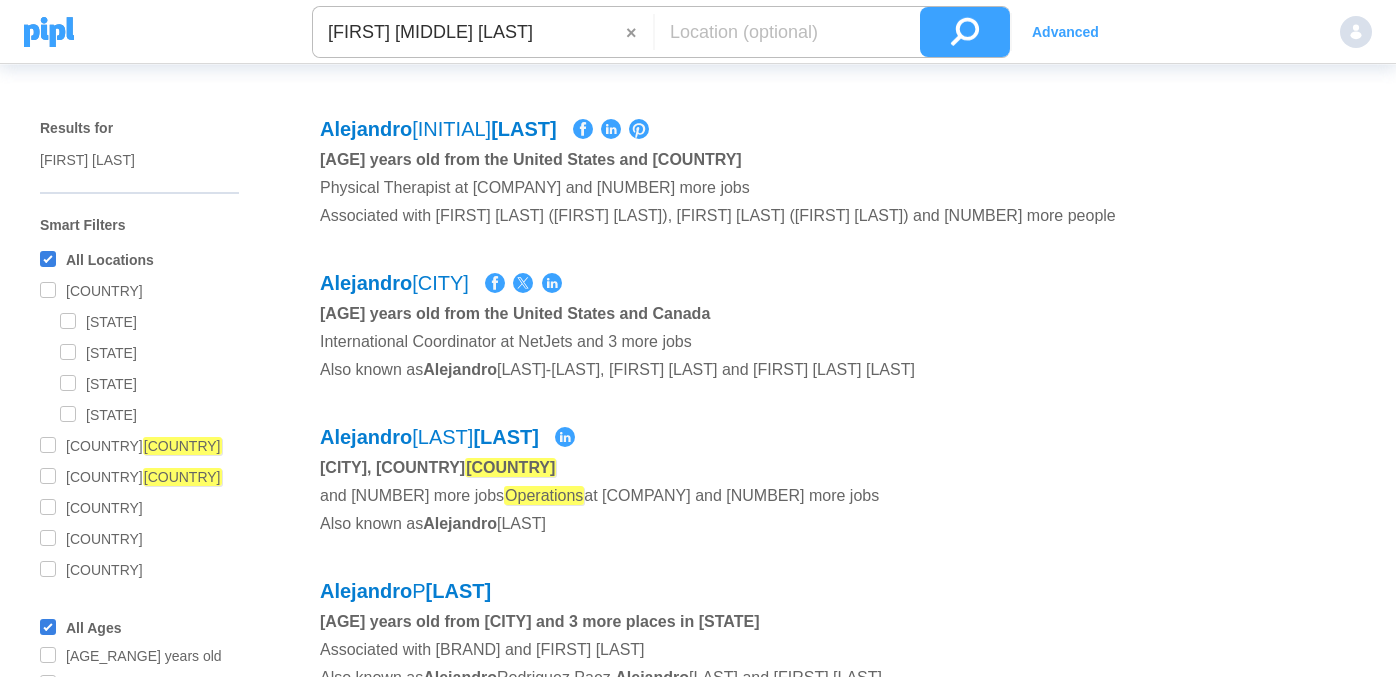 click on "Advanced" at bounding box center (1065, 32) 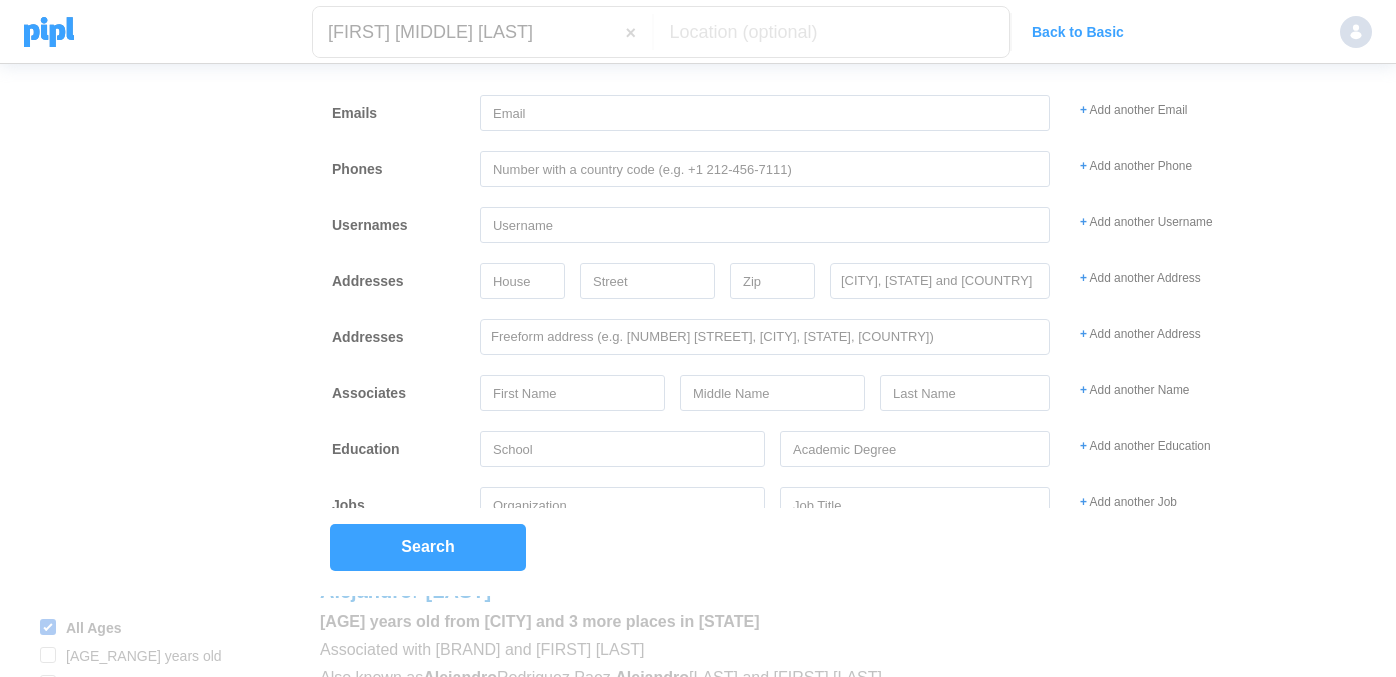scroll, scrollTop: 146, scrollLeft: 0, axis: vertical 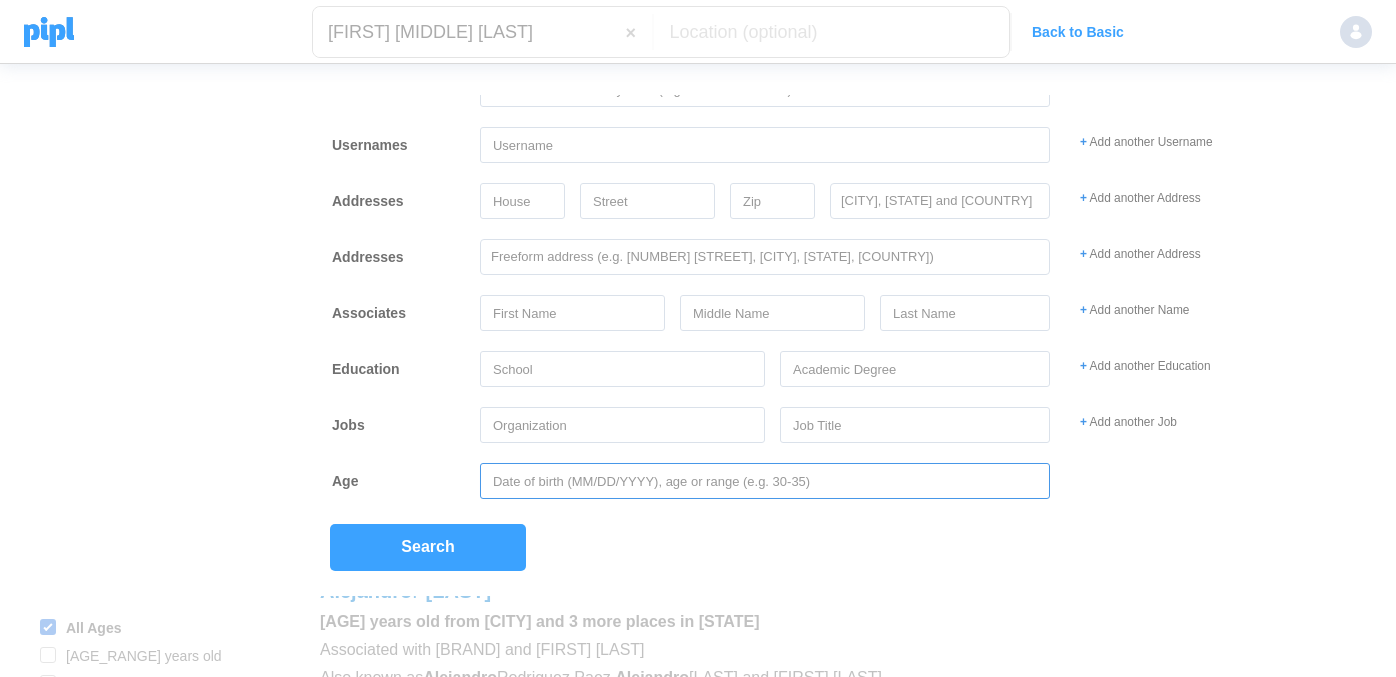 click at bounding box center [765, 481] 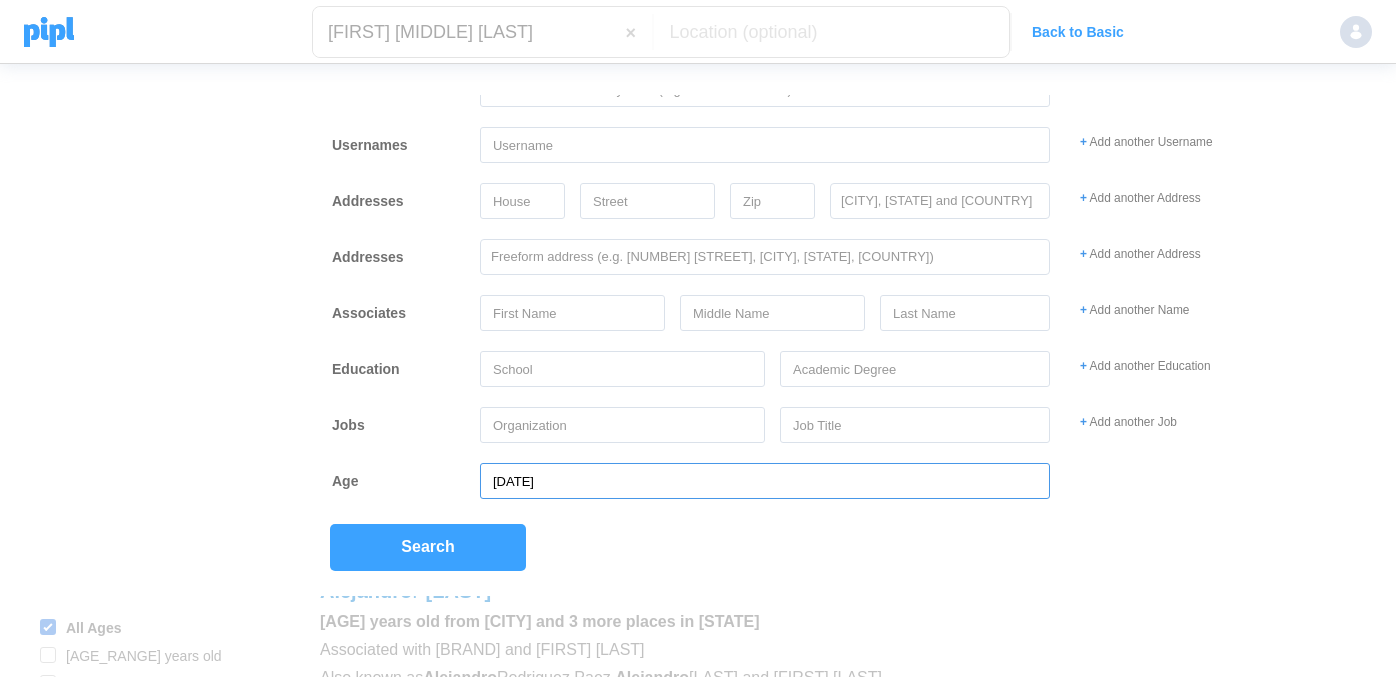 type on "[DATE]" 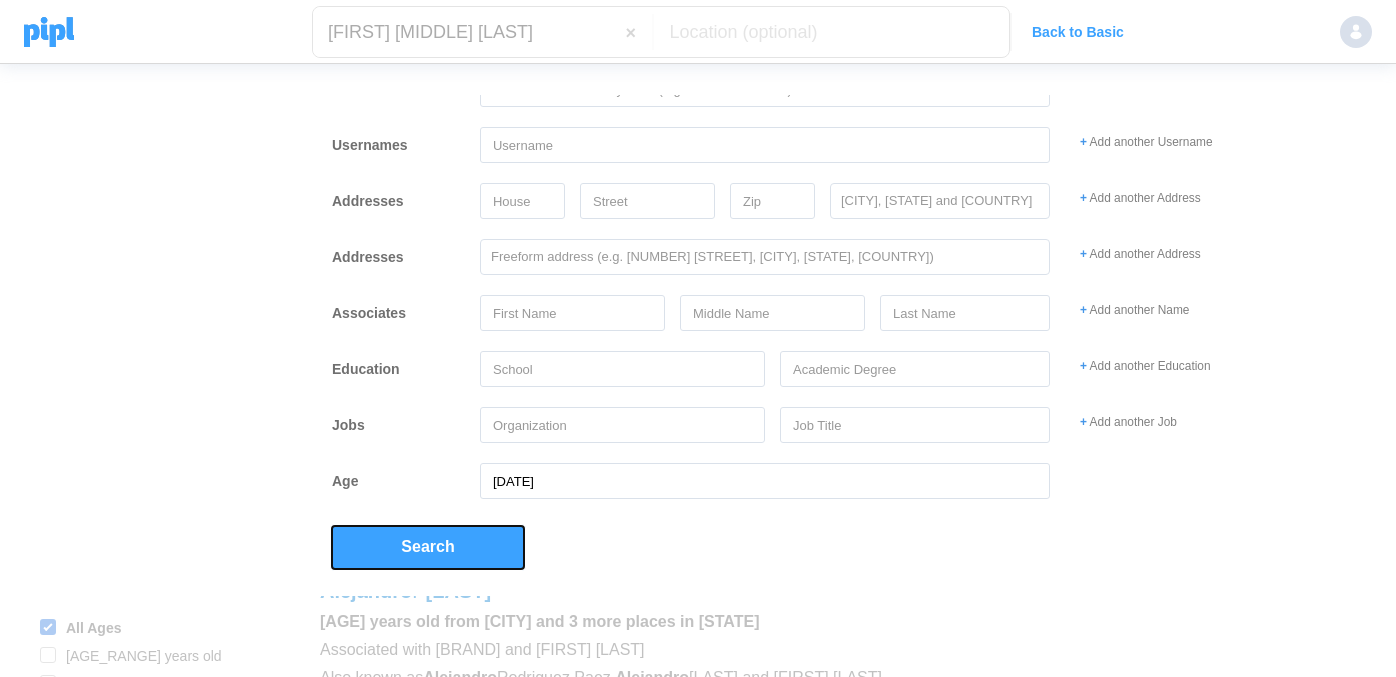 click on "Search" at bounding box center [428, 547] 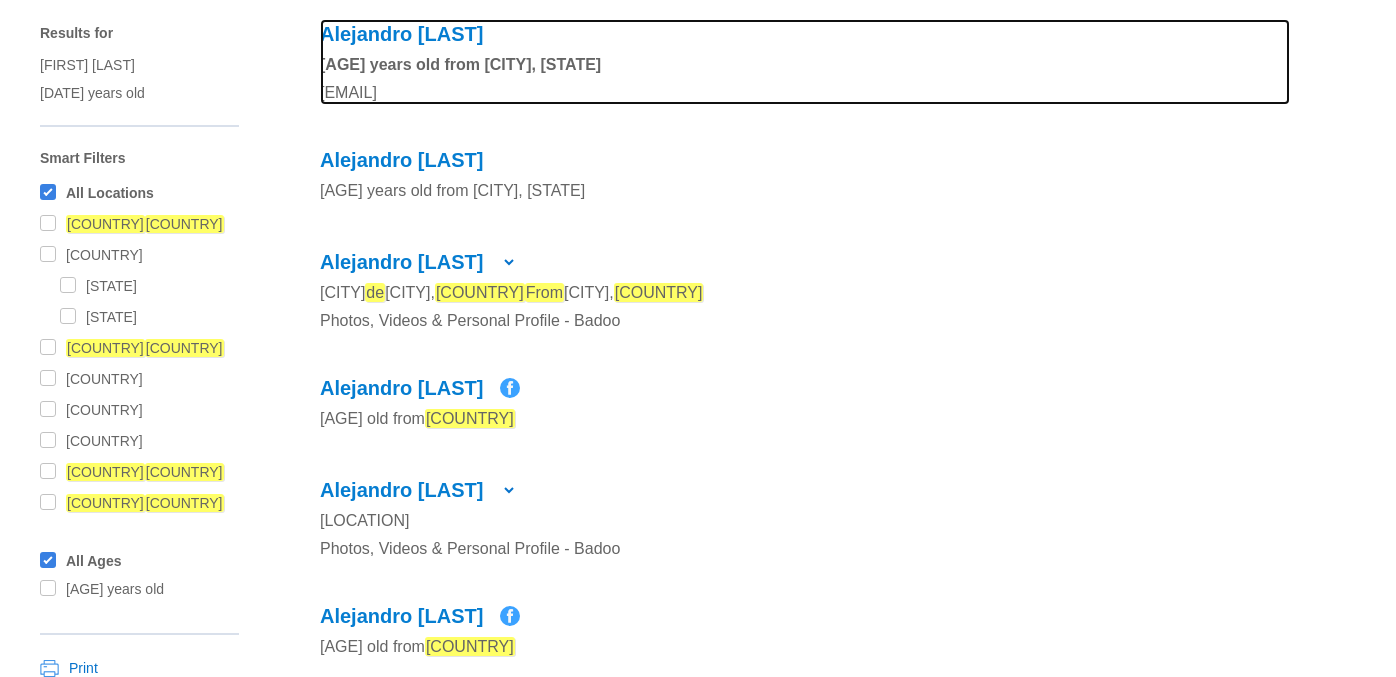 scroll, scrollTop: 130, scrollLeft: 0, axis: vertical 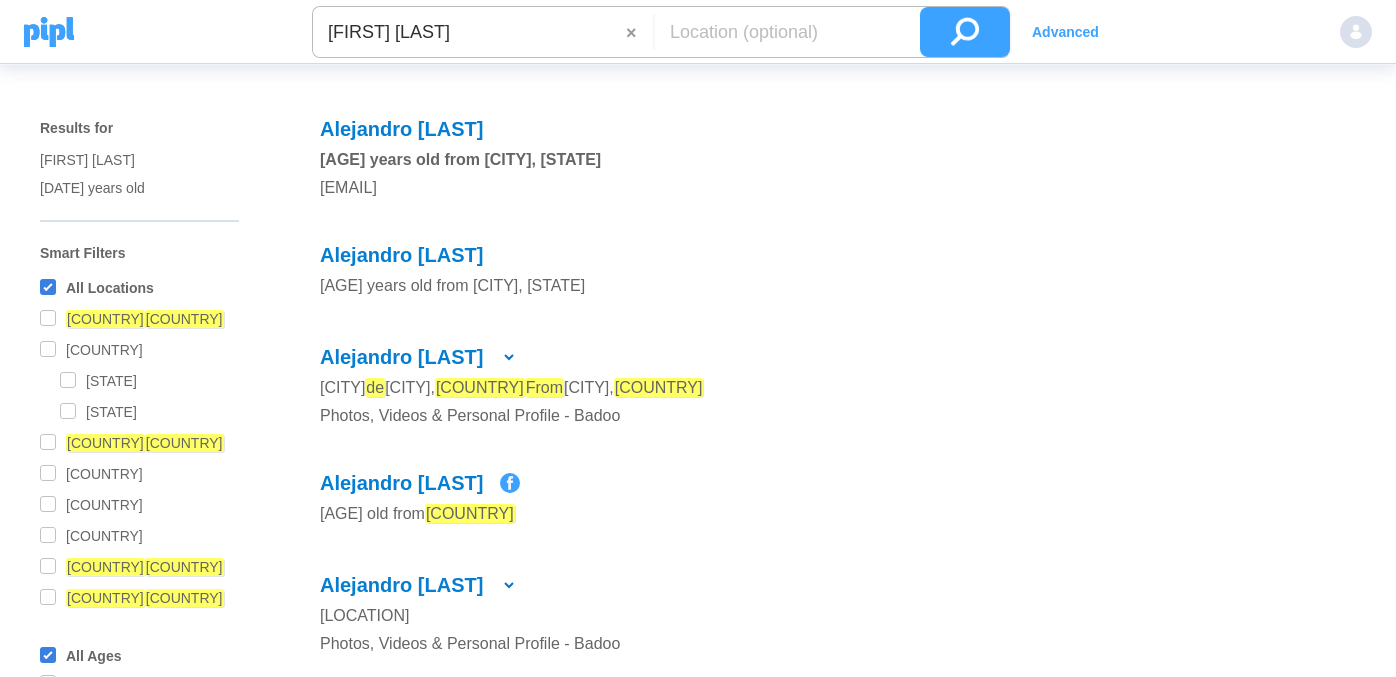 click on "[FIRST] [LAST]" at bounding box center (469, 32) 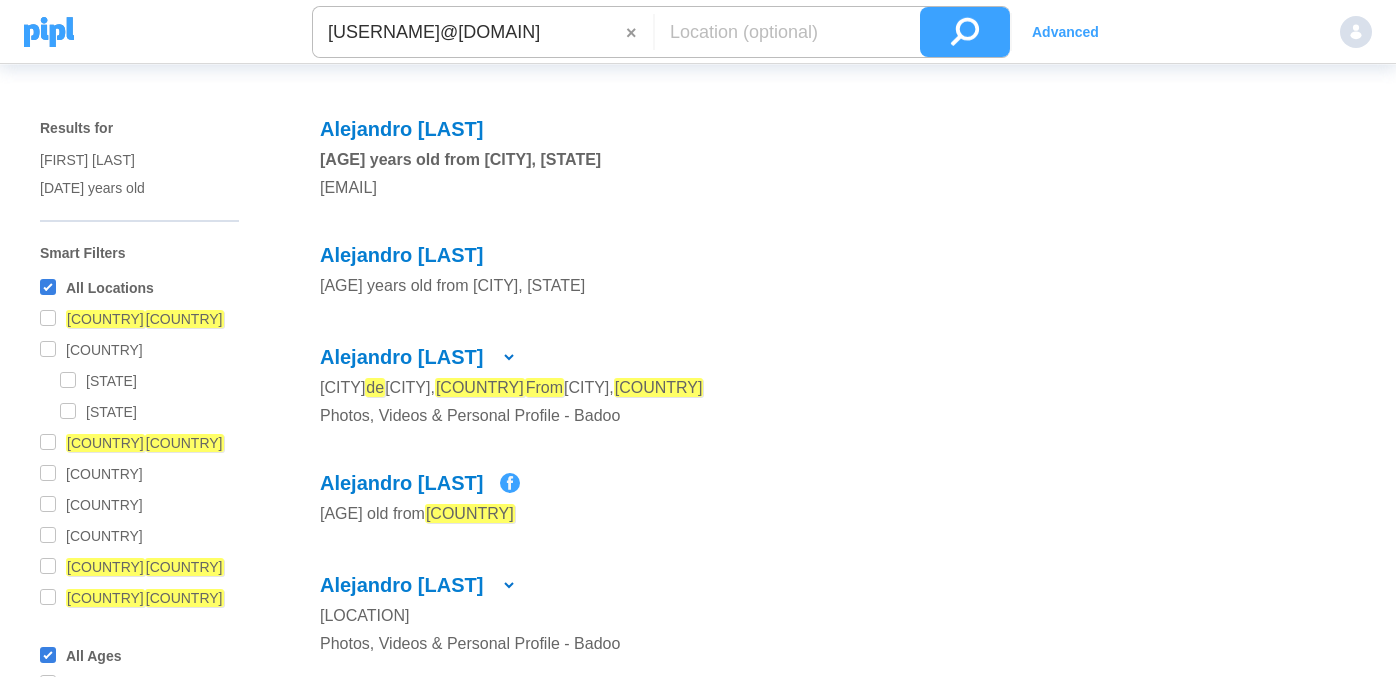 click at bounding box center (965, 32) 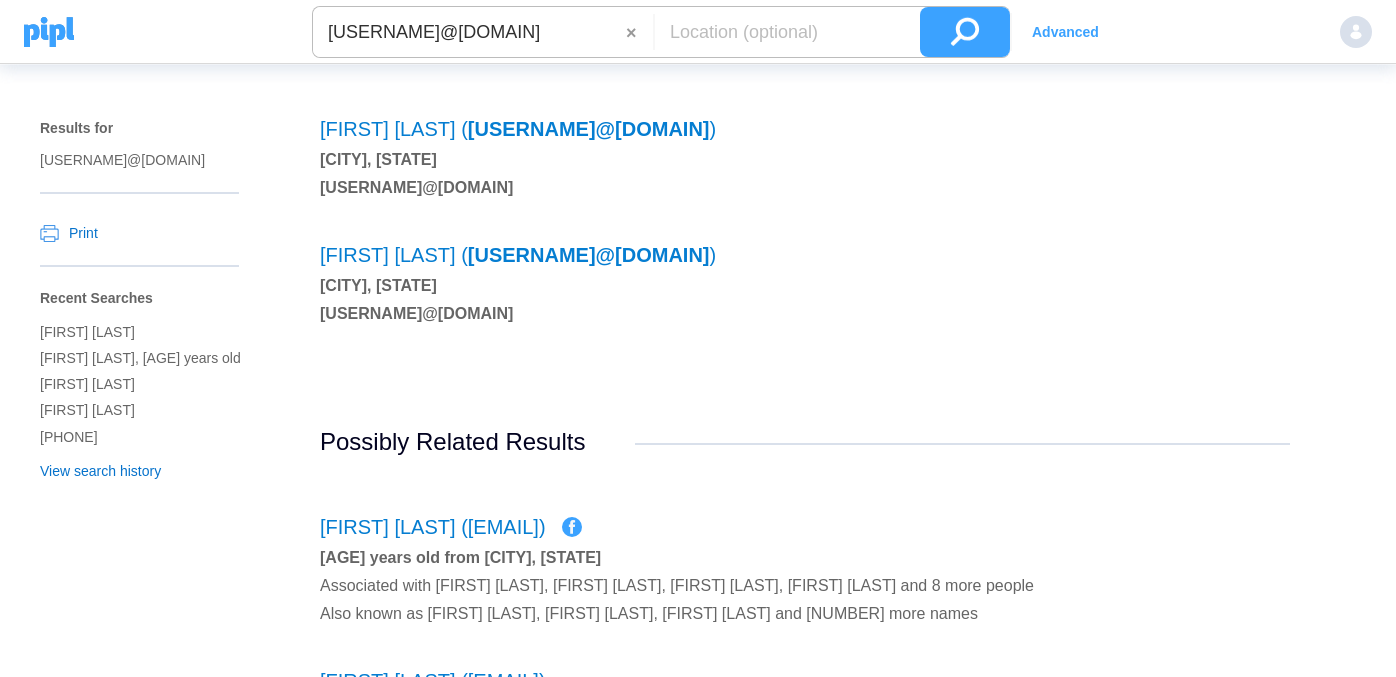 click on "[USERNAME]@[DOMAIN]" at bounding box center (469, 32) 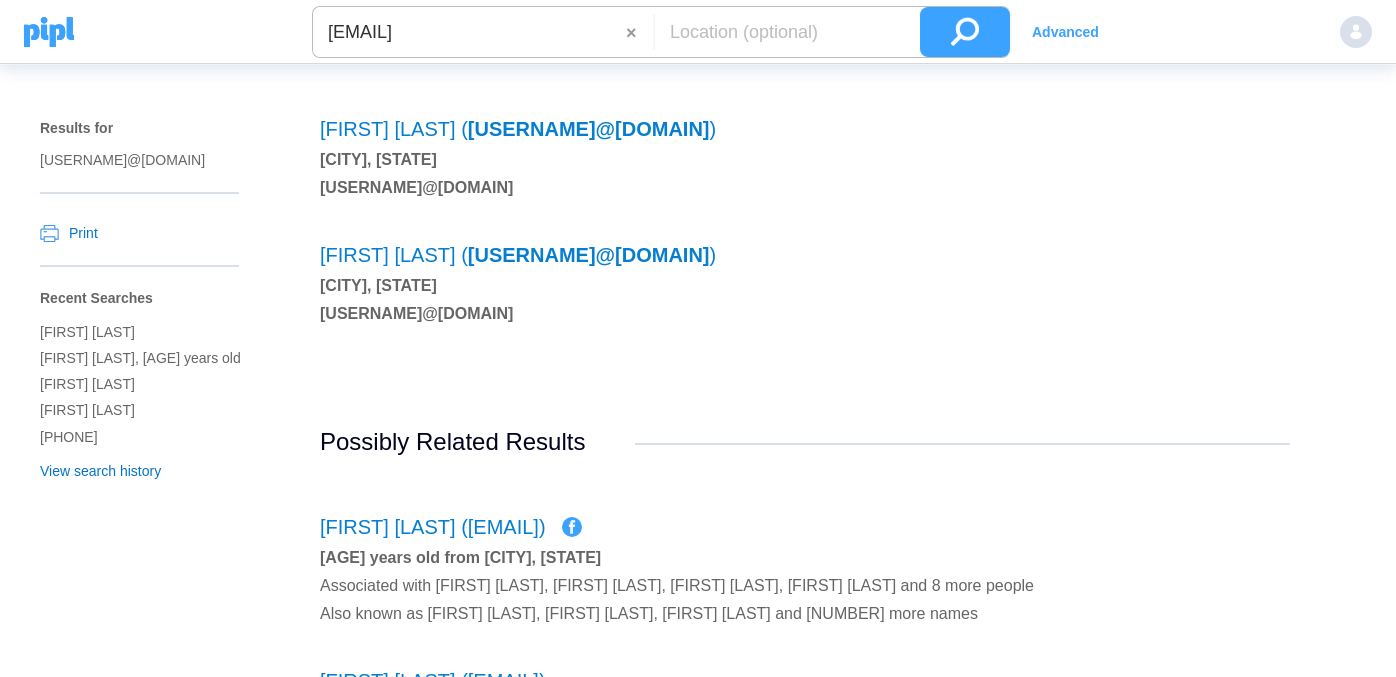 click at bounding box center [965, 32] 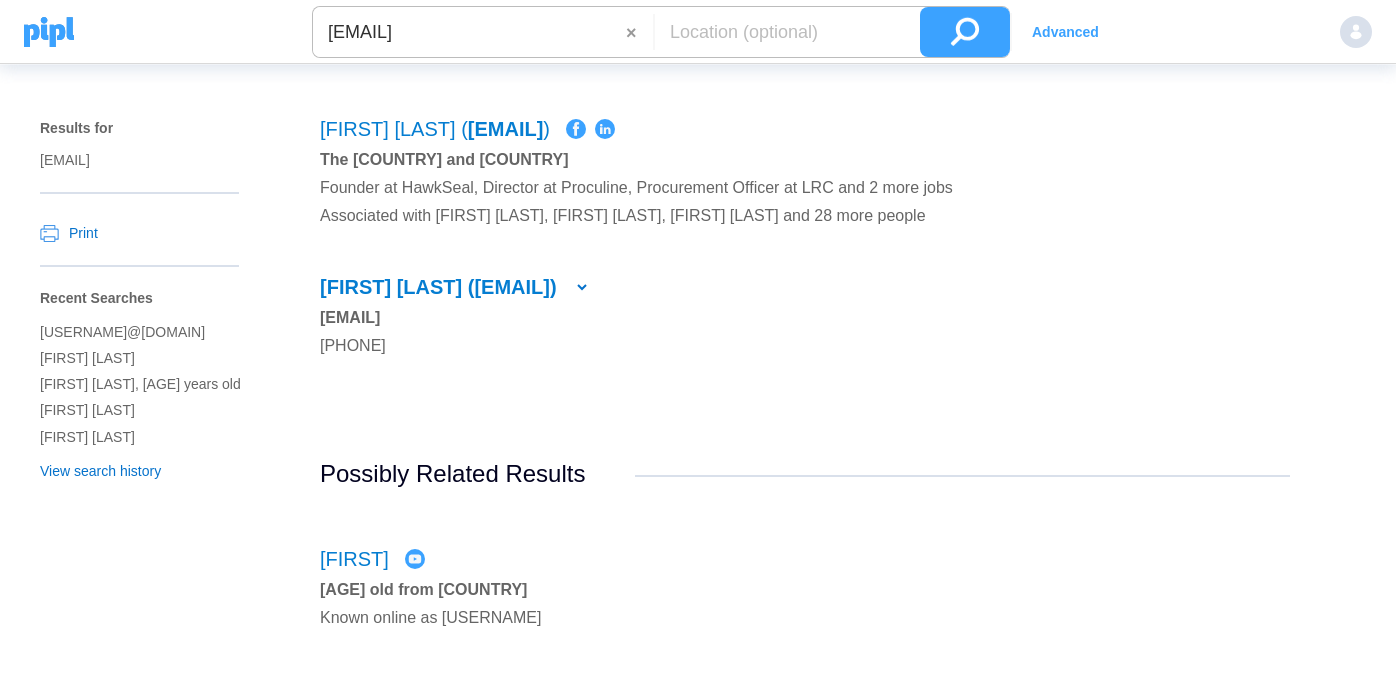 click on "[EMAIL]" at bounding box center (469, 32) 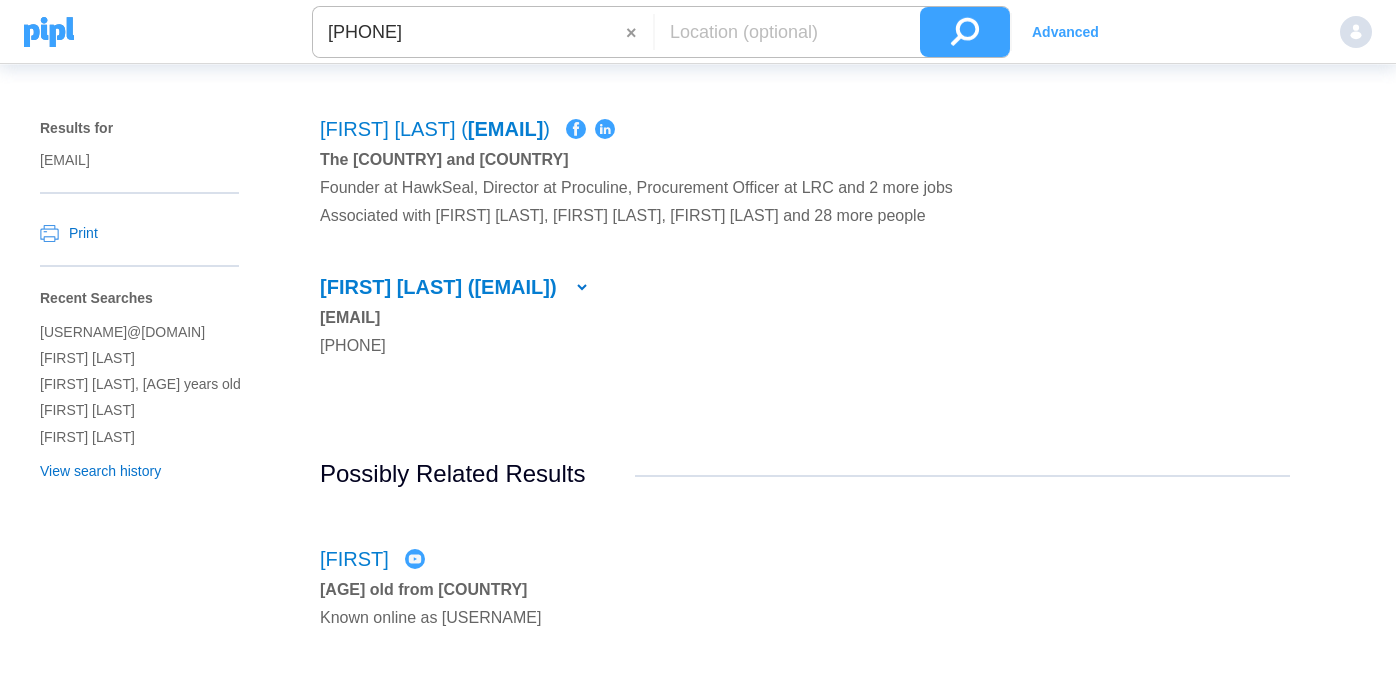 click at bounding box center [965, 32] 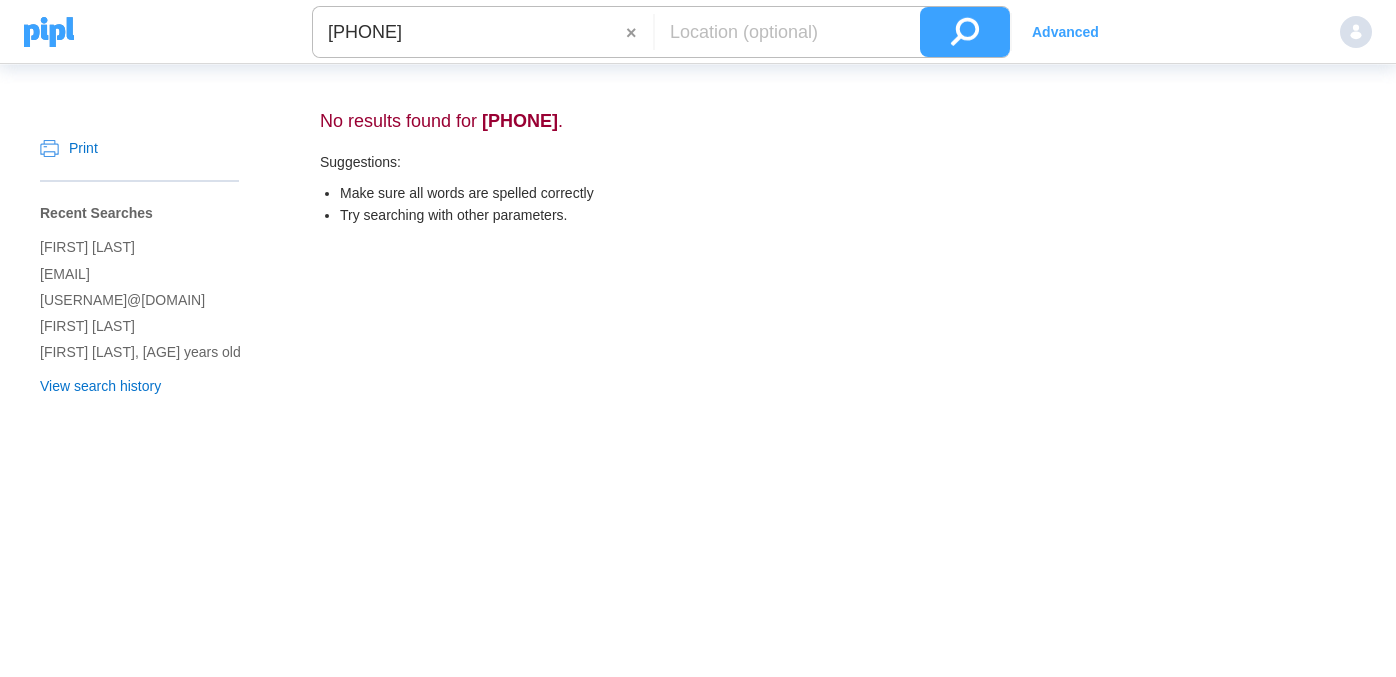 click on "[PHONE]" at bounding box center (469, 32) 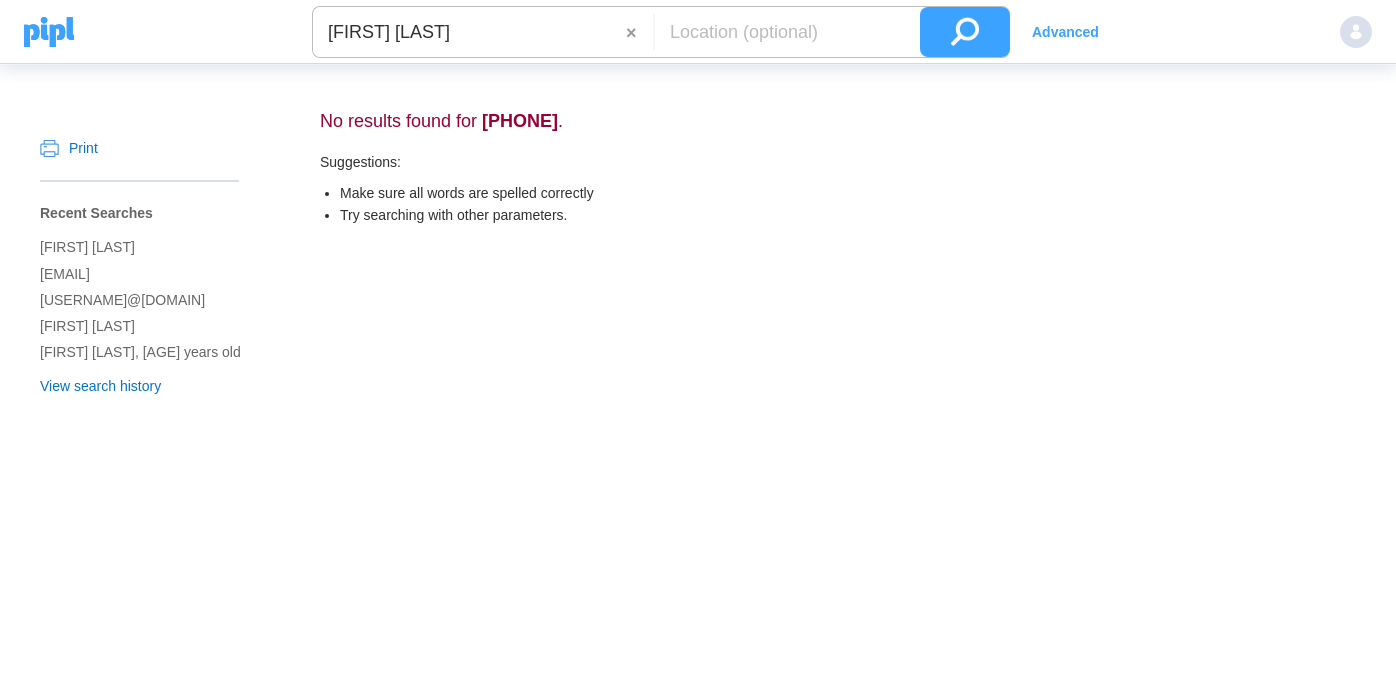 click at bounding box center [965, 32] 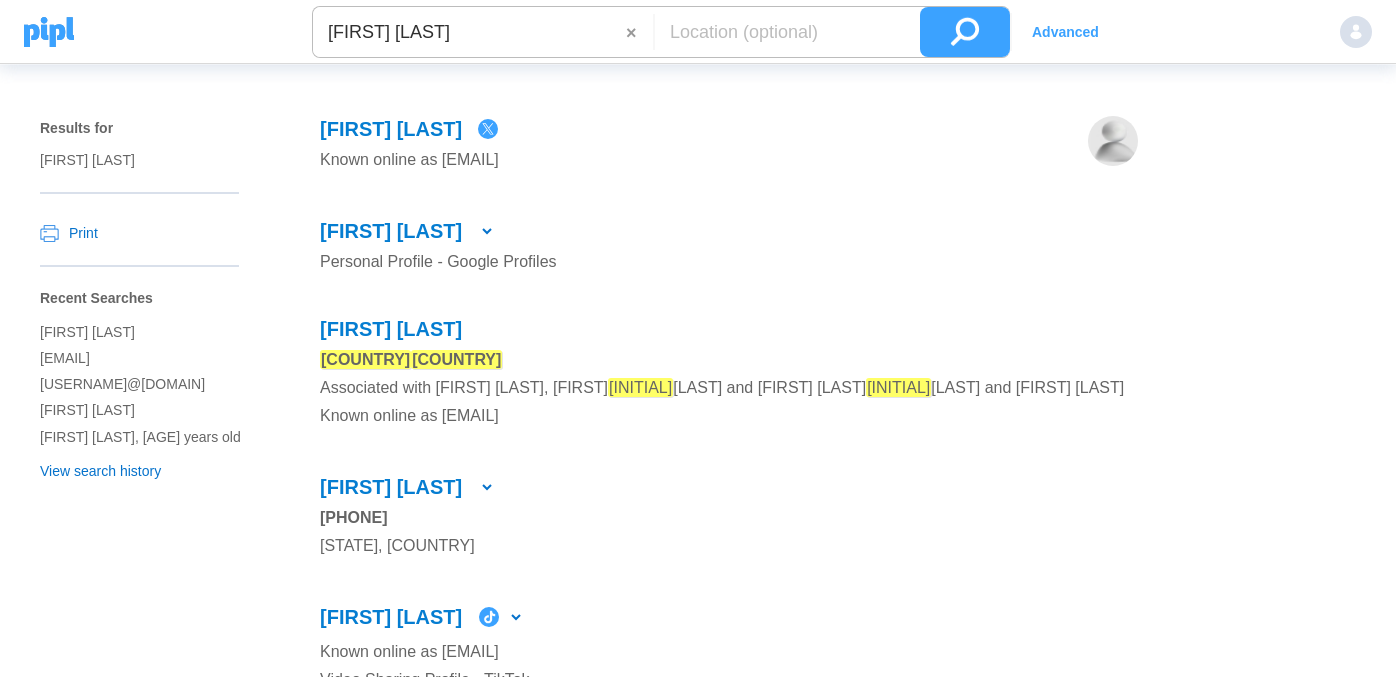 click on "[FIRST] [LAST]" at bounding box center [469, 32] 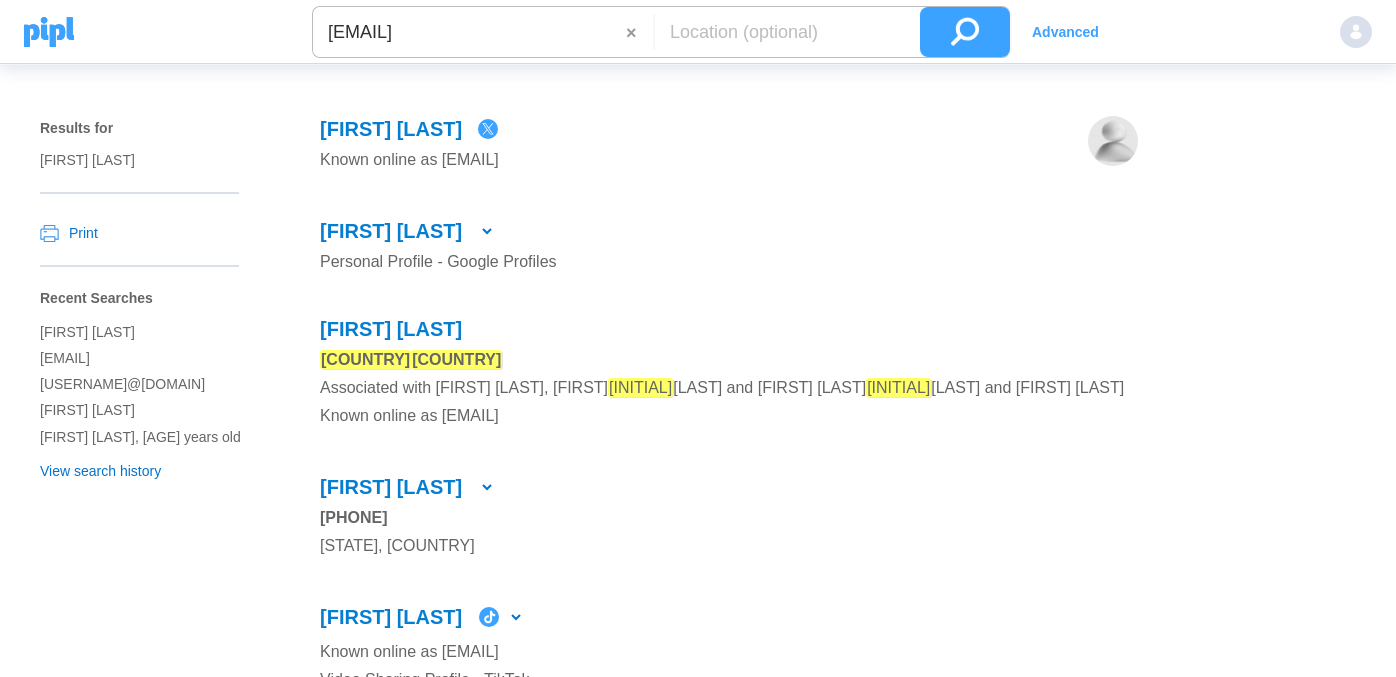 click at bounding box center [965, 32] 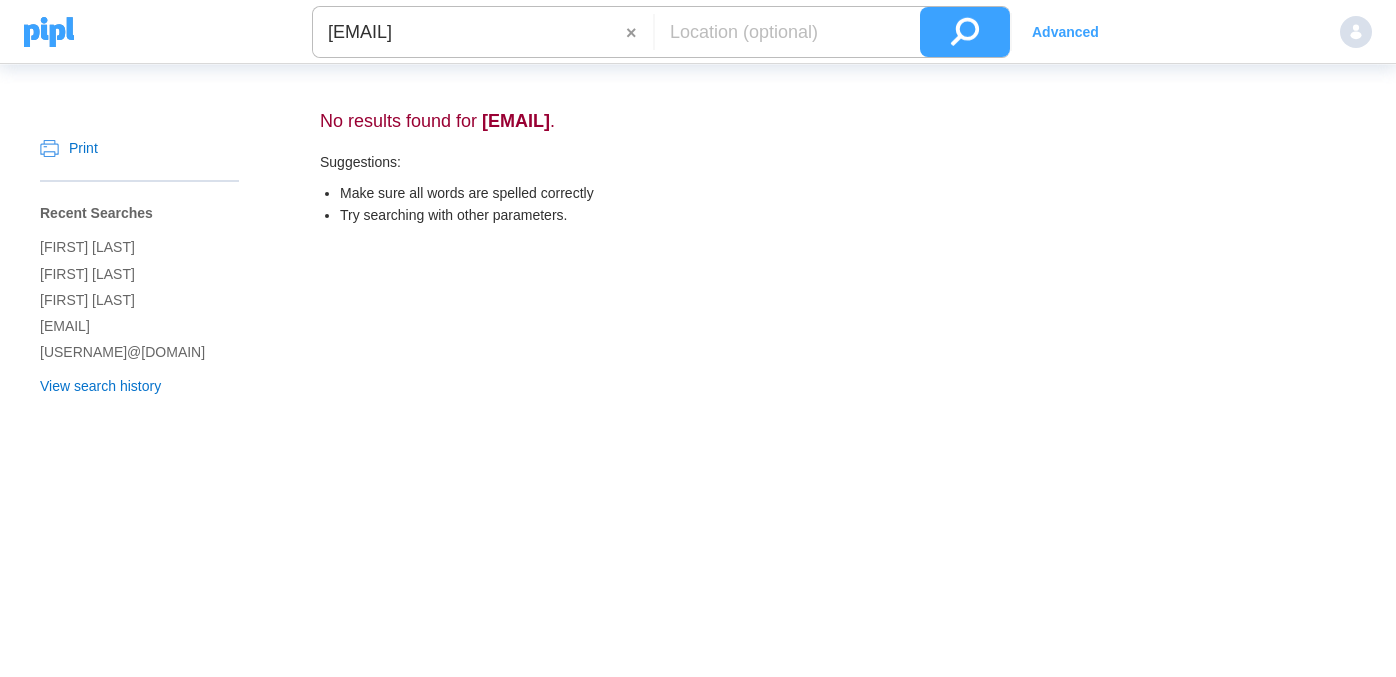 click on "[EMAIL]" at bounding box center (469, 32) 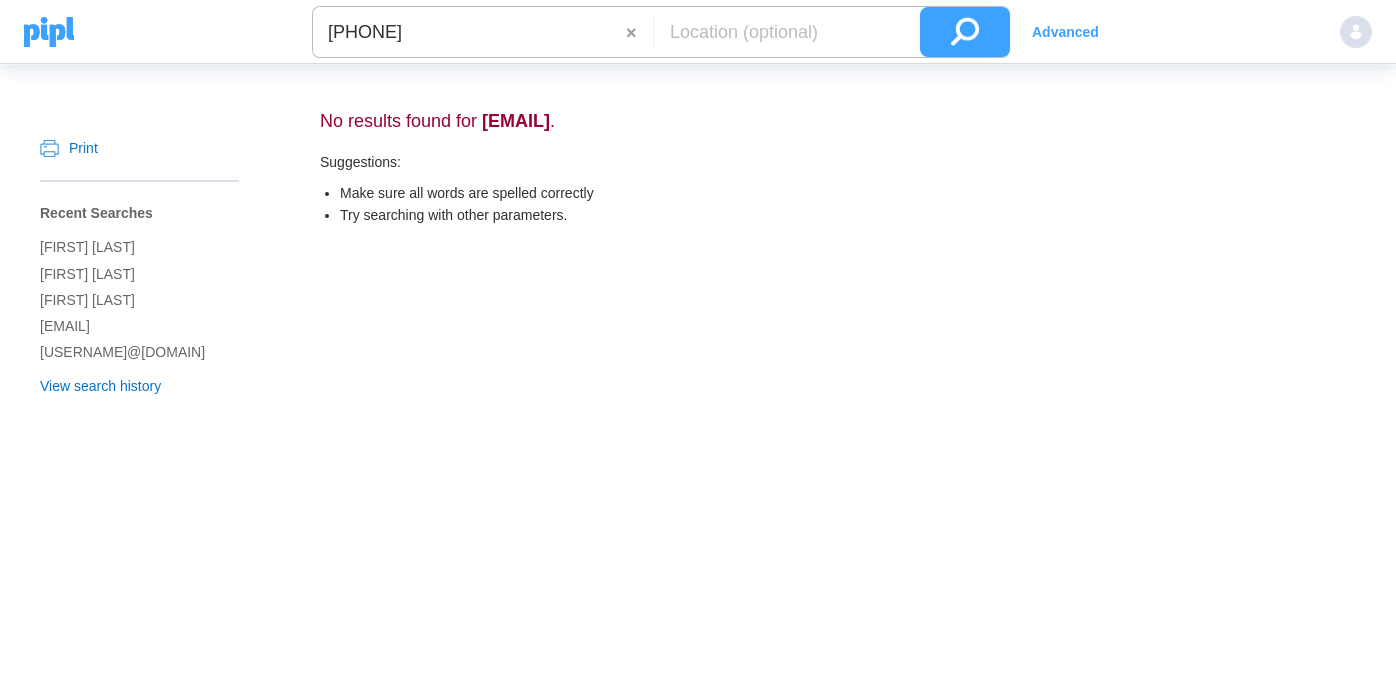 click on "[PHONE]" at bounding box center [469, 32] 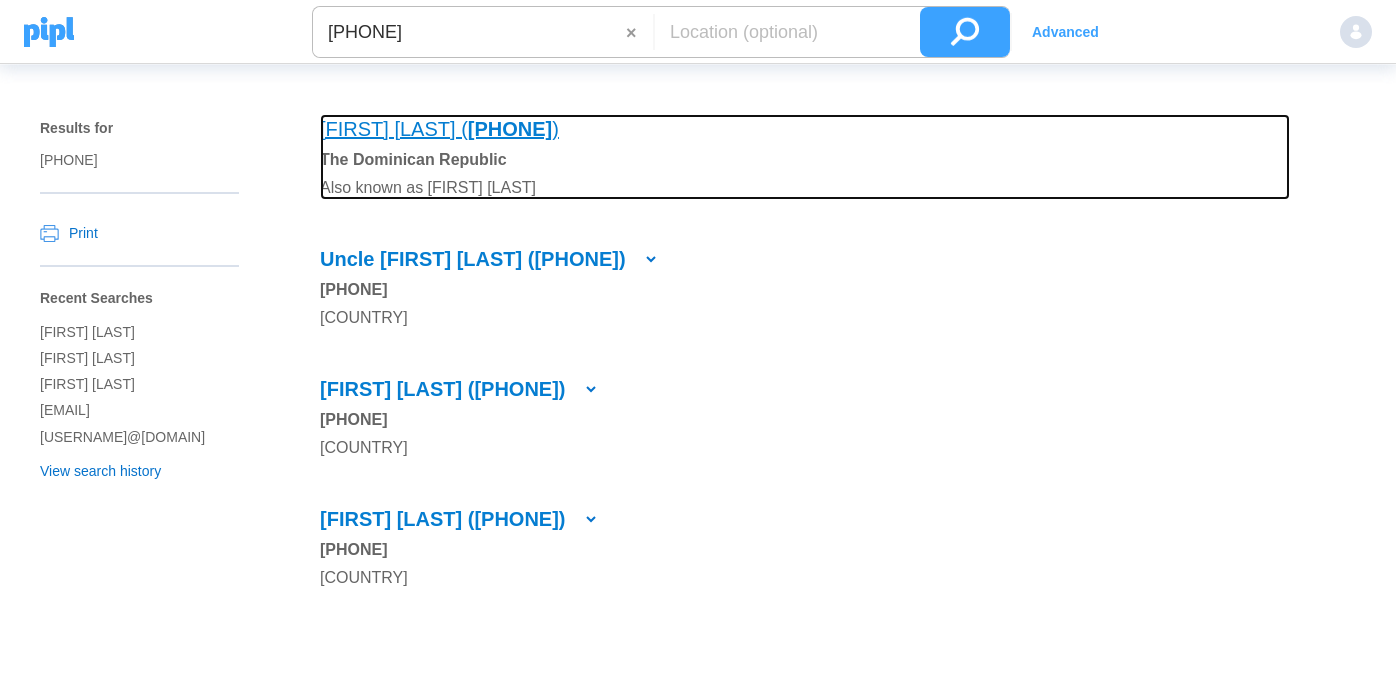click on "[FIRST] [LAST] (" at bounding box center (394, 129) 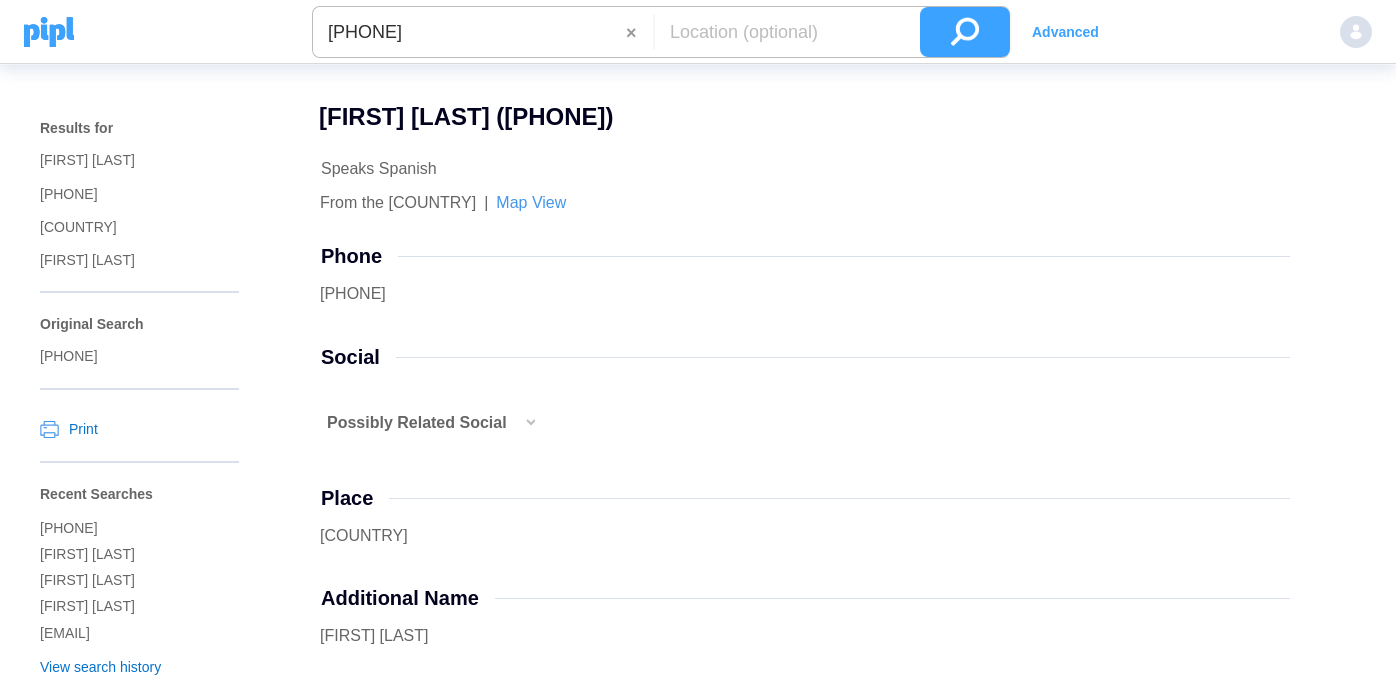 click at bounding box center (529, 432) 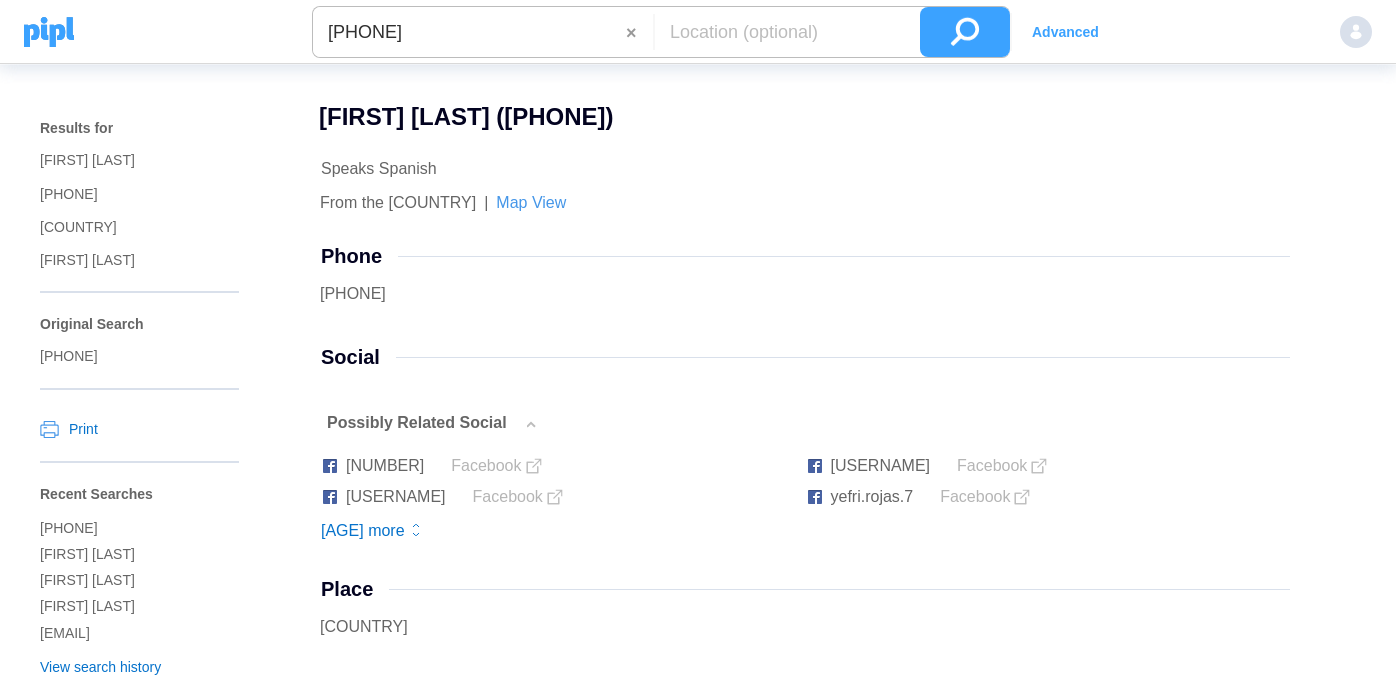 click on "[PHONE]" at bounding box center [469, 32] 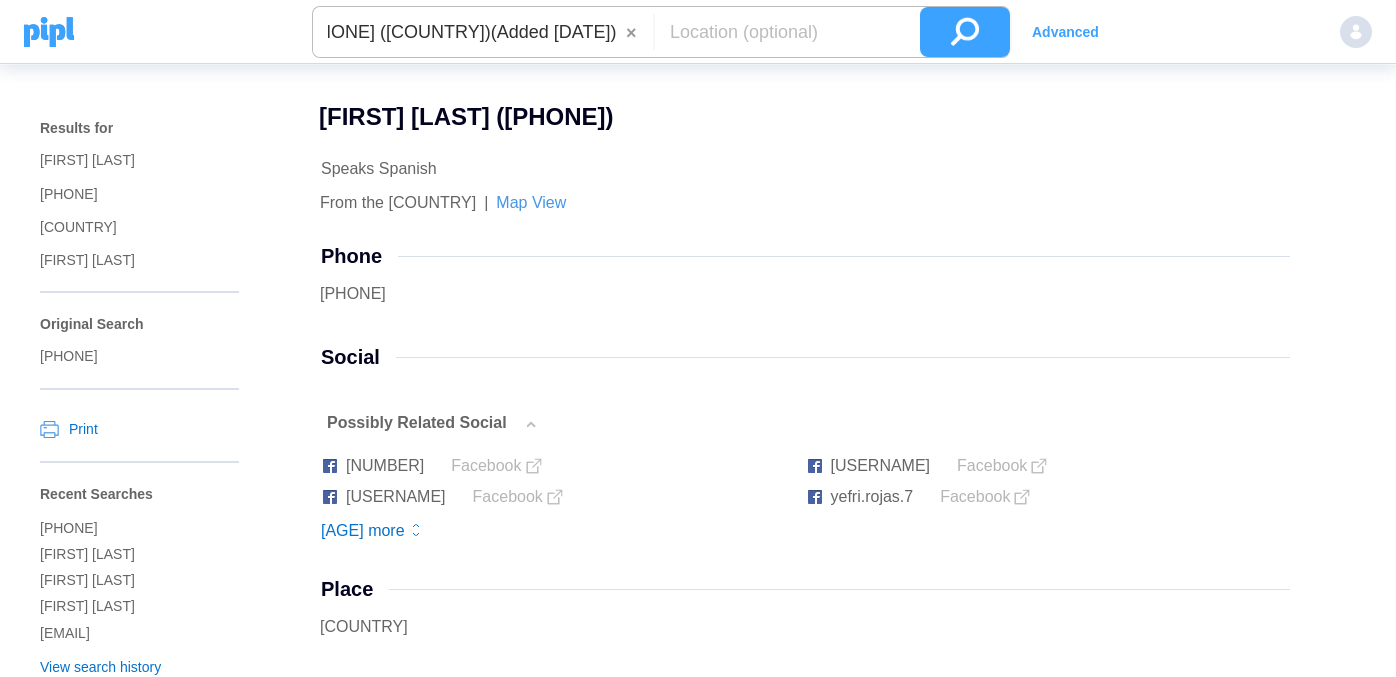scroll, scrollTop: 0, scrollLeft: 45, axis: horizontal 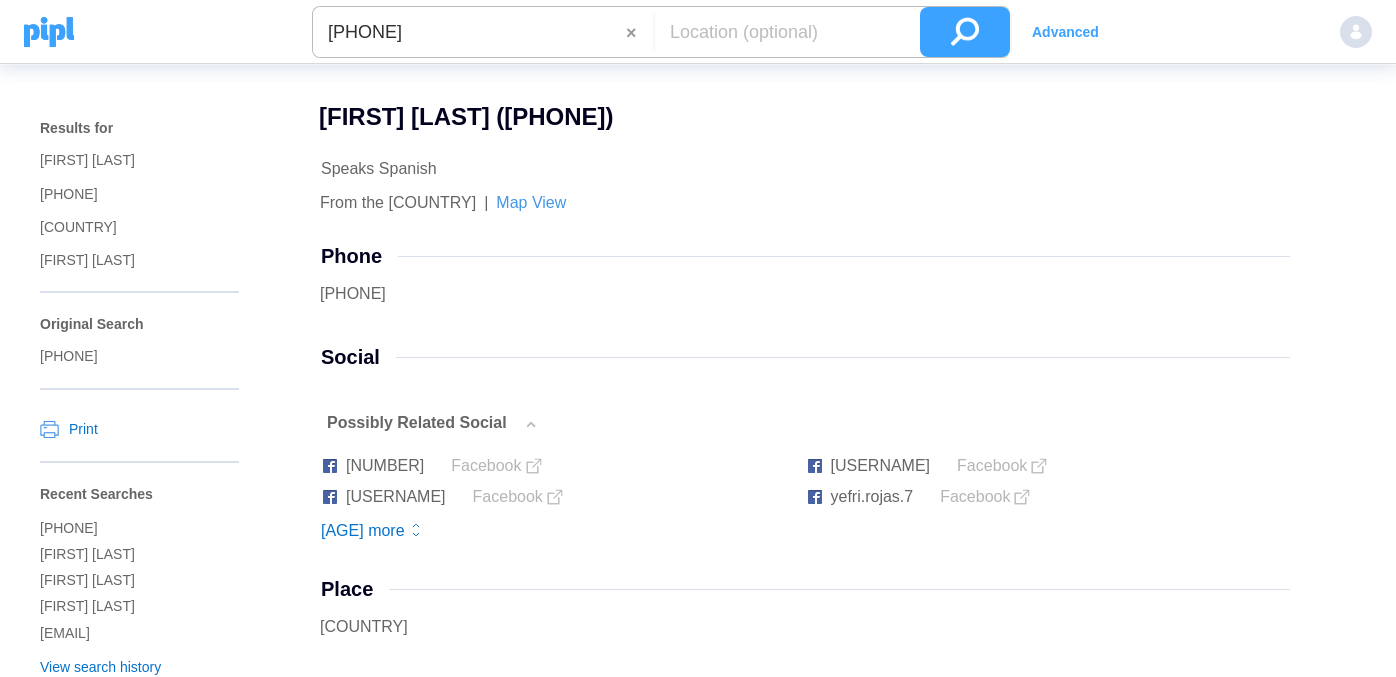 click at bounding box center (965, 32) 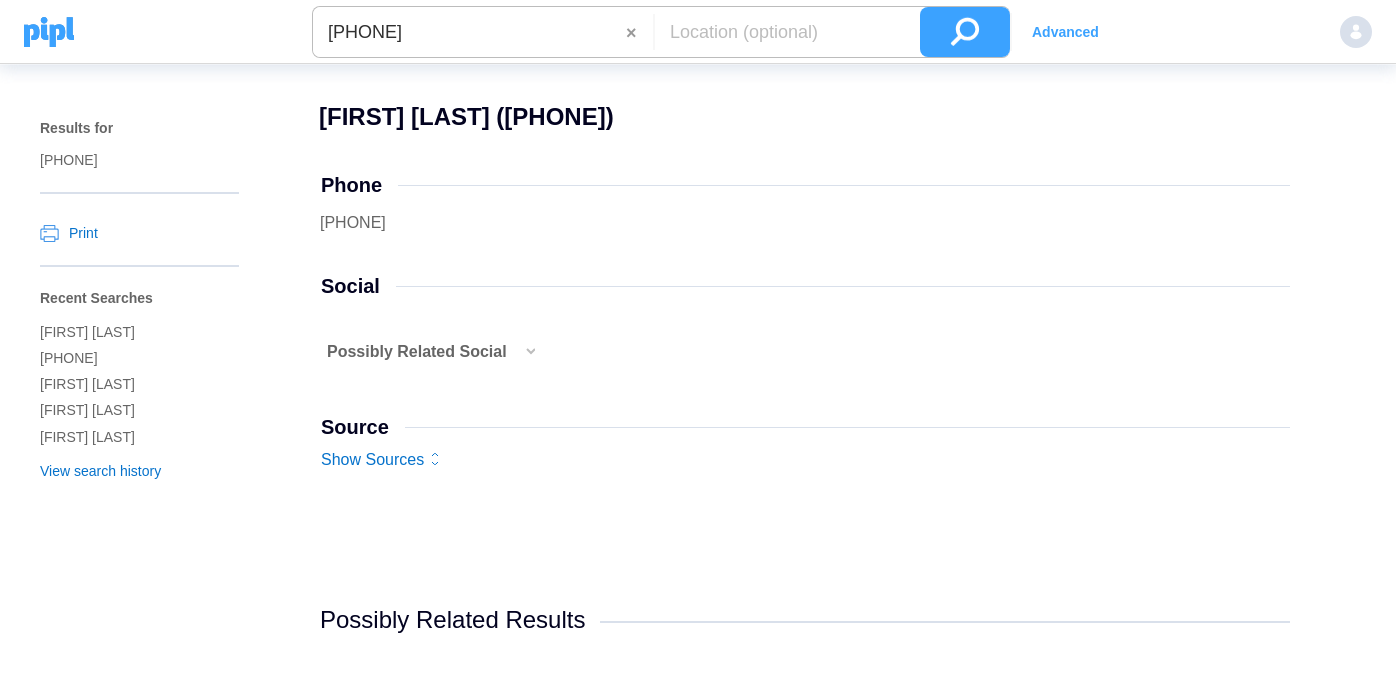 click at bounding box center [529, 361] 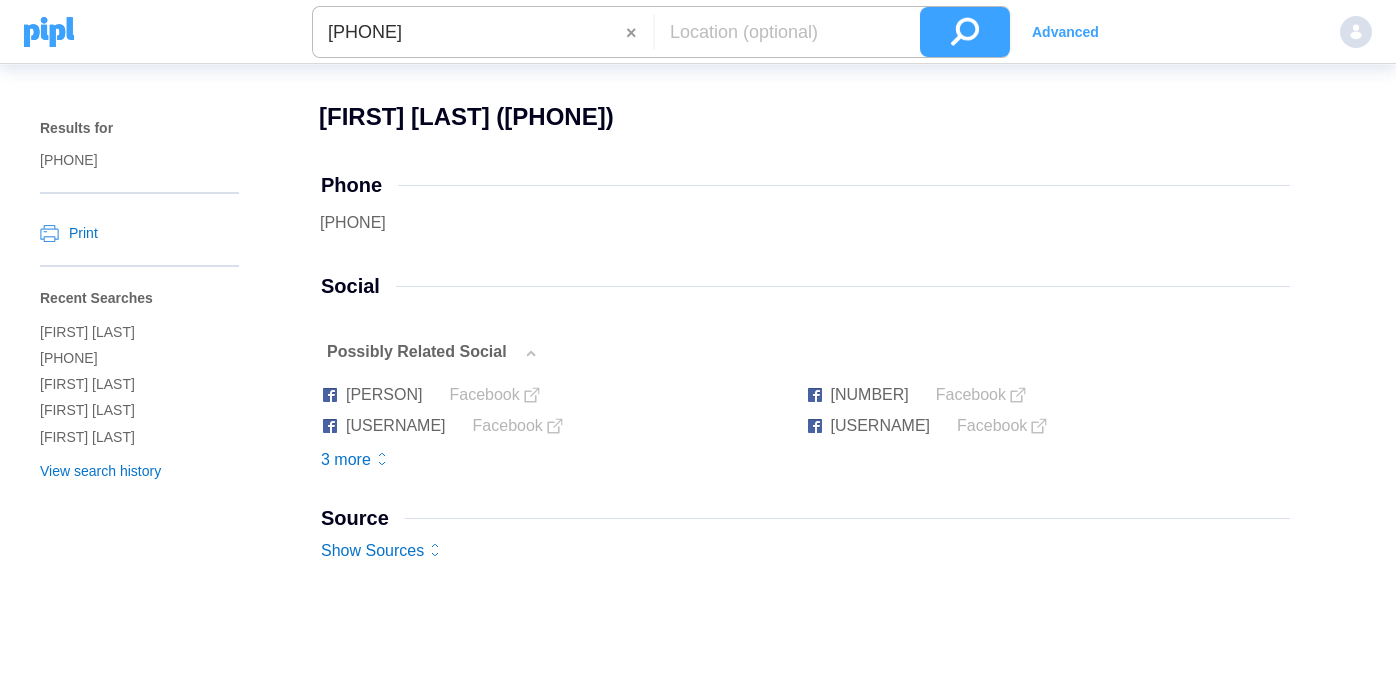click on "[PHONE]" at bounding box center [469, 32] 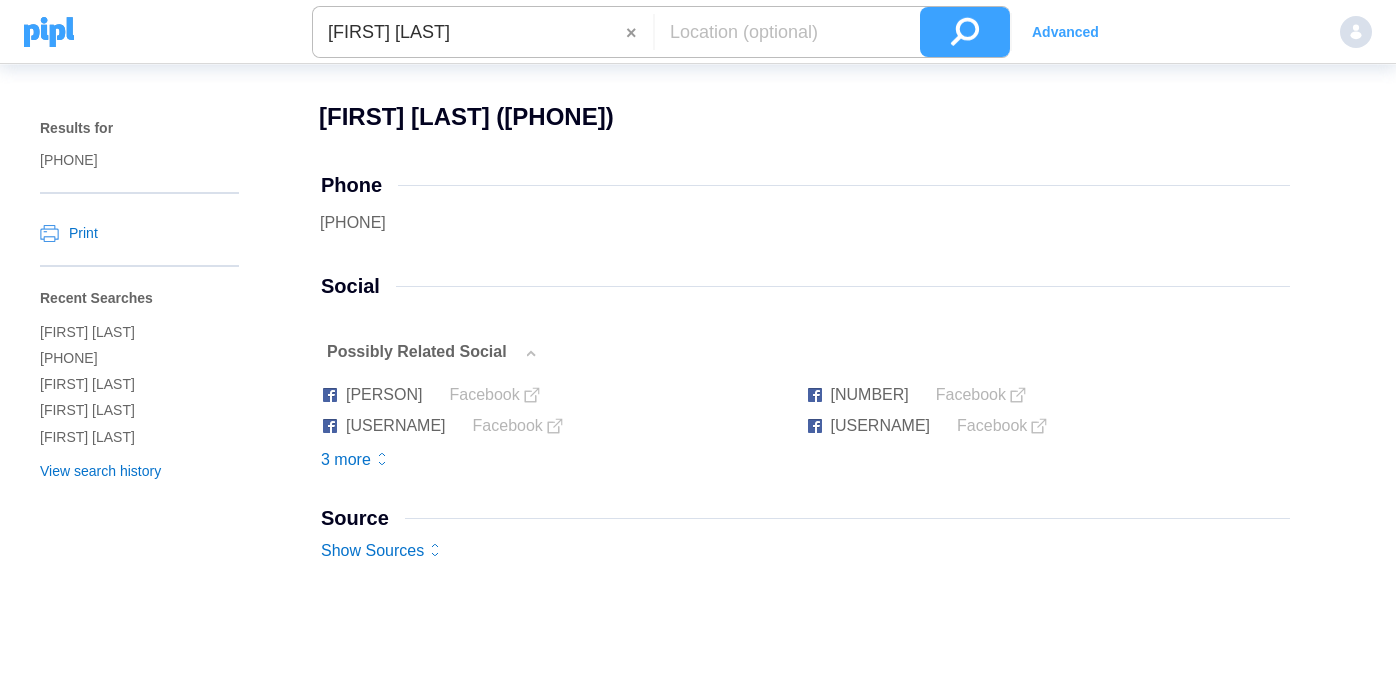 type on "[FIRST] [LAST]" 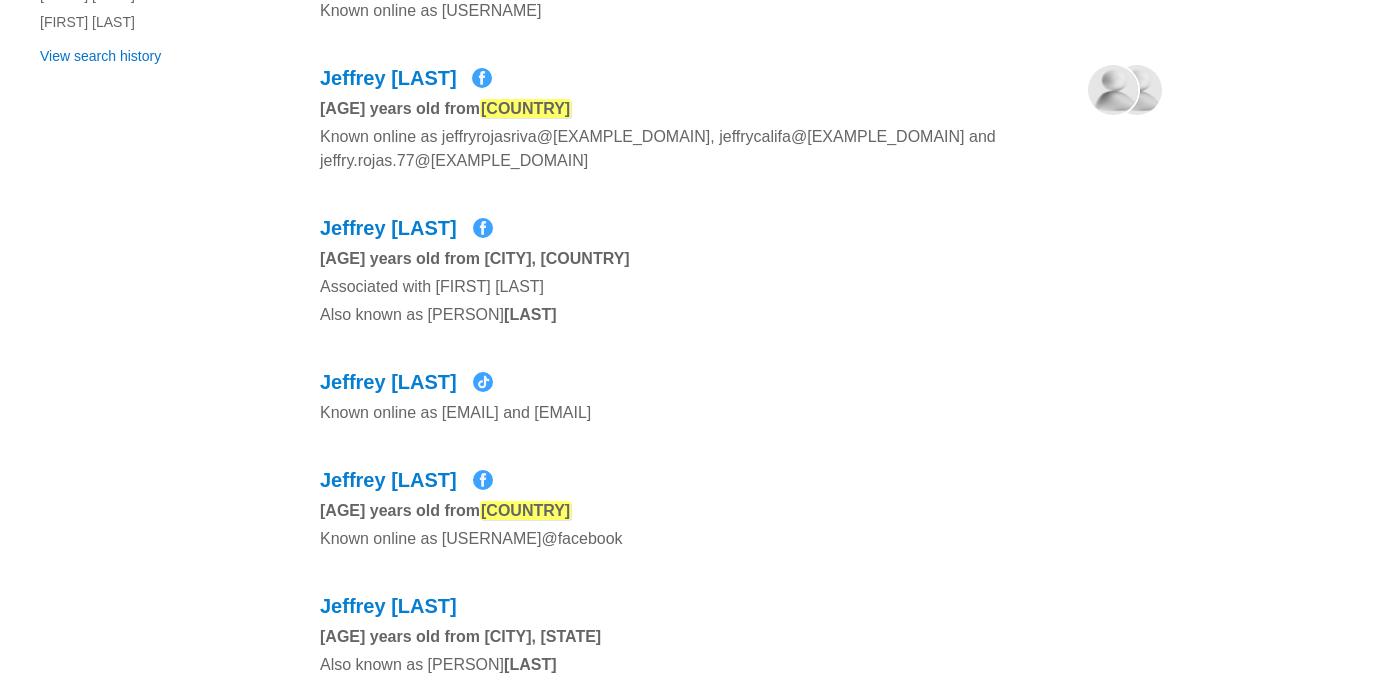 scroll, scrollTop: 130, scrollLeft: 0, axis: vertical 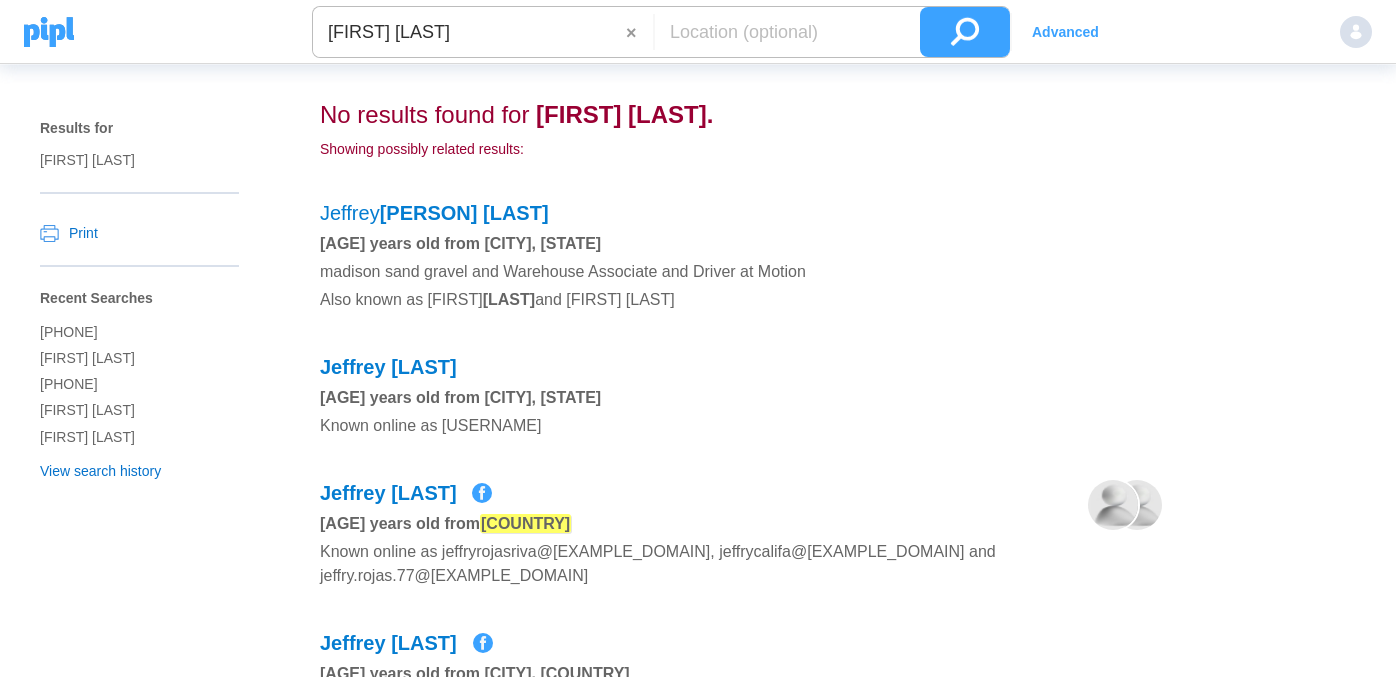click at bounding box center (782, 32) 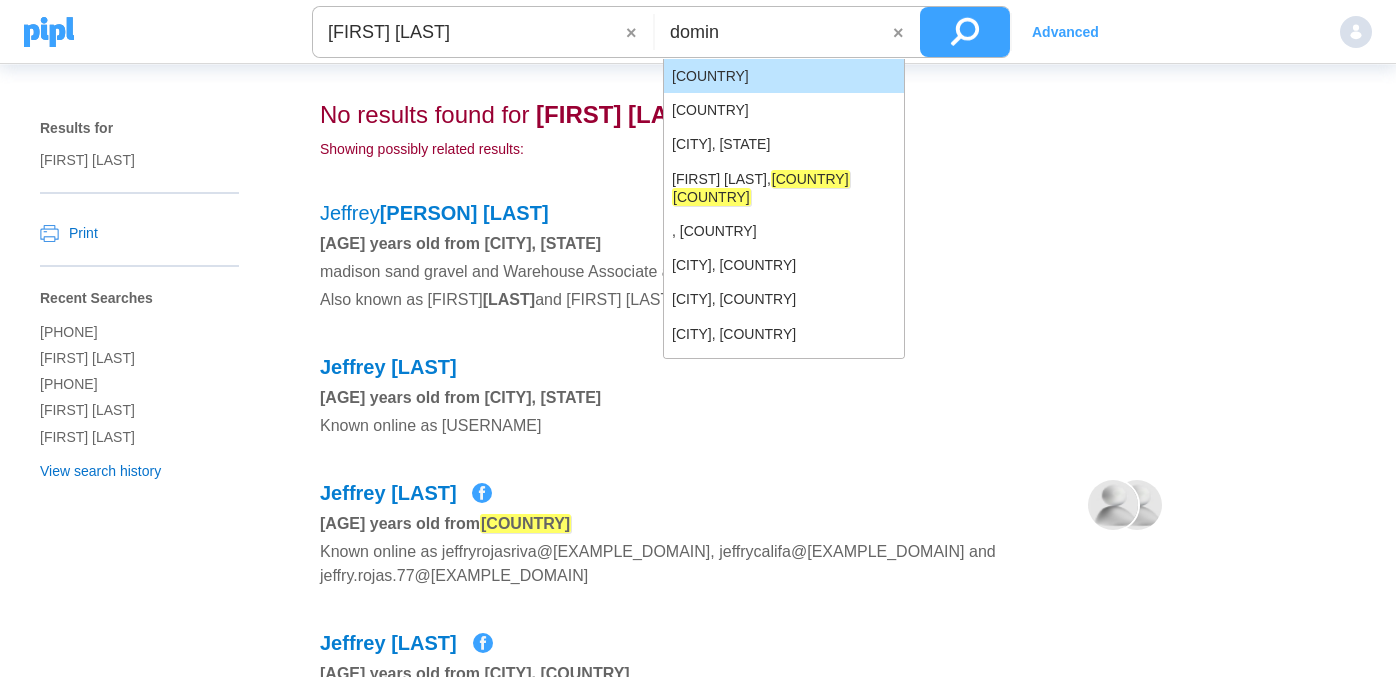 type on "domin" 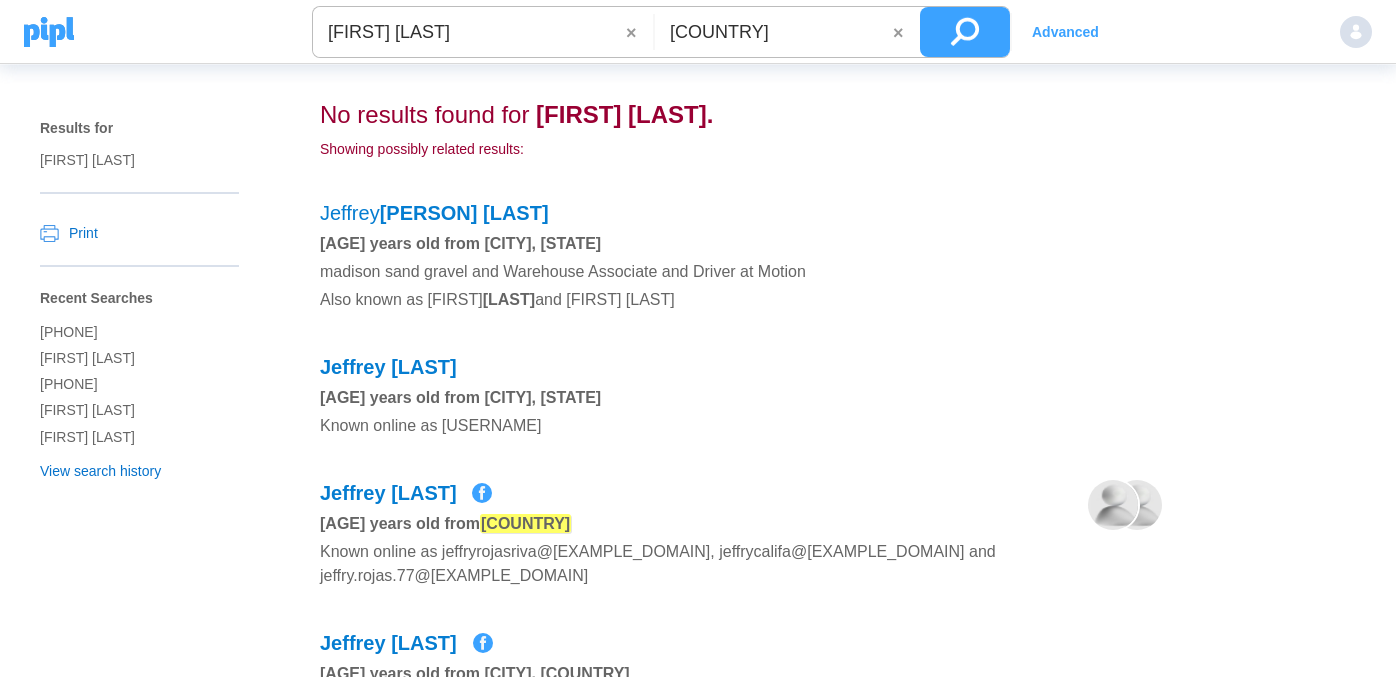 click at bounding box center [965, 32] 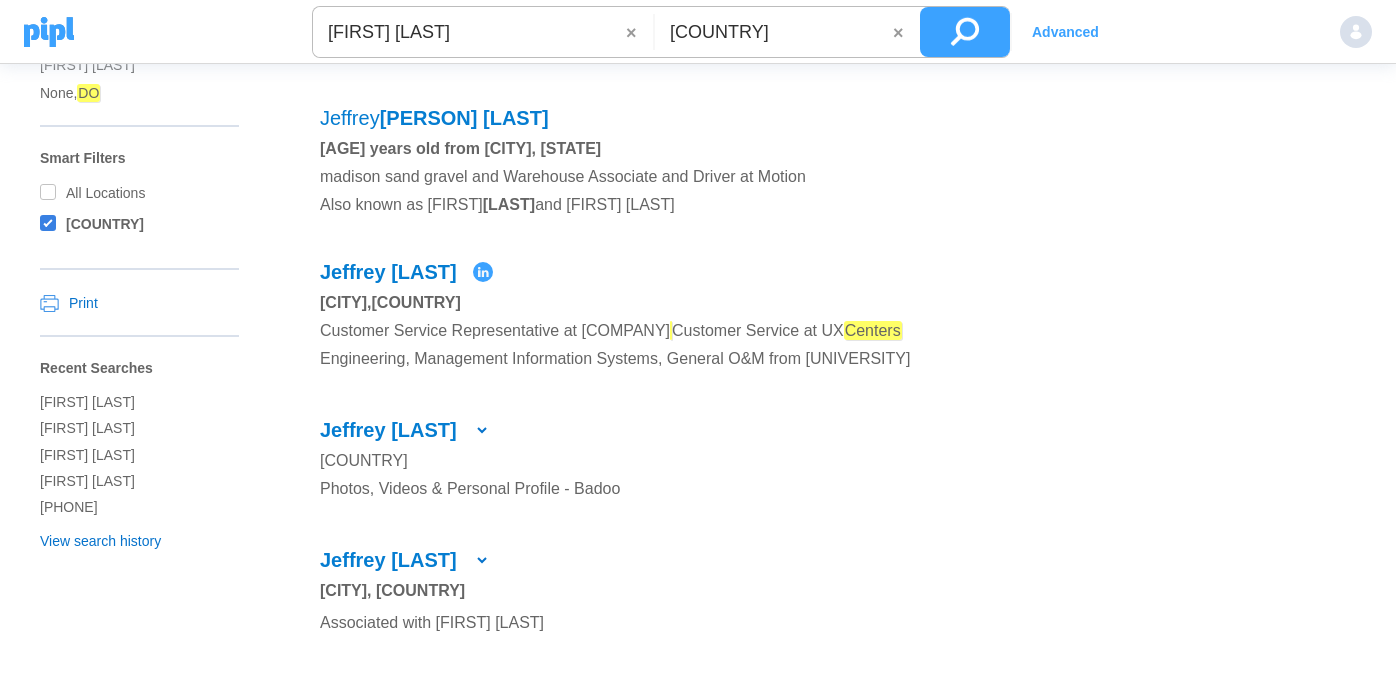 scroll, scrollTop: 130, scrollLeft: 0, axis: vertical 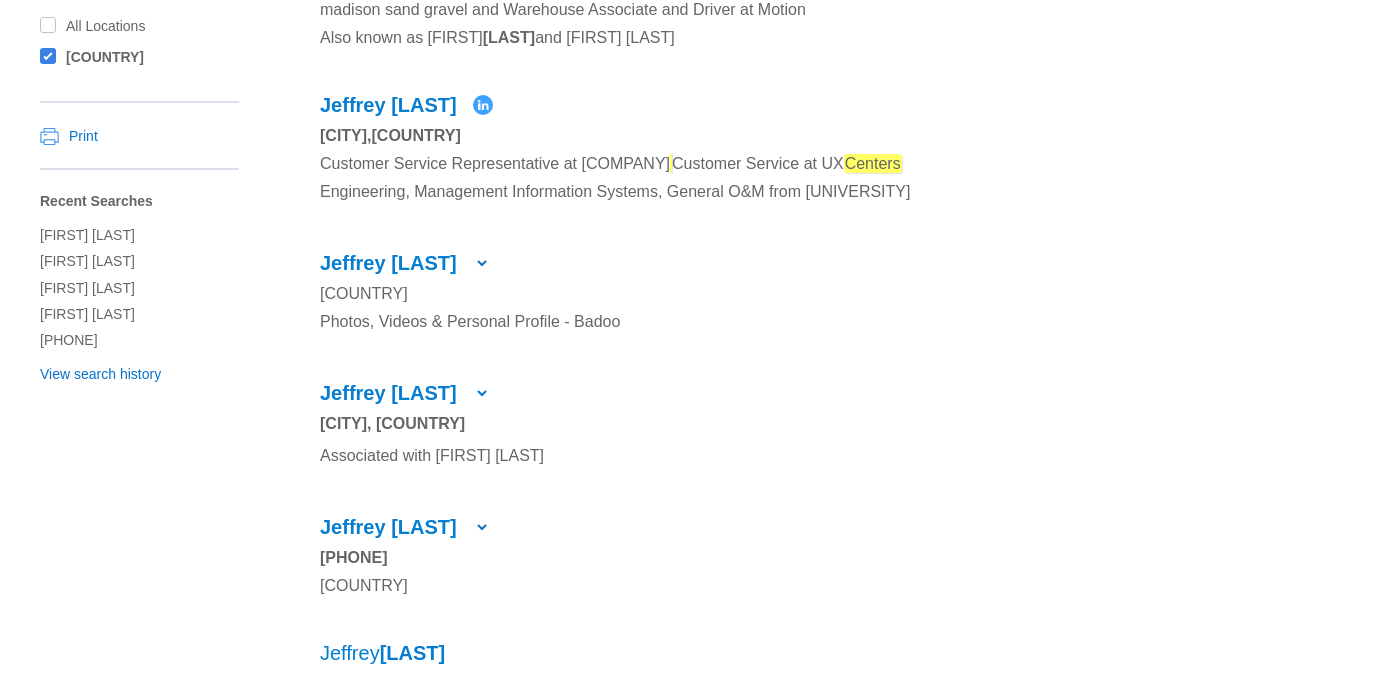 click at bounding box center [482, 263] 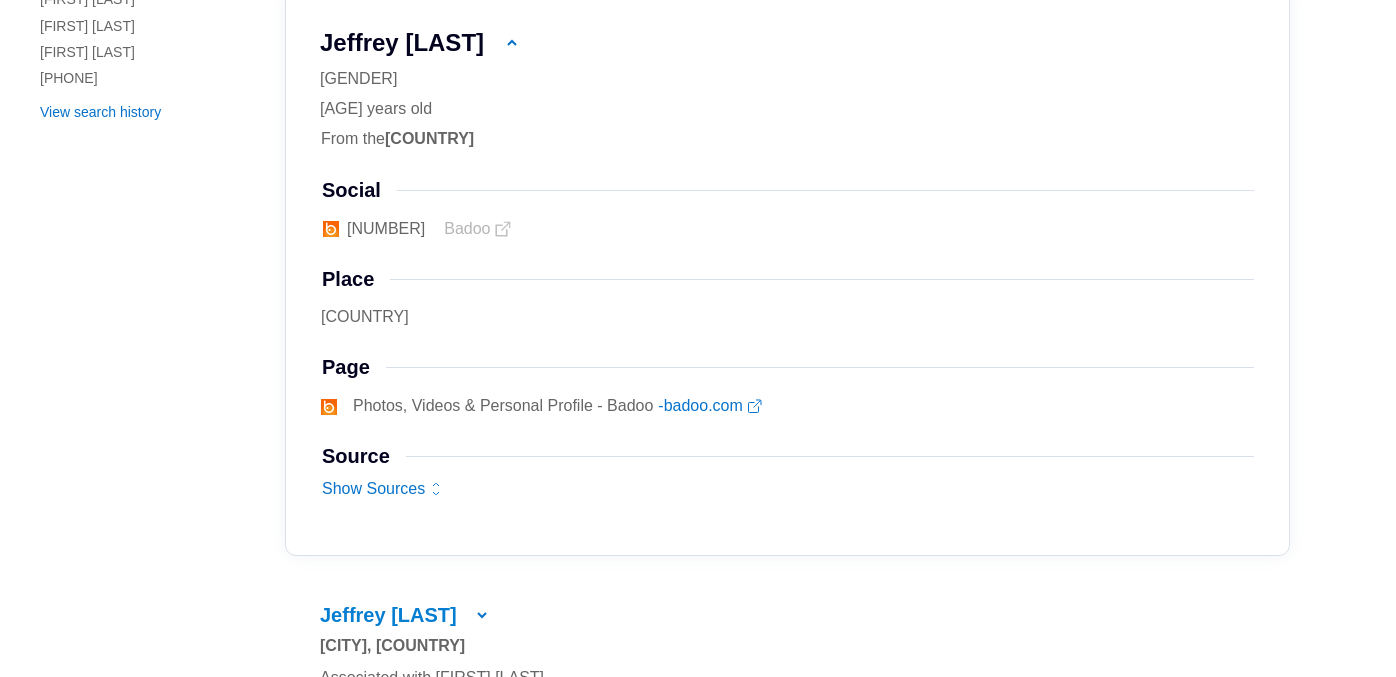scroll, scrollTop: 0, scrollLeft: 0, axis: both 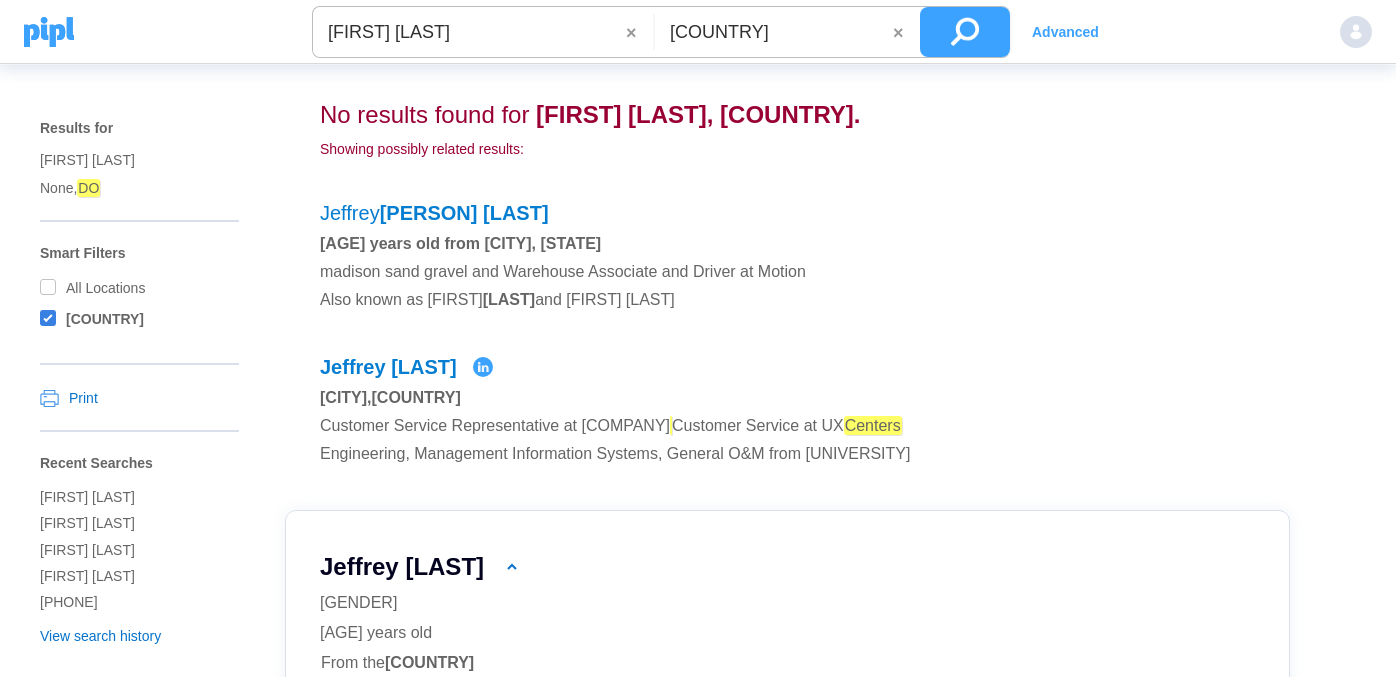 click on "[FIRST] [LAST]" at bounding box center [469, 32] 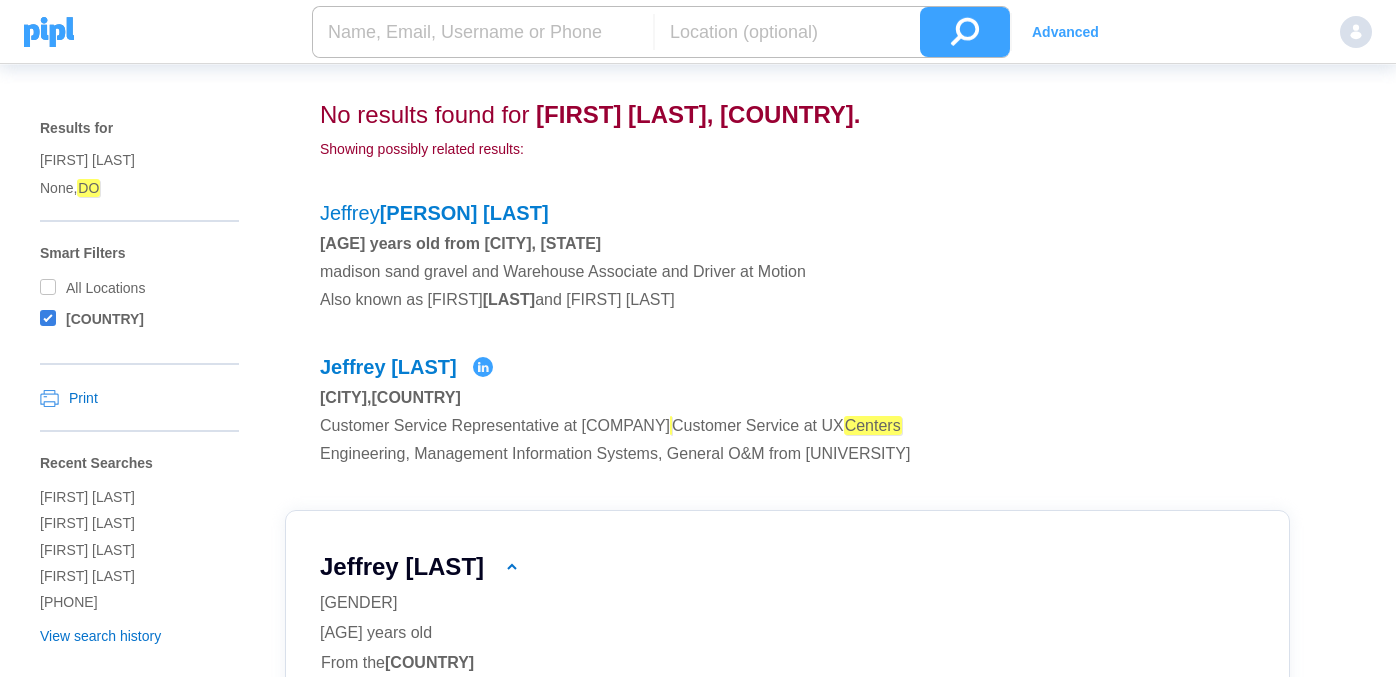 click at bounding box center (483, 32) 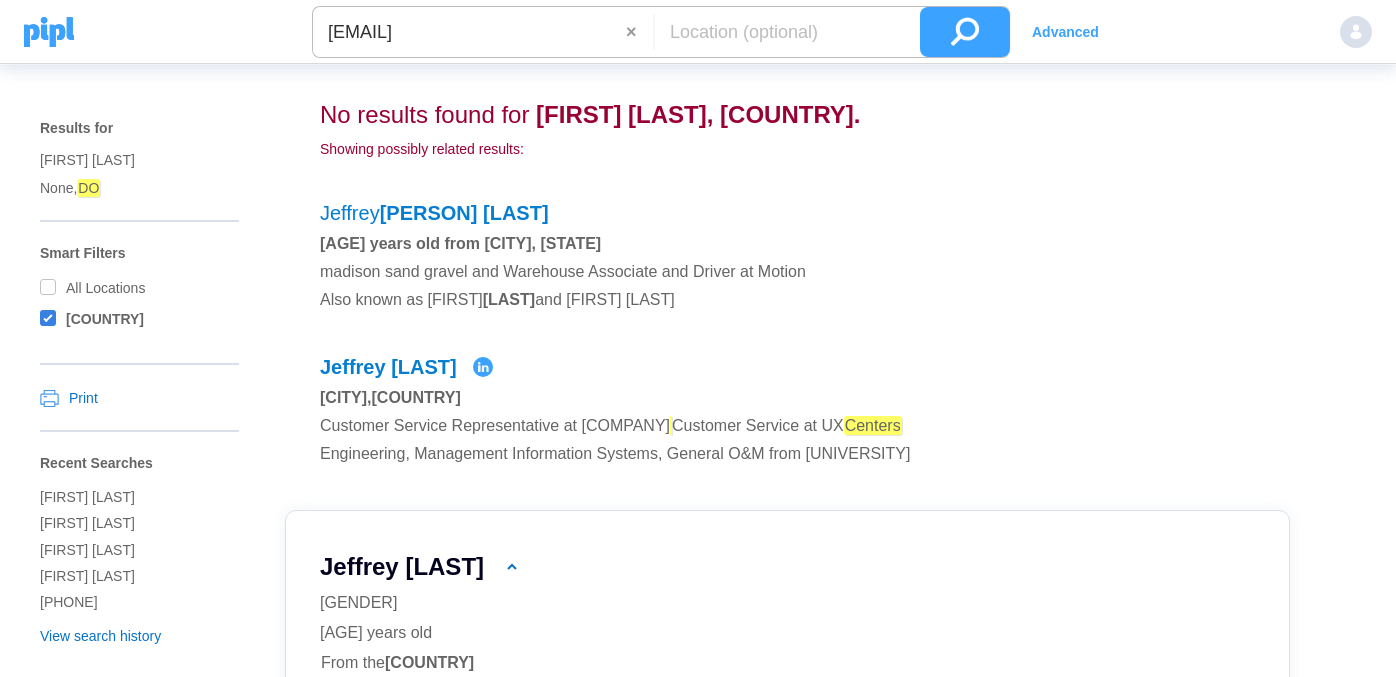 click at bounding box center [965, 32] 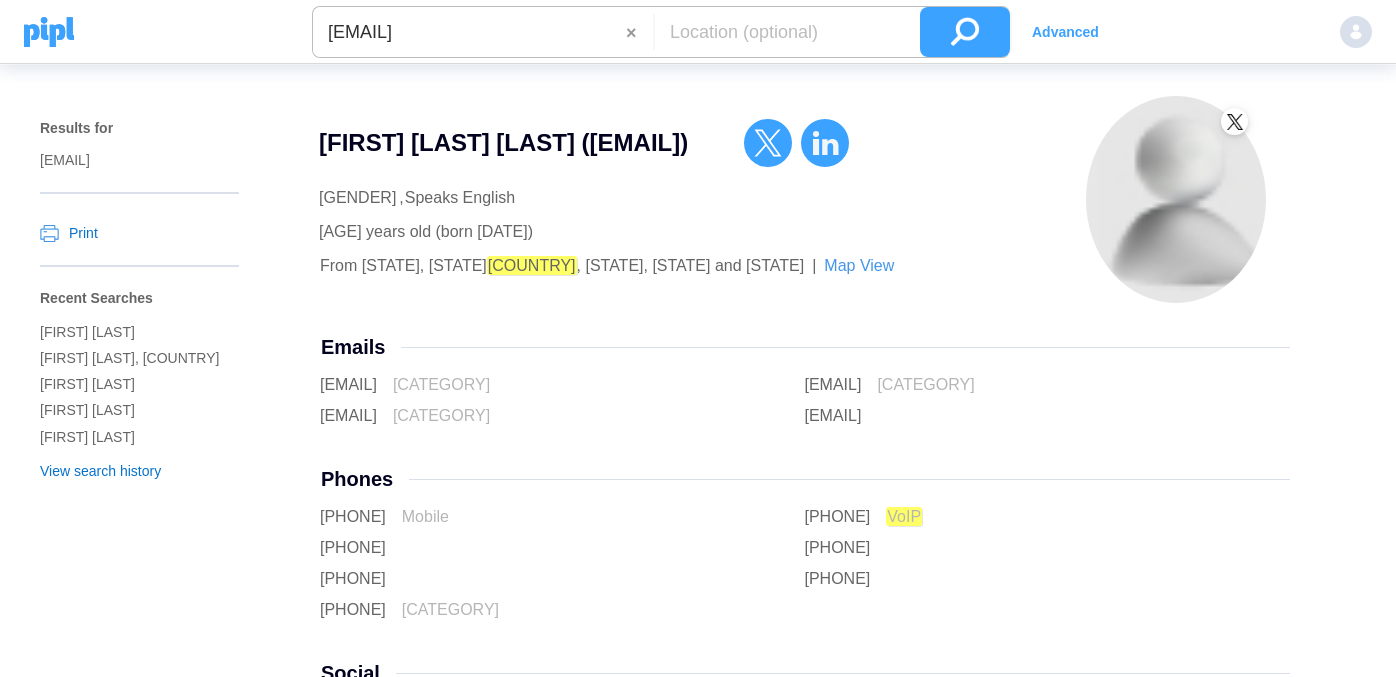 click on "[EMAIL]" at bounding box center [469, 32] 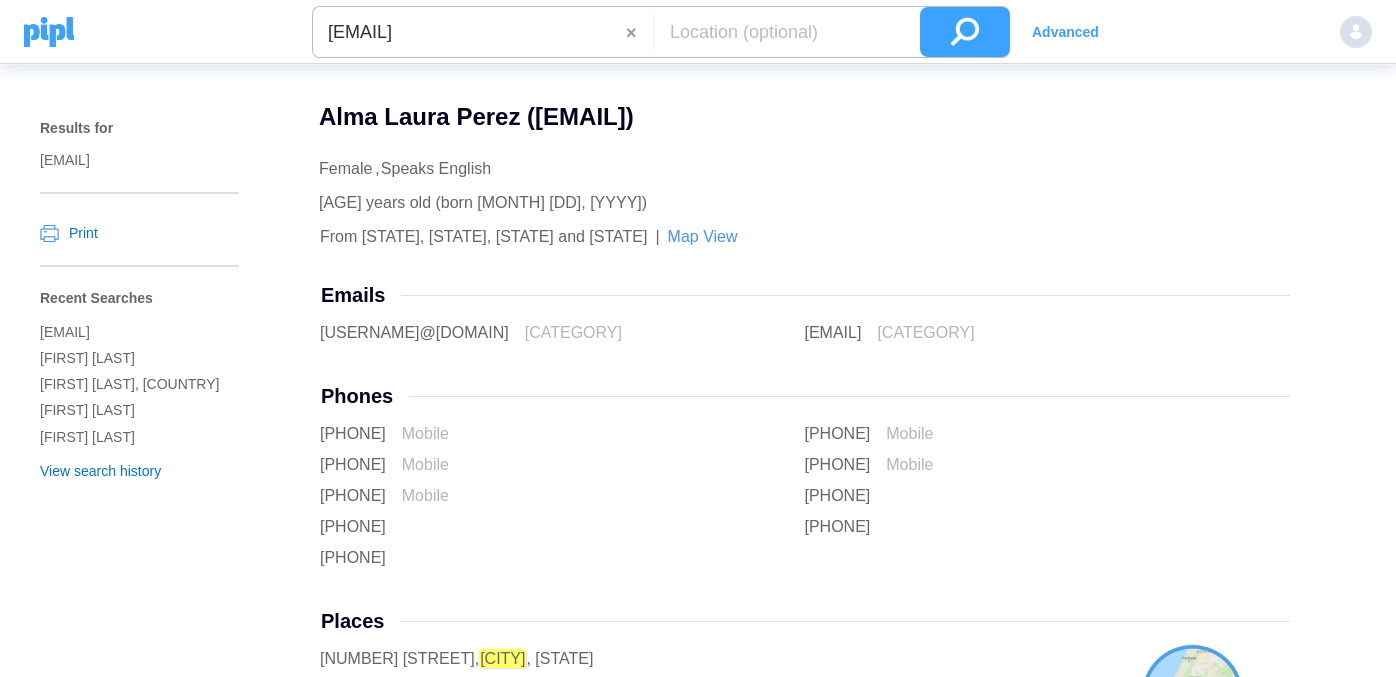 click on "[EMAIL]" at bounding box center [469, 32] 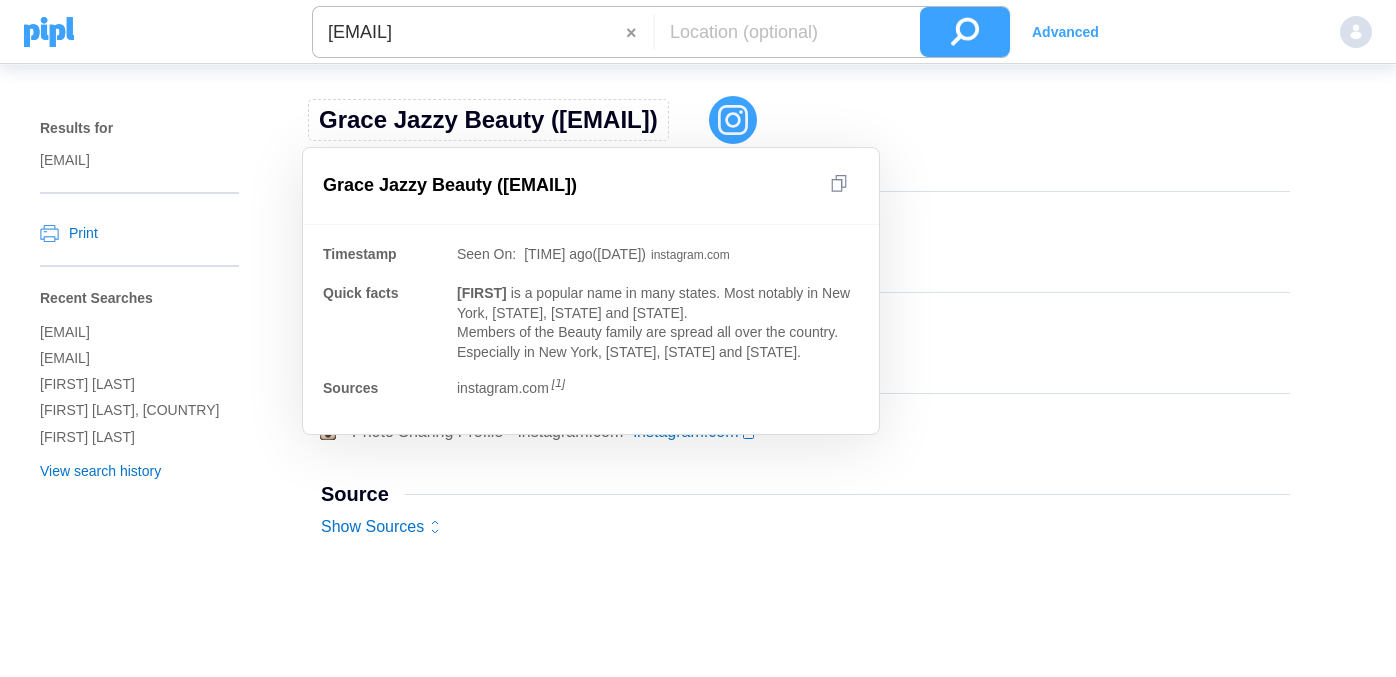 drag, startPoint x: 320, startPoint y: 124, endPoint x: 539, endPoint y: 121, distance: 219.02055 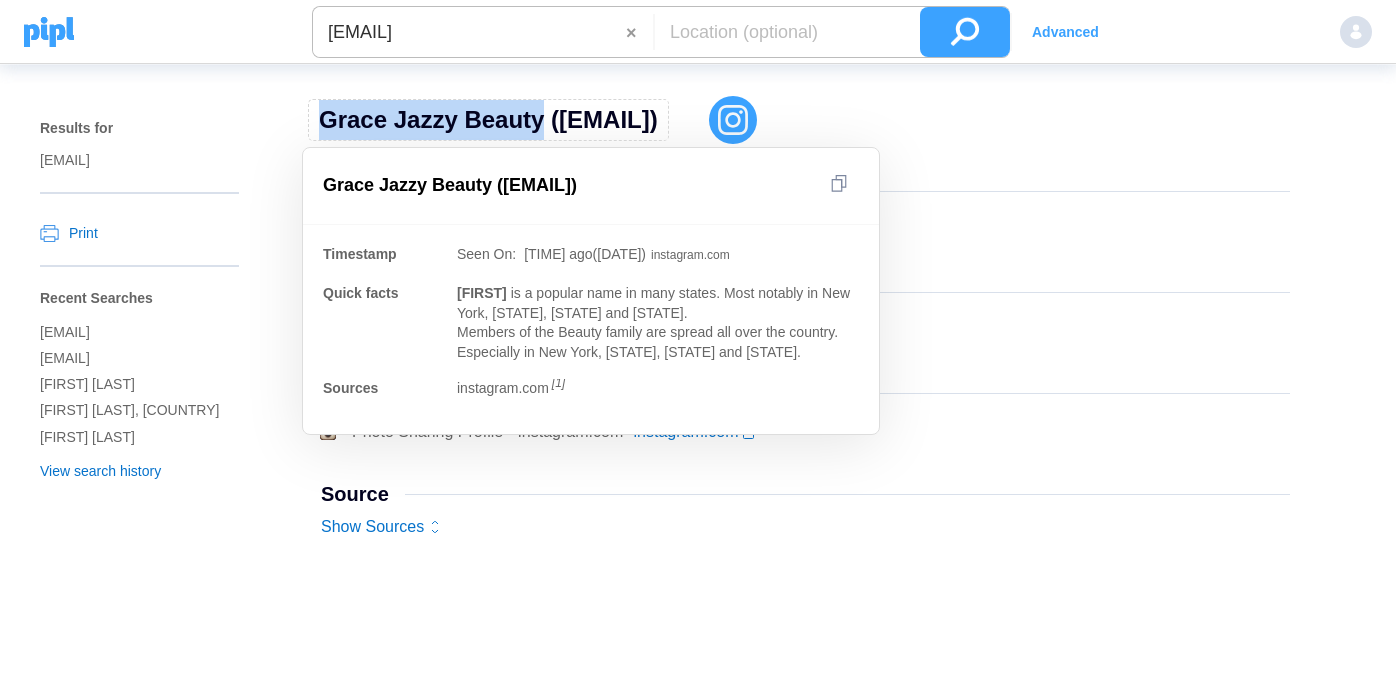 drag, startPoint x: 313, startPoint y: 118, endPoint x: 512, endPoint y: 117, distance: 199.00252 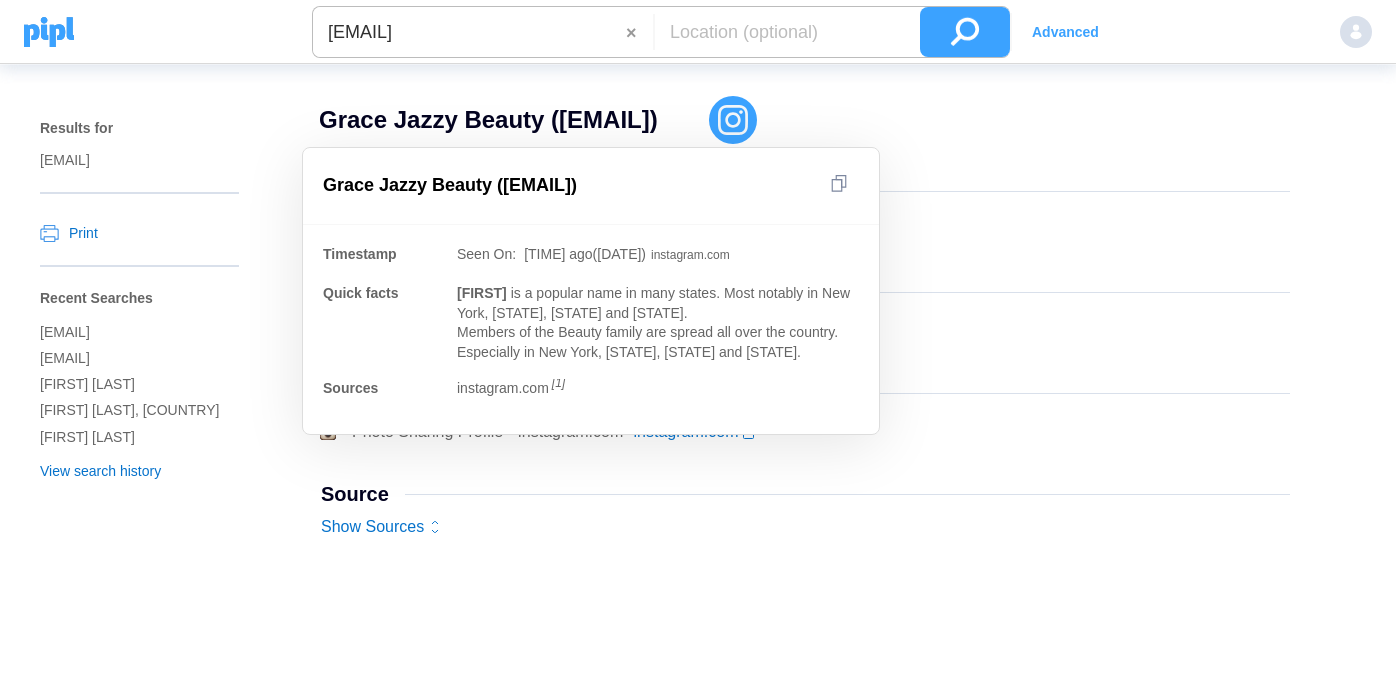 click on "[EMAIL]" at bounding box center [469, 32] 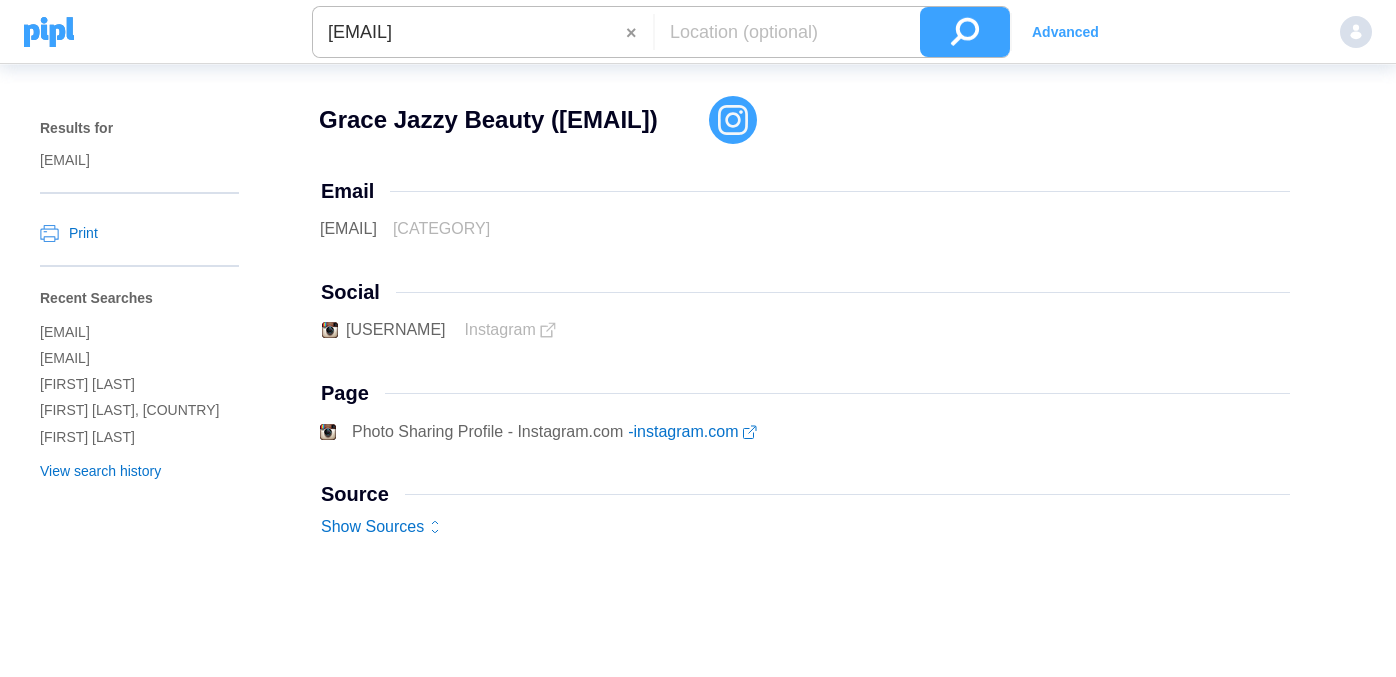 paste on "[PHONE]" 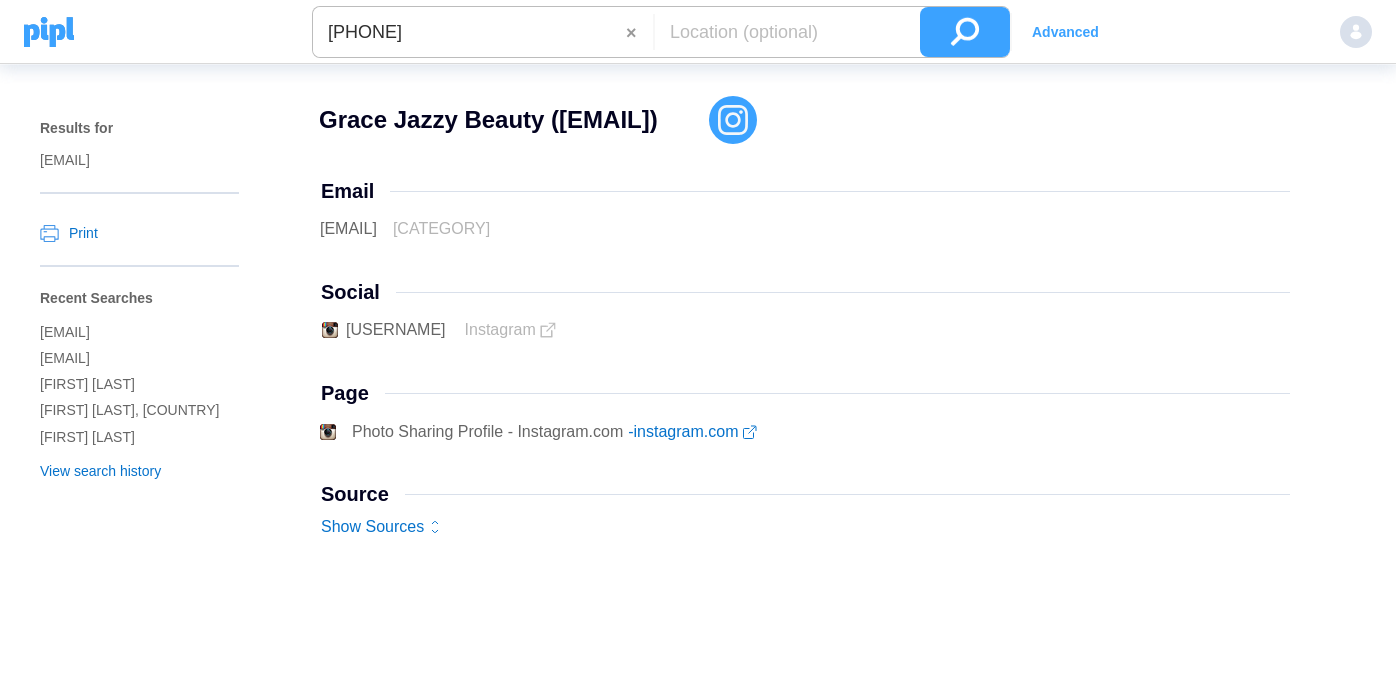 click at bounding box center [965, 32] 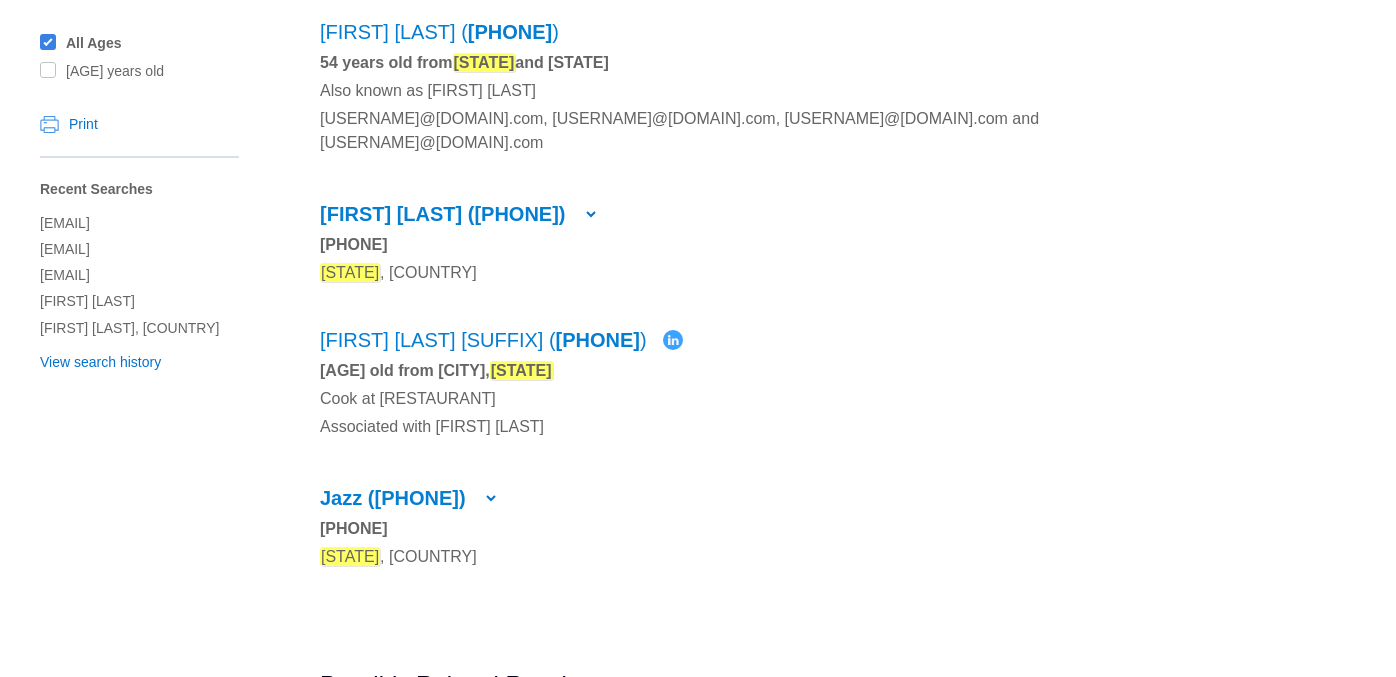 scroll, scrollTop: 393, scrollLeft: 0, axis: vertical 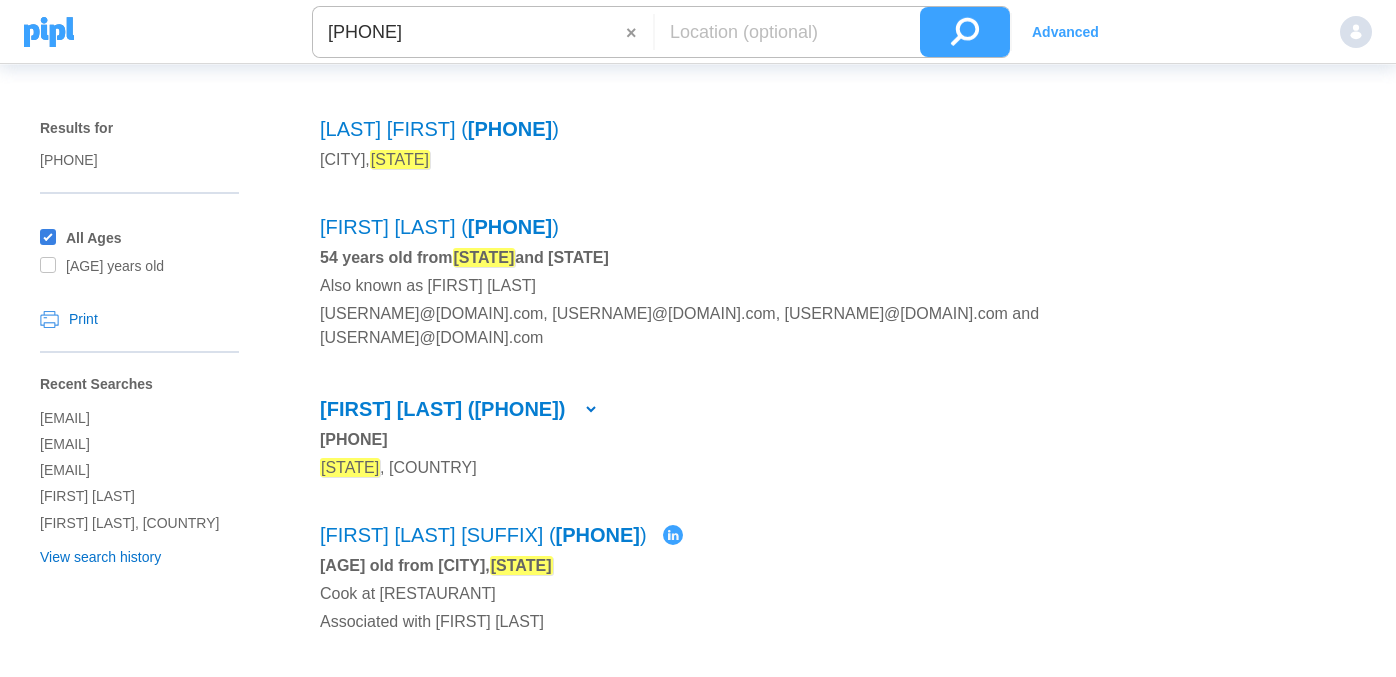 click on "[PHONE]" at bounding box center [469, 32] 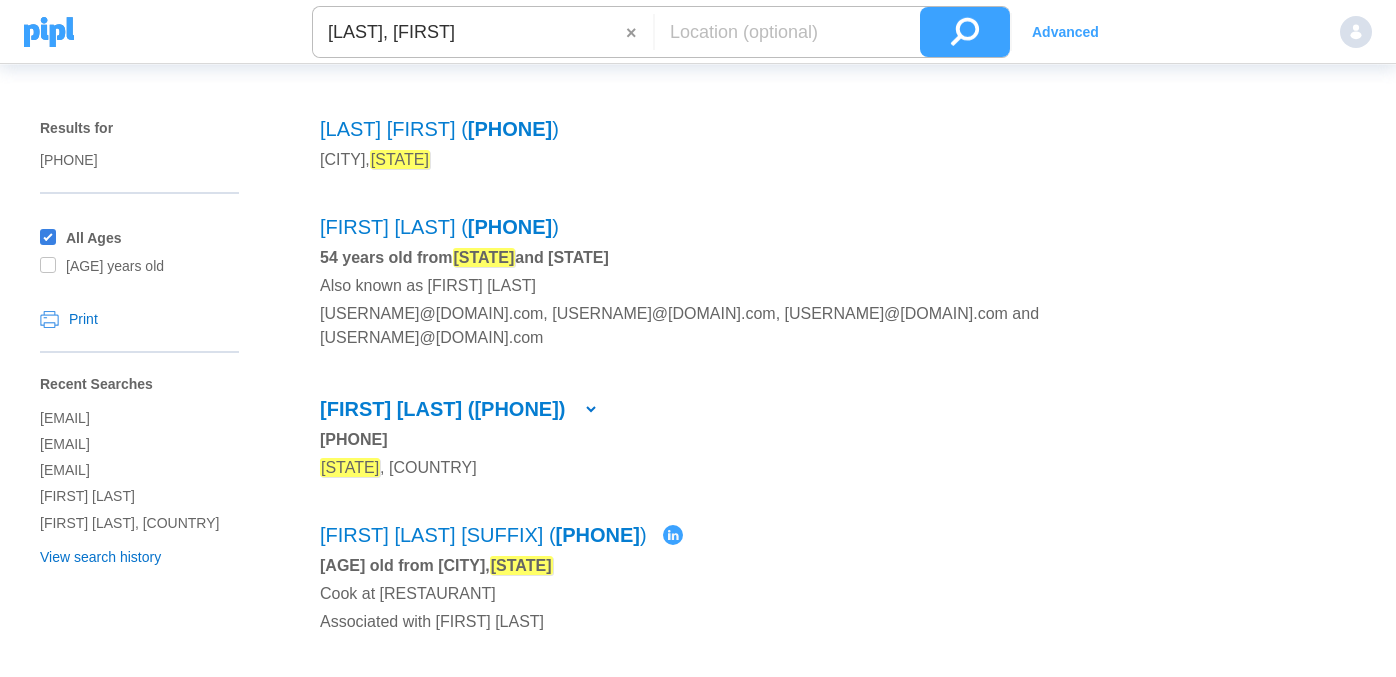click at bounding box center (965, 32) 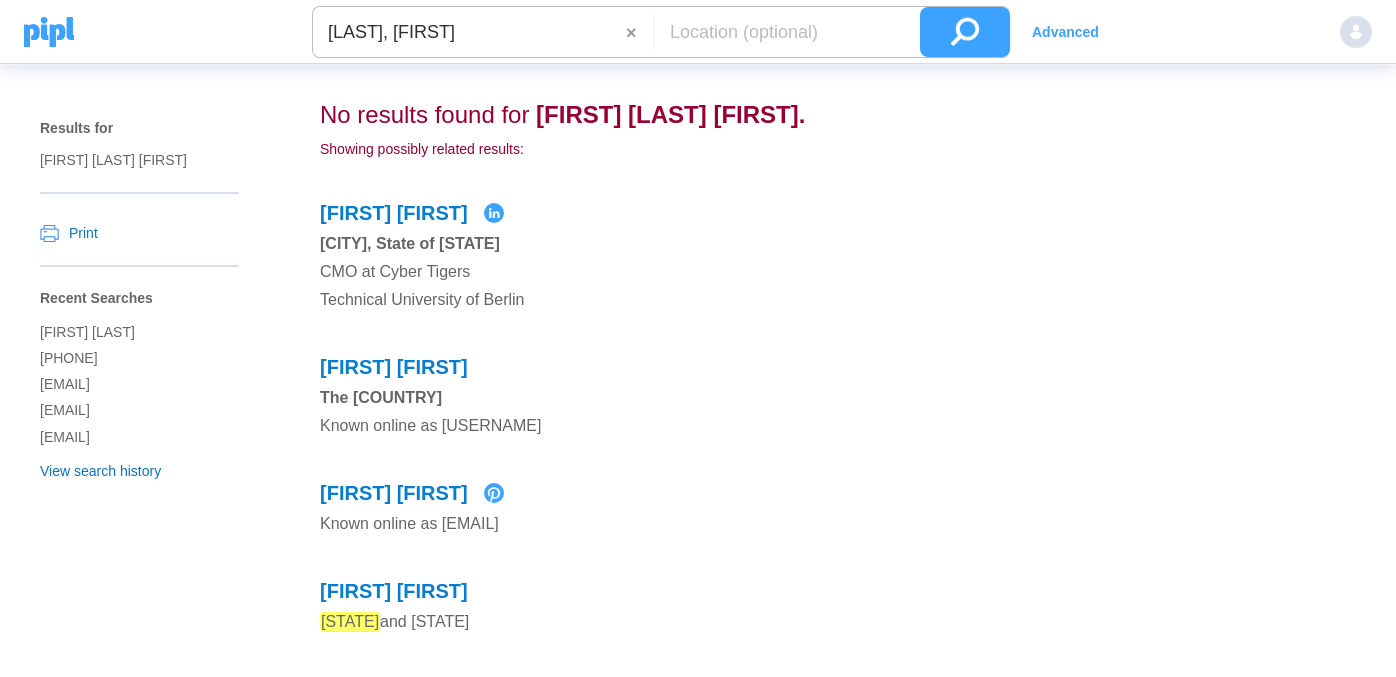 click on "[LAST], [FIRST]" at bounding box center (469, 32) 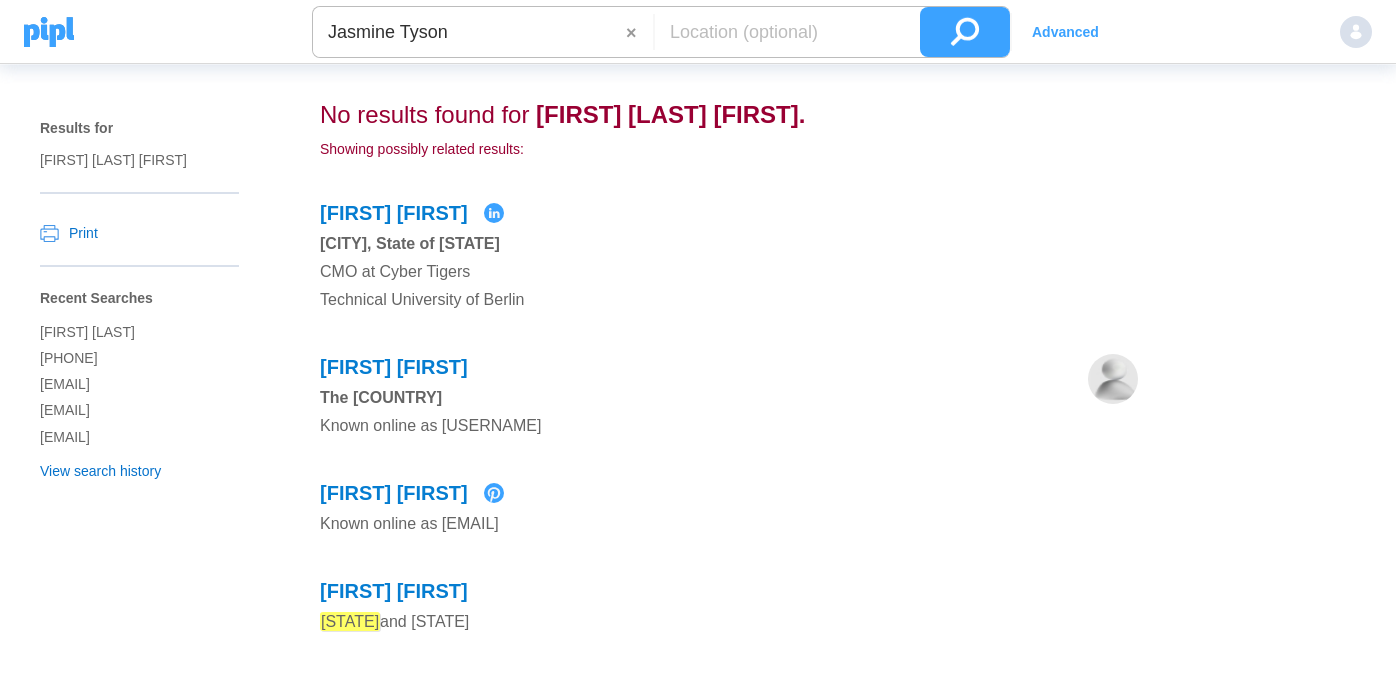 click at bounding box center (965, 32) 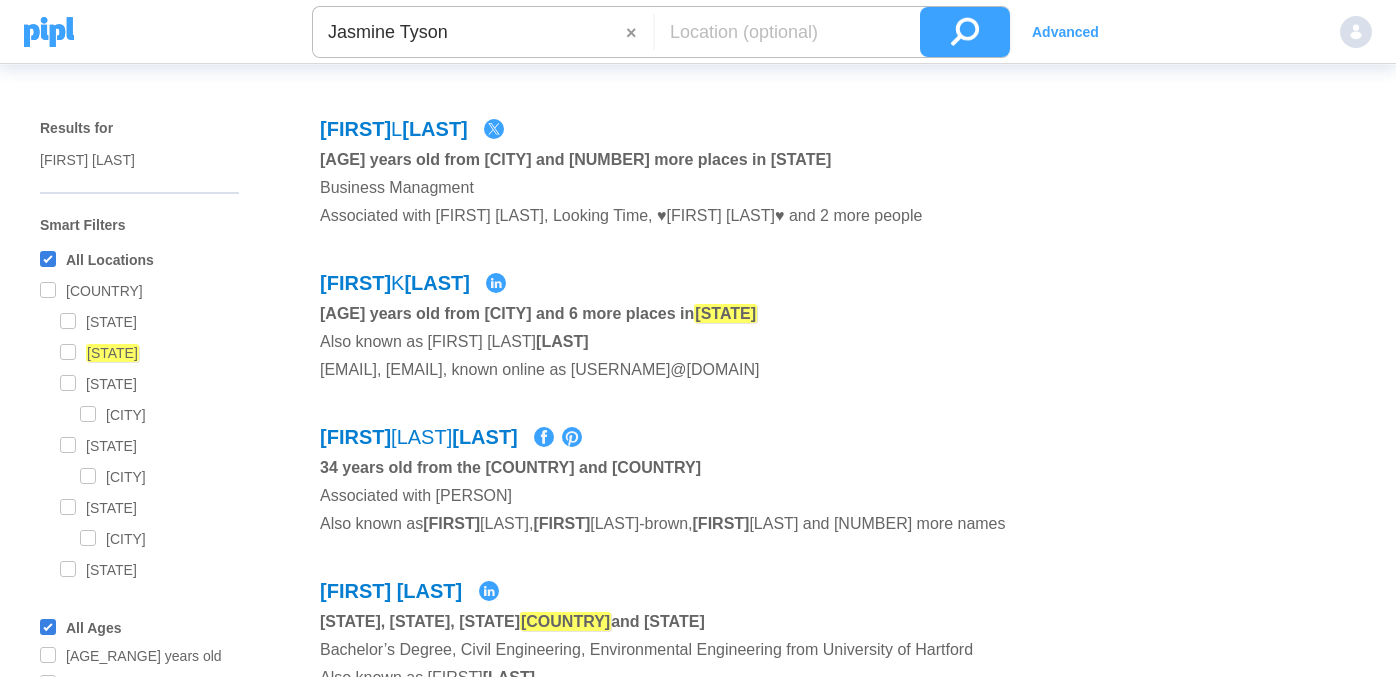 click on "Jasmine Tyson" at bounding box center [469, 32] 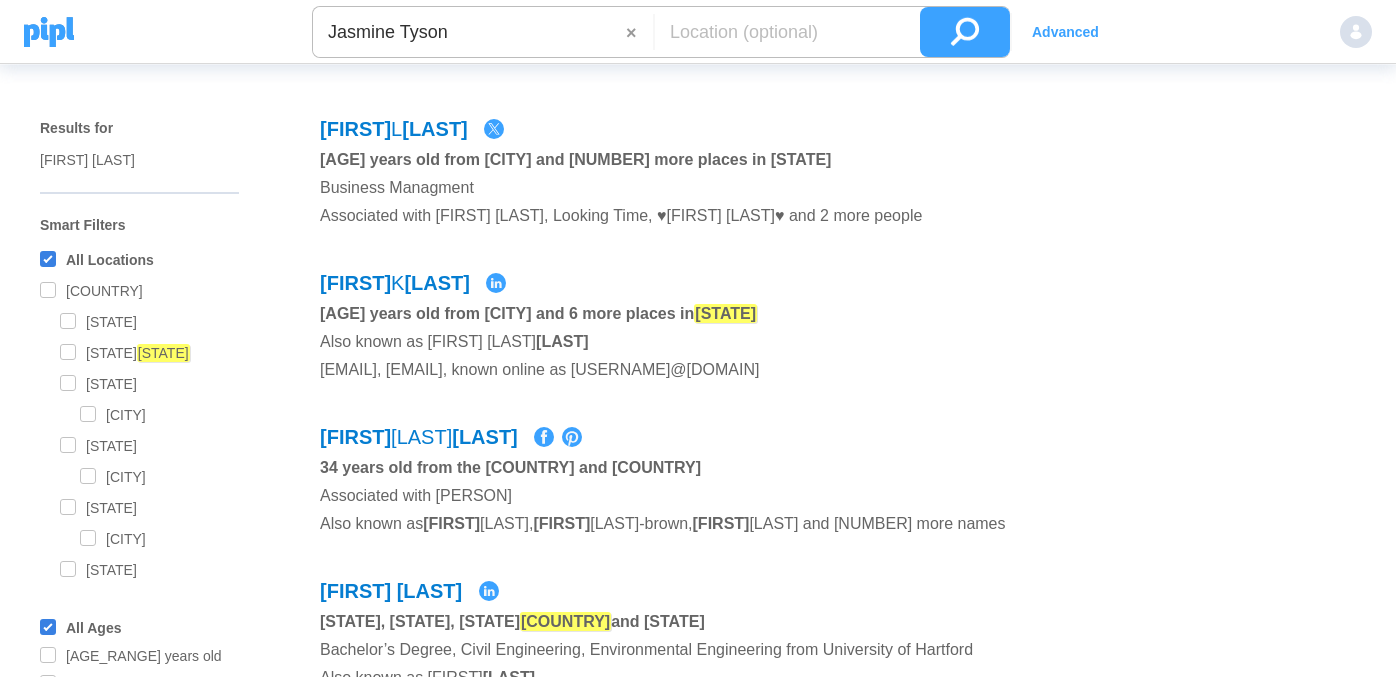 paste on "jasminetdance95@[EXAMPLE_DOMAIN]" 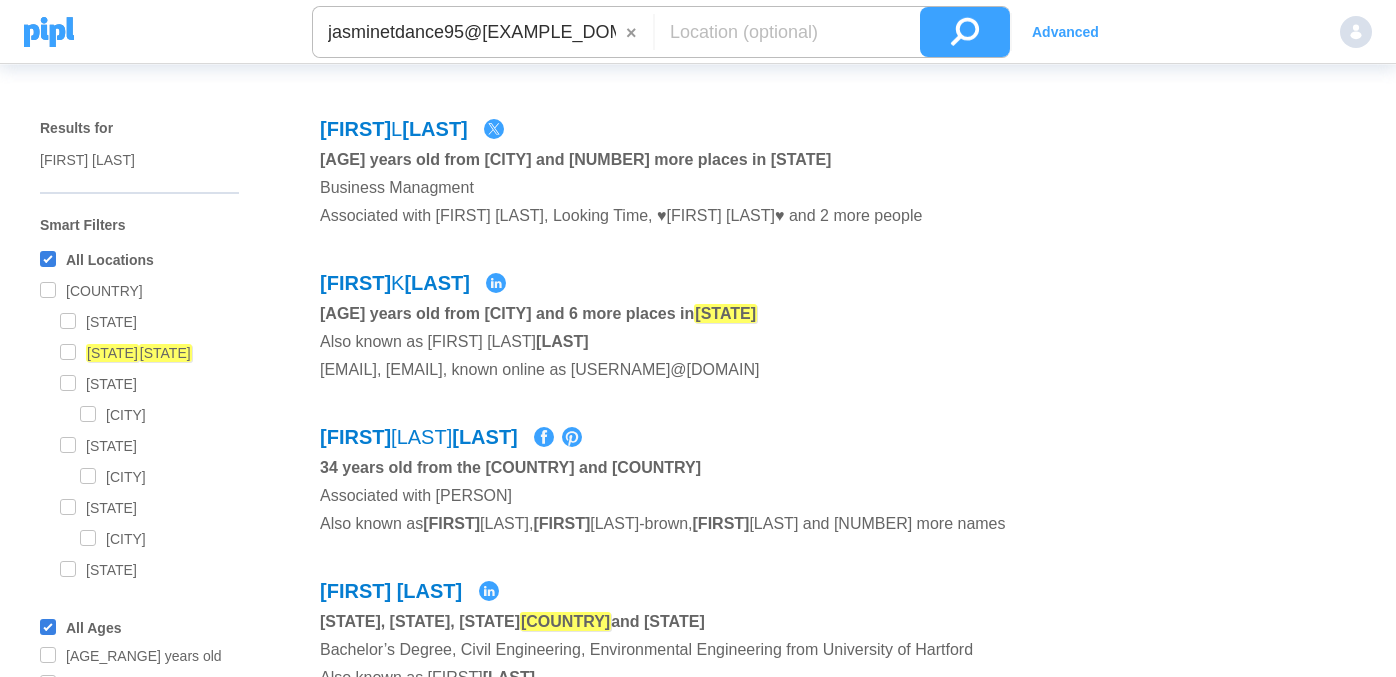 click at bounding box center (965, 32) 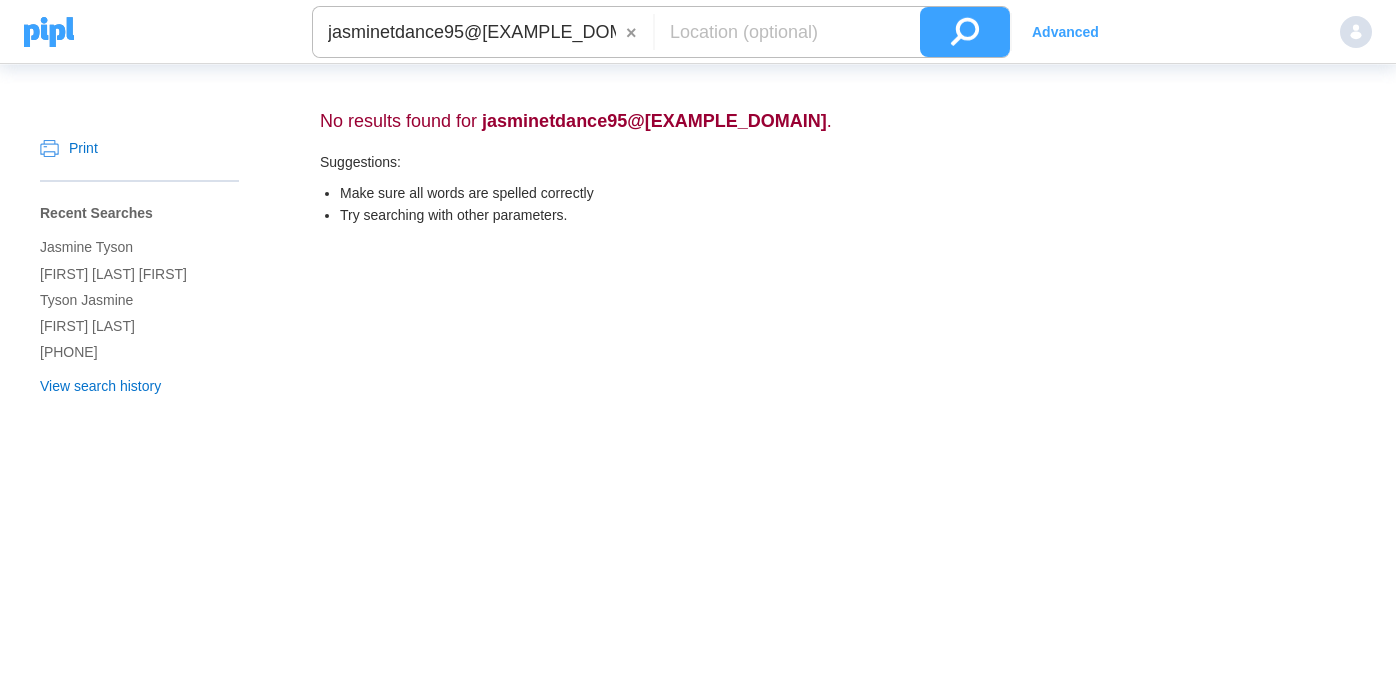 click on "jasminetdance95@[EXAMPLE_DOMAIN]" at bounding box center [469, 32] 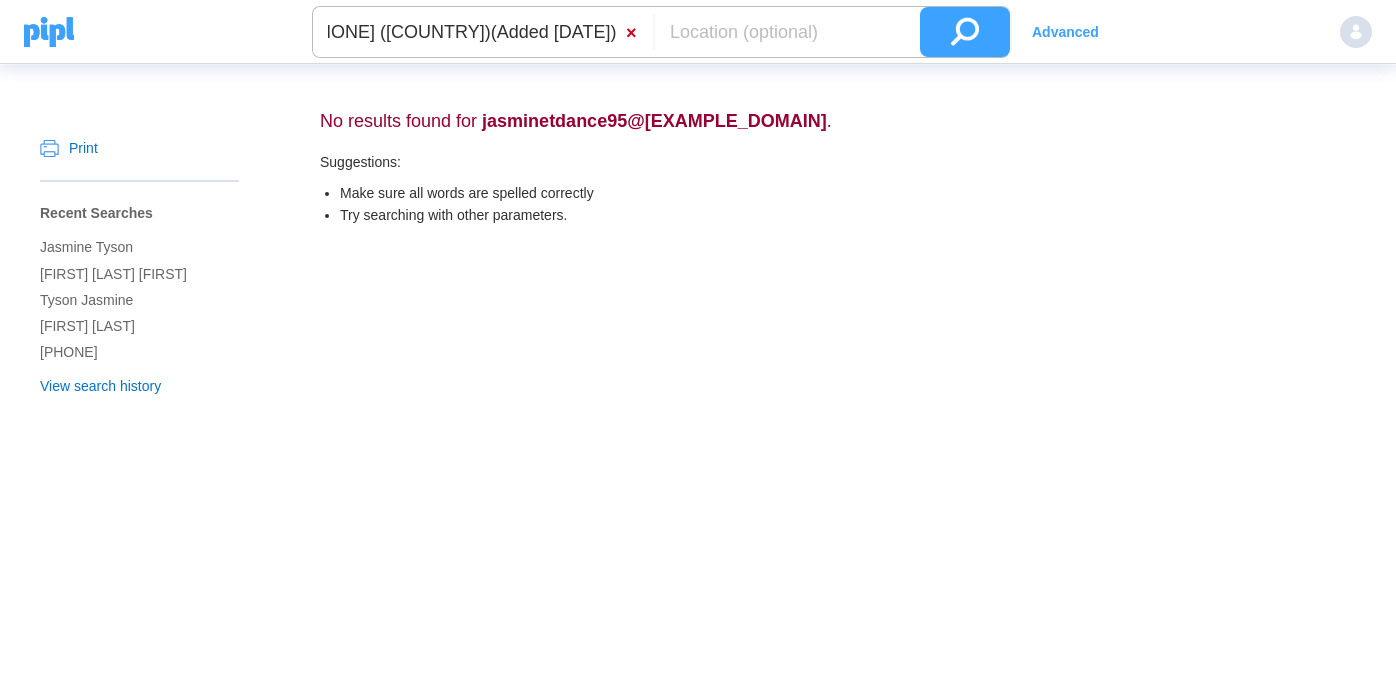 scroll, scrollTop: 0, scrollLeft: 48, axis: horizontal 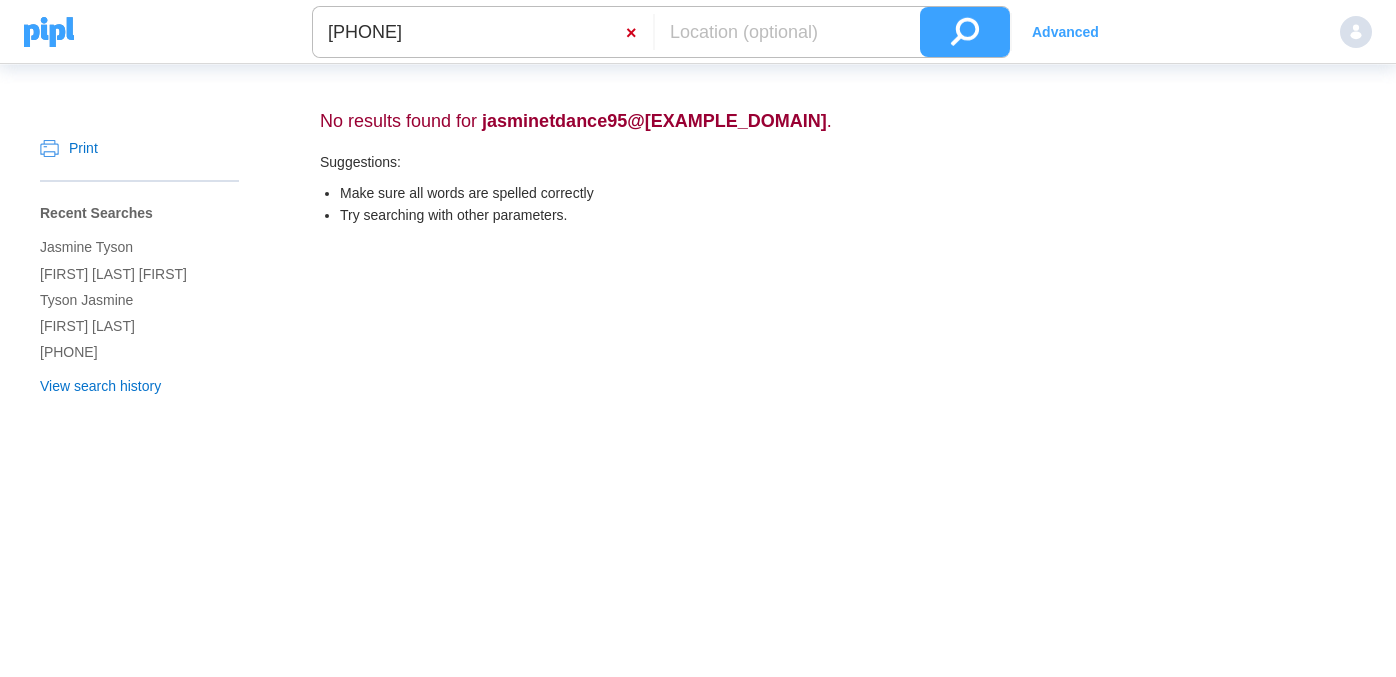 click at bounding box center (965, 32) 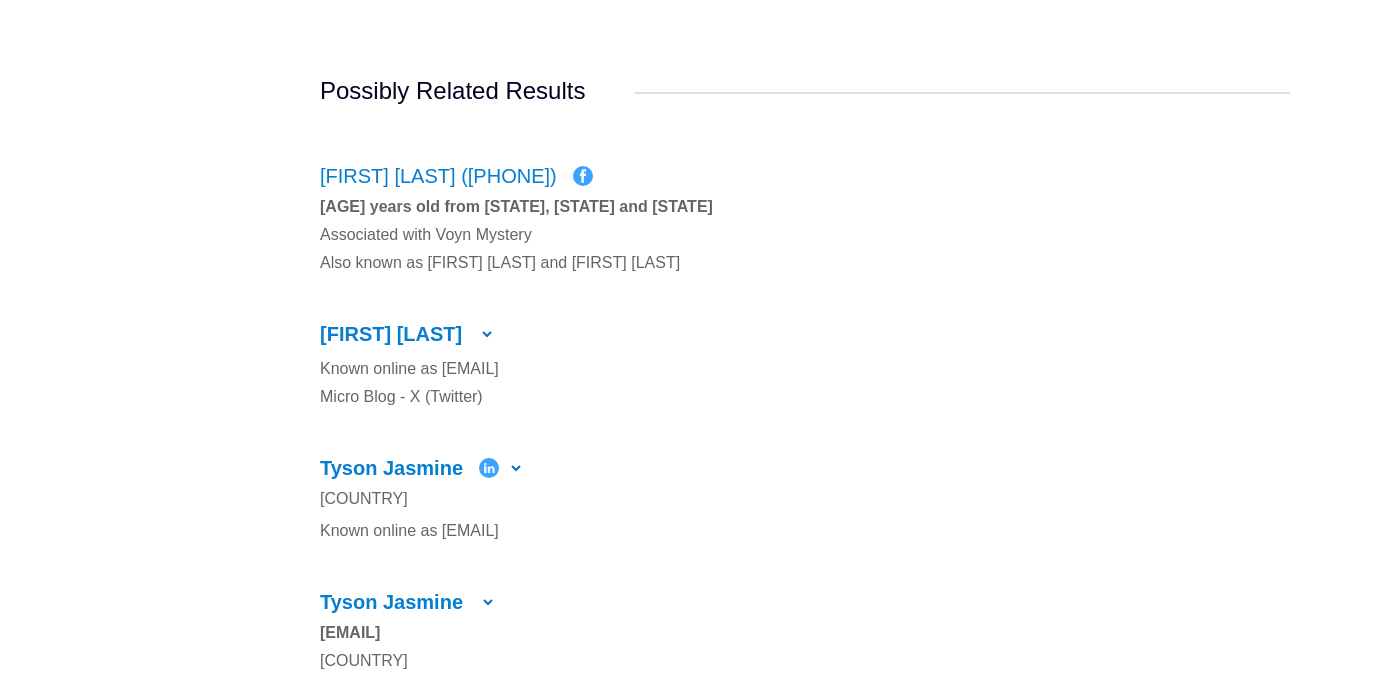 scroll, scrollTop: 918, scrollLeft: 0, axis: vertical 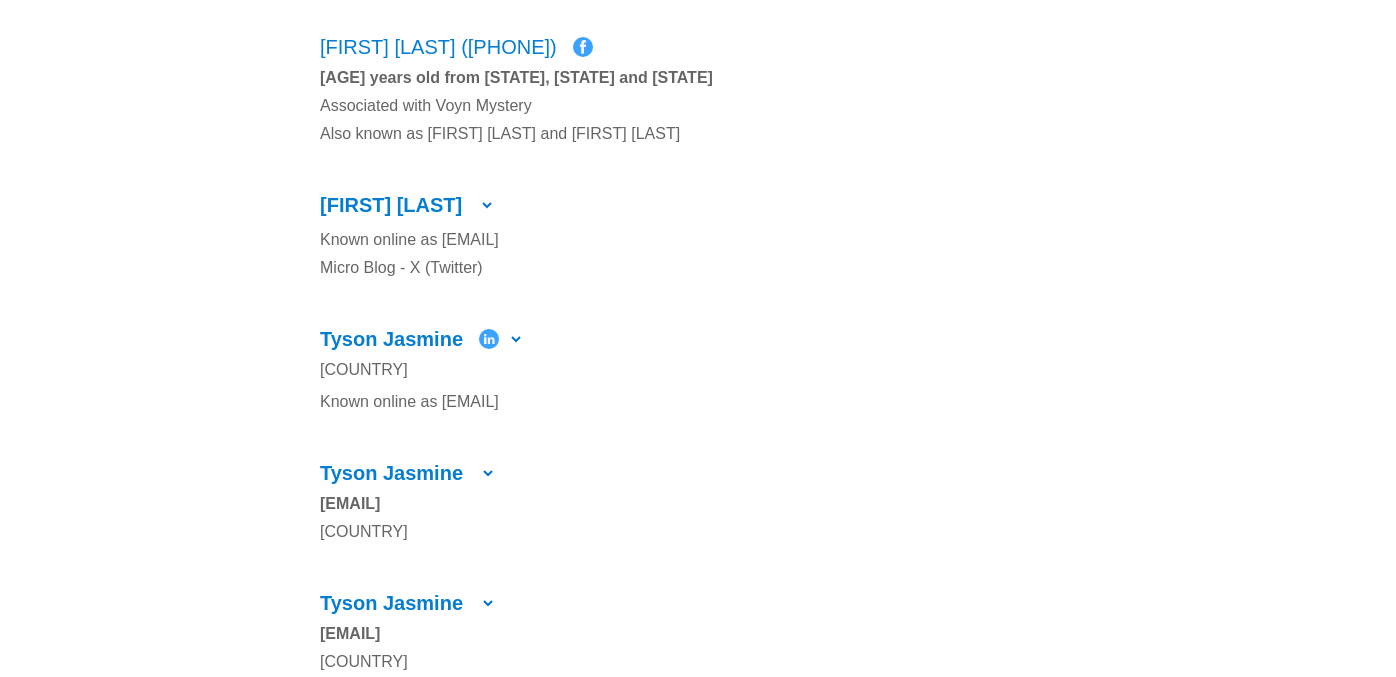 click at bounding box center [516, 339] 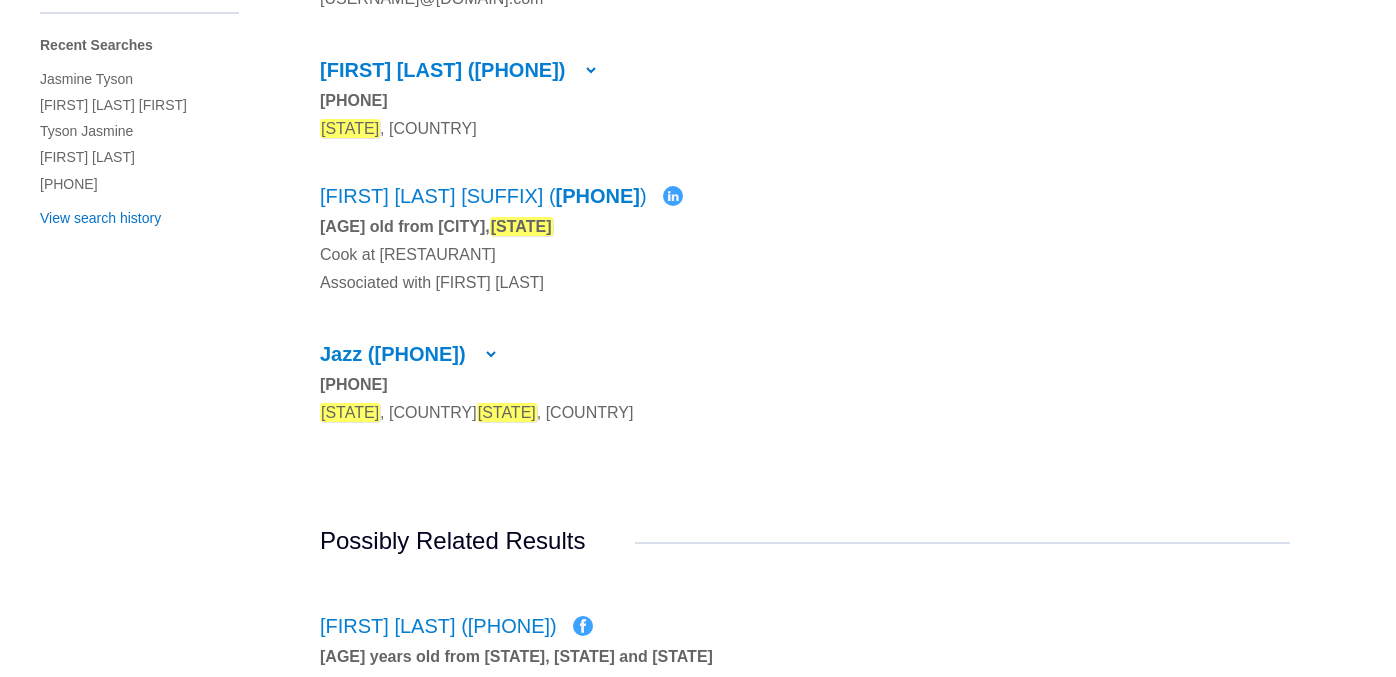 scroll, scrollTop: 0, scrollLeft: 0, axis: both 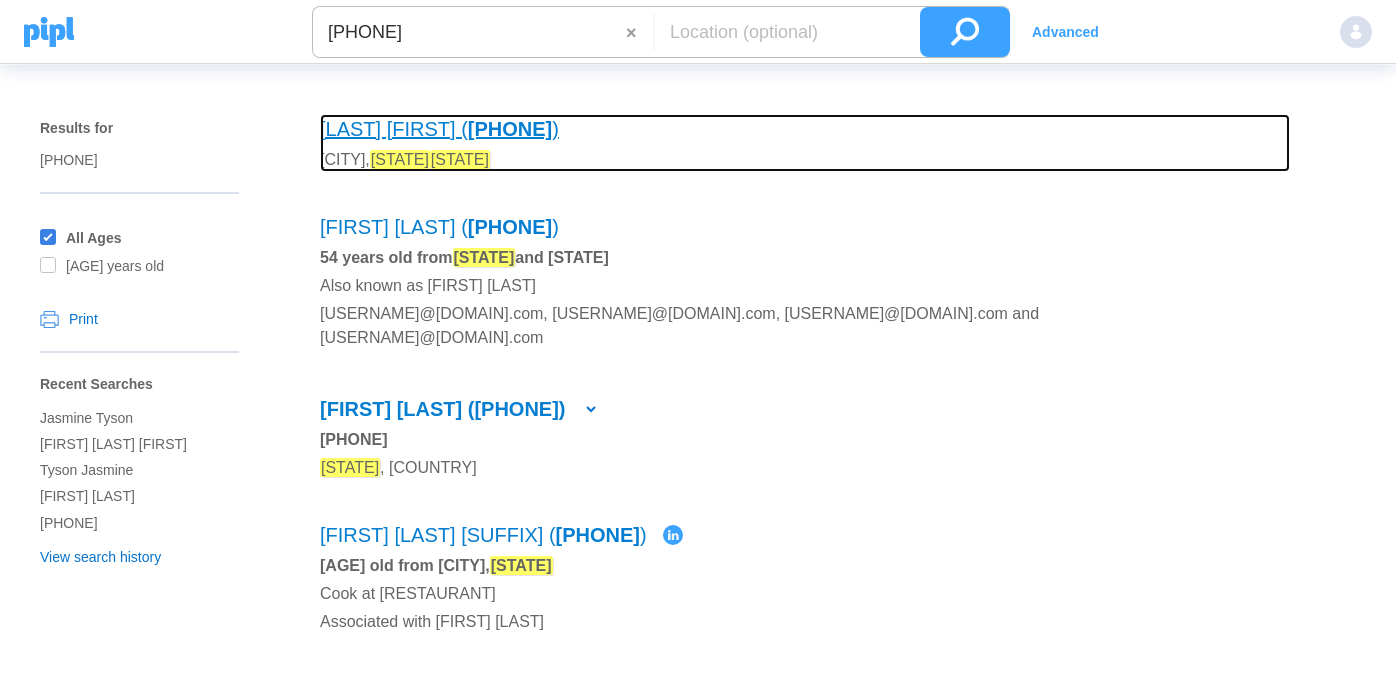 click on "[LAST] [FIRST] ( [PHONE] )" at bounding box center [439, 129] 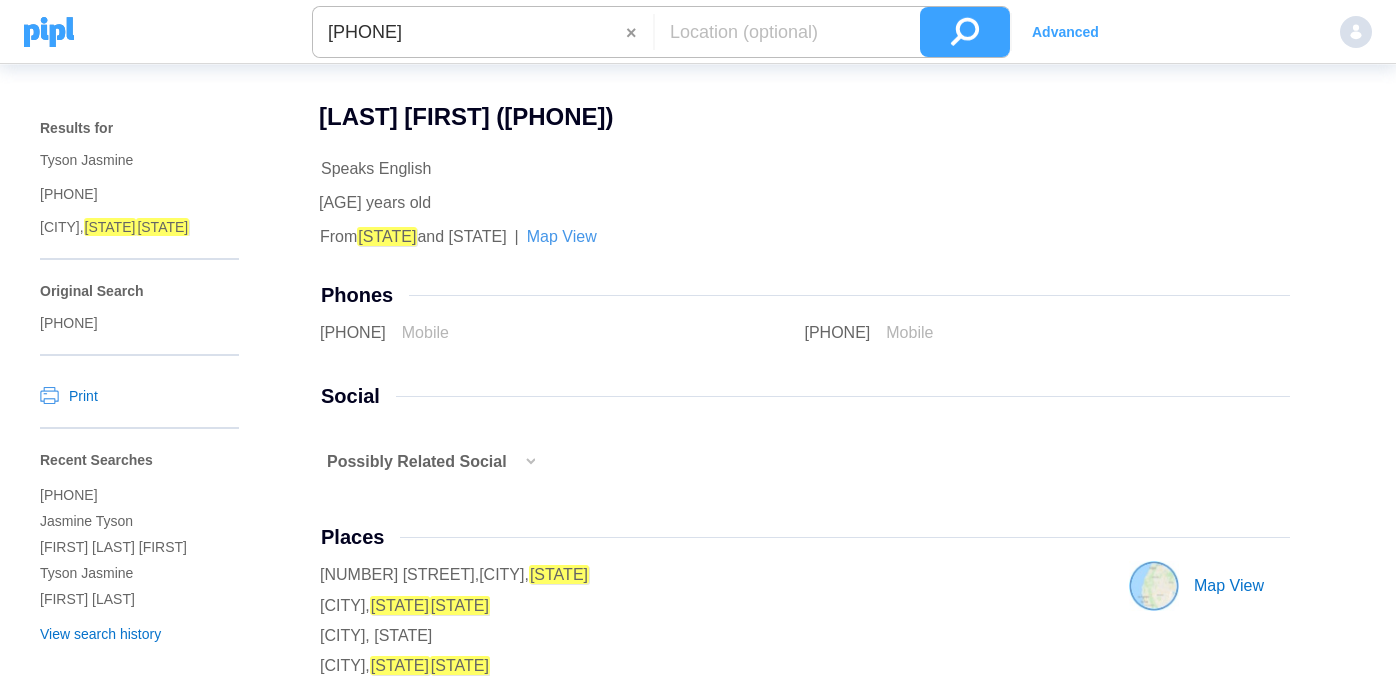 click at bounding box center [529, 471] 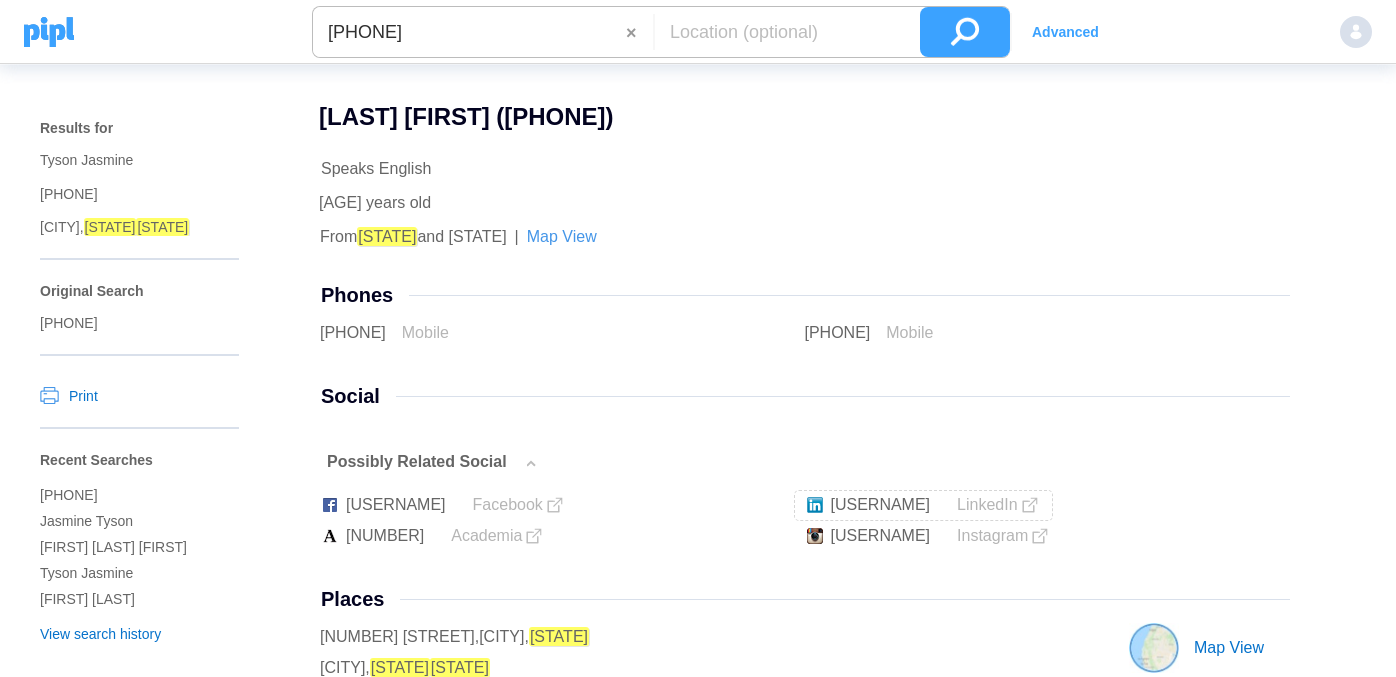 drag, startPoint x: 1063, startPoint y: 503, endPoint x: 1066, endPoint y: 514, distance: 11.401754 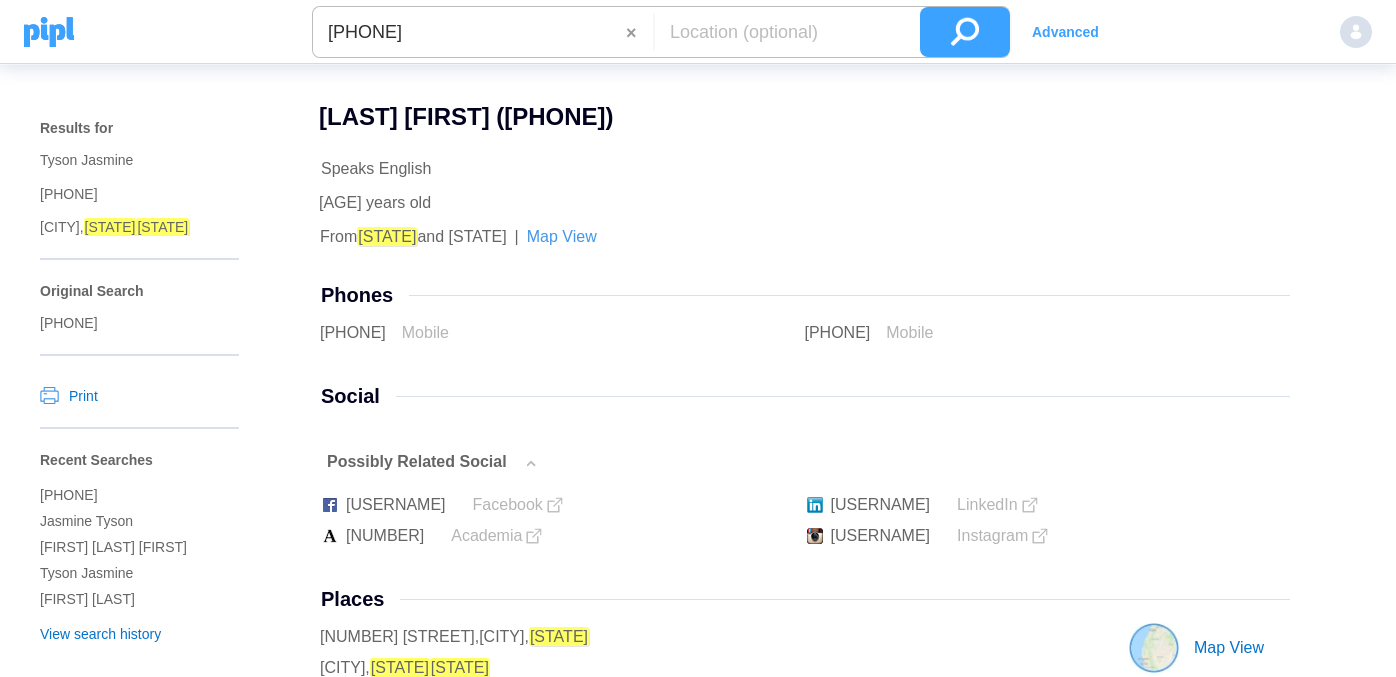 drag, startPoint x: 329, startPoint y: 28, endPoint x: 498, endPoint y: 42, distance: 169.57889 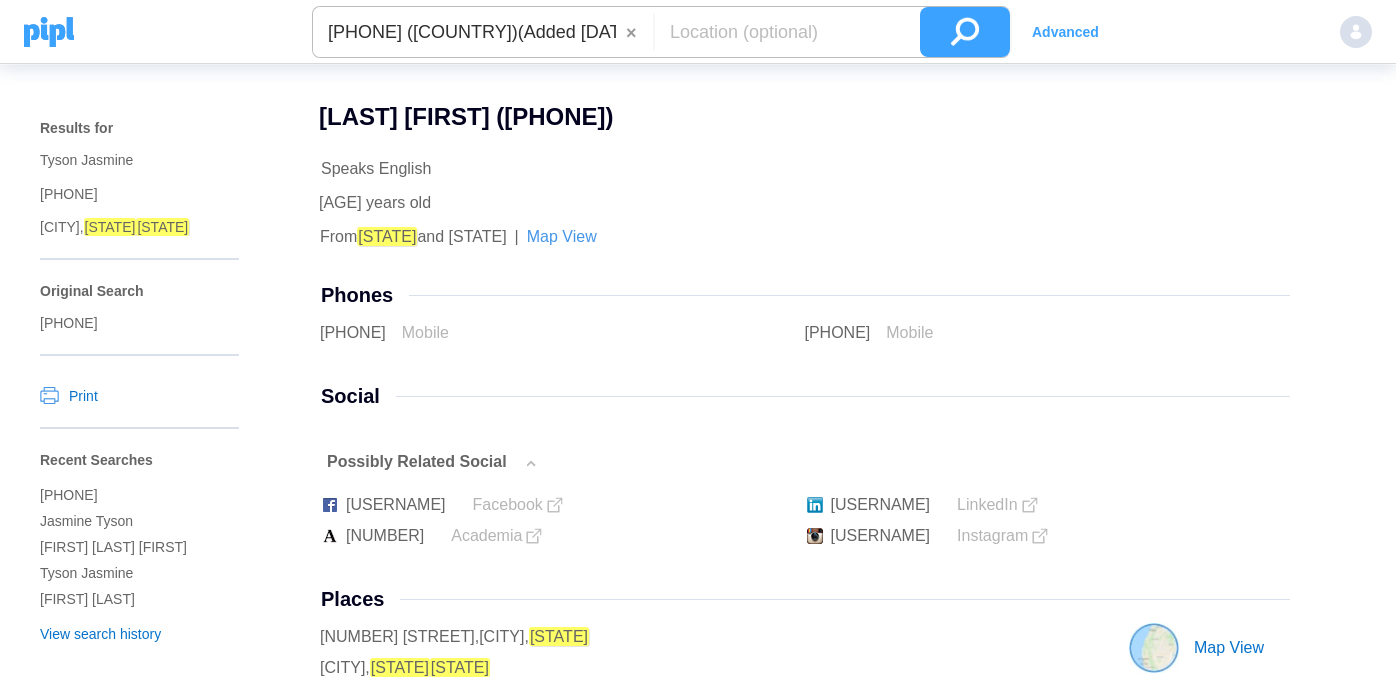 scroll, scrollTop: 0, scrollLeft: 40, axis: horizontal 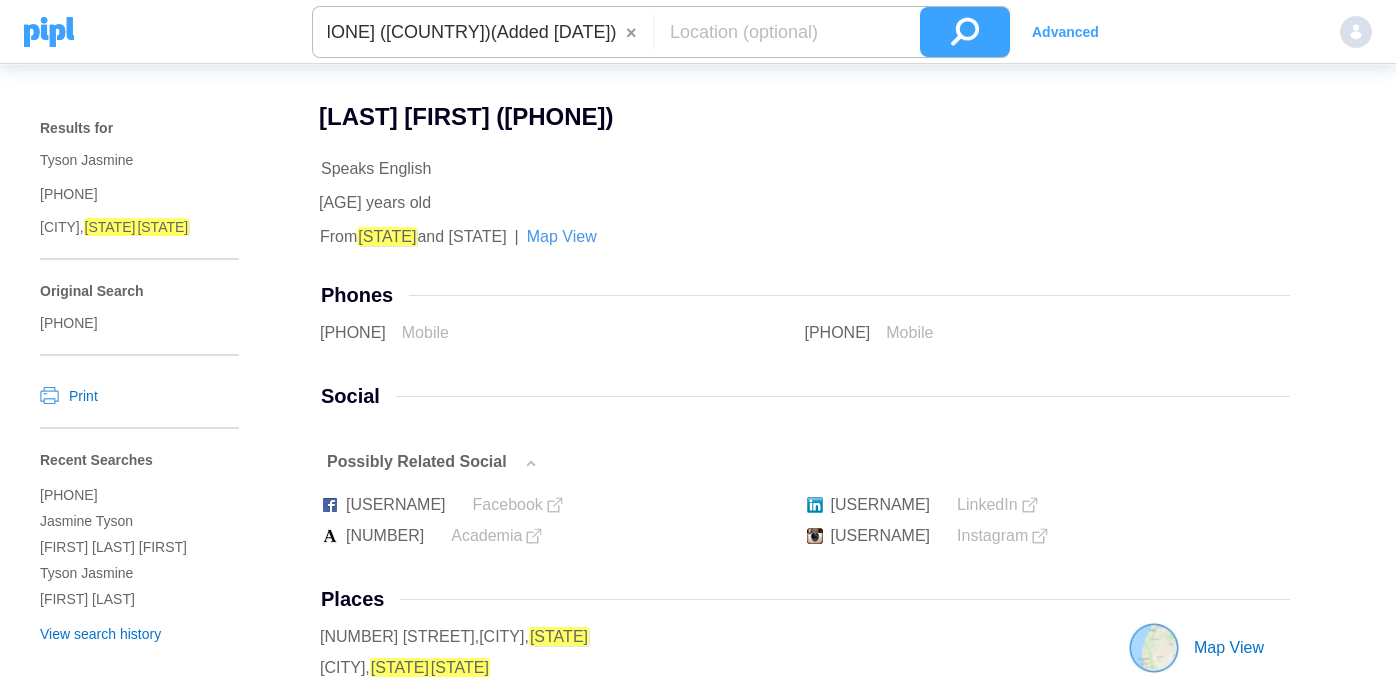 click at bounding box center [965, 32] 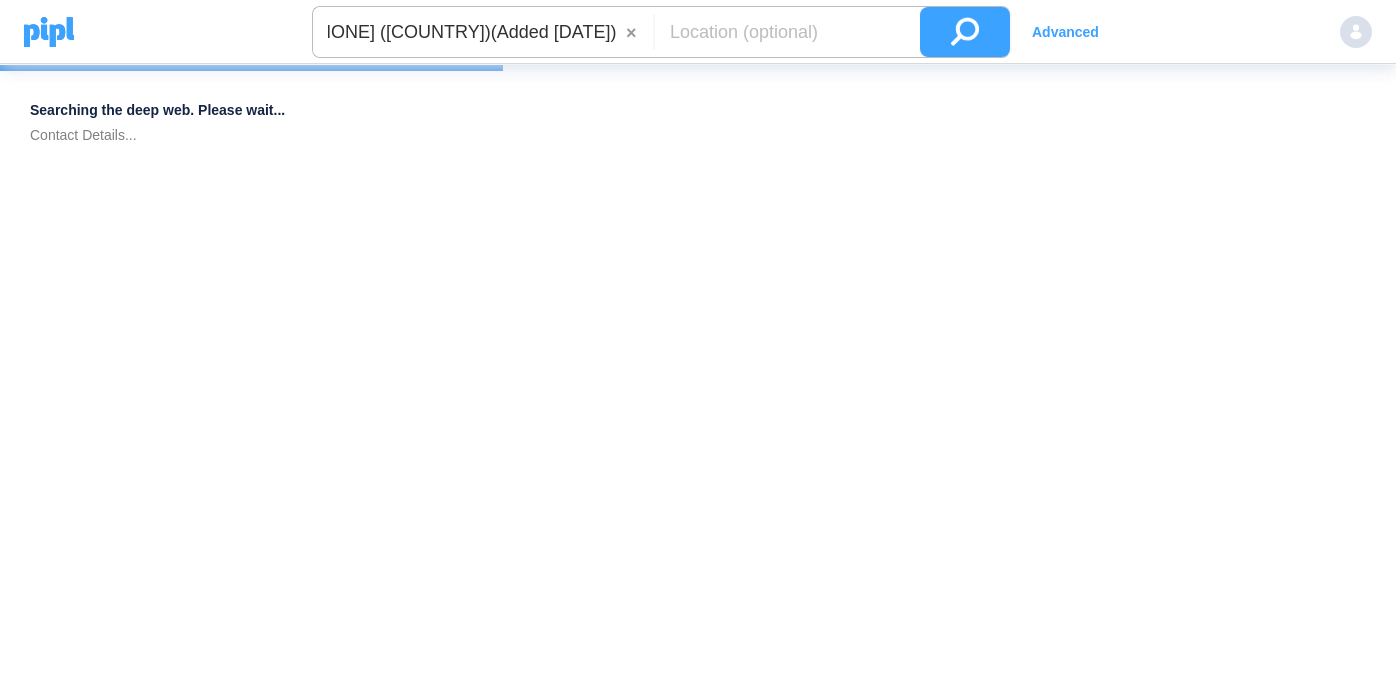 drag, startPoint x: 430, startPoint y: 30, endPoint x: 624, endPoint y: 38, distance: 194.16487 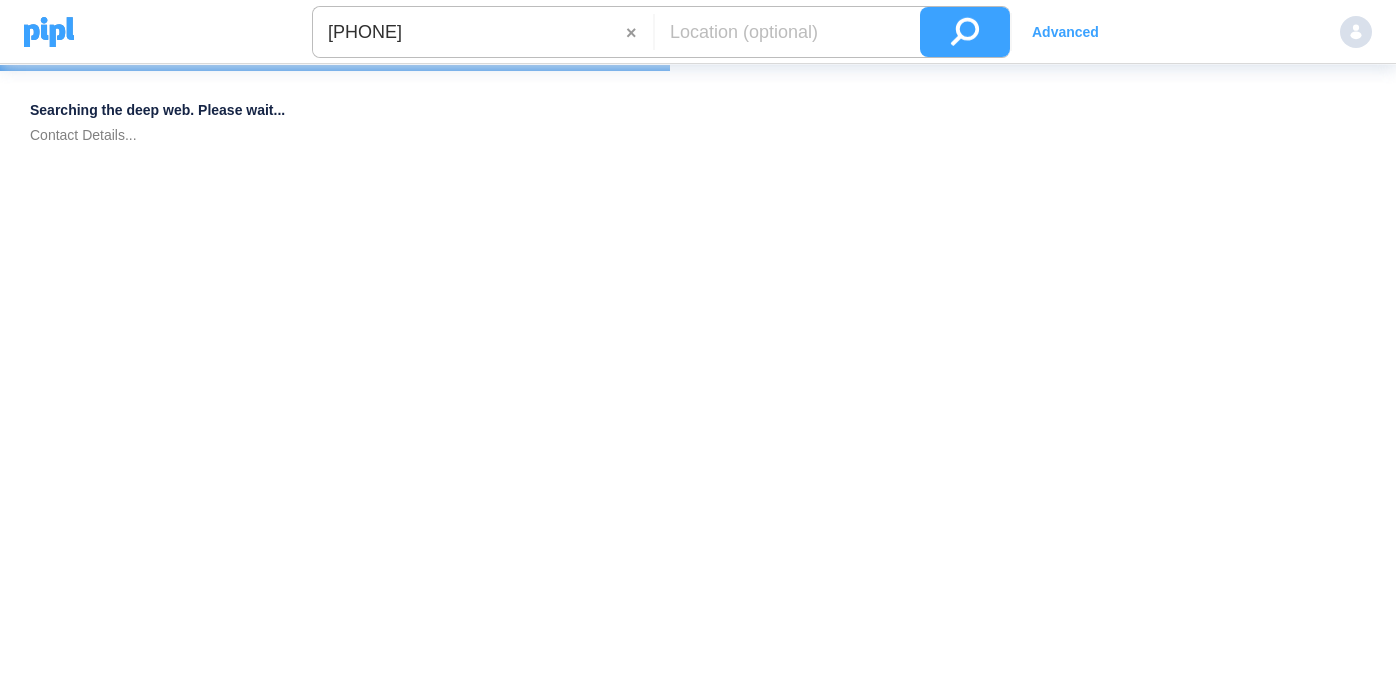 scroll, scrollTop: 0, scrollLeft: 0, axis: both 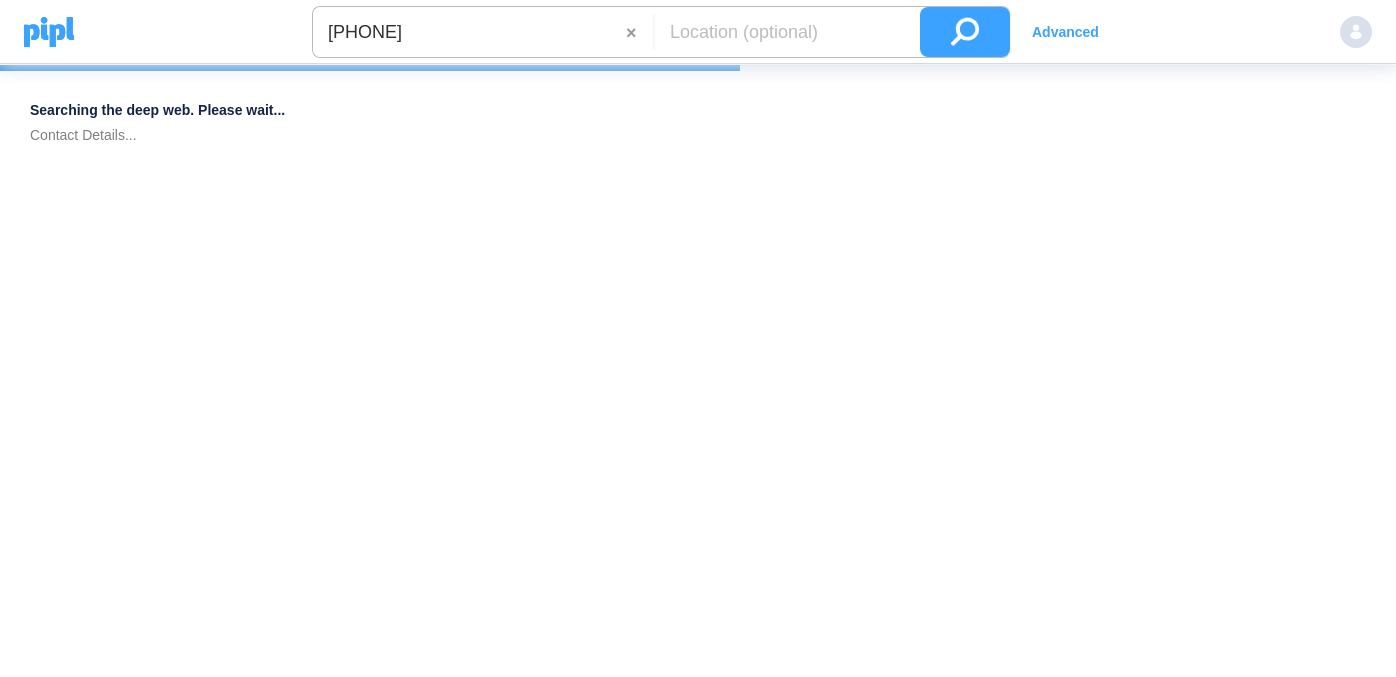 click at bounding box center [965, 32] 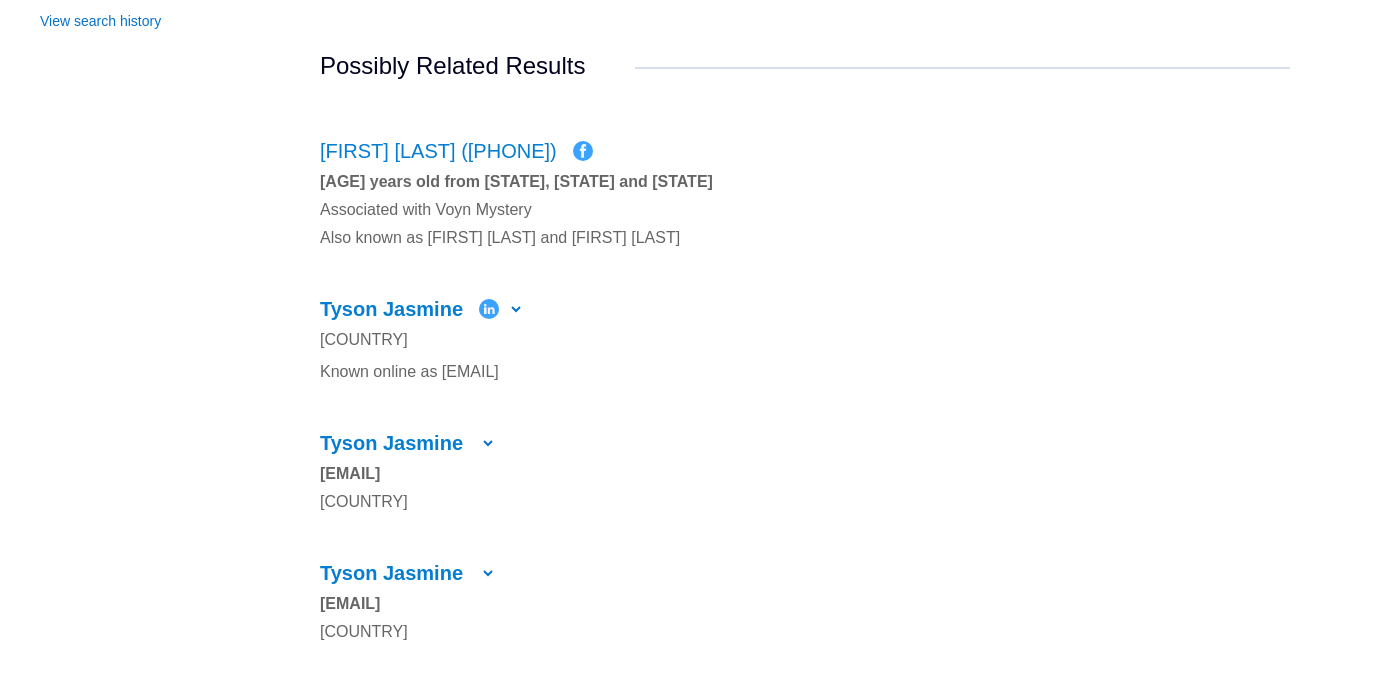 scroll, scrollTop: 476, scrollLeft: 0, axis: vertical 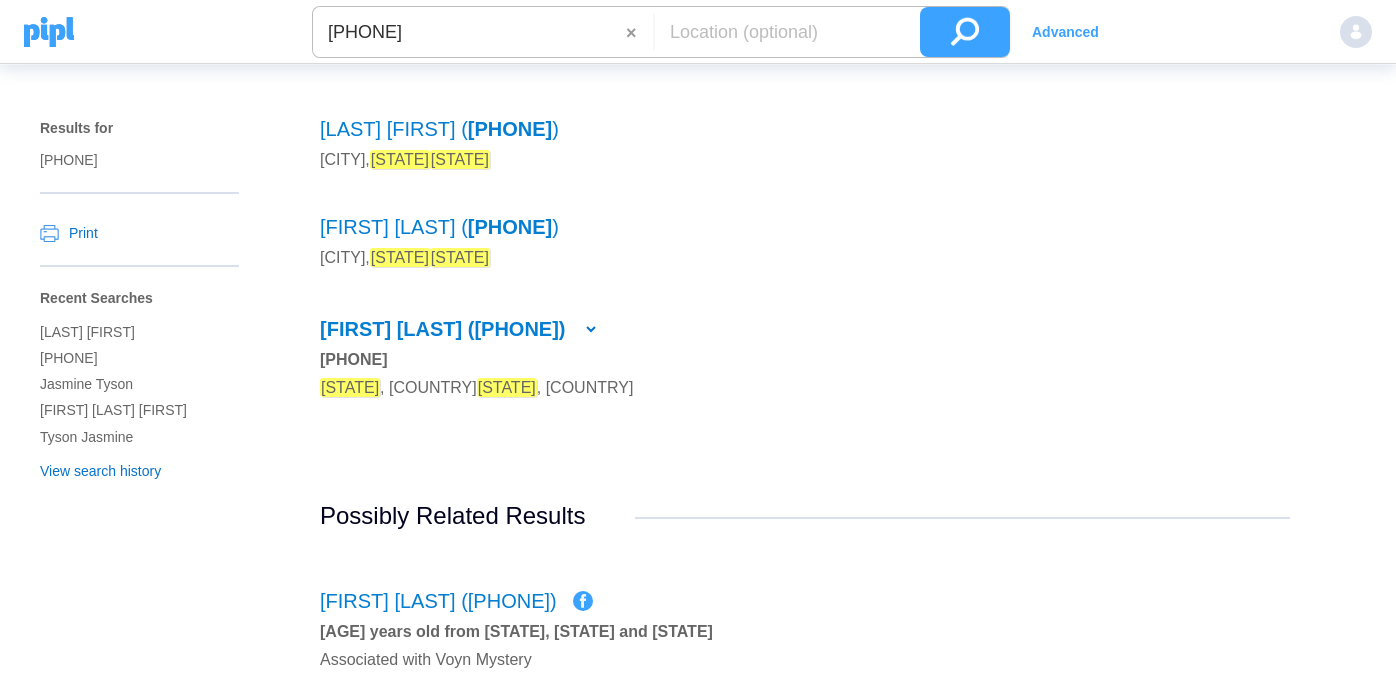 click on "[PHONE]" at bounding box center [469, 32] 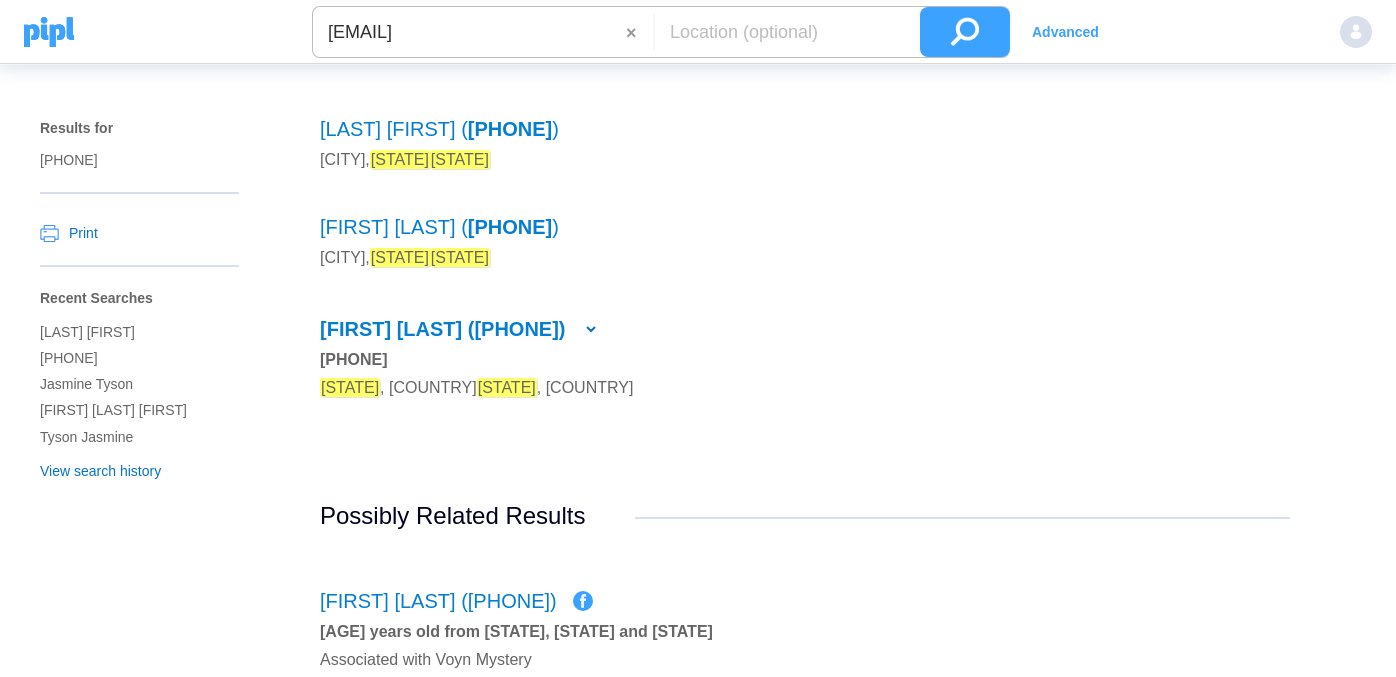 click at bounding box center [965, 32] 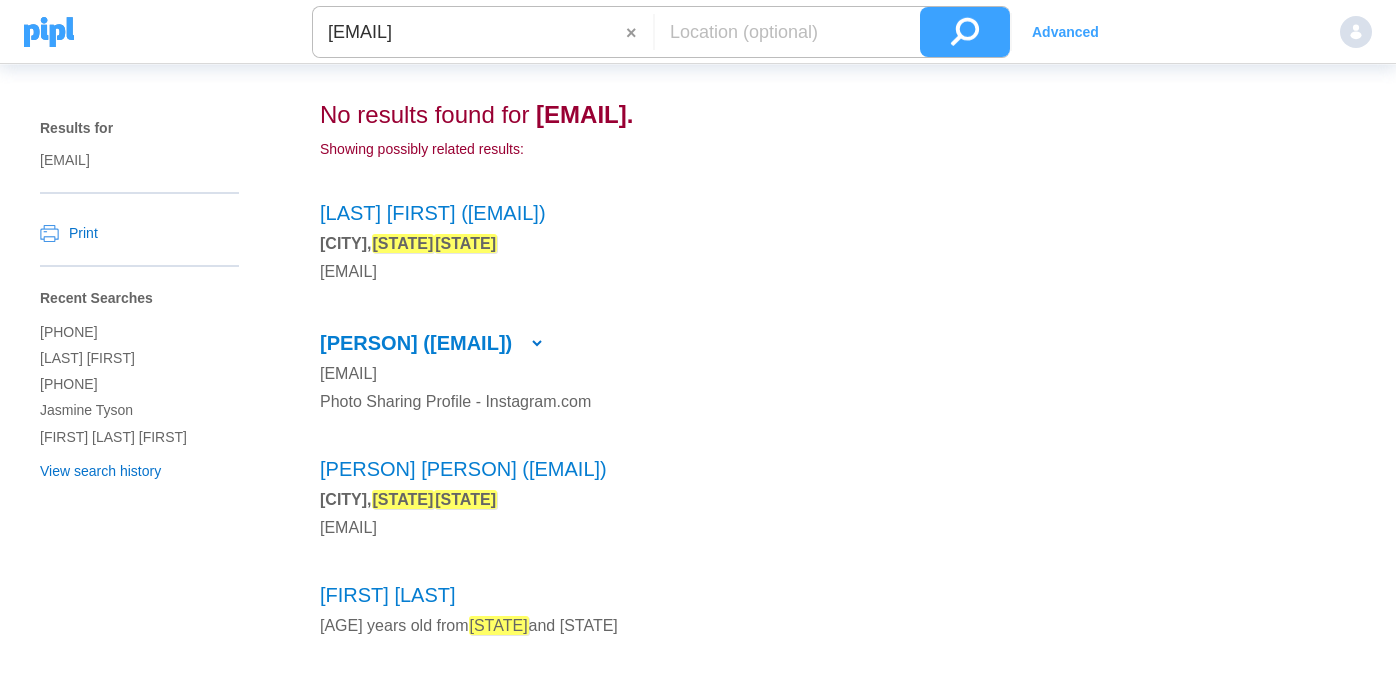 click at bounding box center [537, 343] 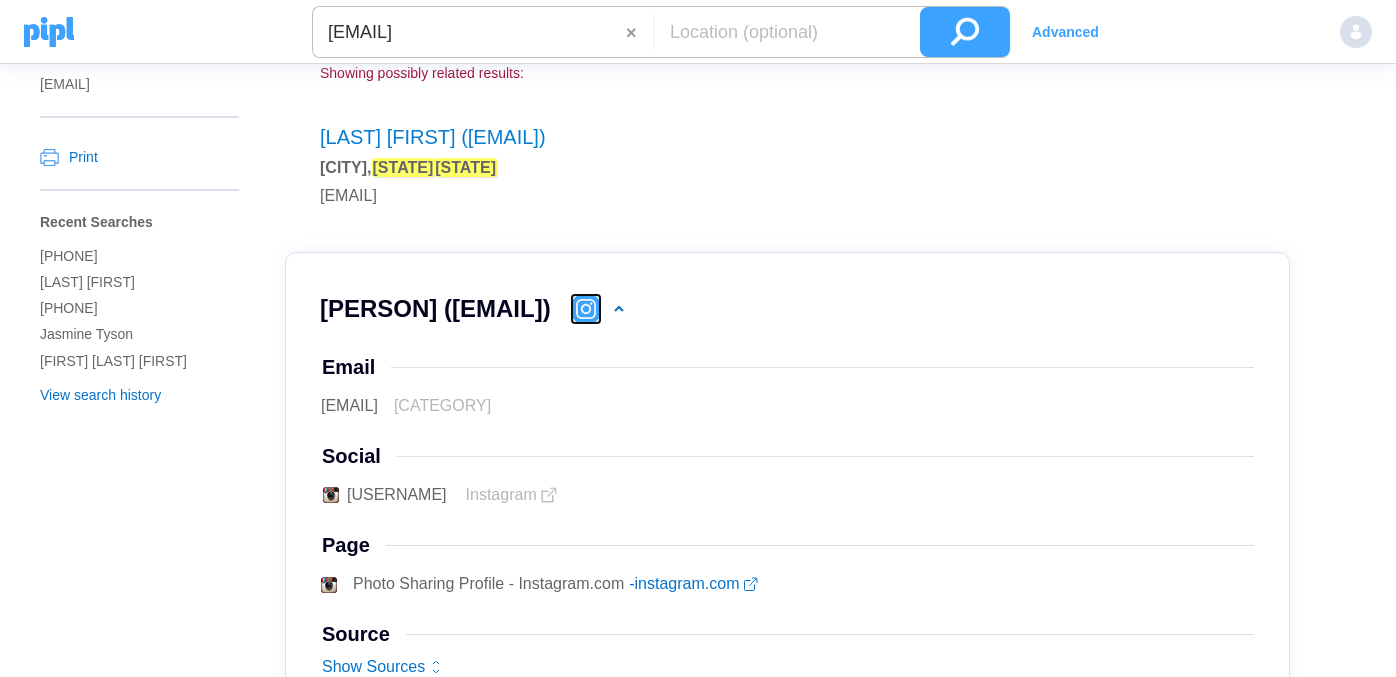 scroll, scrollTop: 130, scrollLeft: 0, axis: vertical 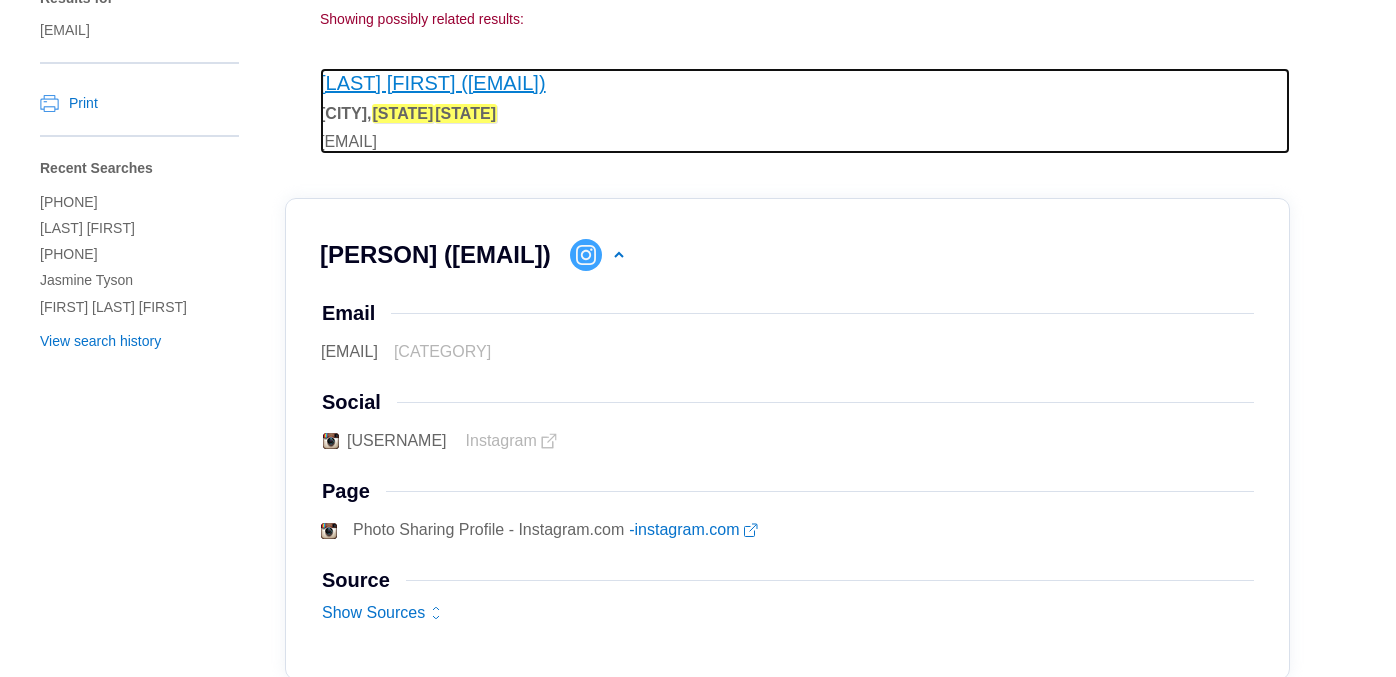 click on "[LAST] [FIRST] ([EMAIL])" at bounding box center (433, 83) 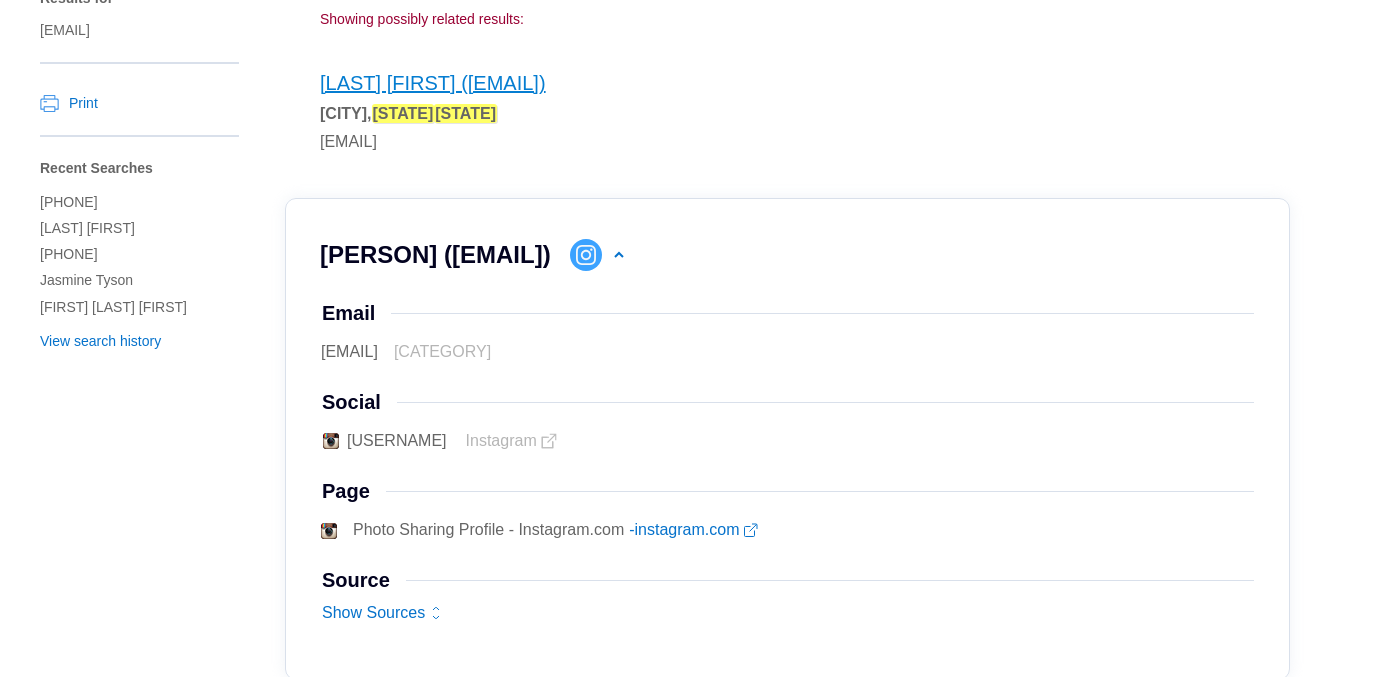 scroll, scrollTop: 0, scrollLeft: 0, axis: both 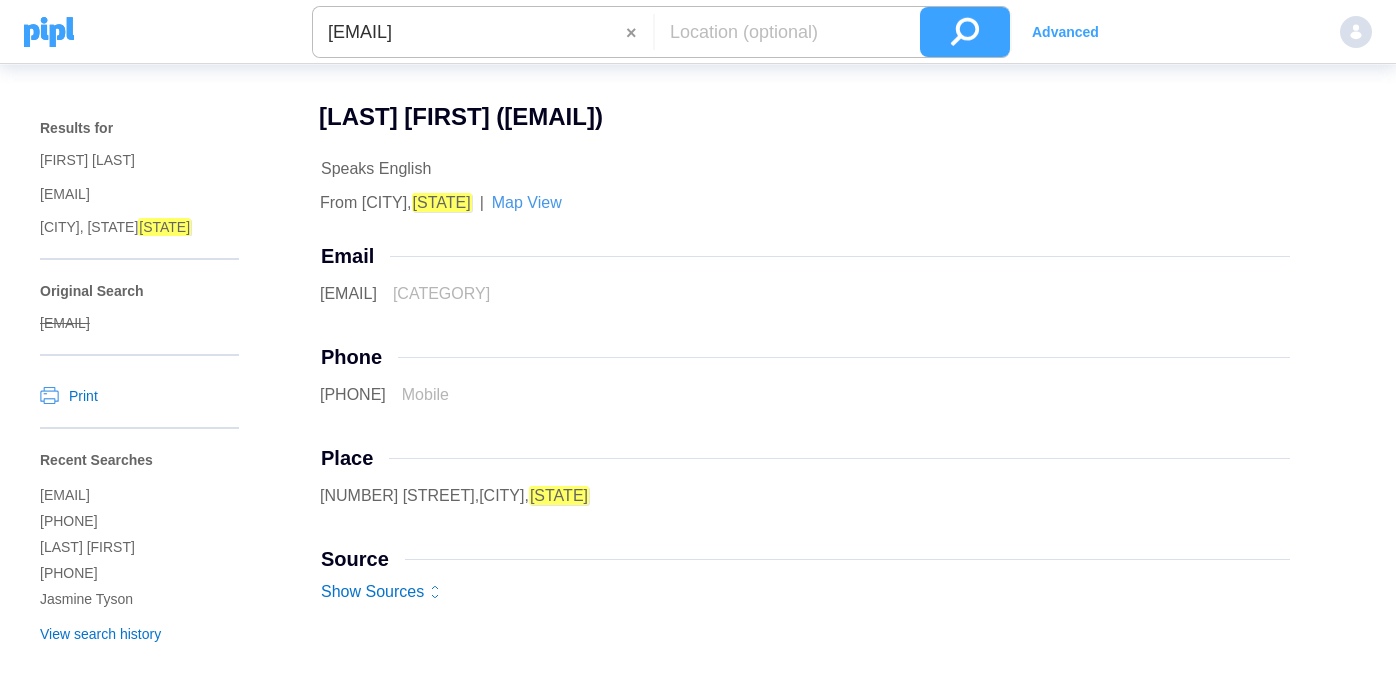 click on "[EMAIL]" at bounding box center [469, 32] 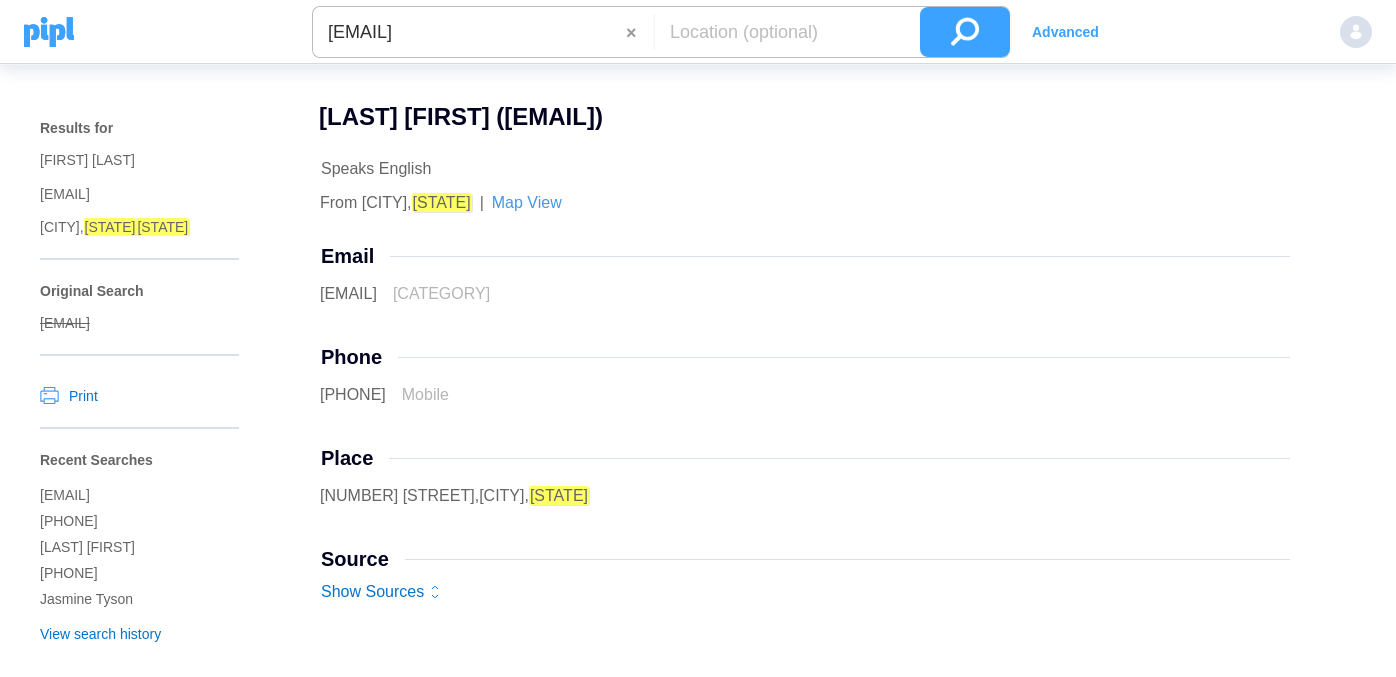 paste on "[EMAIL]" 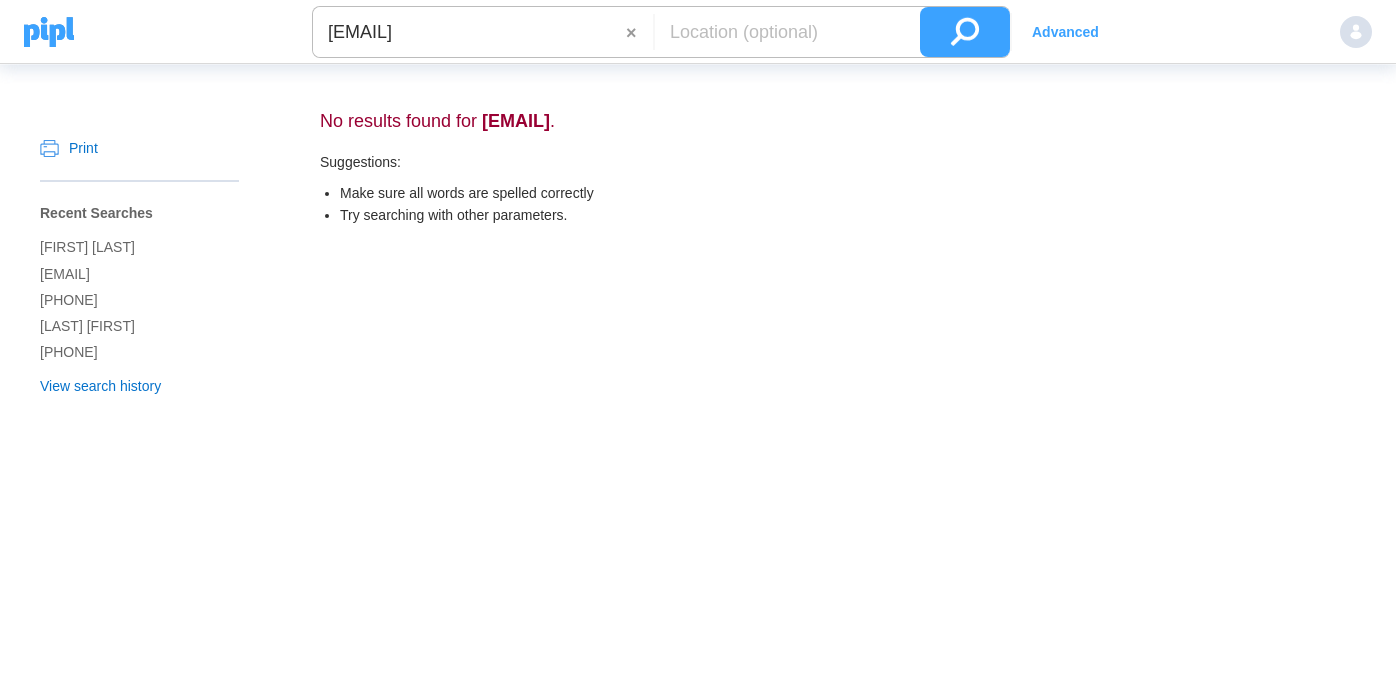 click on "[EMAIL]" at bounding box center [469, 32] 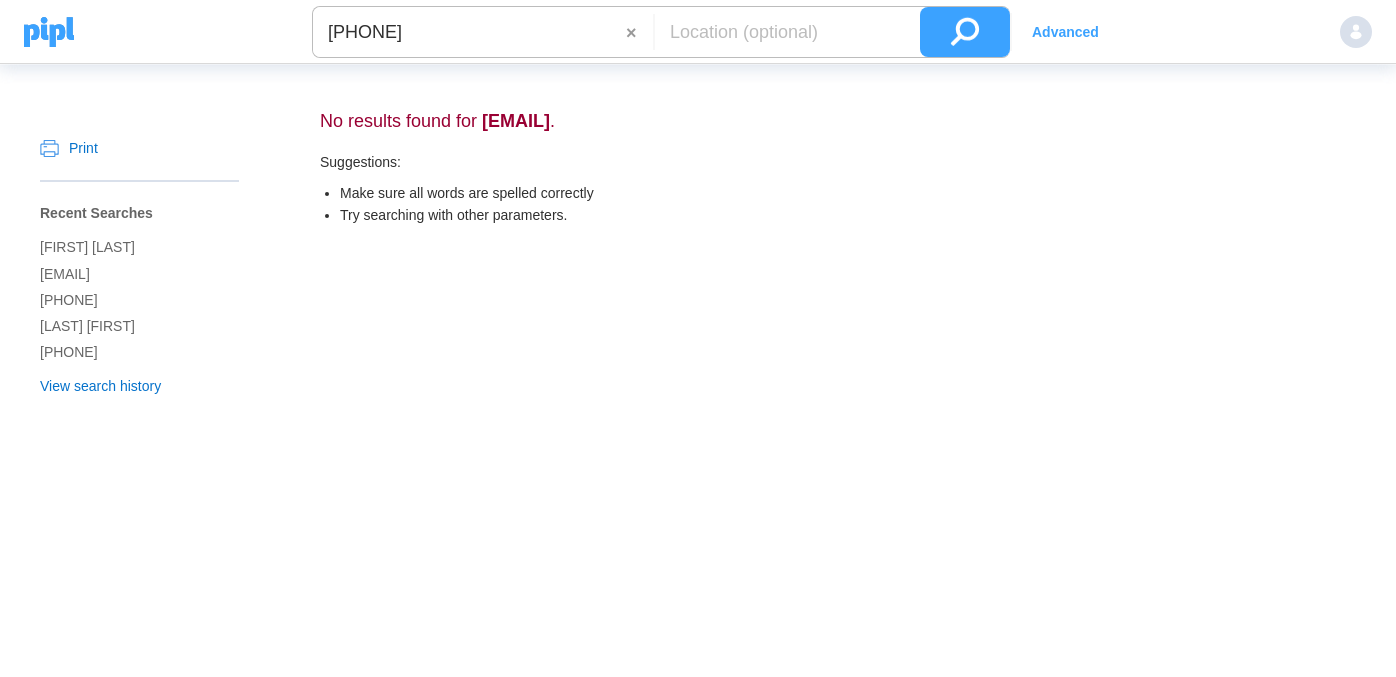 click at bounding box center [965, 32] 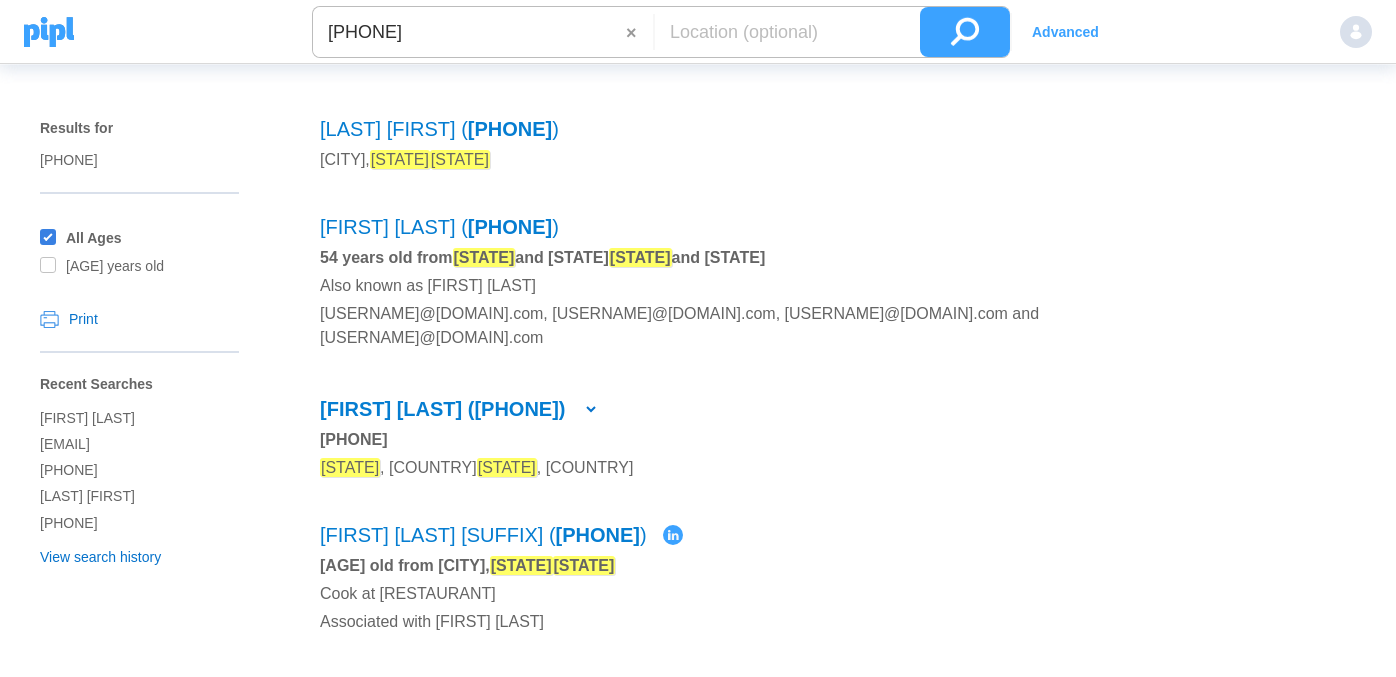 click on "[PHONE]" at bounding box center (469, 32) 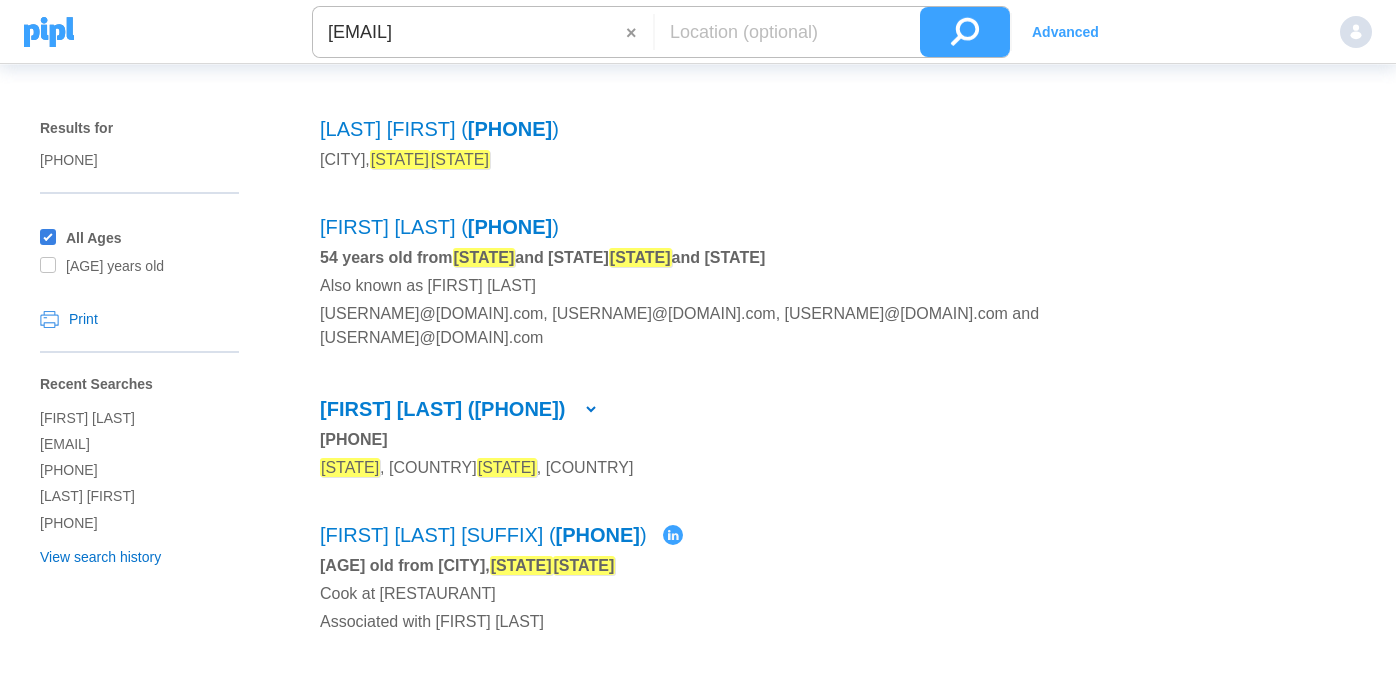 click at bounding box center (965, 32) 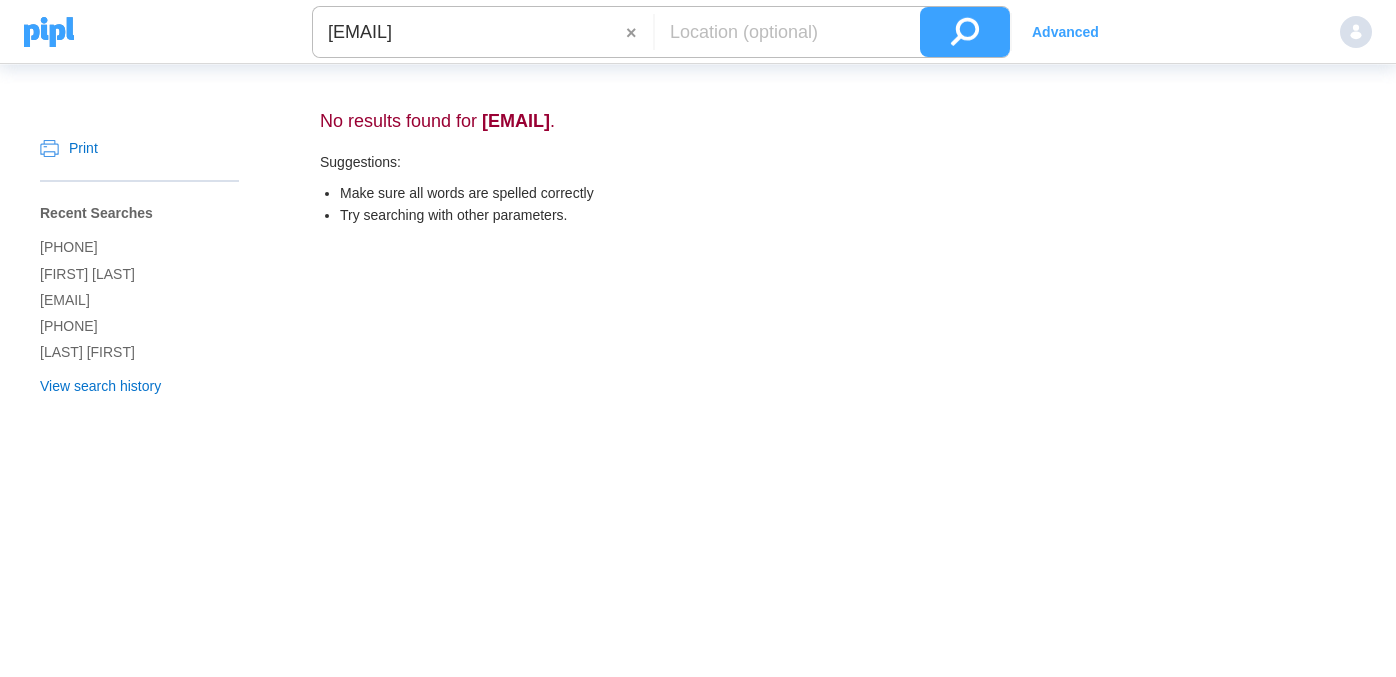 click on "[EMAIL]" at bounding box center [469, 32] 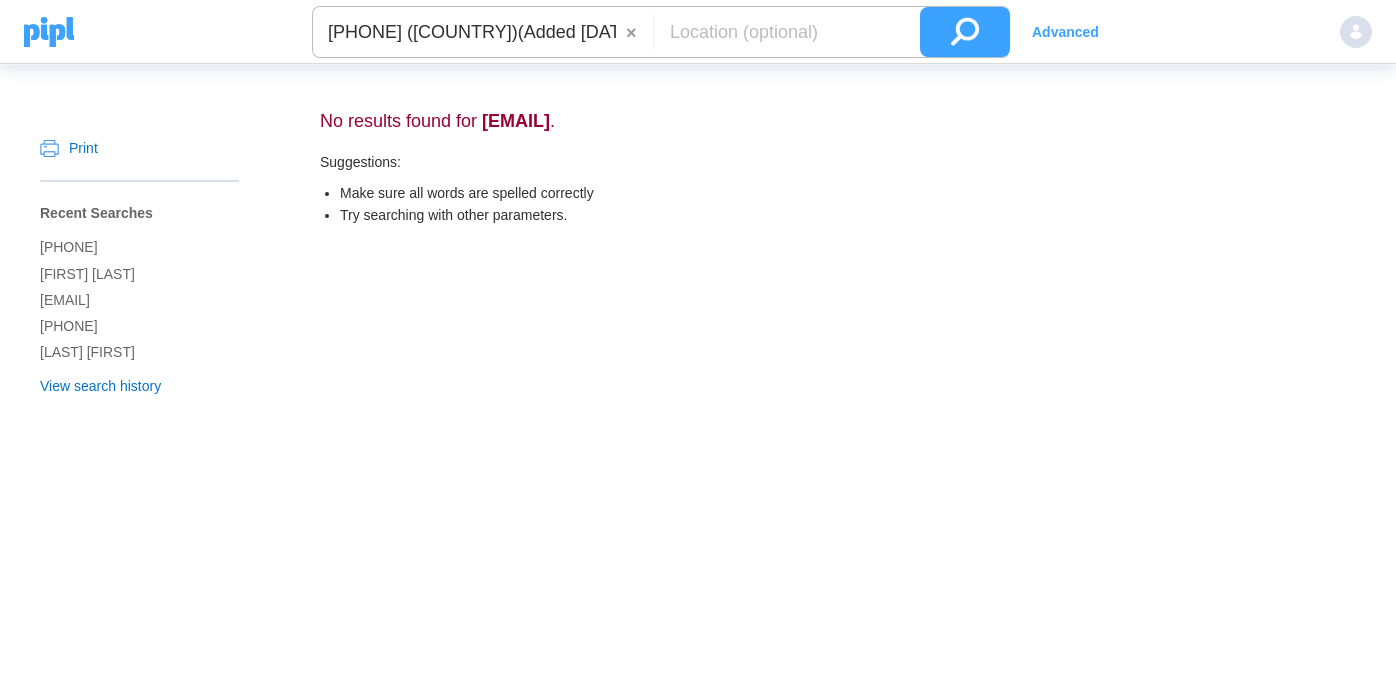 scroll, scrollTop: 0, scrollLeft: 46, axis: horizontal 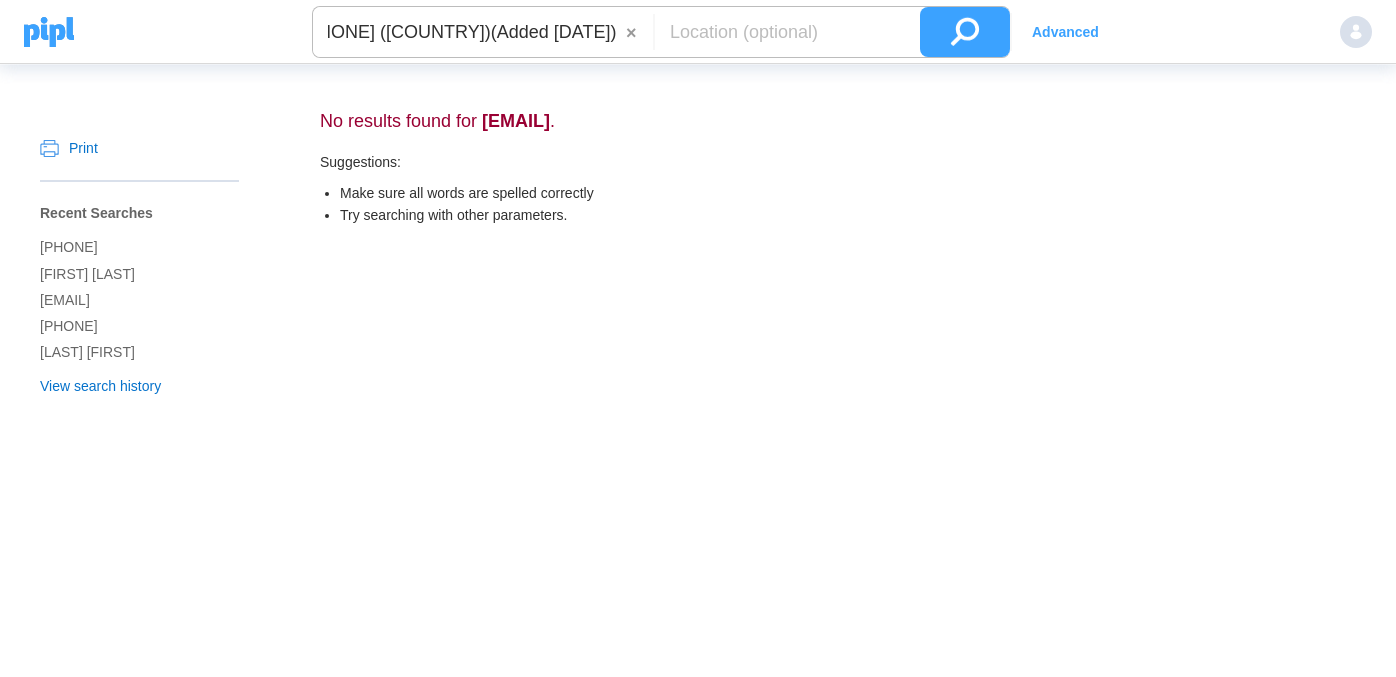 drag, startPoint x: 427, startPoint y: 30, endPoint x: 617, endPoint y: 13, distance: 190.759 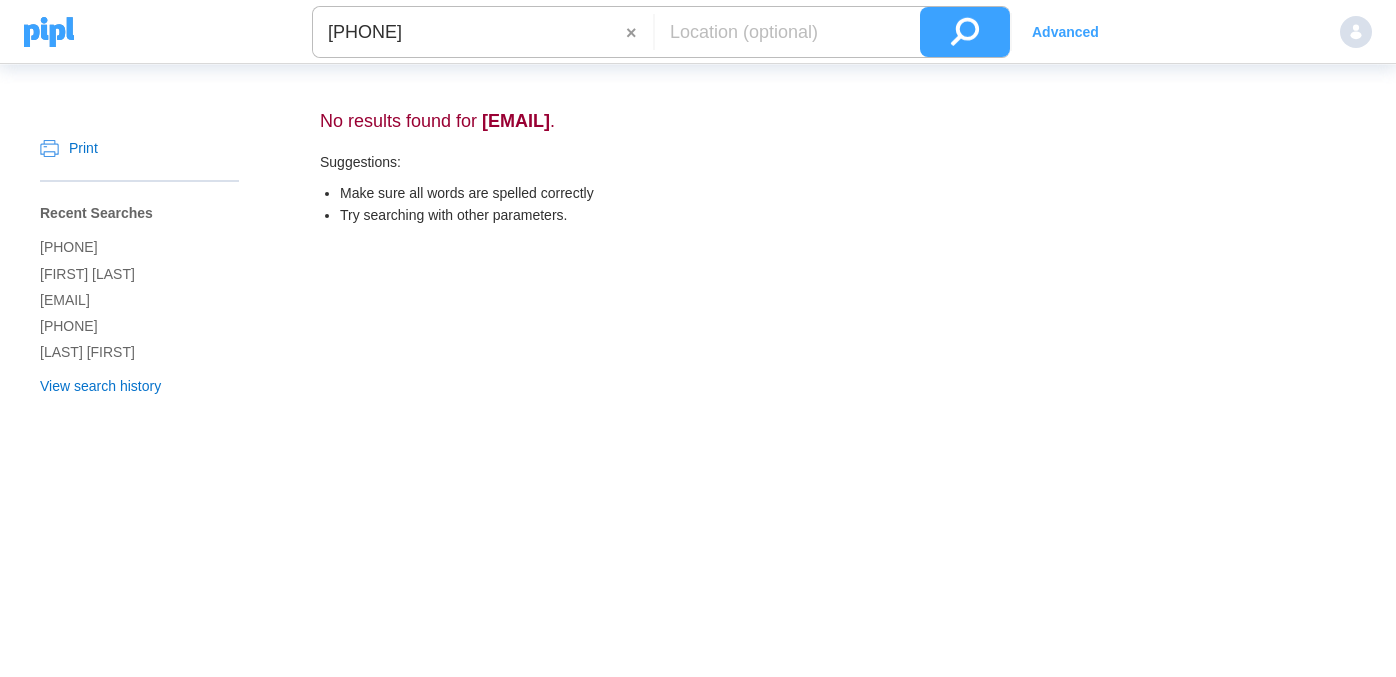 scroll, scrollTop: 0, scrollLeft: 0, axis: both 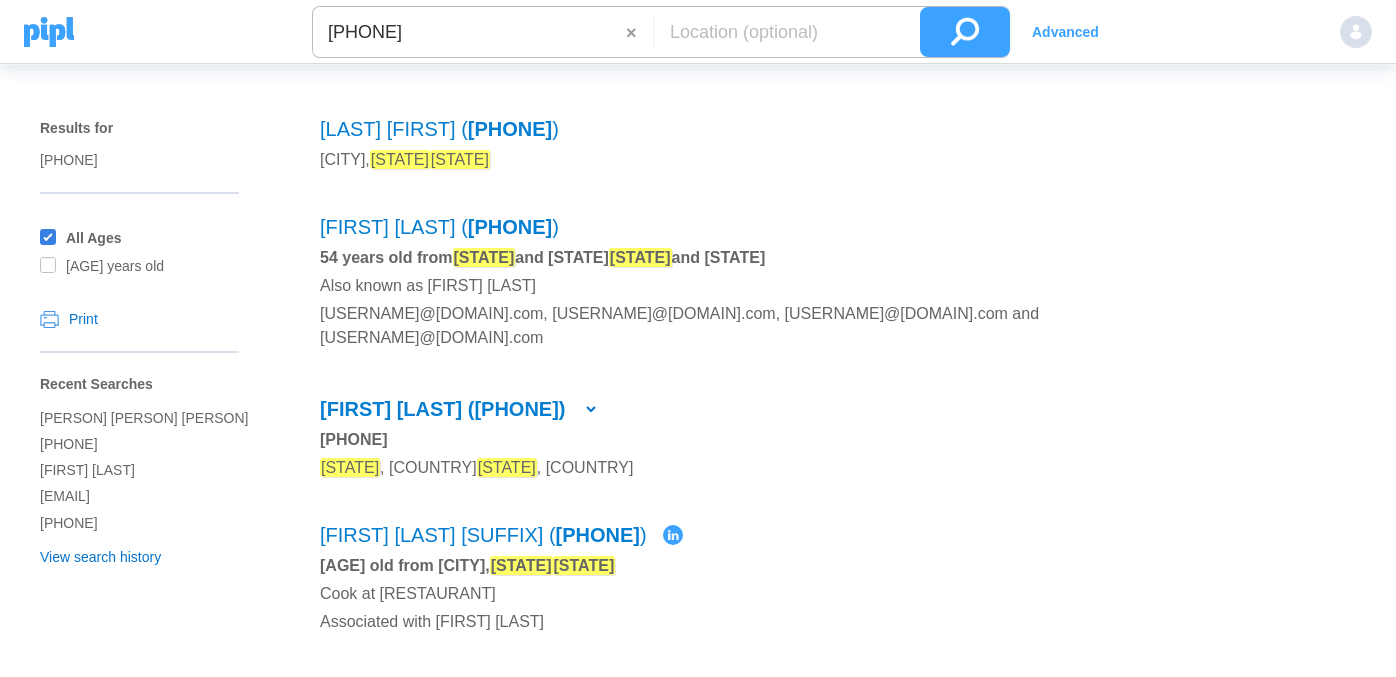 click on "[PHONE]" at bounding box center [469, 32] 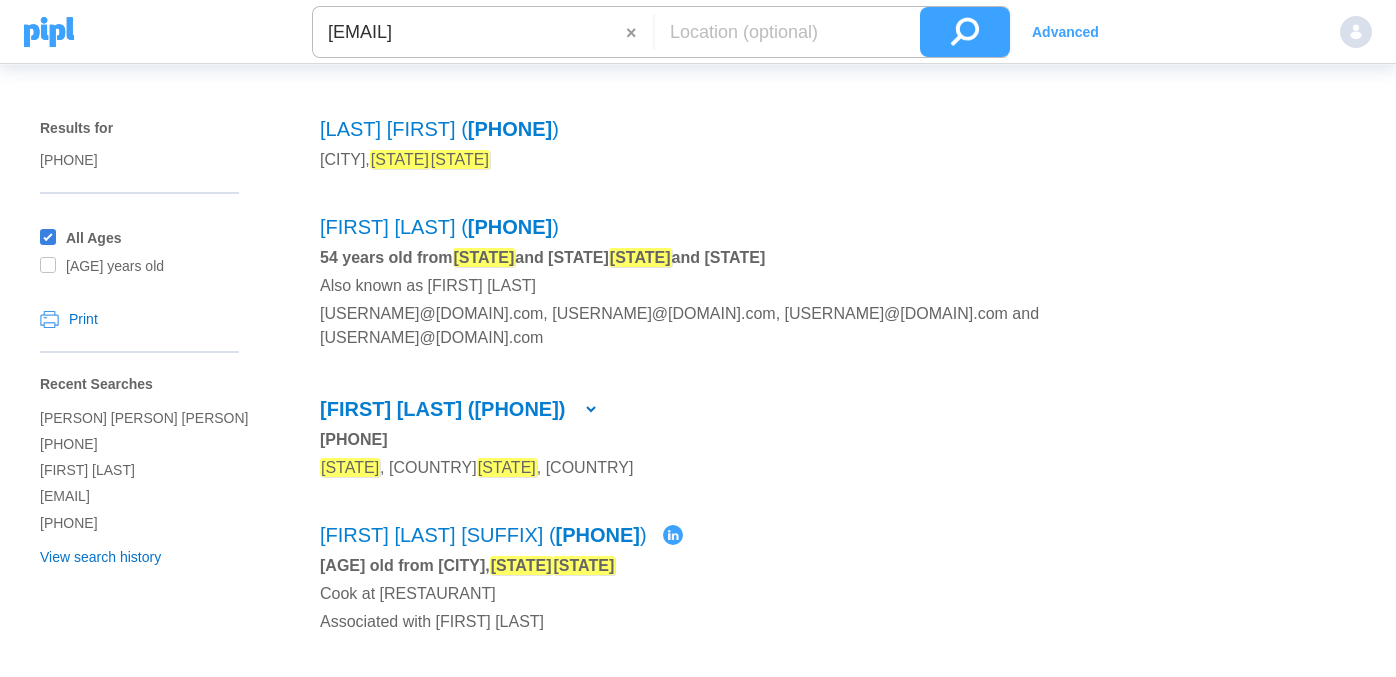 click at bounding box center [965, 32] 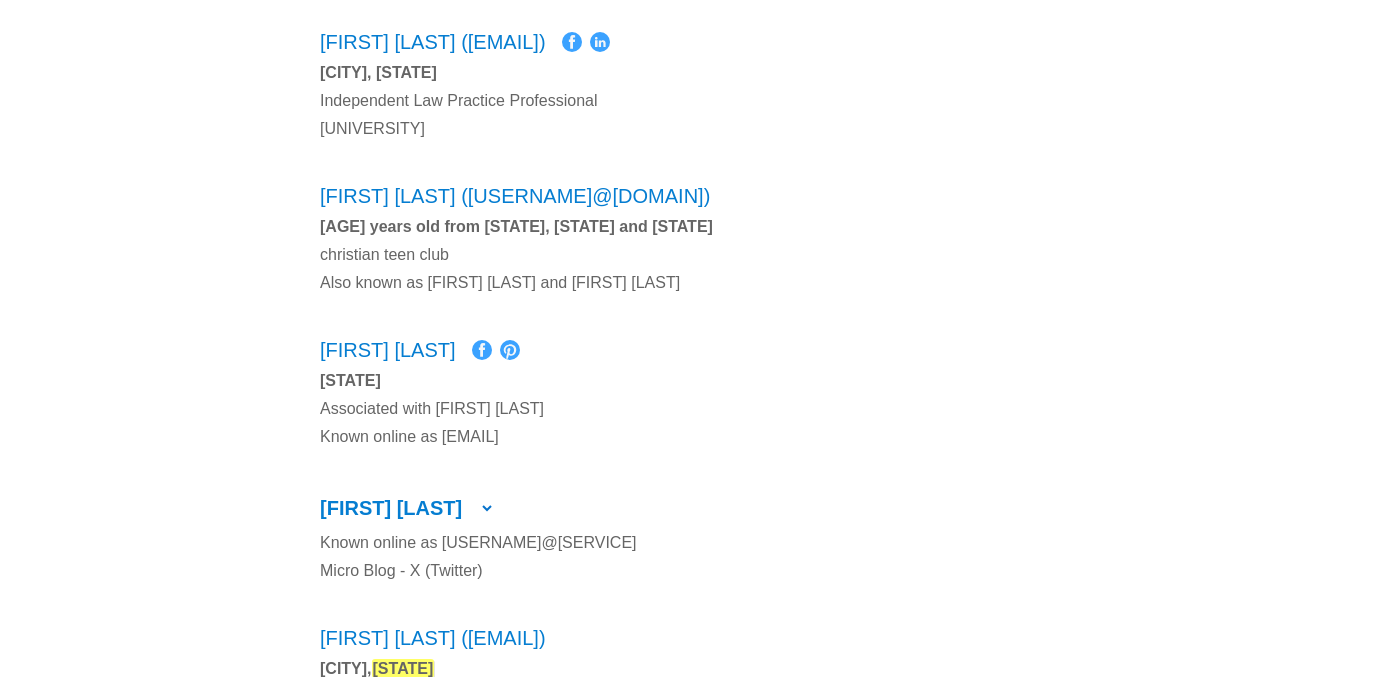 scroll, scrollTop: 262, scrollLeft: 0, axis: vertical 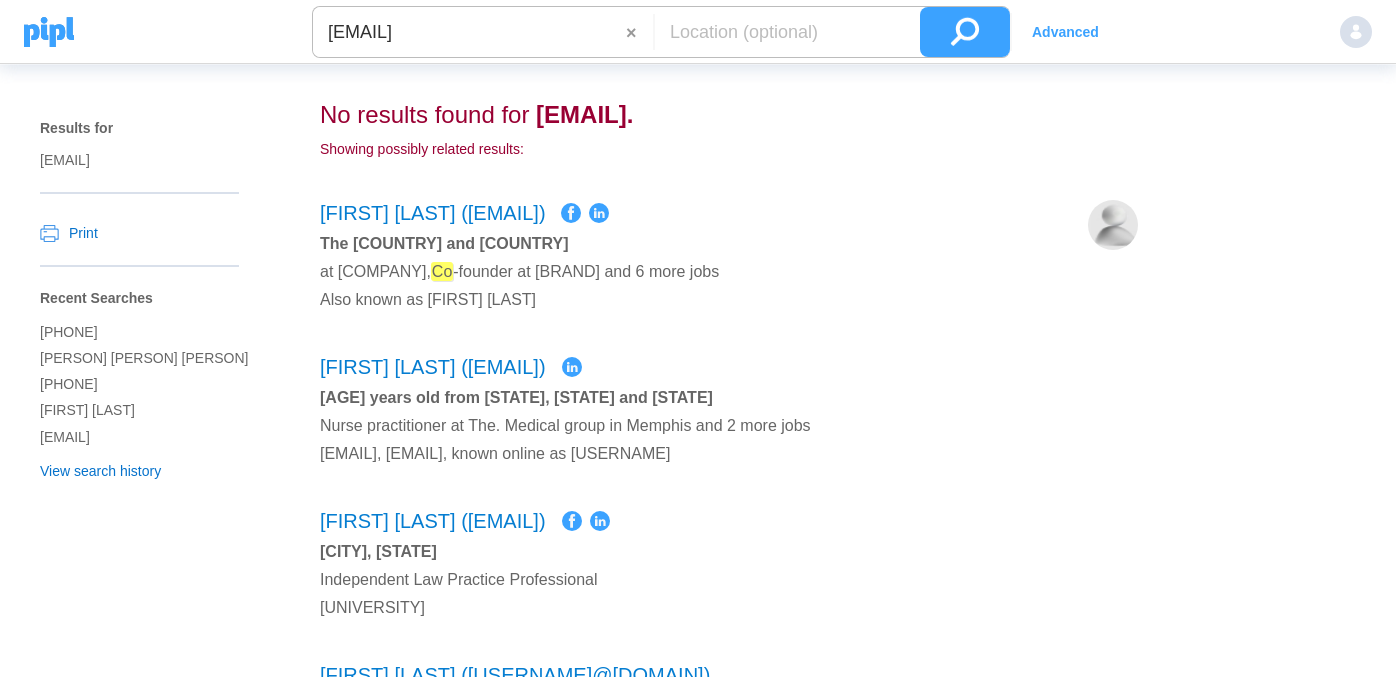 click on "[EMAIL]" at bounding box center [469, 32] 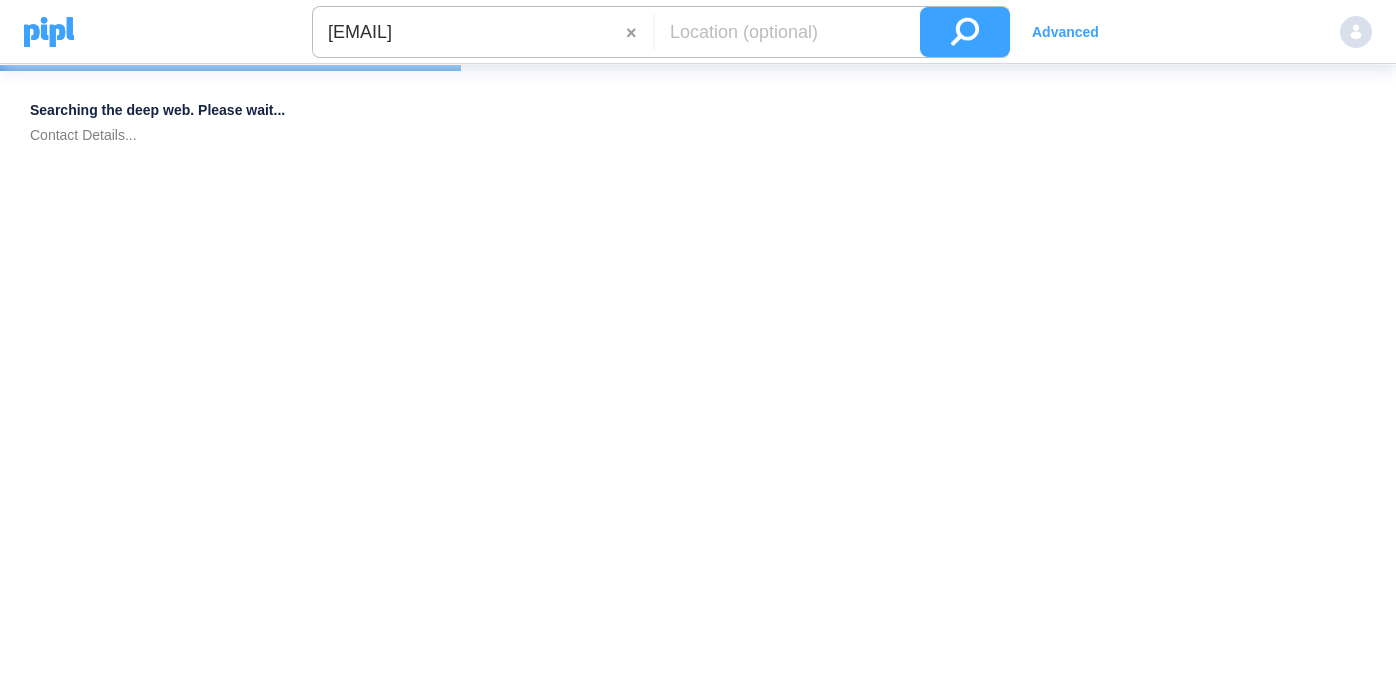drag, startPoint x: 445, startPoint y: 28, endPoint x: 591, endPoint y: 30, distance: 146.0137 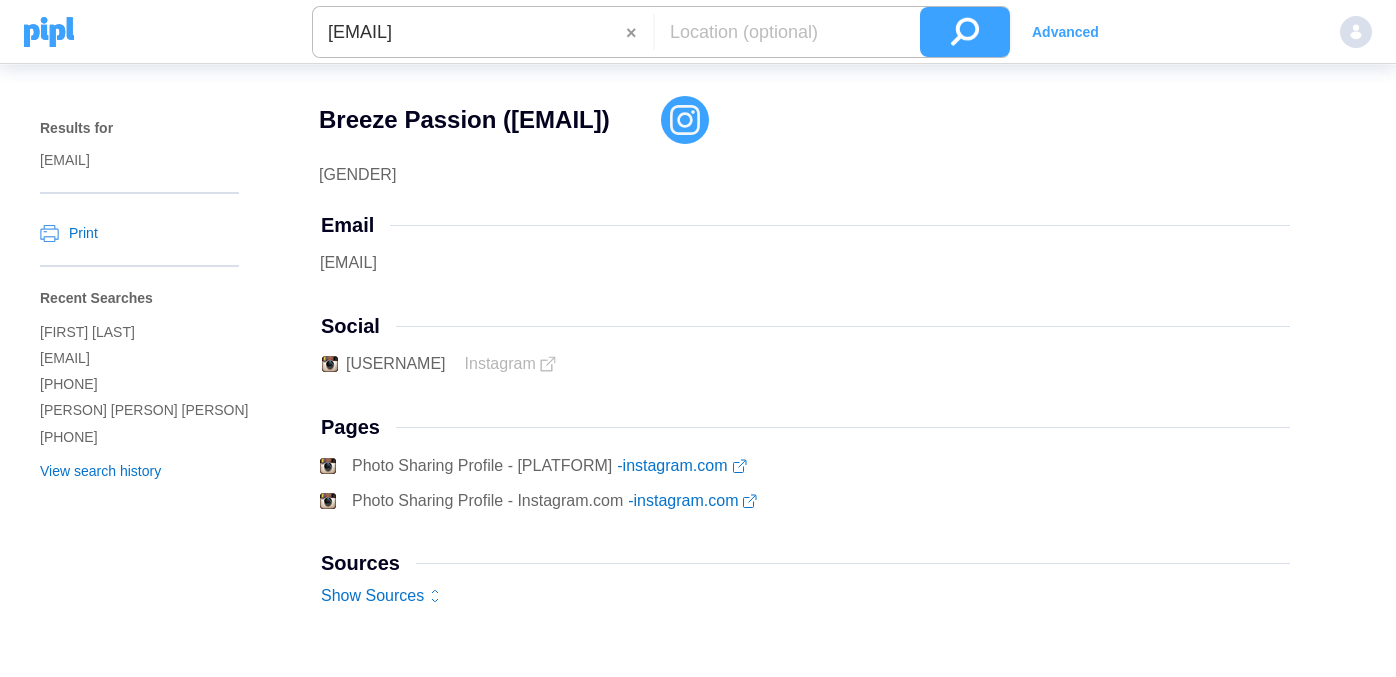 click on "[EMAIL]" at bounding box center (469, 32) 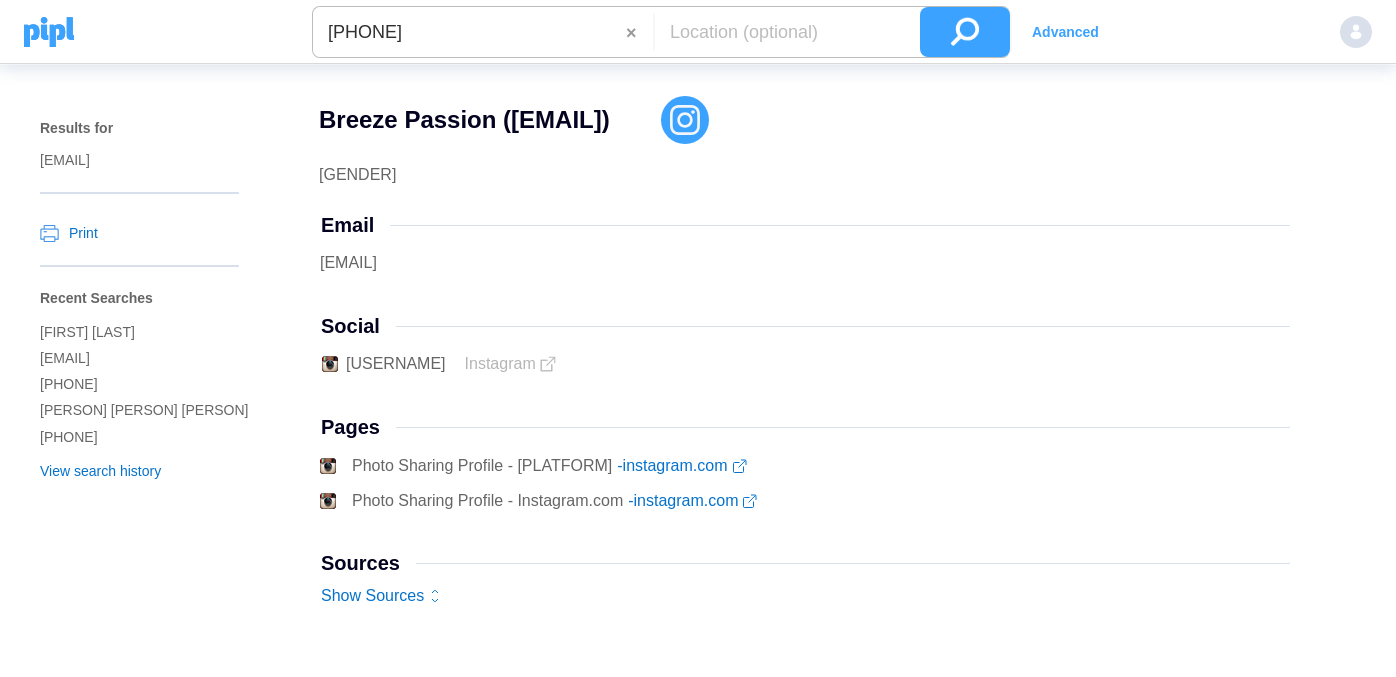click at bounding box center (965, 32) 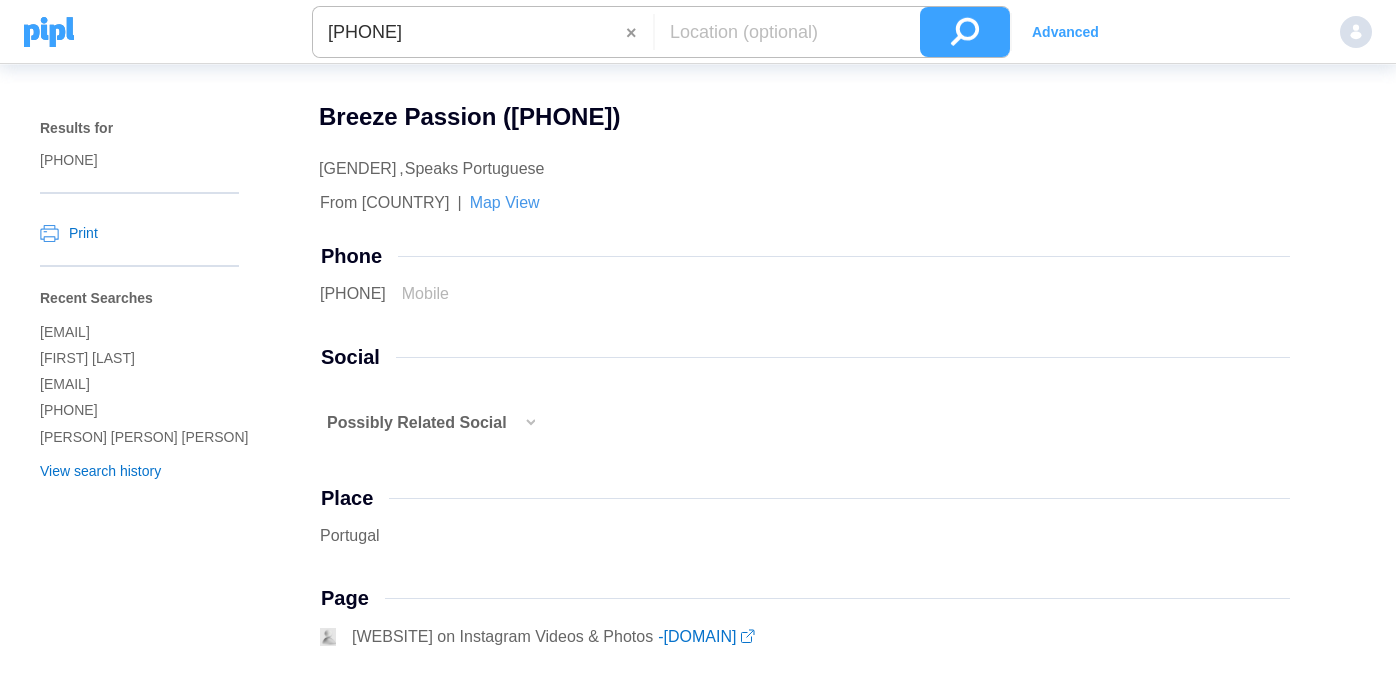 click on "[PHONE]" at bounding box center [469, 32] 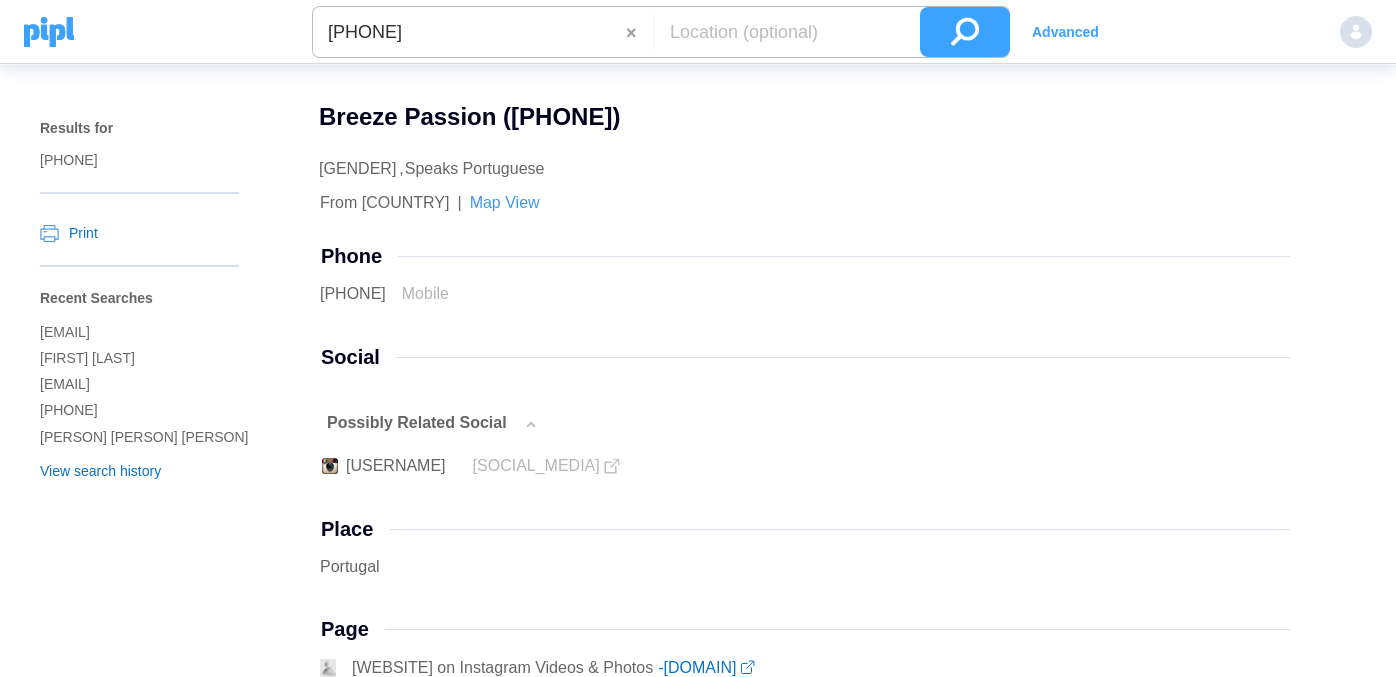 click on "[PHONE]" at bounding box center [469, 32] 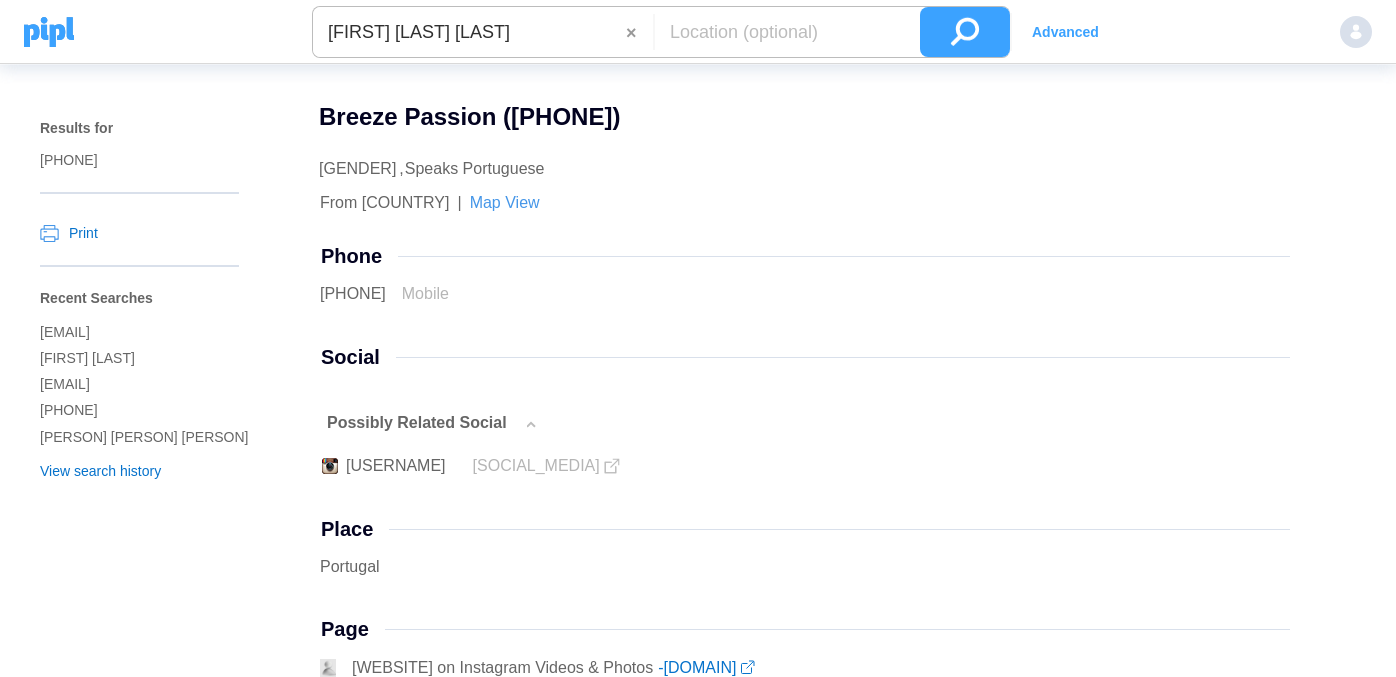 click at bounding box center [965, 32] 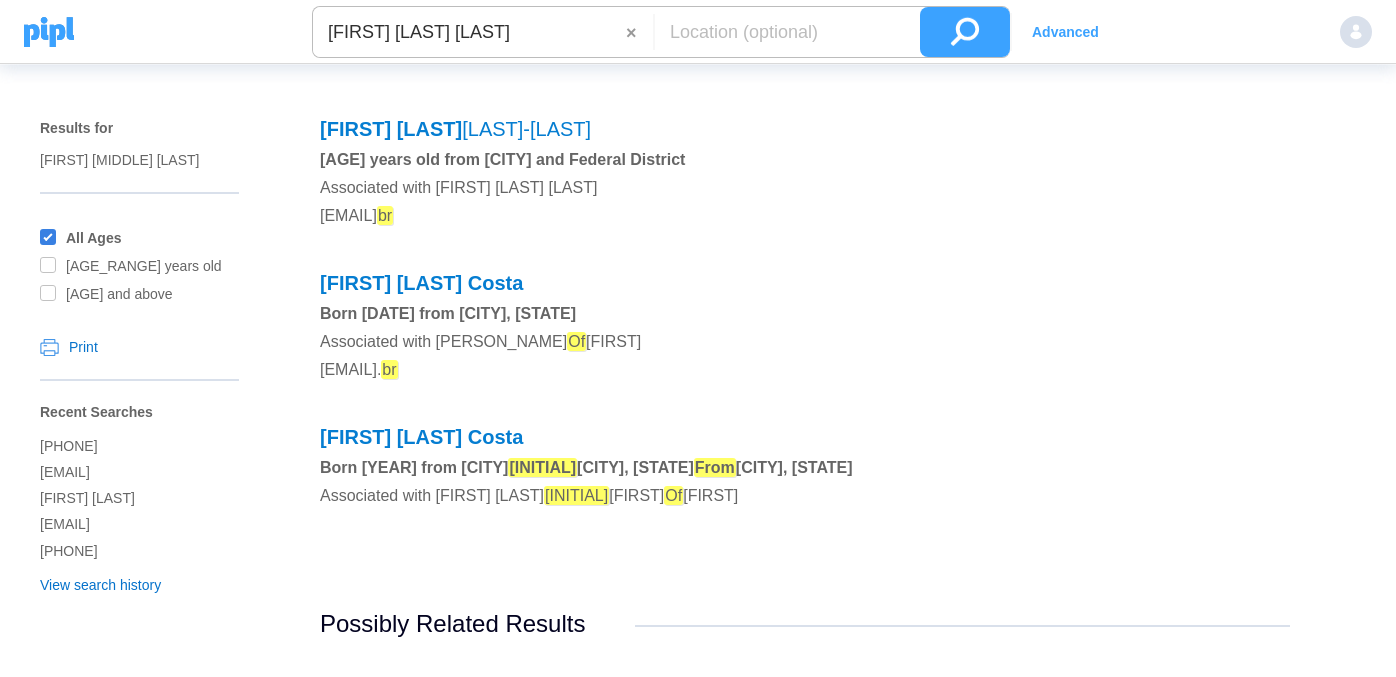 click on "[FIRST] [LAST] [LAST]" at bounding box center [469, 32] 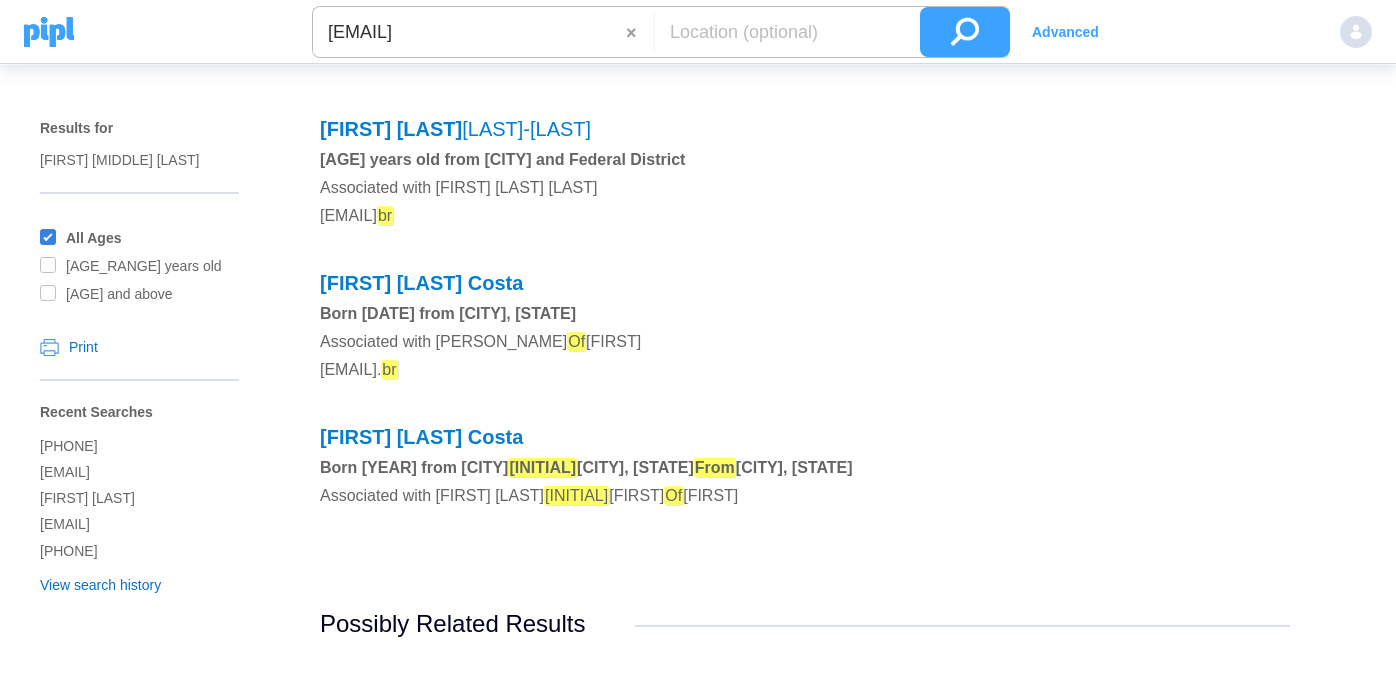 click at bounding box center [965, 32] 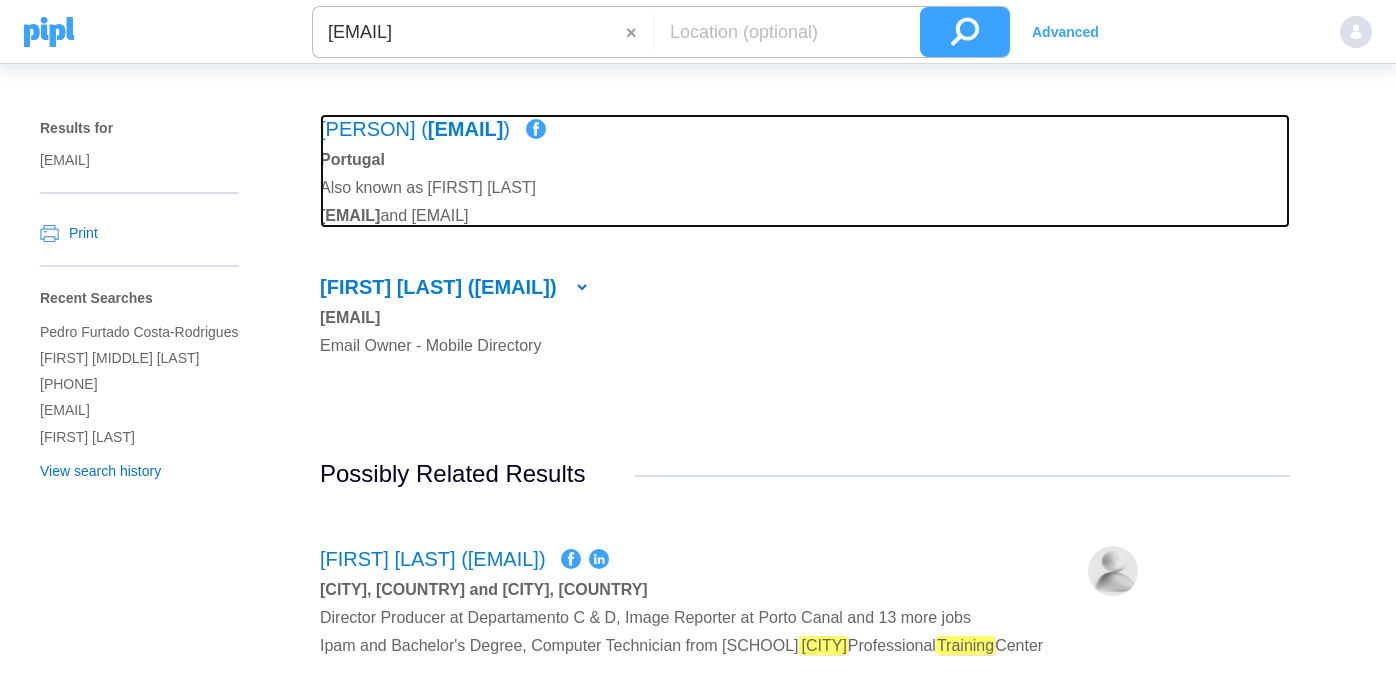 scroll, scrollTop: 130, scrollLeft: 0, axis: vertical 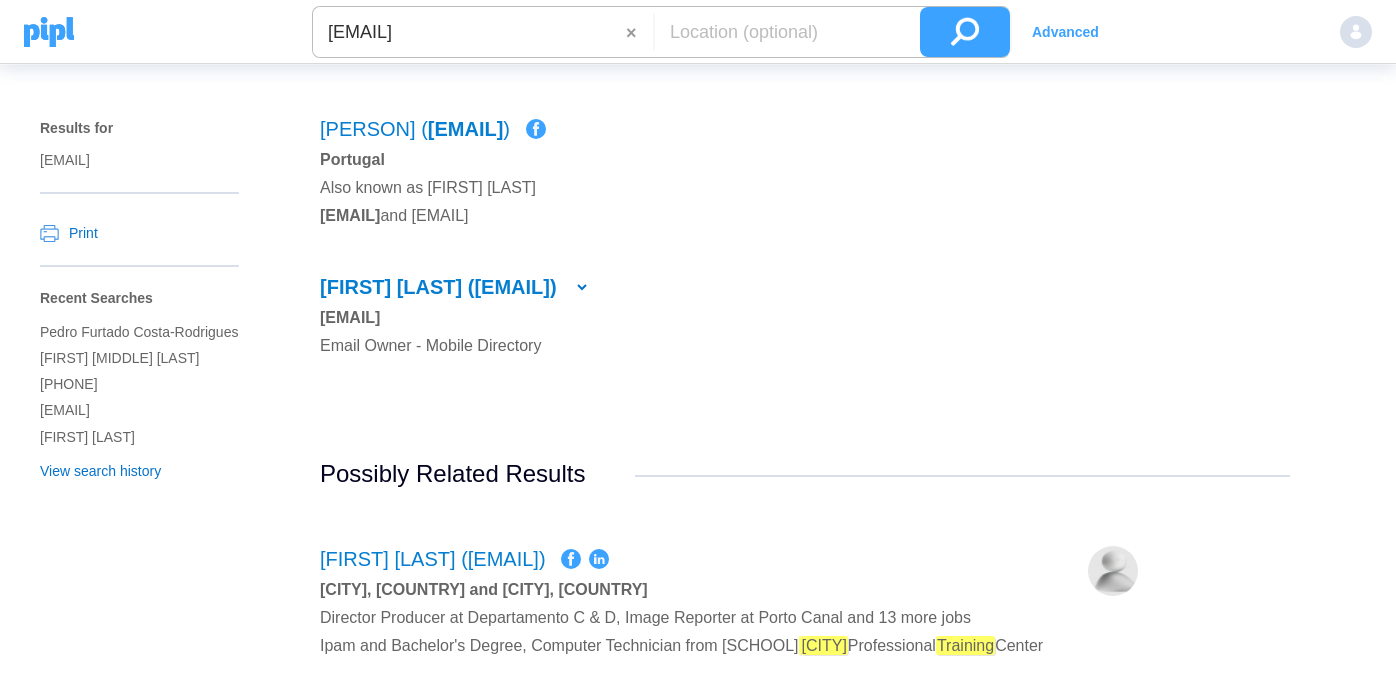 click on "[EMAIL]" at bounding box center [469, 32] 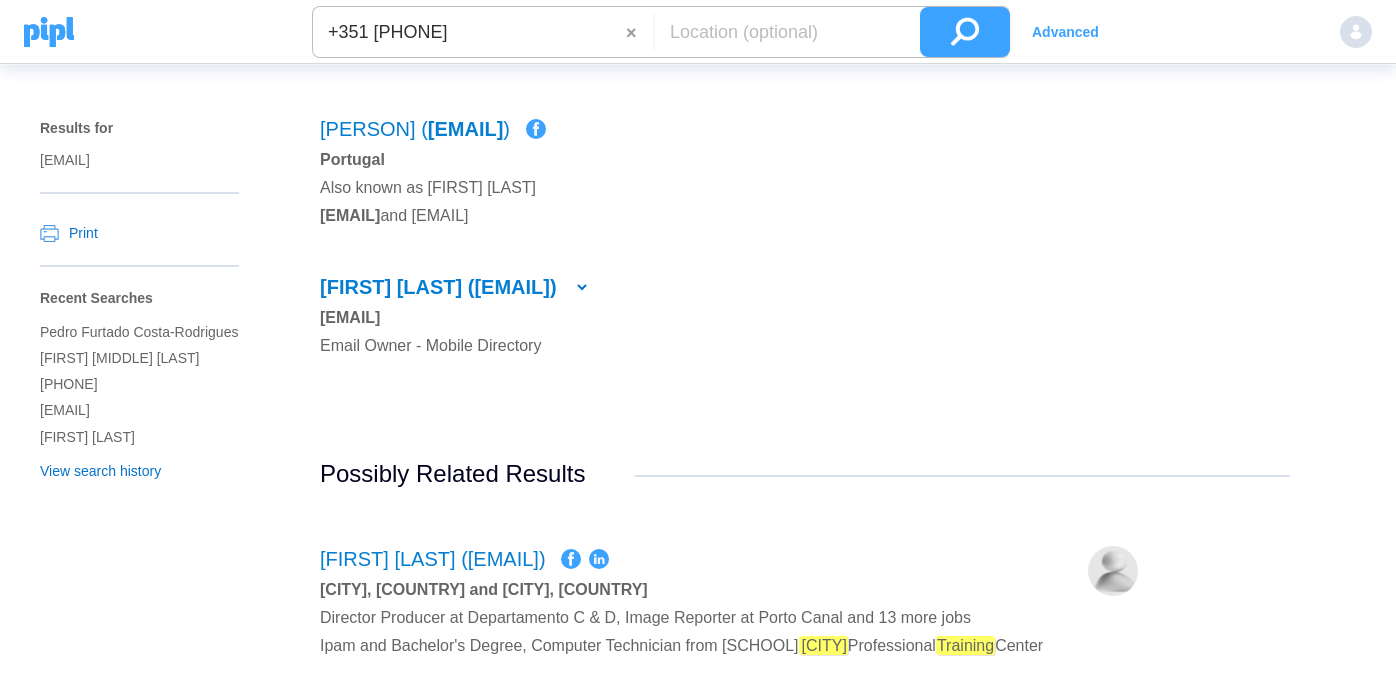type on "+351 [PHONE]" 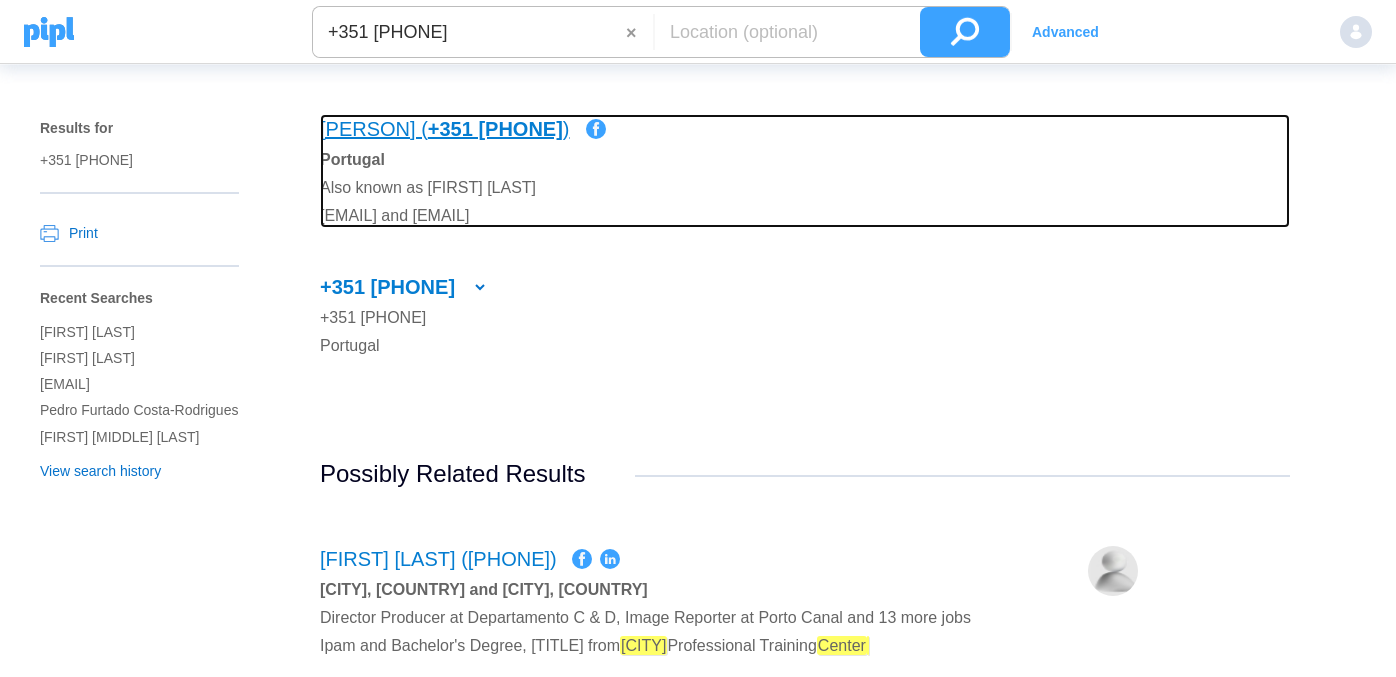 click on "+351 [PHONE]" at bounding box center [495, 129] 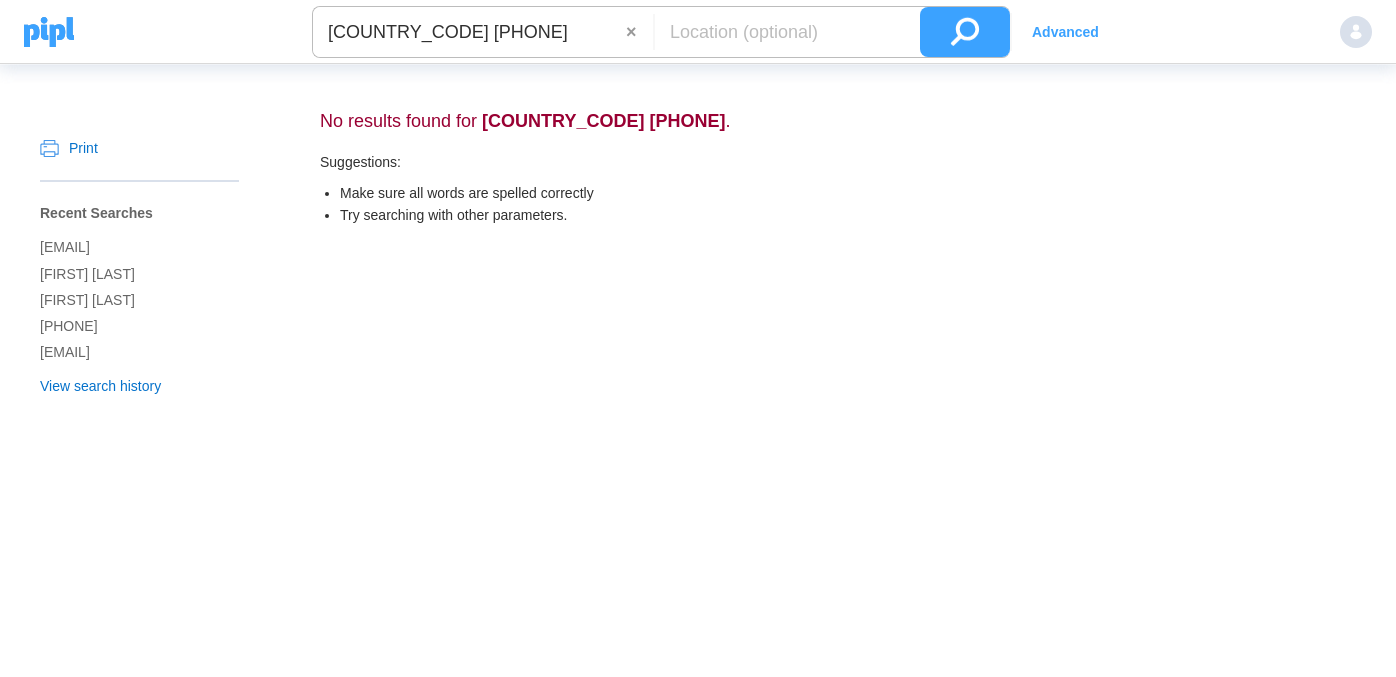 scroll, scrollTop: 0, scrollLeft: 0, axis: both 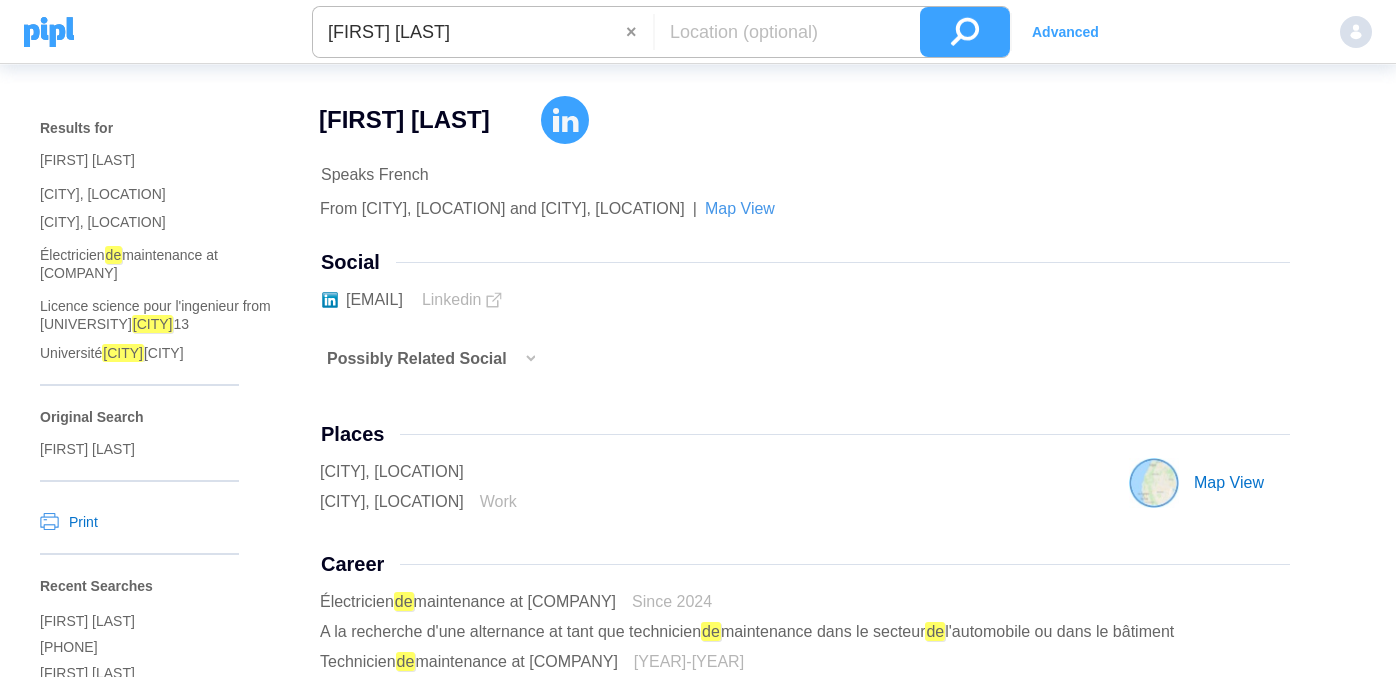 click at bounding box center [529, 368] 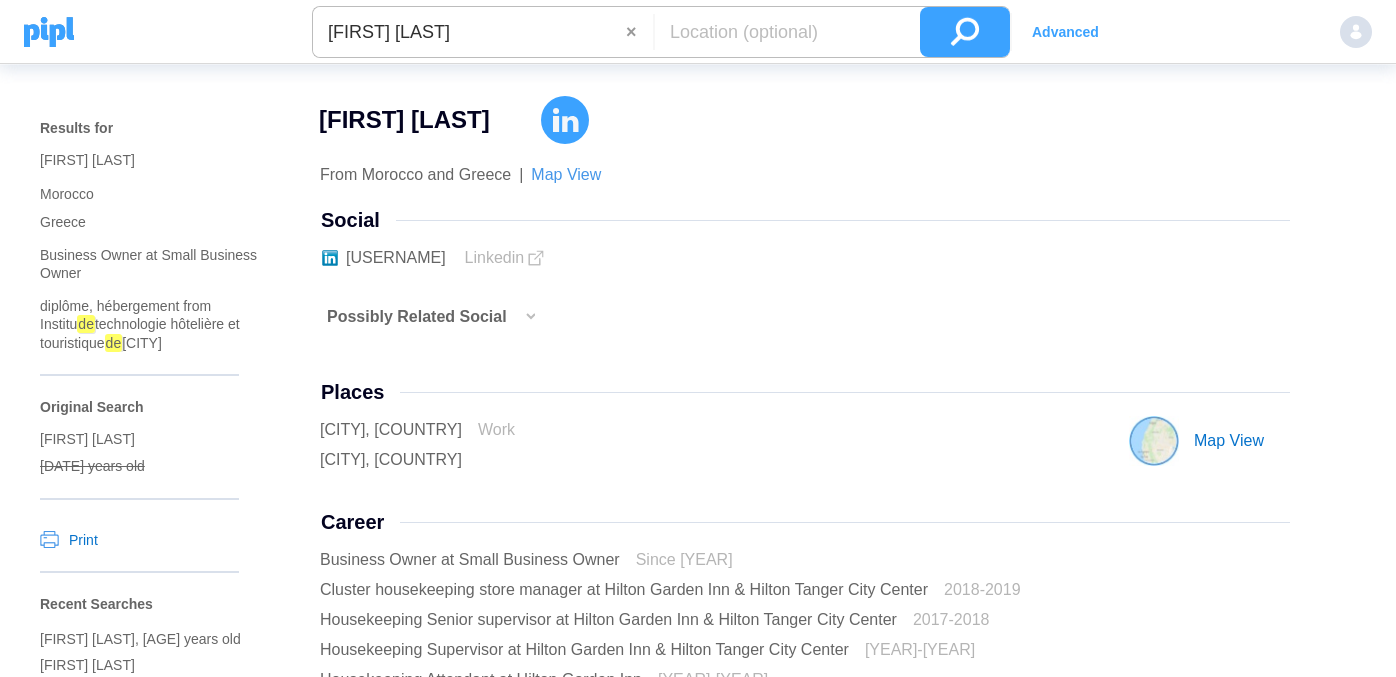 scroll, scrollTop: 0, scrollLeft: 0, axis: both 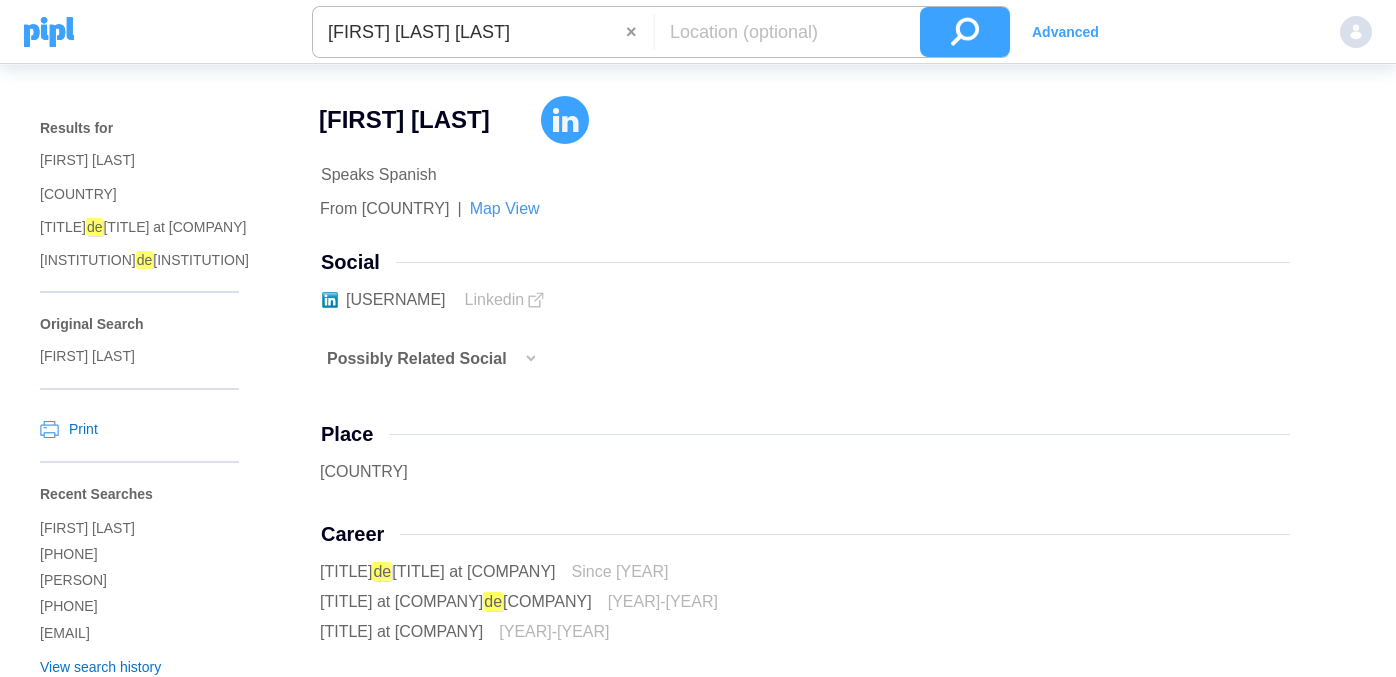 click at bounding box center [529, 368] 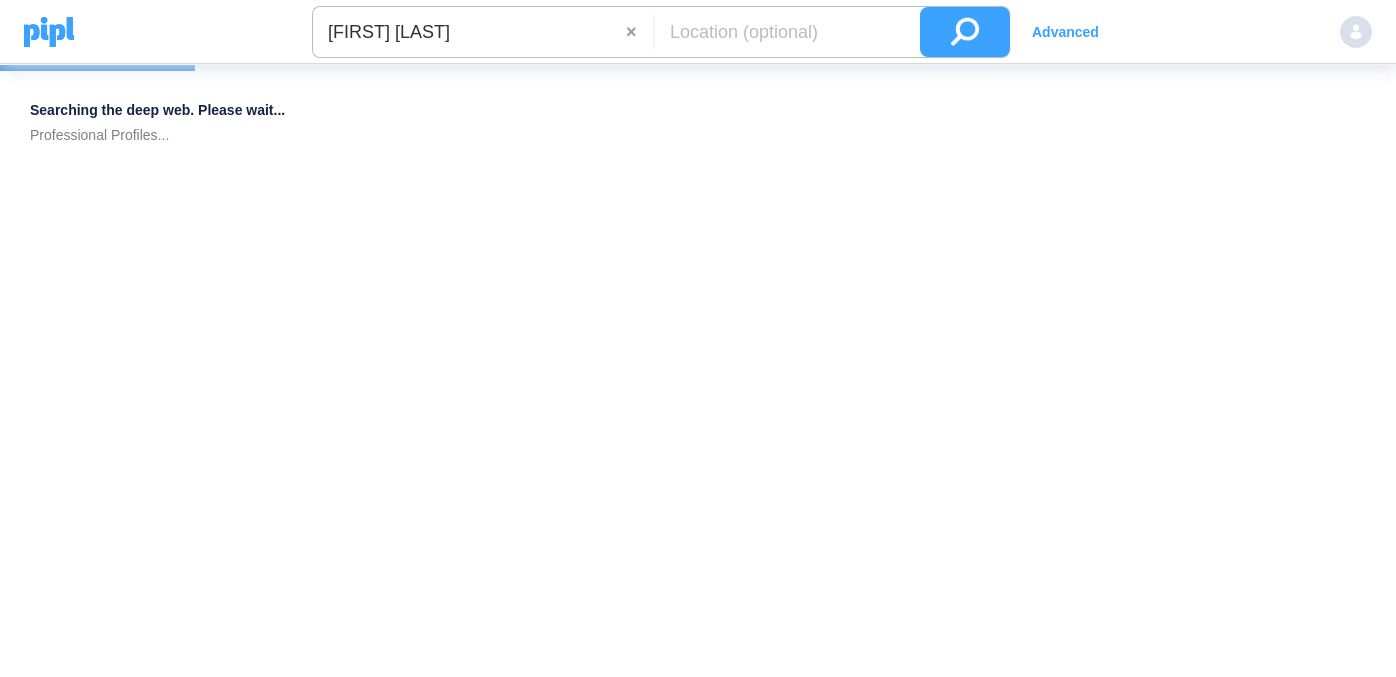 scroll, scrollTop: 0, scrollLeft: 0, axis: both 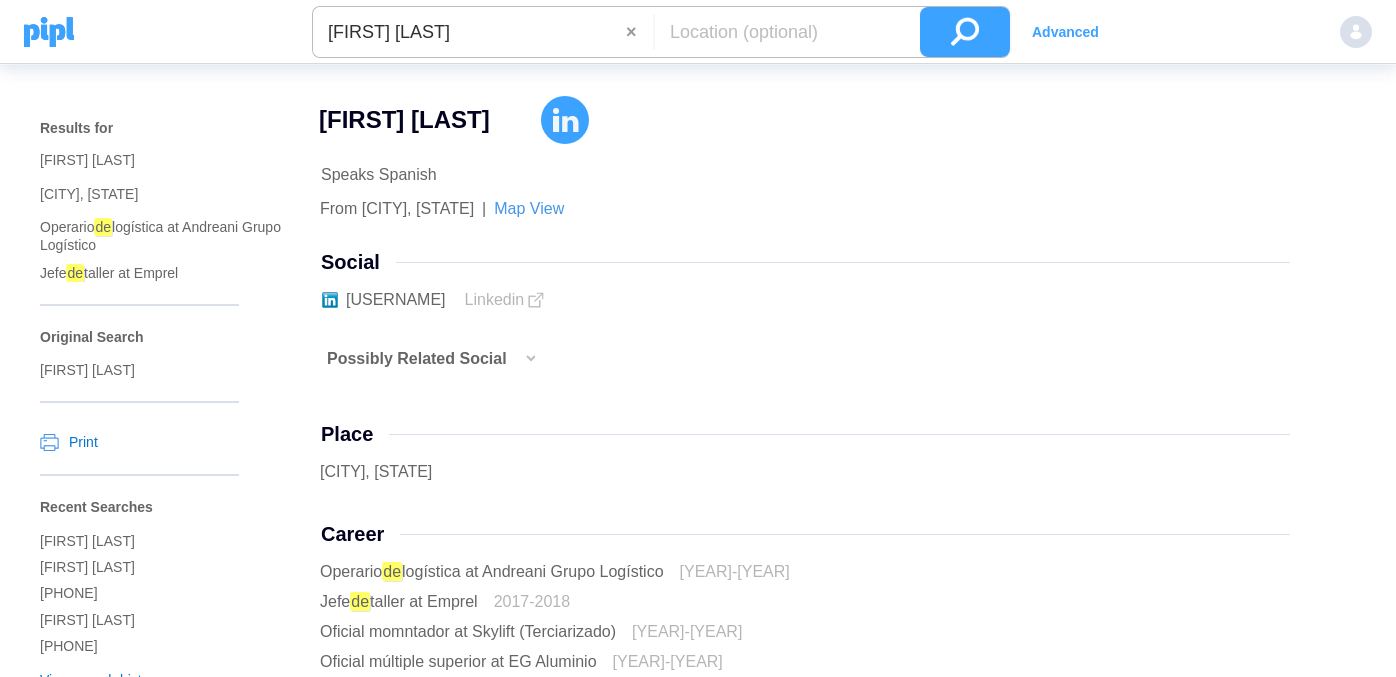 click at bounding box center [529, 368] 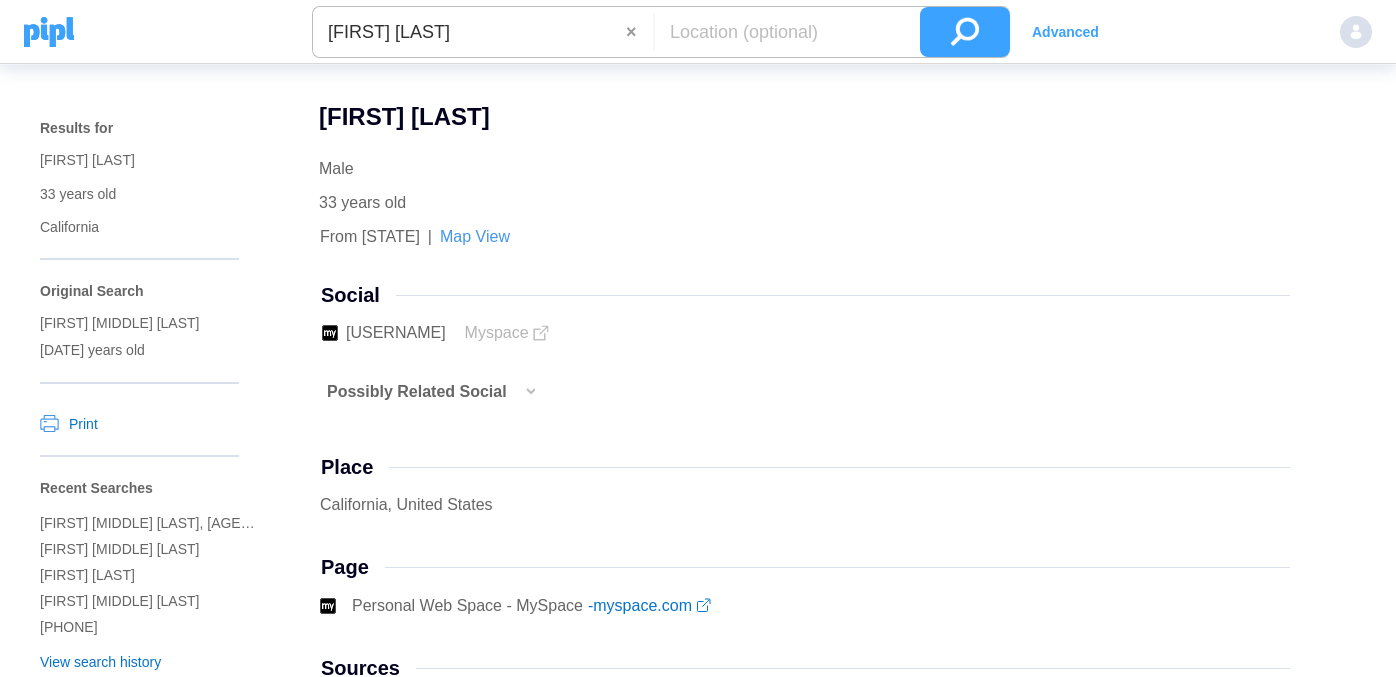 scroll, scrollTop: 0, scrollLeft: 0, axis: both 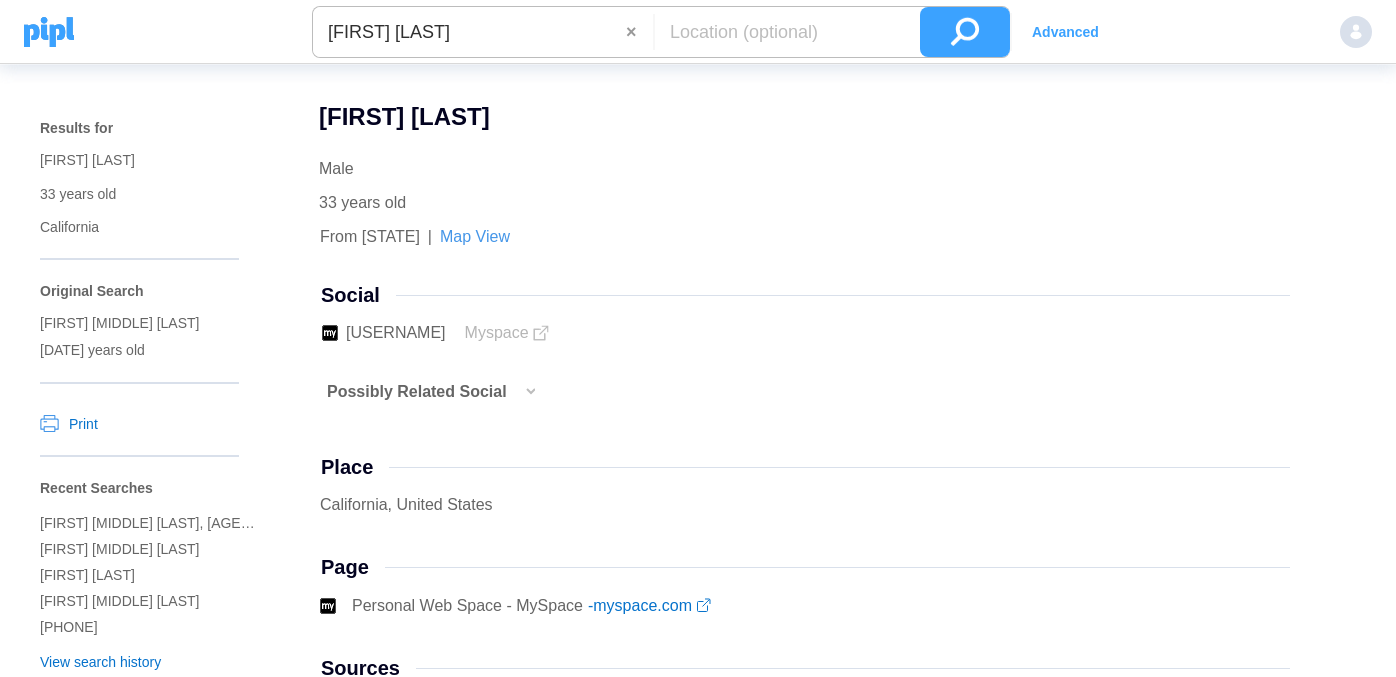 click at bounding box center [529, 401] 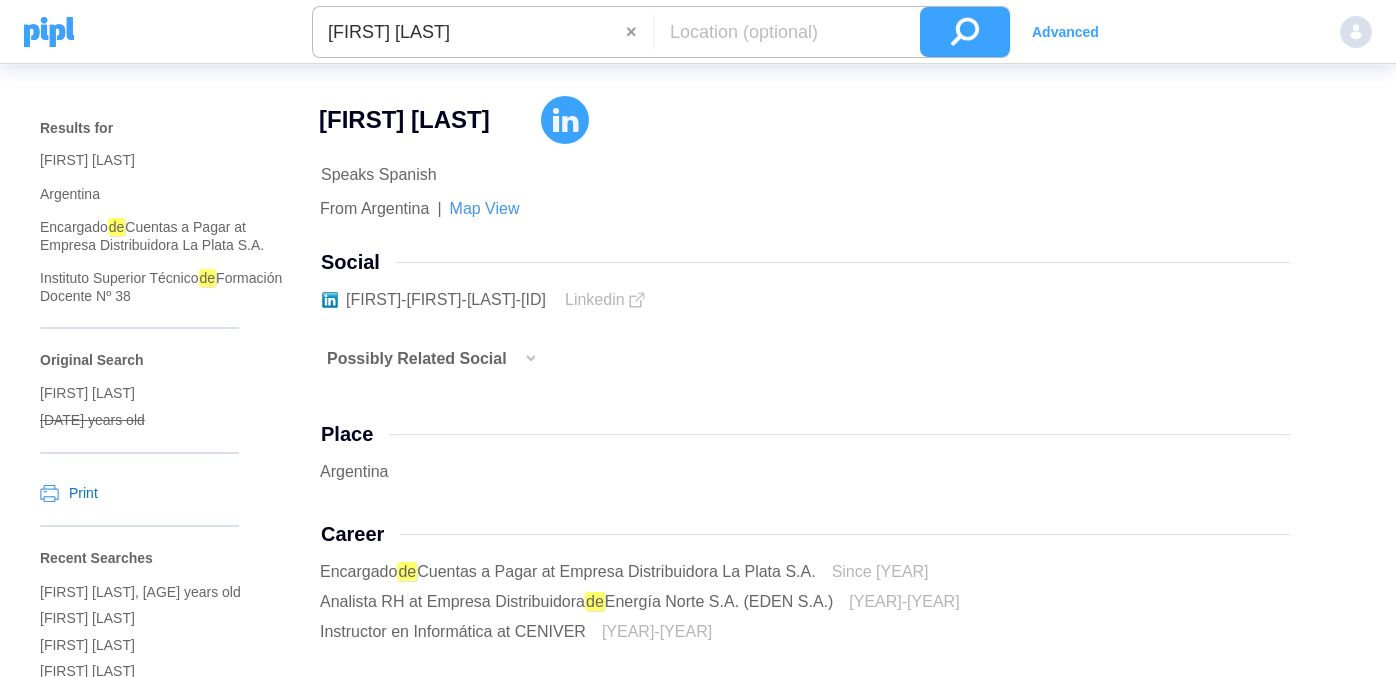 scroll, scrollTop: 0, scrollLeft: 0, axis: both 